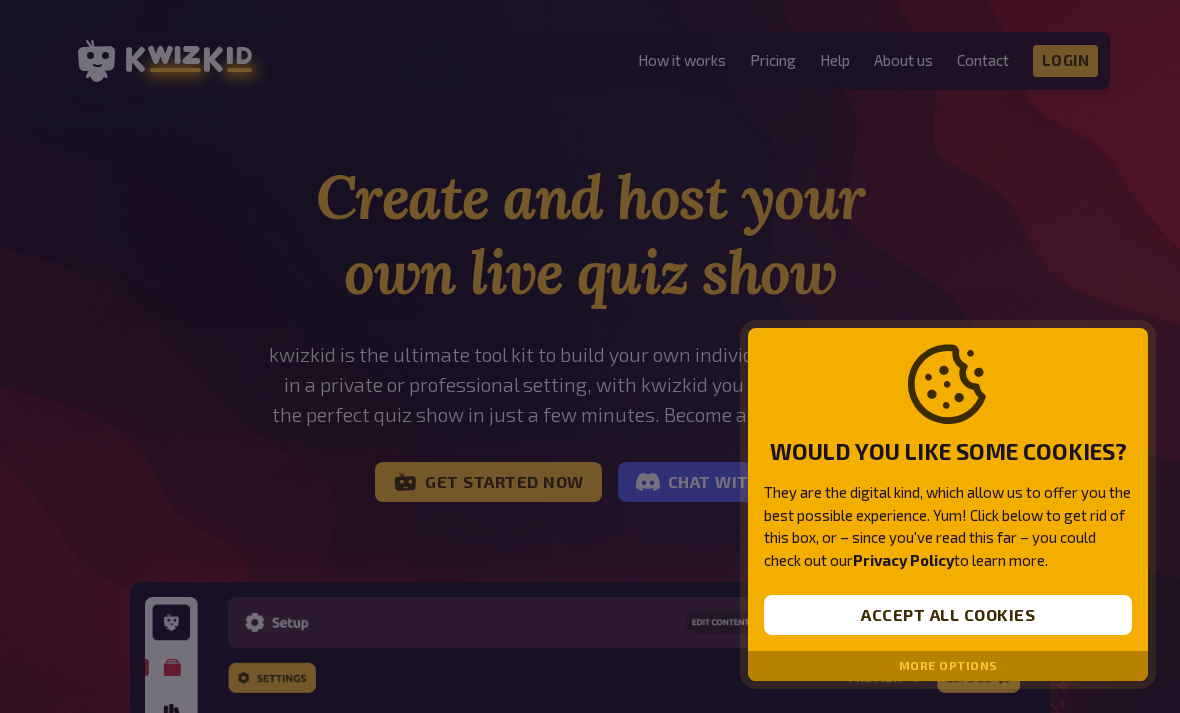 click on "Accept all cookies" at bounding box center [948, 615] 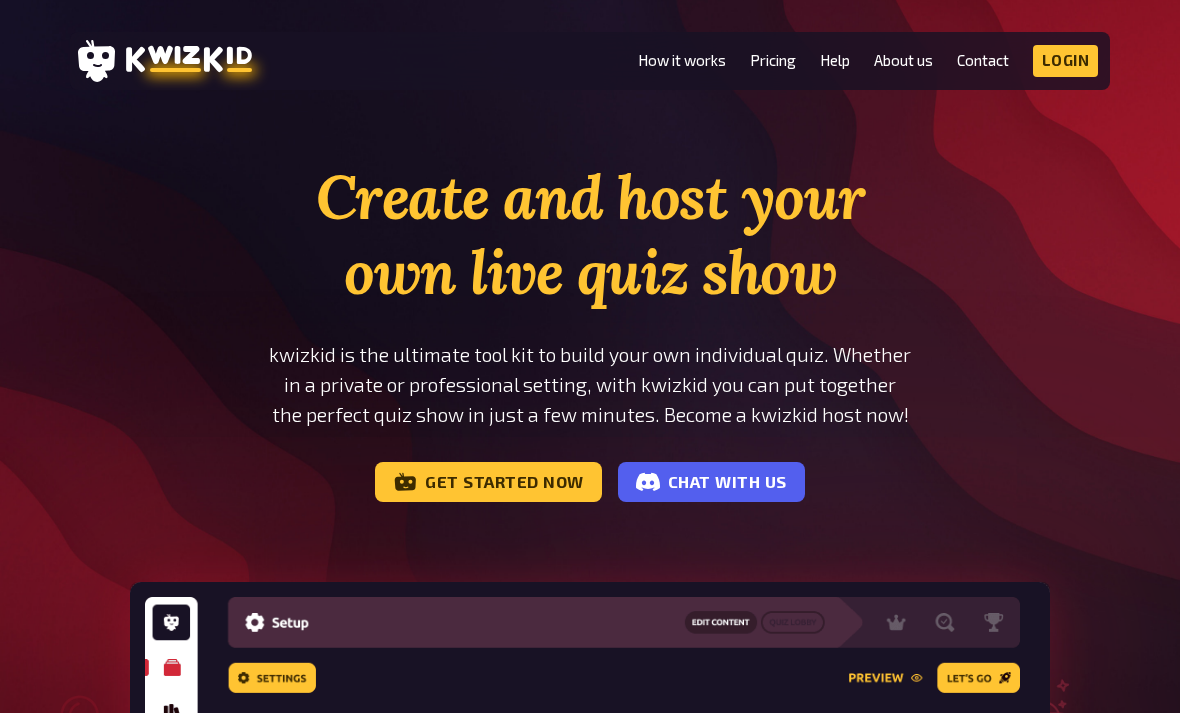 click on "Get started now" at bounding box center [488, 482] 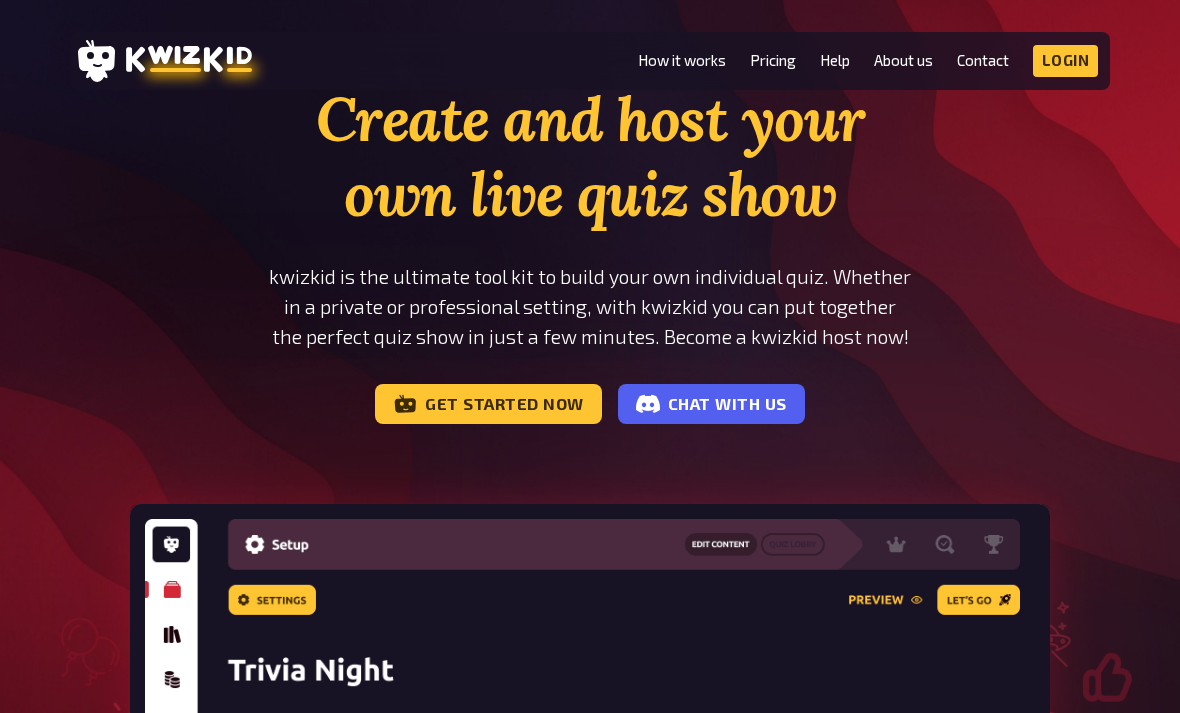 scroll, scrollTop: 0, scrollLeft: 0, axis: both 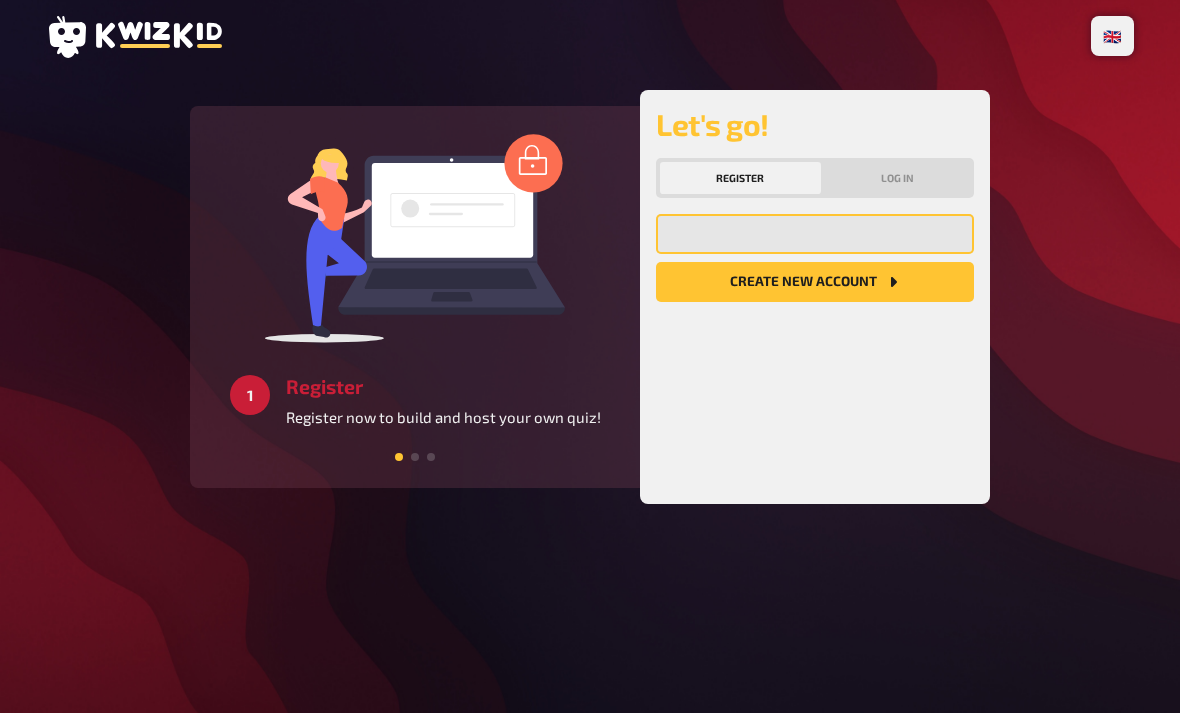 click at bounding box center [815, 234] 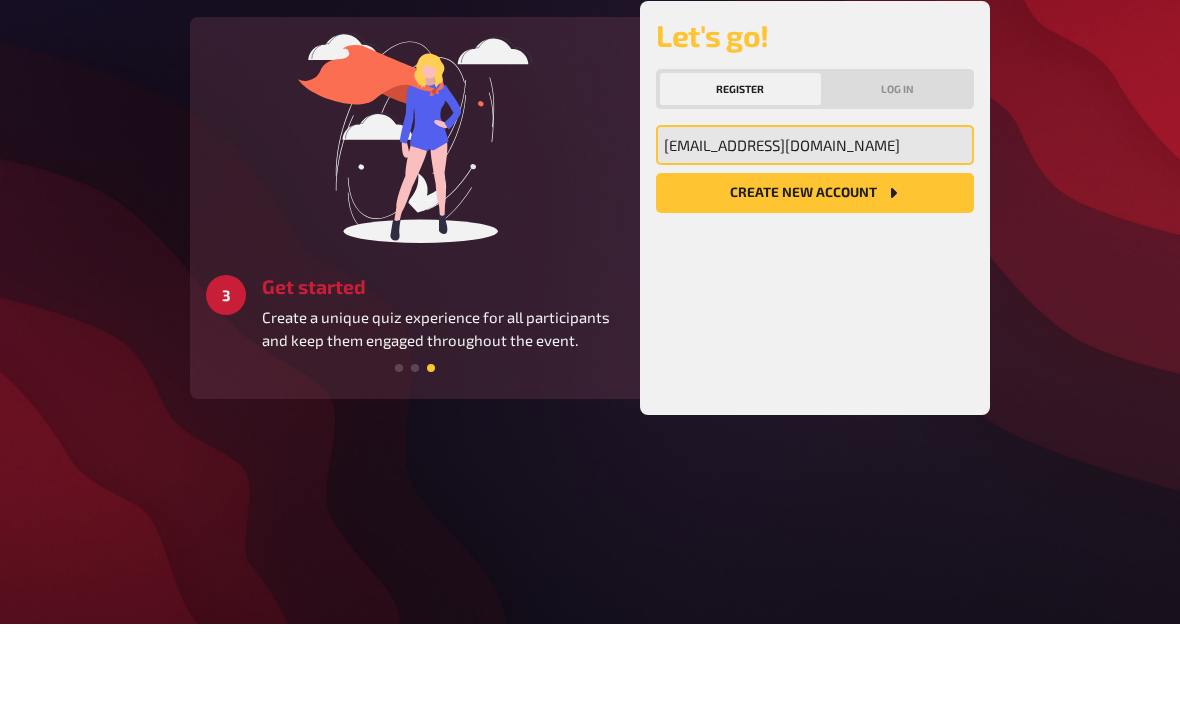 type on "[EMAIL_ADDRESS][DOMAIN_NAME]" 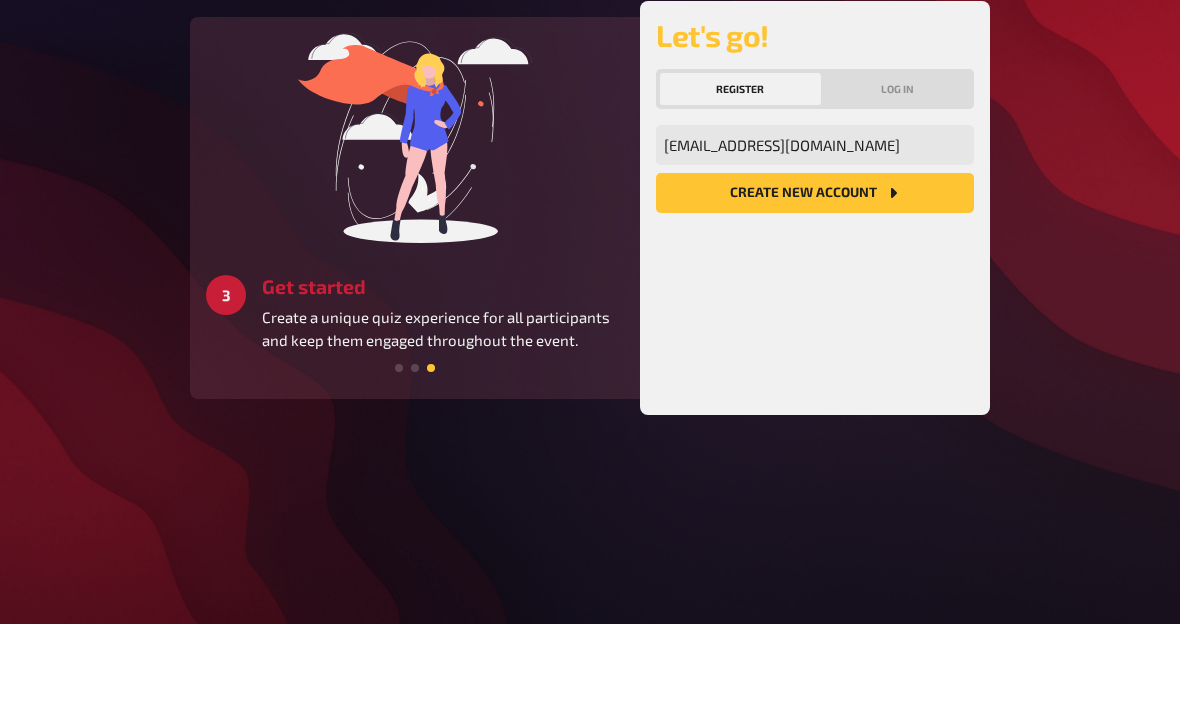 click 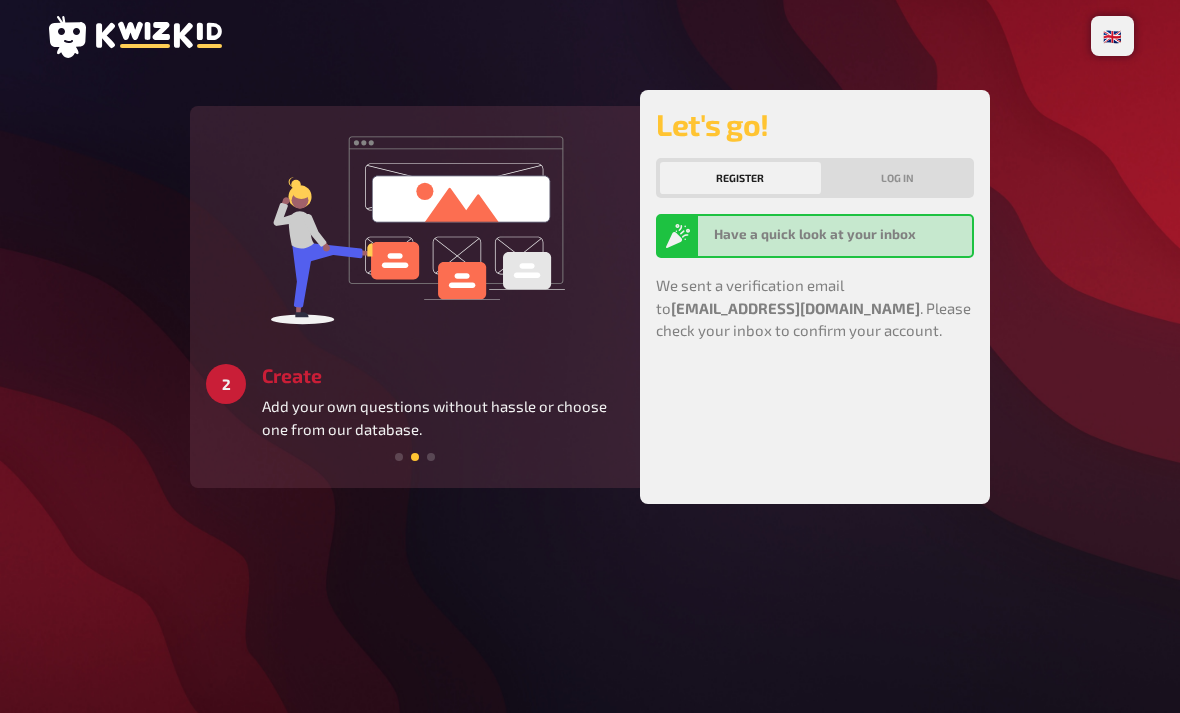 click on "Log in" at bounding box center [898, 178] 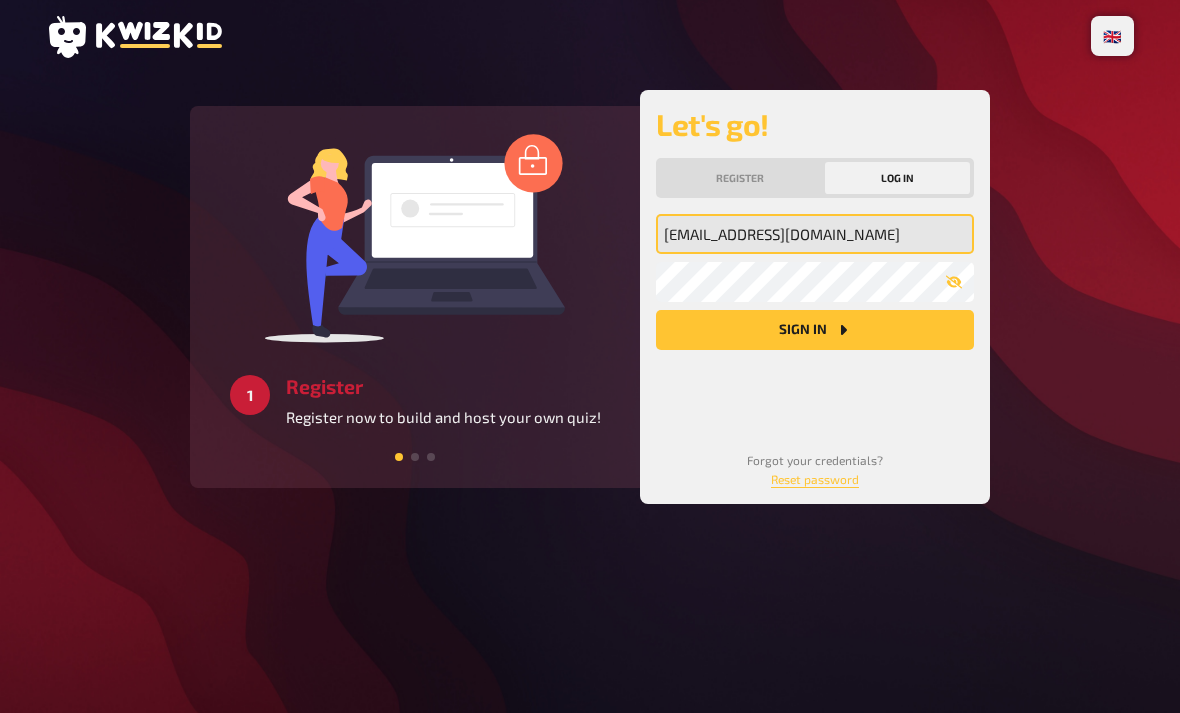 click on "hannahp1@aol.com" at bounding box center (815, 234) 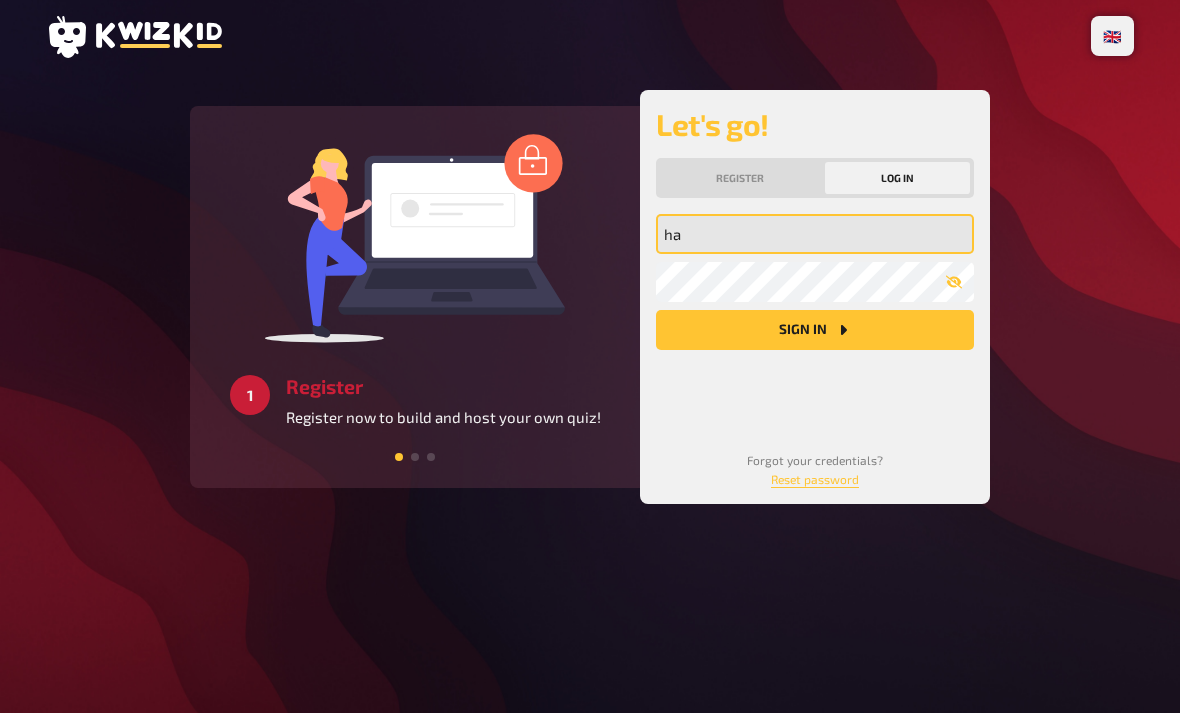 type on "h" 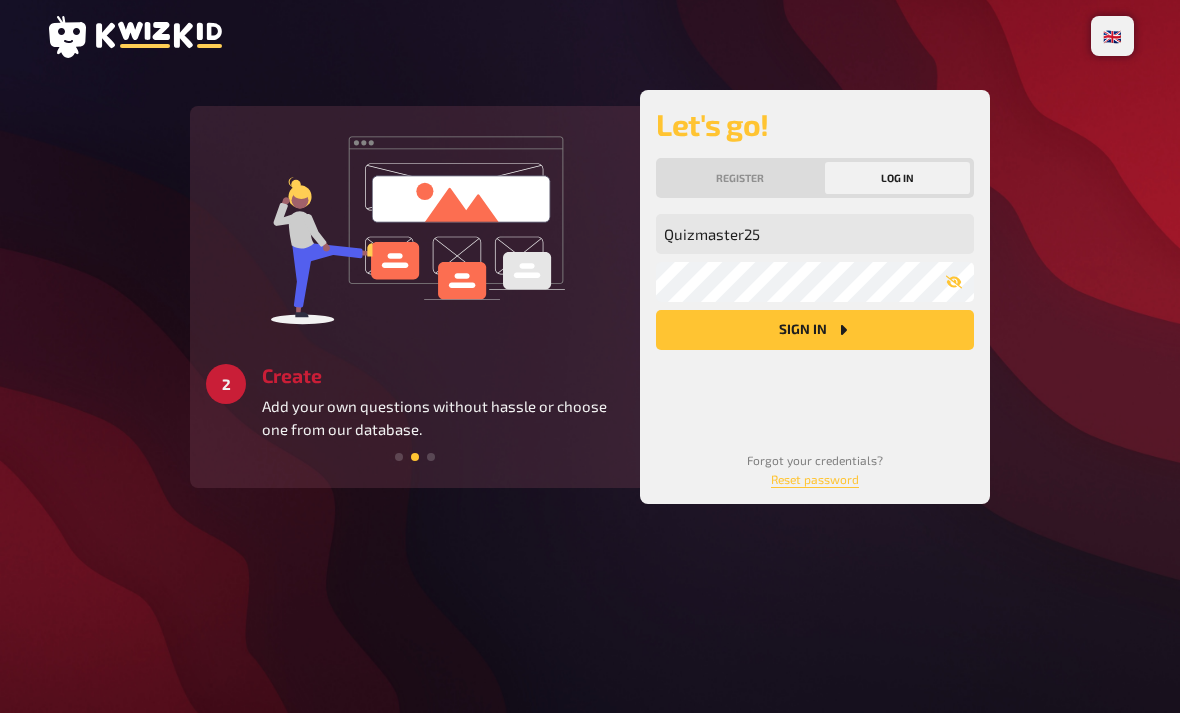 click on "Sign in" at bounding box center [815, 330] 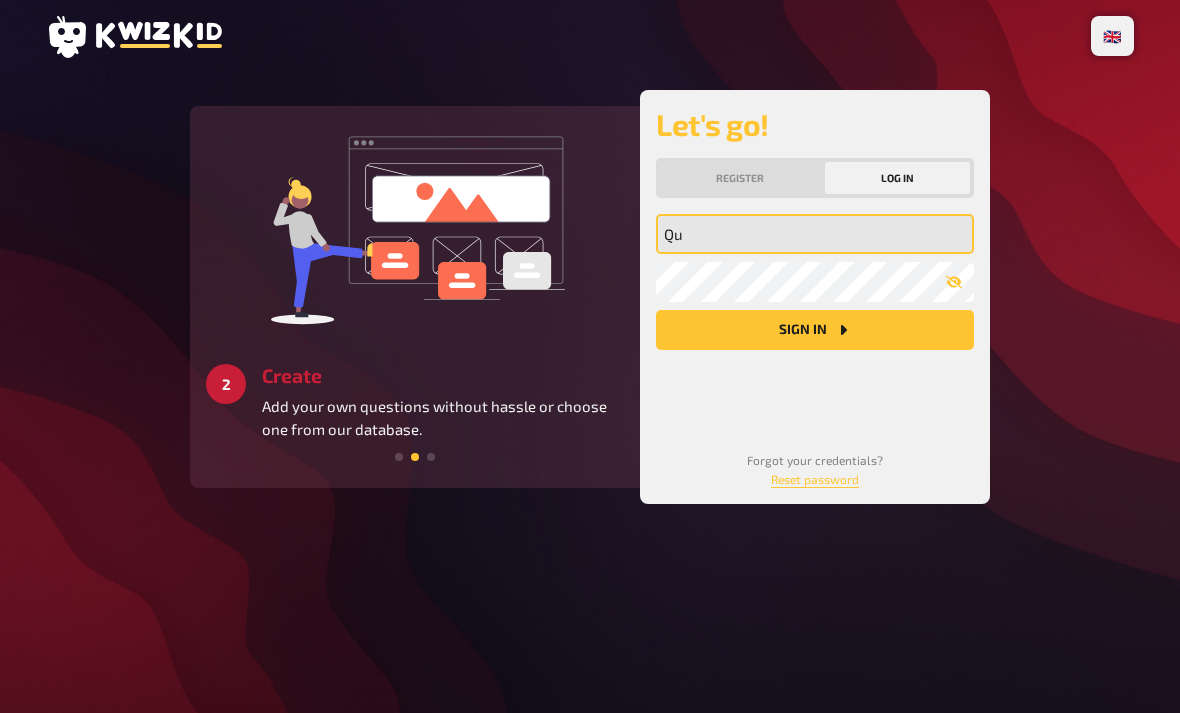 type on "Q" 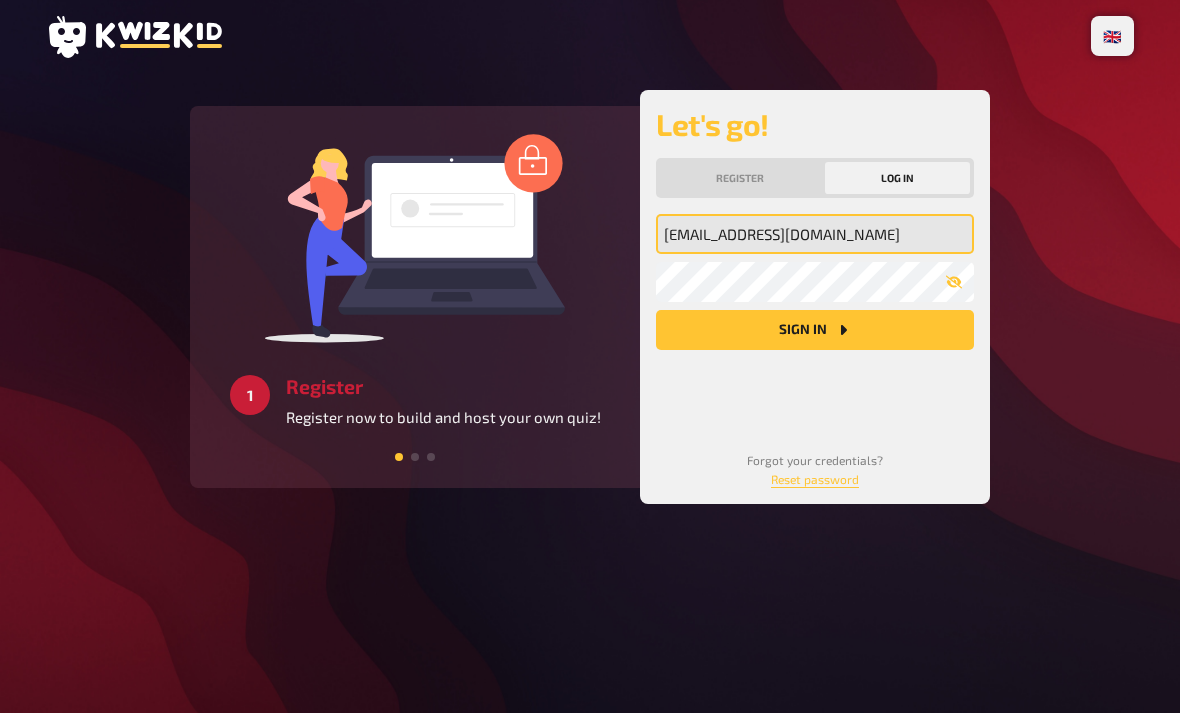 type on "hannahp1@aol.com" 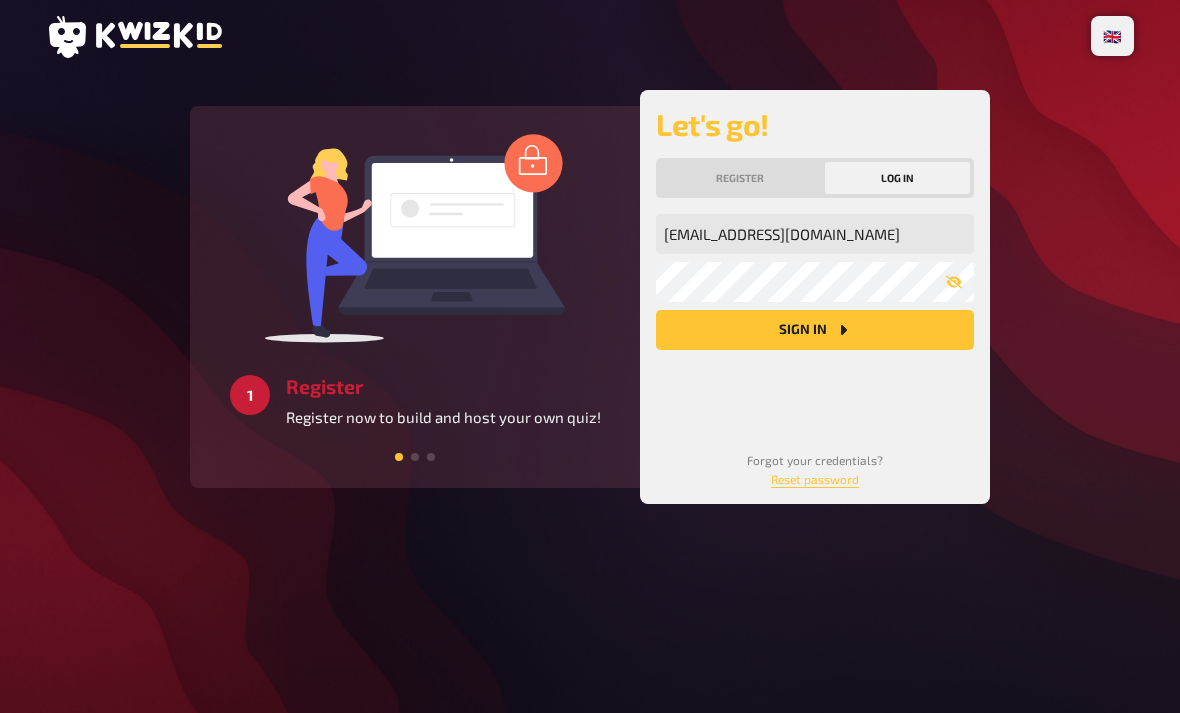 click on "Sign in" at bounding box center (815, 330) 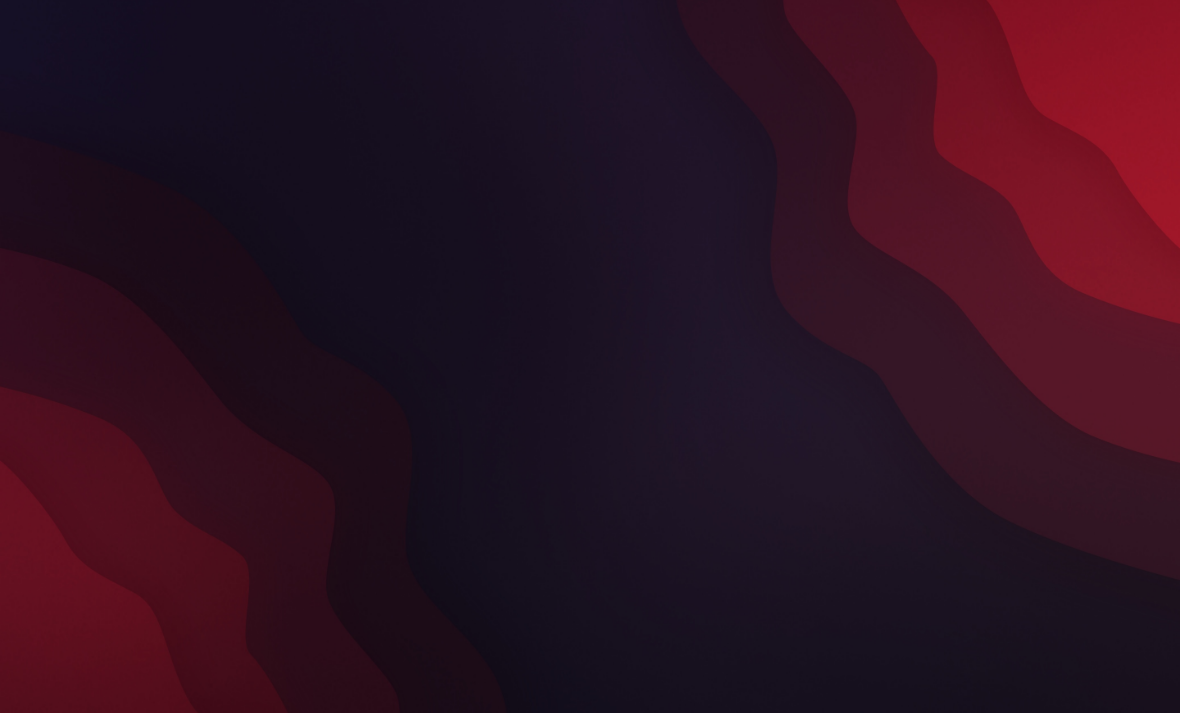 scroll, scrollTop: 0, scrollLeft: 0, axis: both 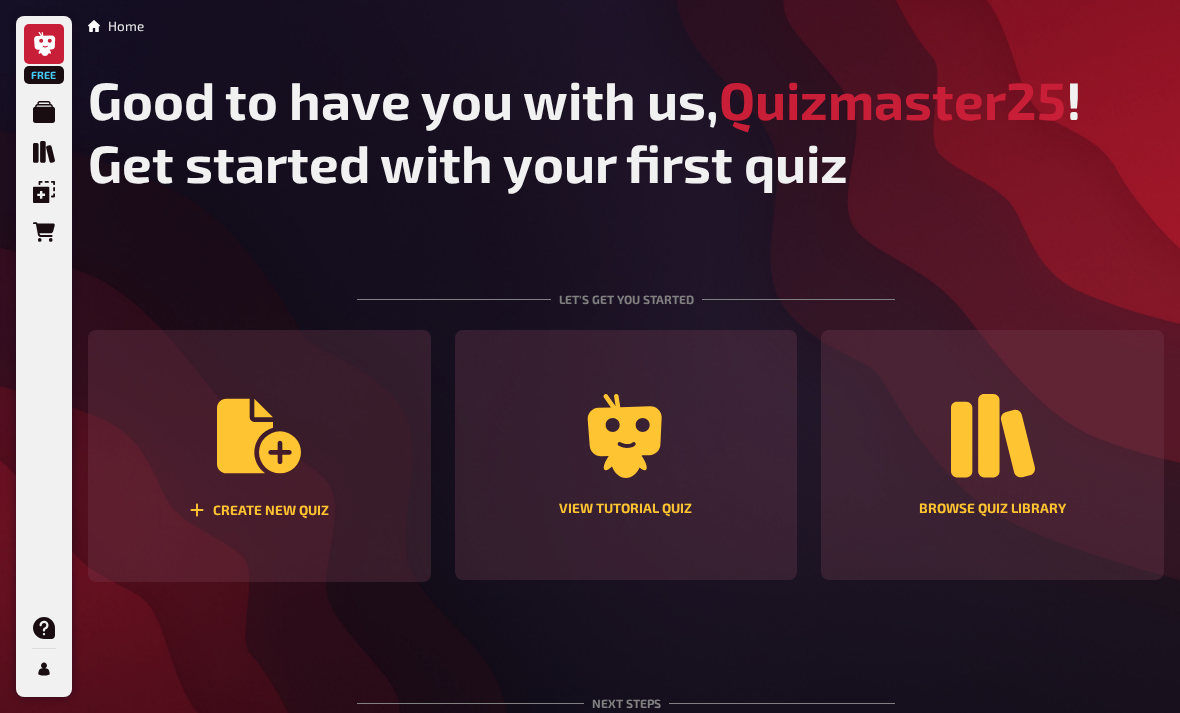 click on "View tutorial quiz" at bounding box center [626, 455] 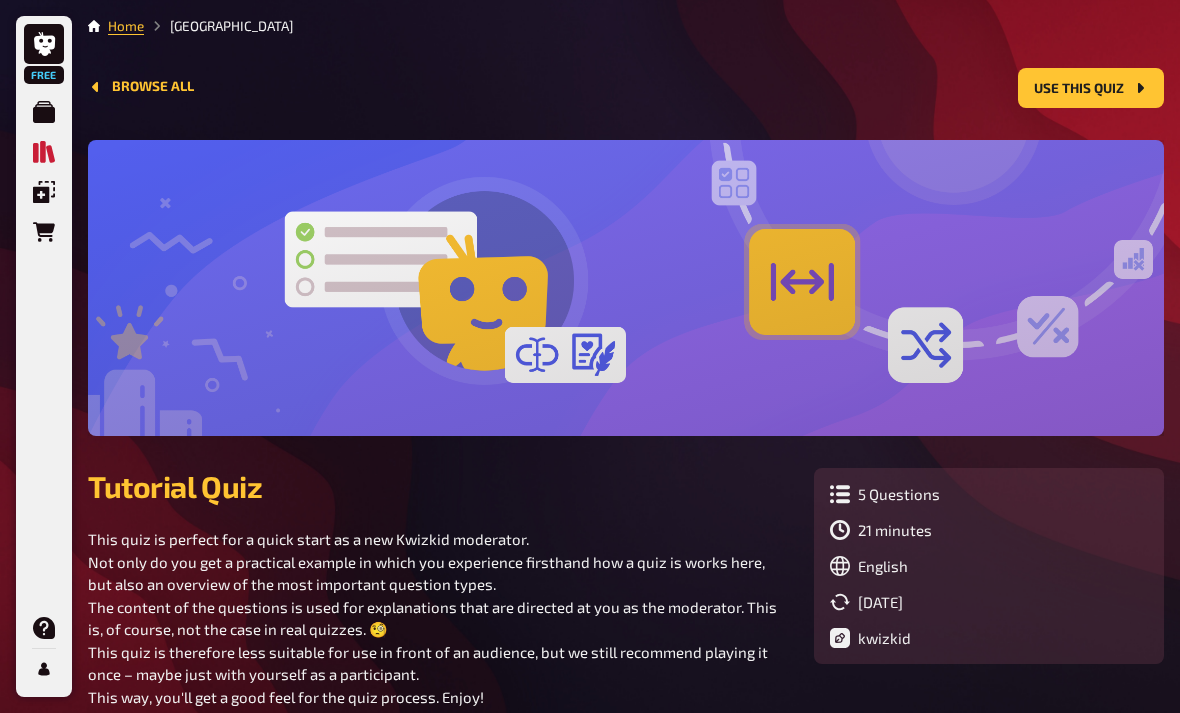 scroll, scrollTop: 6, scrollLeft: 0, axis: vertical 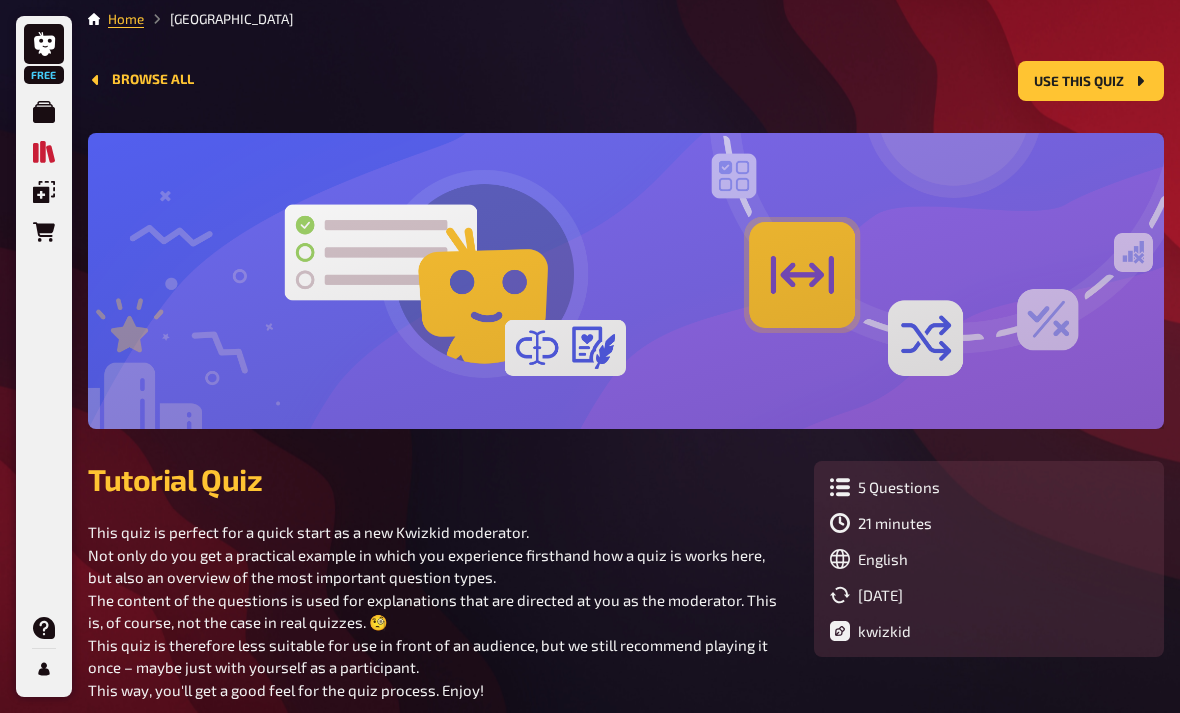 click on "demo" at bounding box center (112, 741) 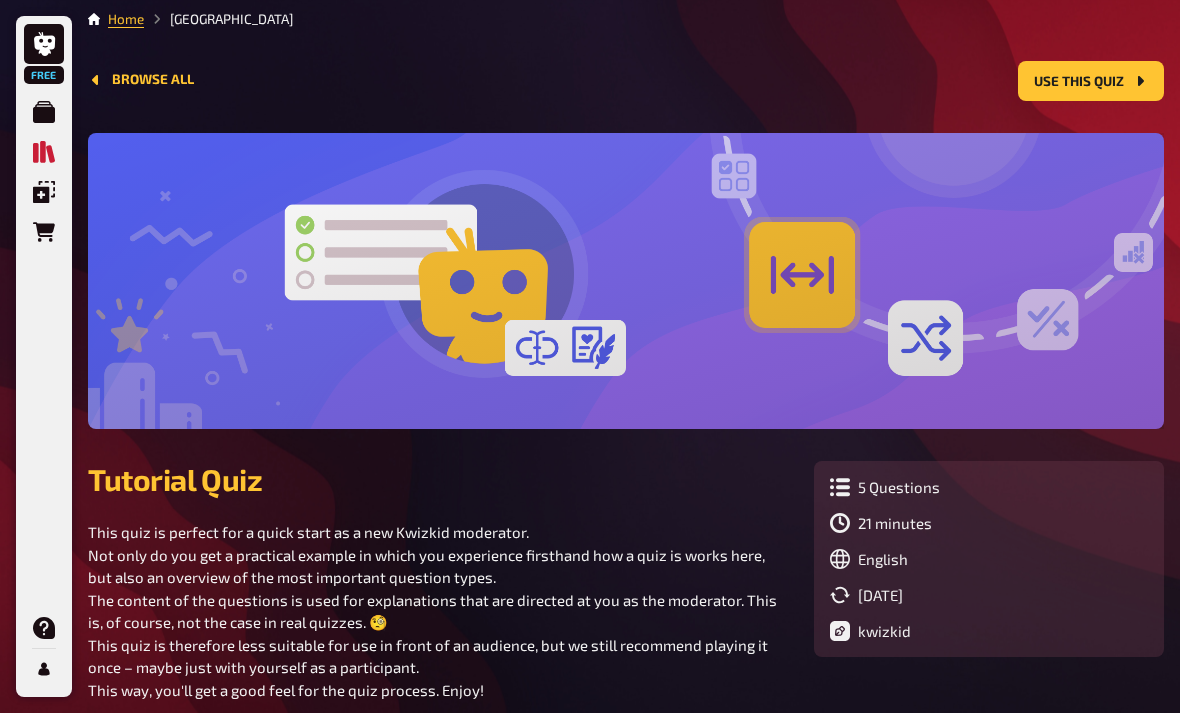 click on "demo" at bounding box center [112, 741] 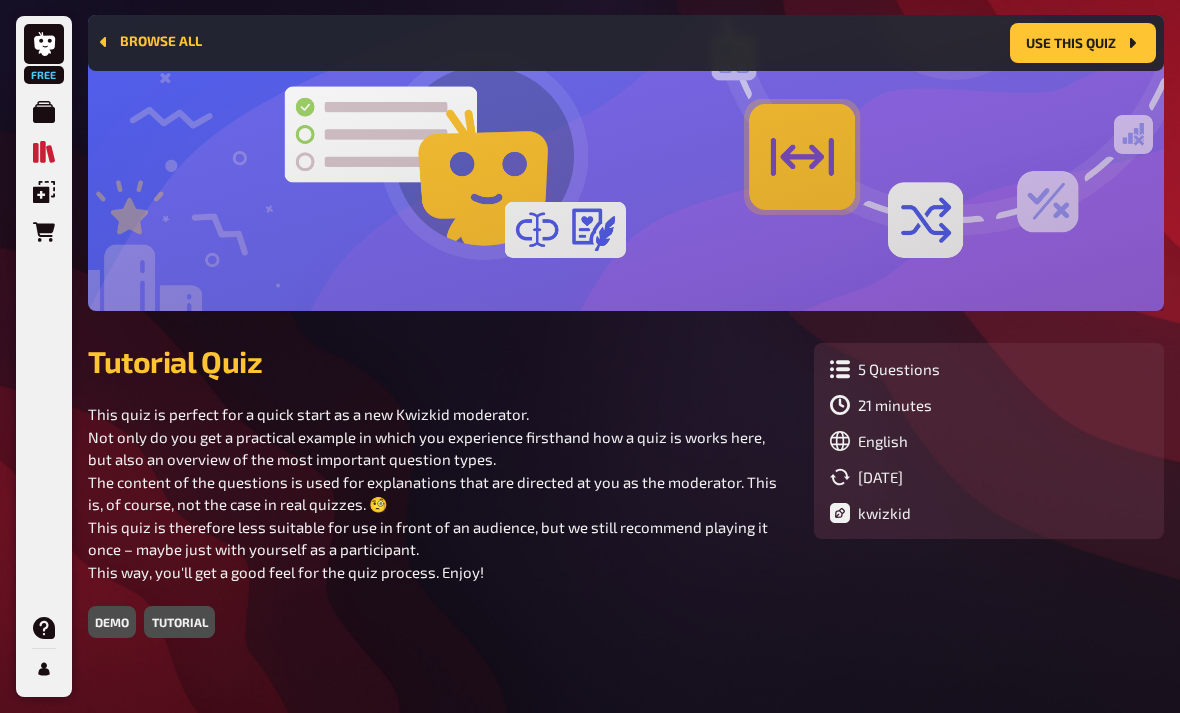 scroll, scrollTop: 145, scrollLeft: 0, axis: vertical 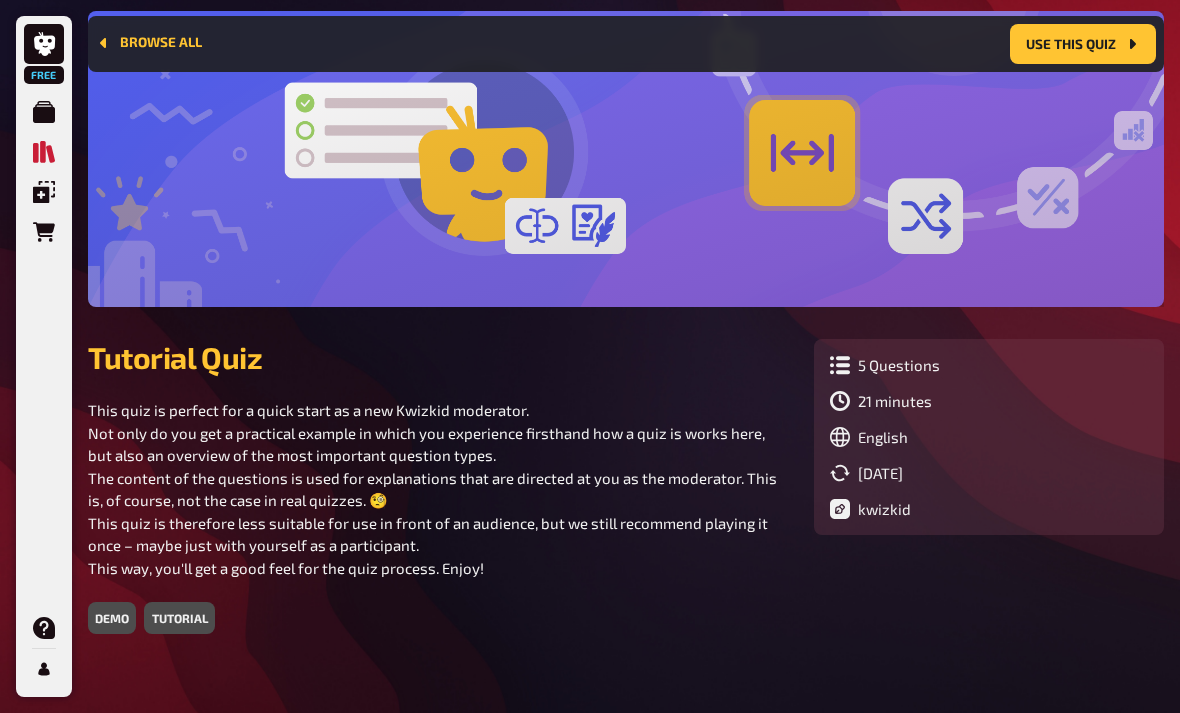 click on "demo" at bounding box center (112, 618) 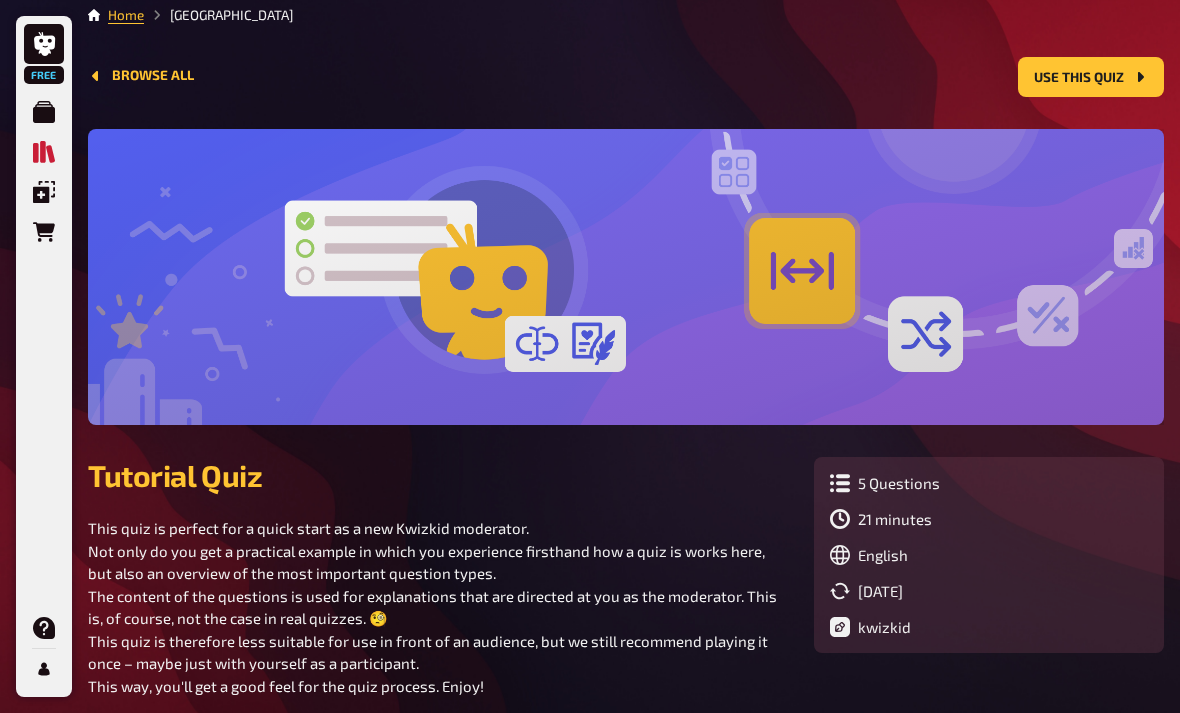 scroll, scrollTop: 0, scrollLeft: 0, axis: both 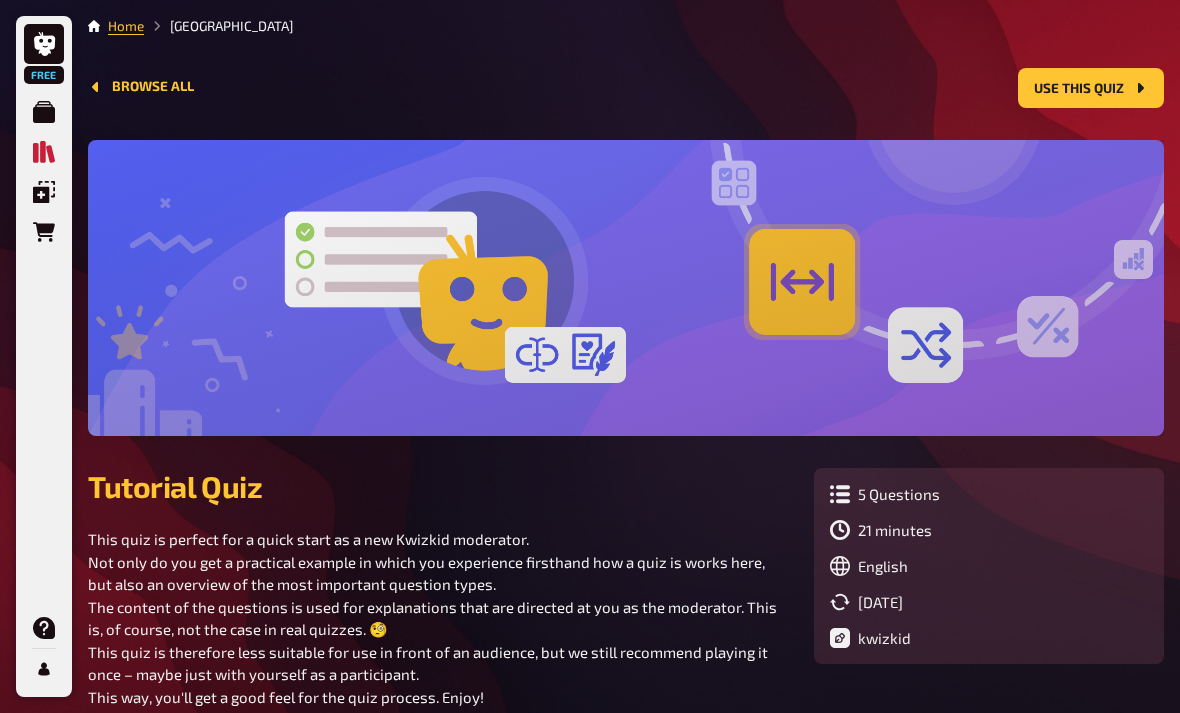 click on "Browse all" at bounding box center [141, 87] 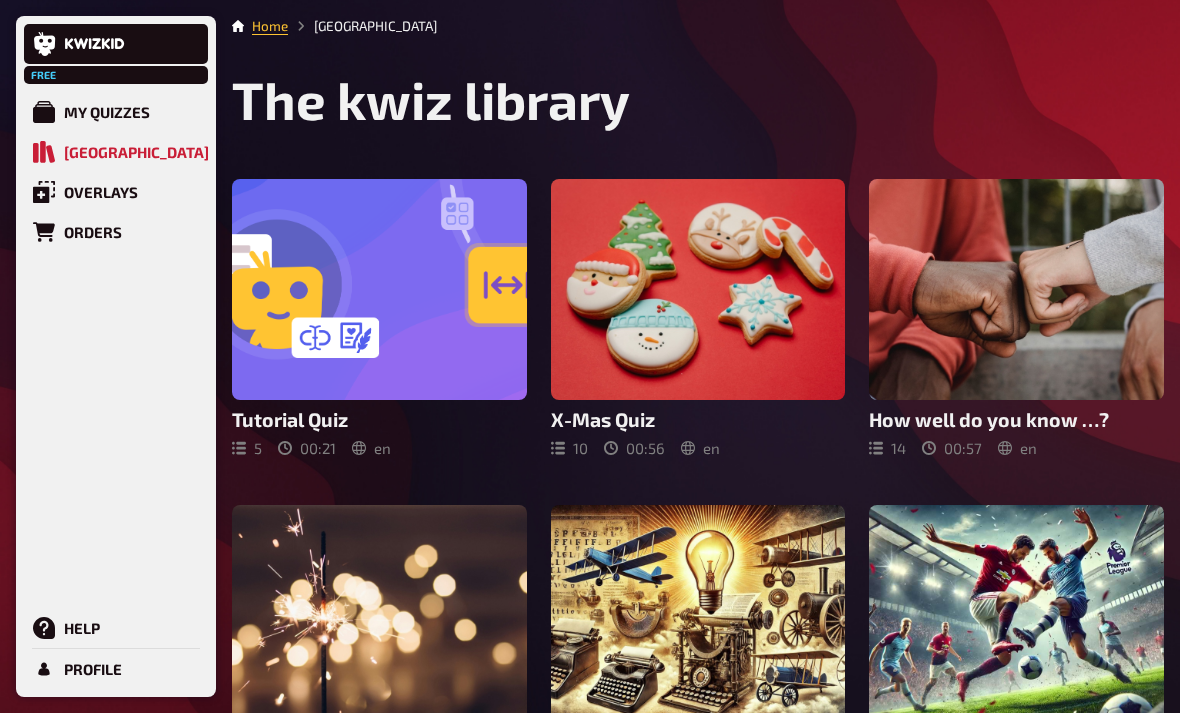 click on "Free My Quizzes Quiz Library Overlays Orders Help Profile" at bounding box center [116, 356] 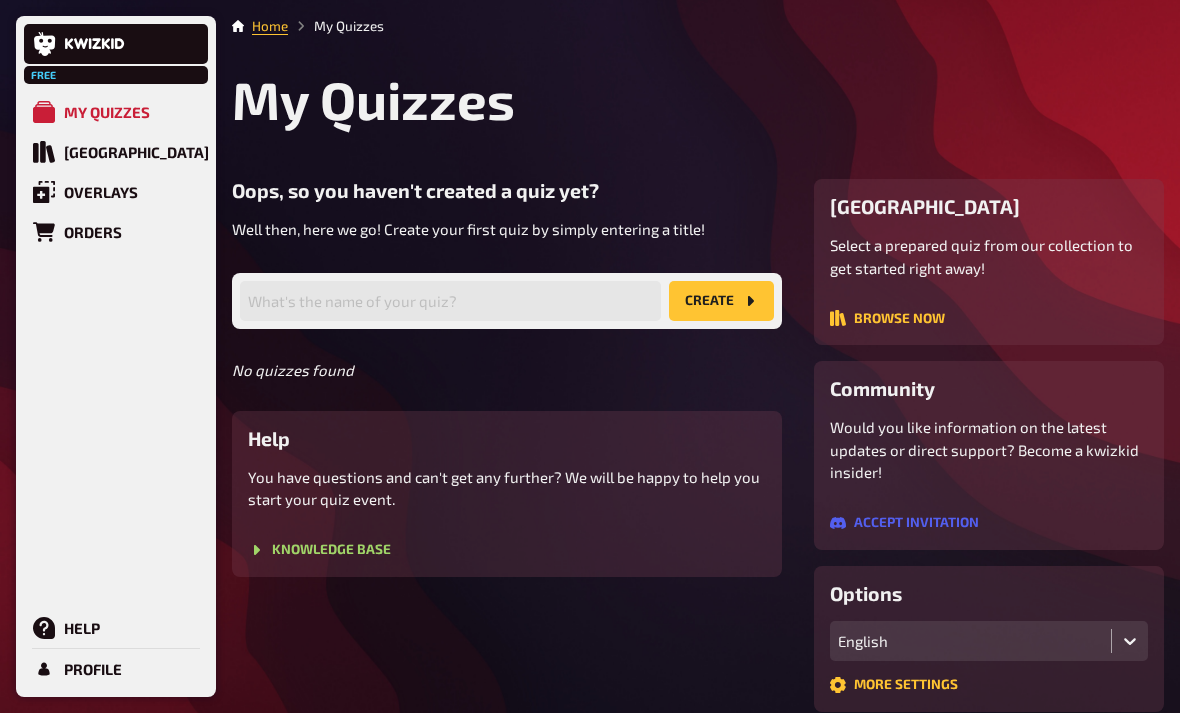 click on "My Quizzes" at bounding box center [107, 112] 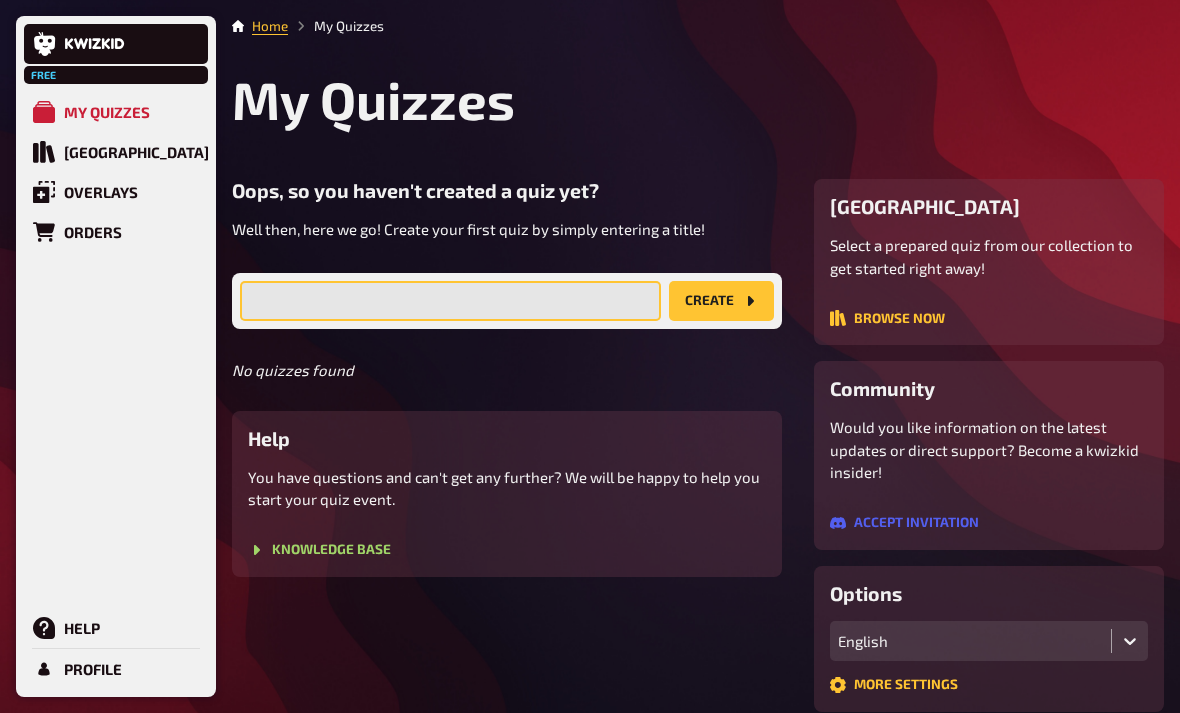 click at bounding box center (450, 301) 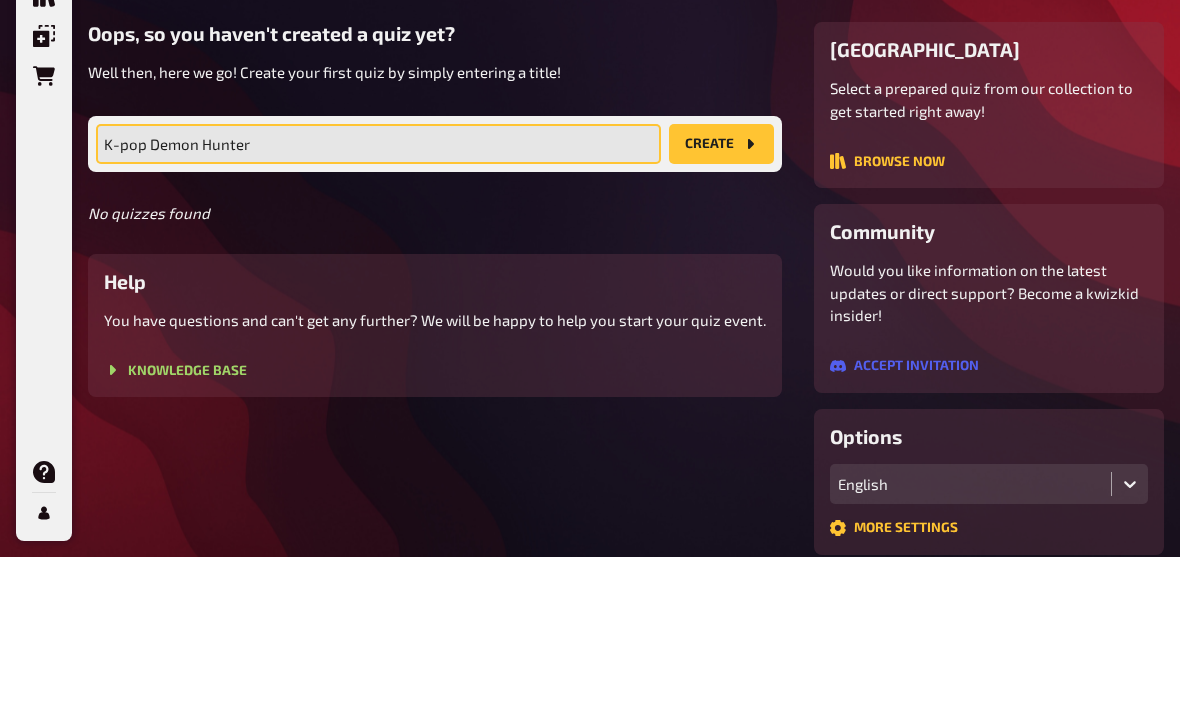 type on "K-pop Demon Hunter" 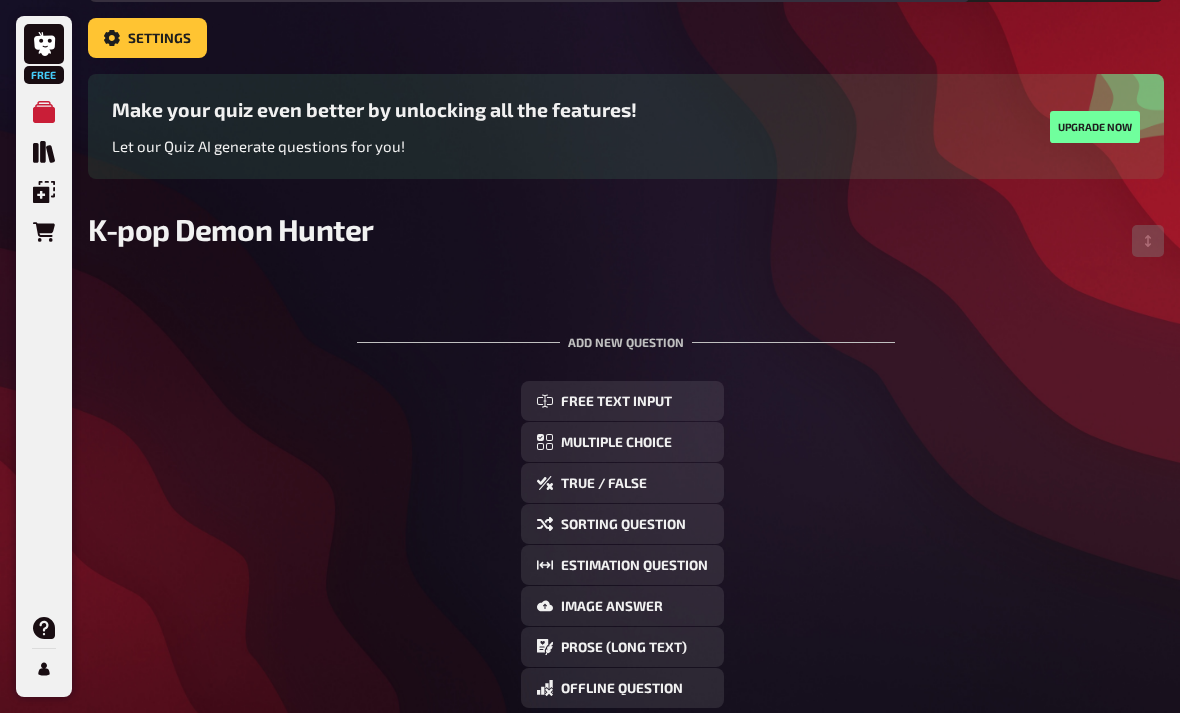 scroll, scrollTop: 74, scrollLeft: 0, axis: vertical 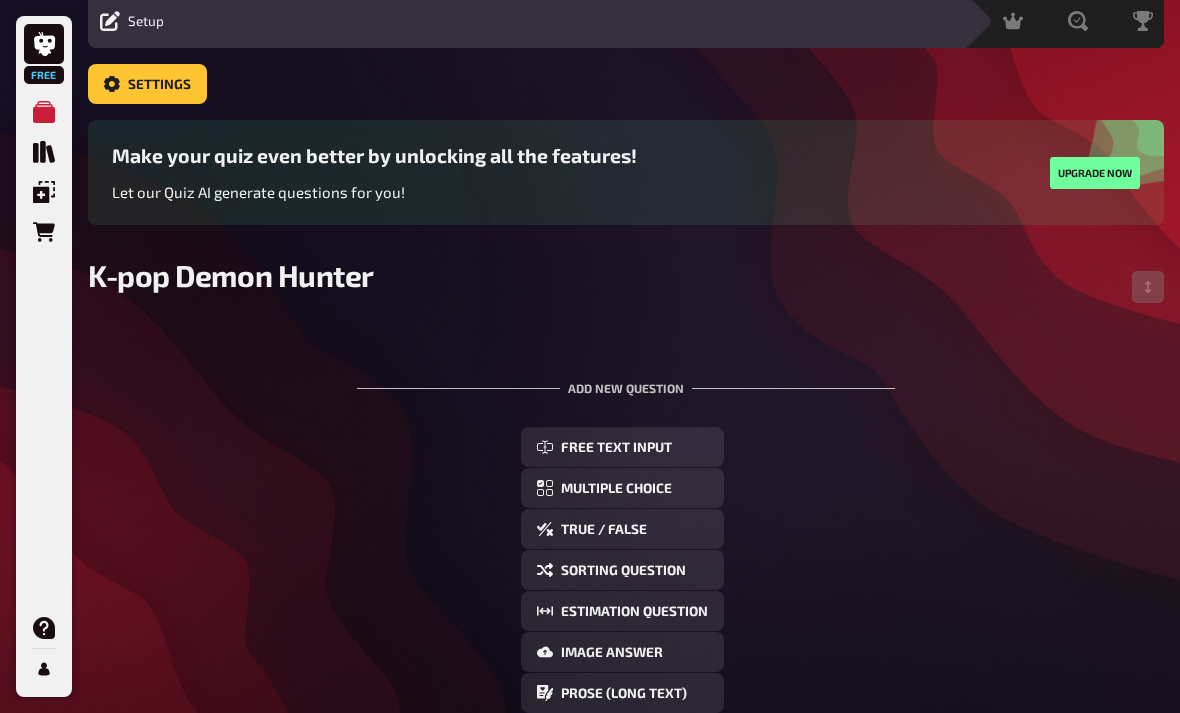 click on "Add new question" at bounding box center (626, 380) 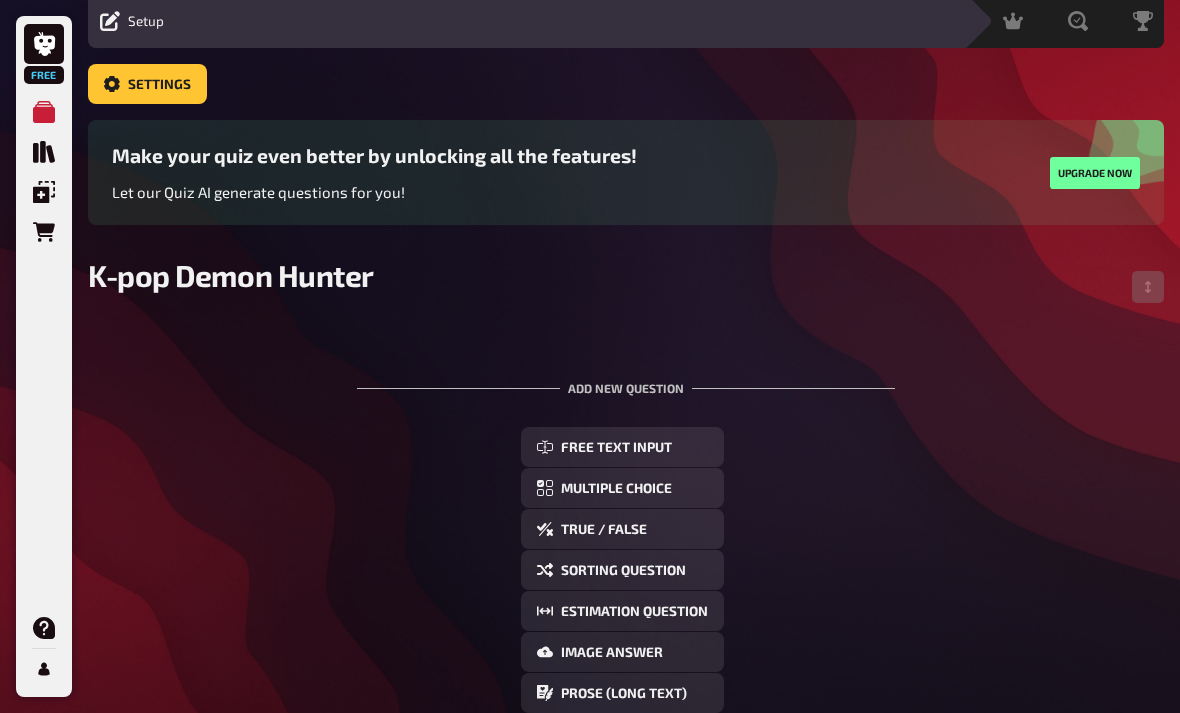 click on "Add new question" at bounding box center [626, 380] 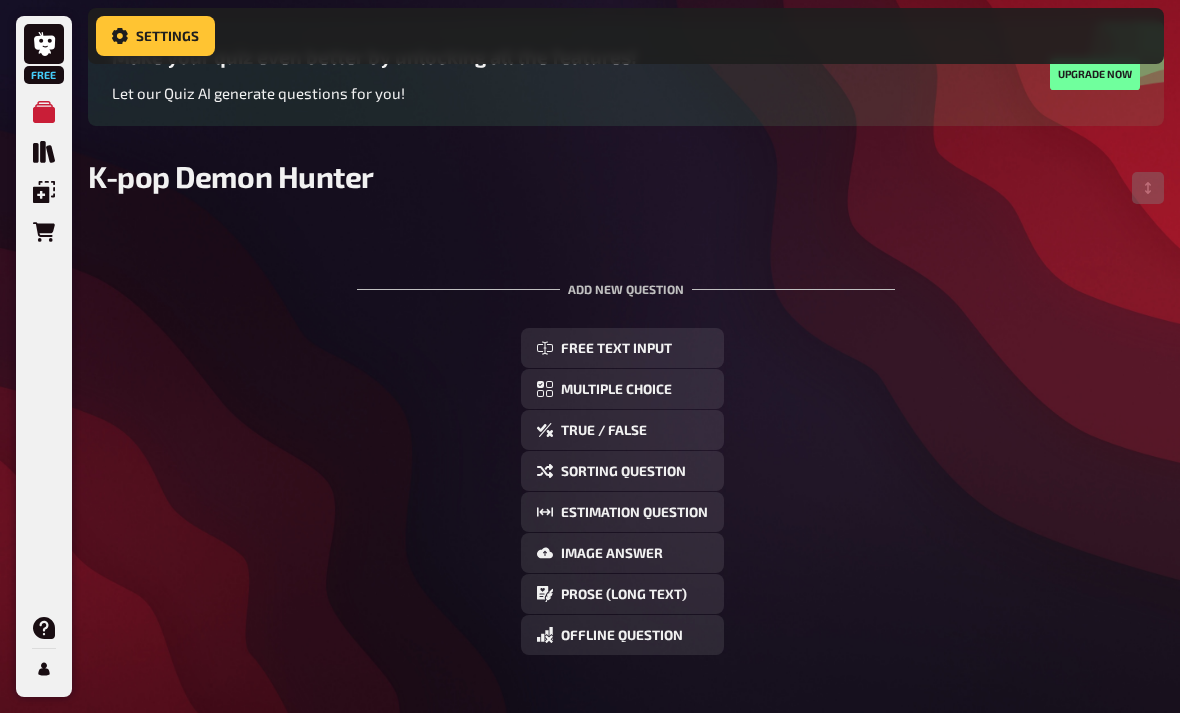 scroll, scrollTop: 199, scrollLeft: 0, axis: vertical 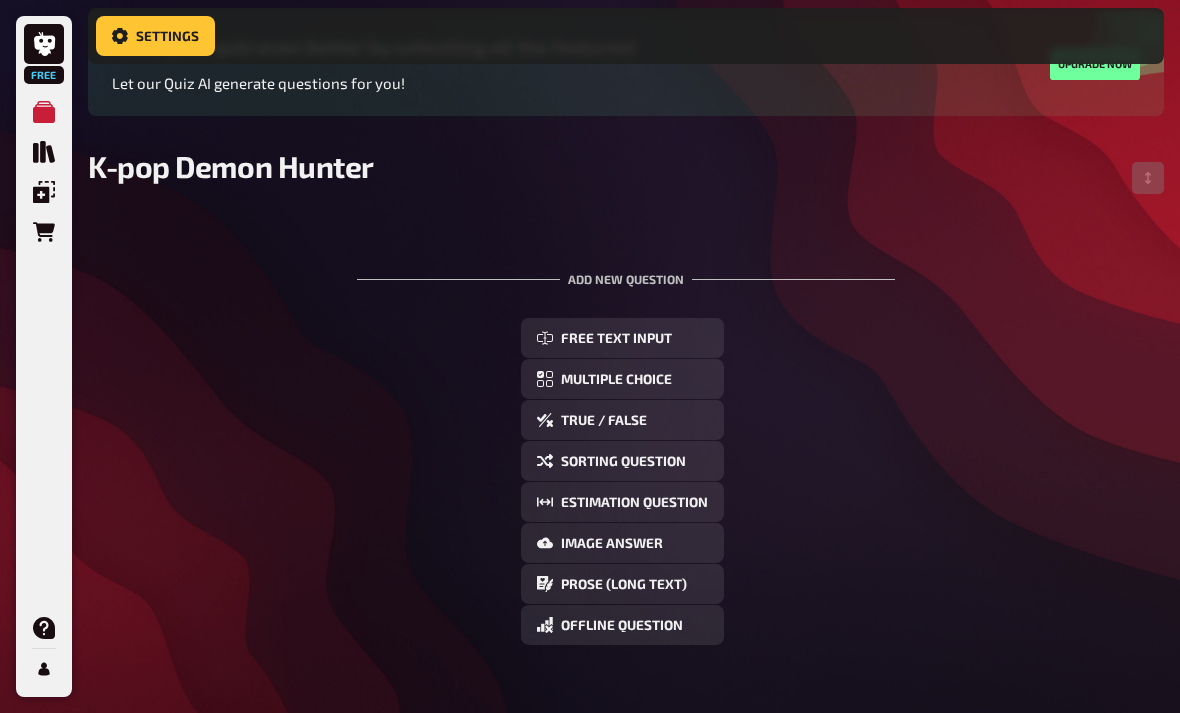 click on "Multiple Choice" at bounding box center [622, 379] 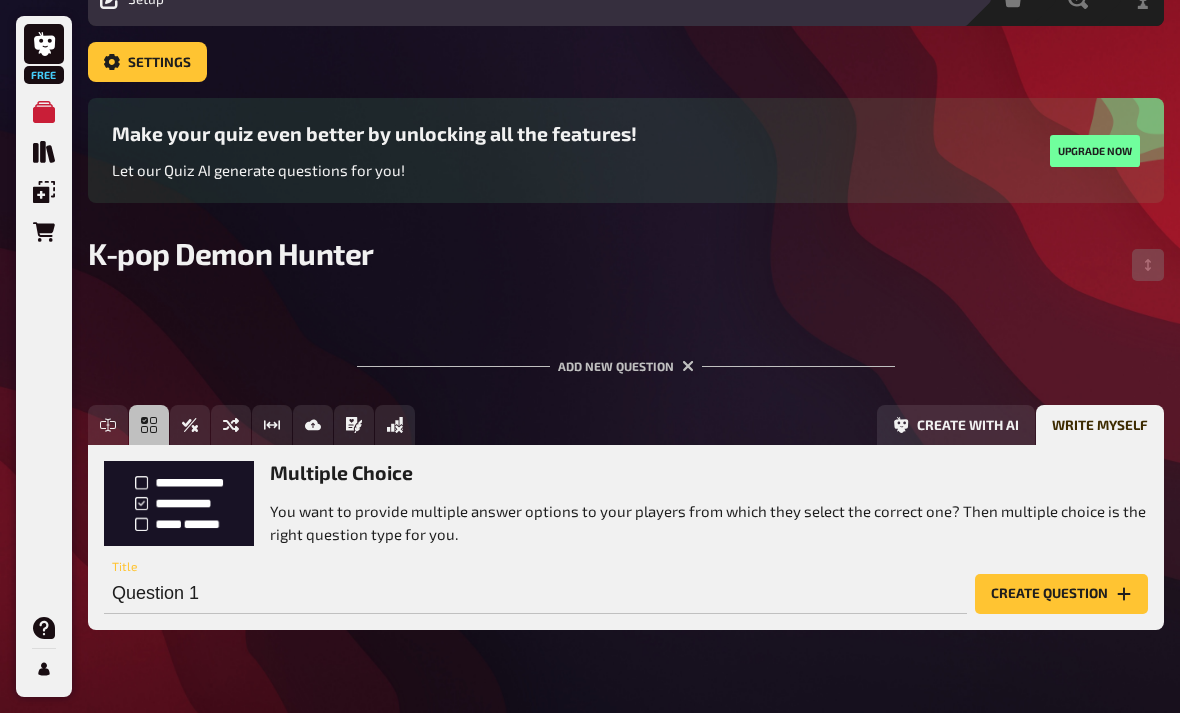 scroll, scrollTop: 80, scrollLeft: 0, axis: vertical 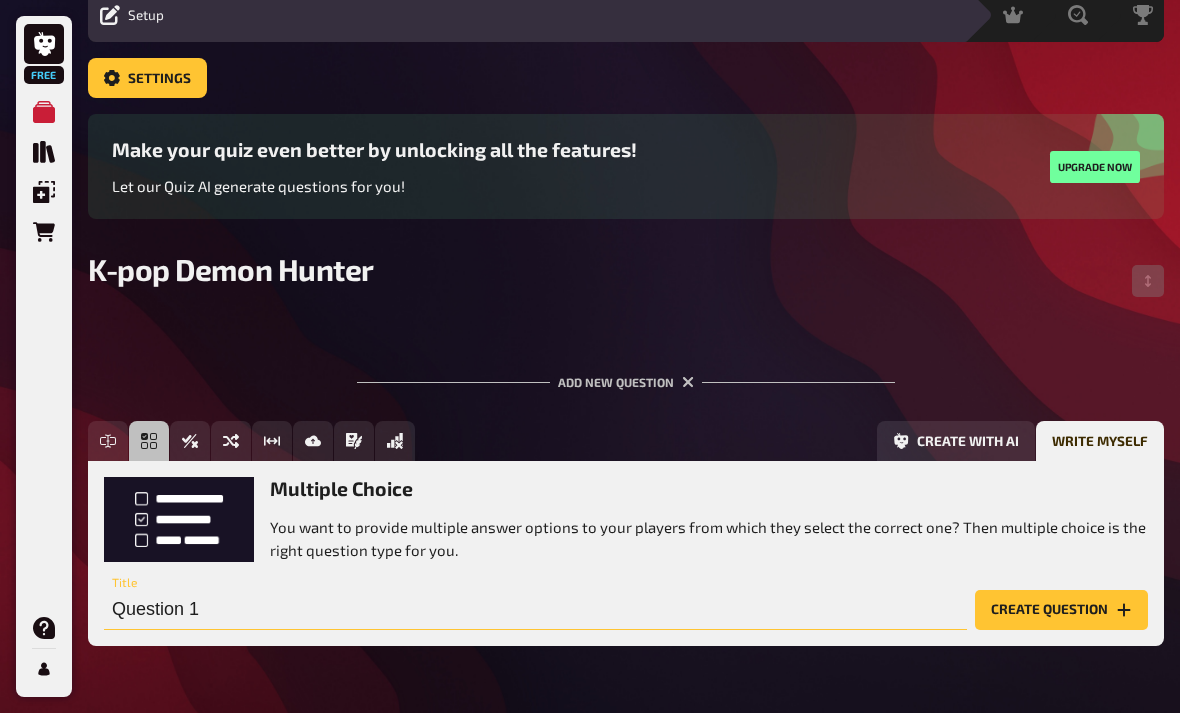 click on "Question 1" at bounding box center (535, 610) 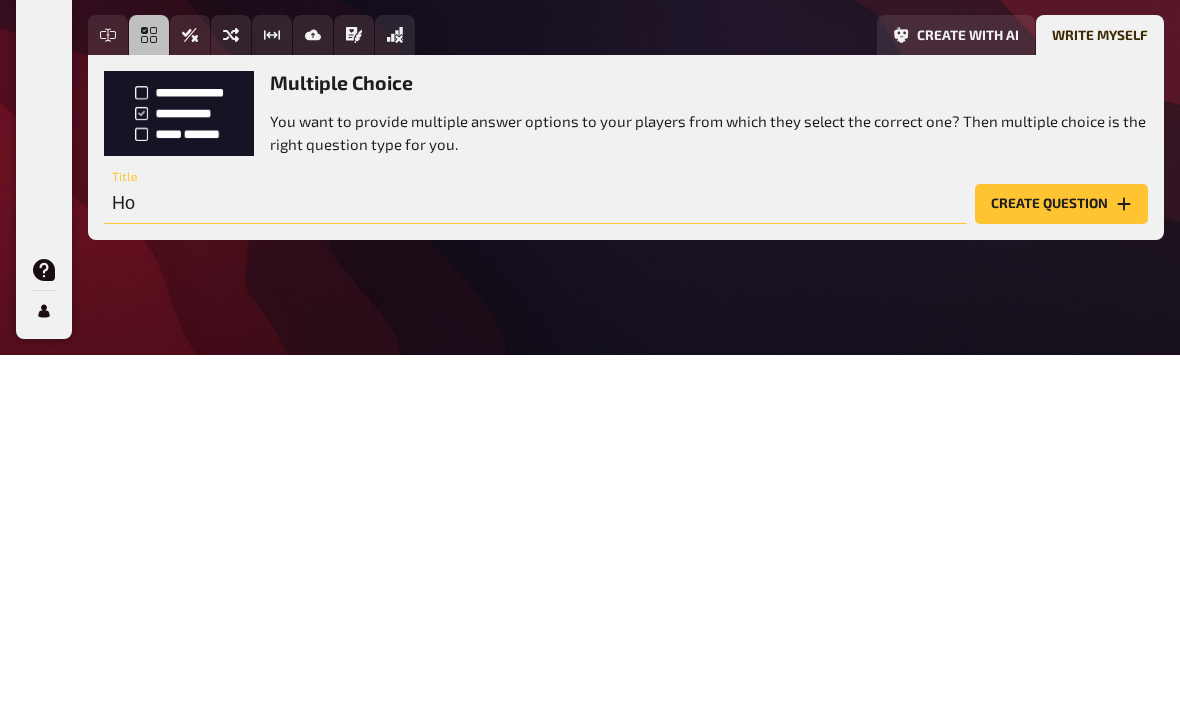 type on "H" 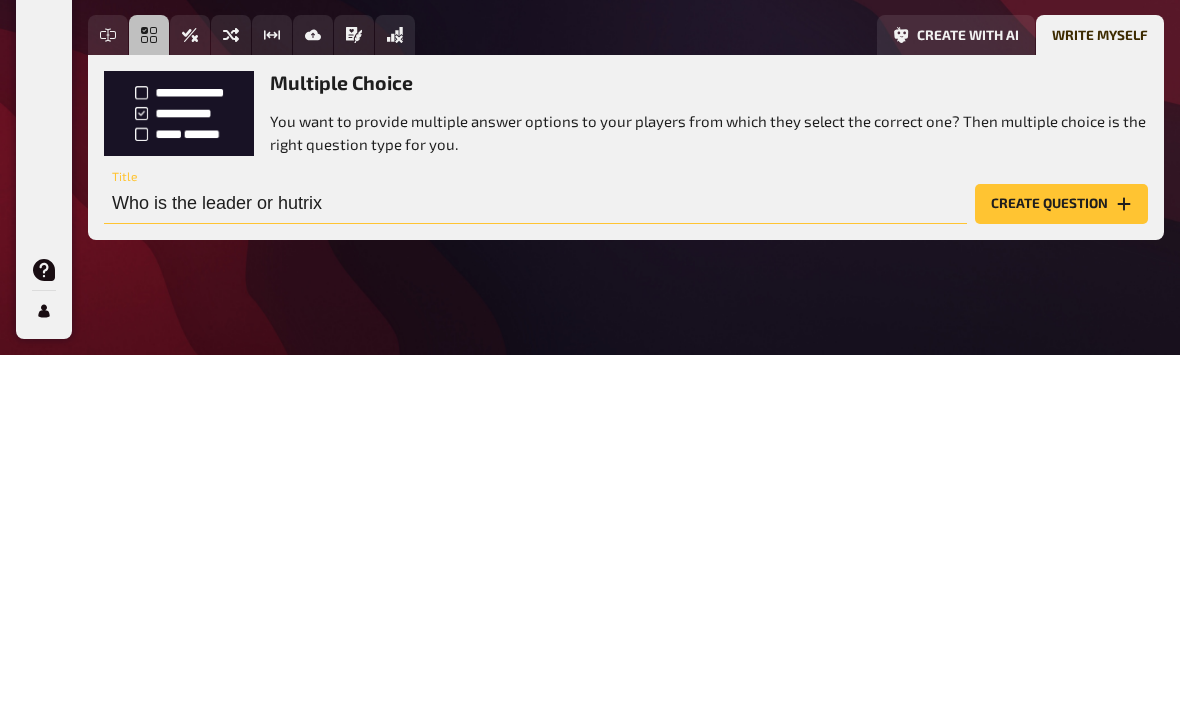 type on "Who is the leader or hutrix" 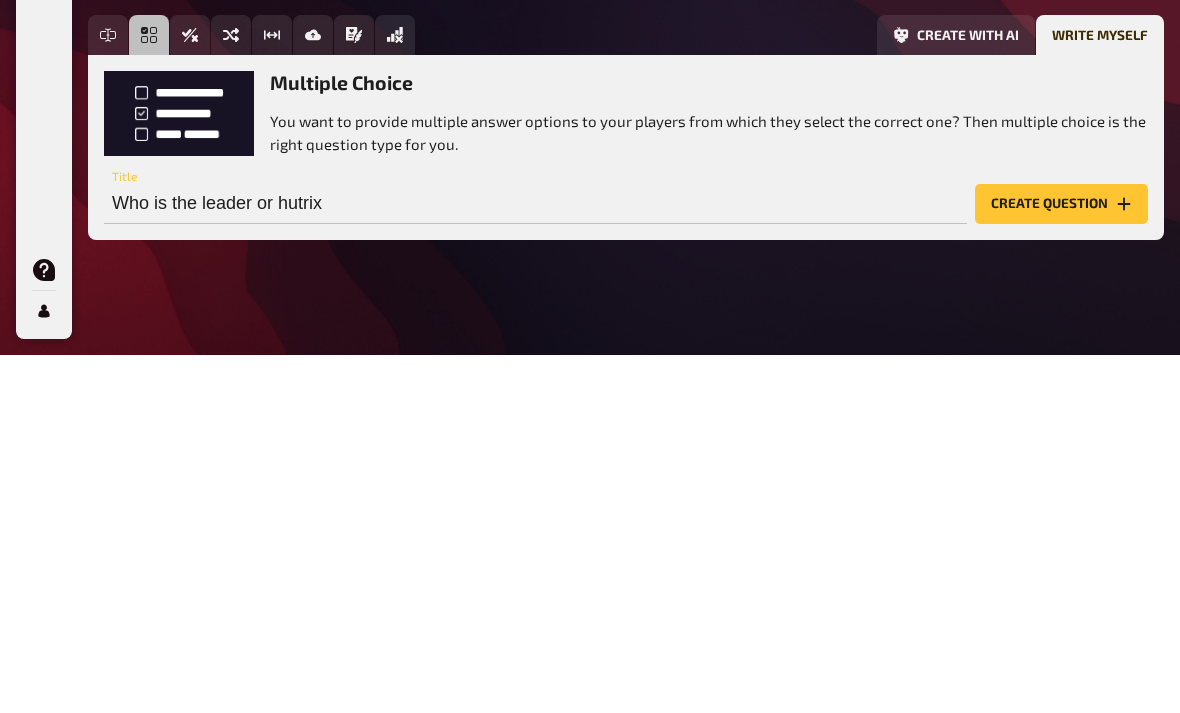 click on "Create question" at bounding box center (1061, 562) 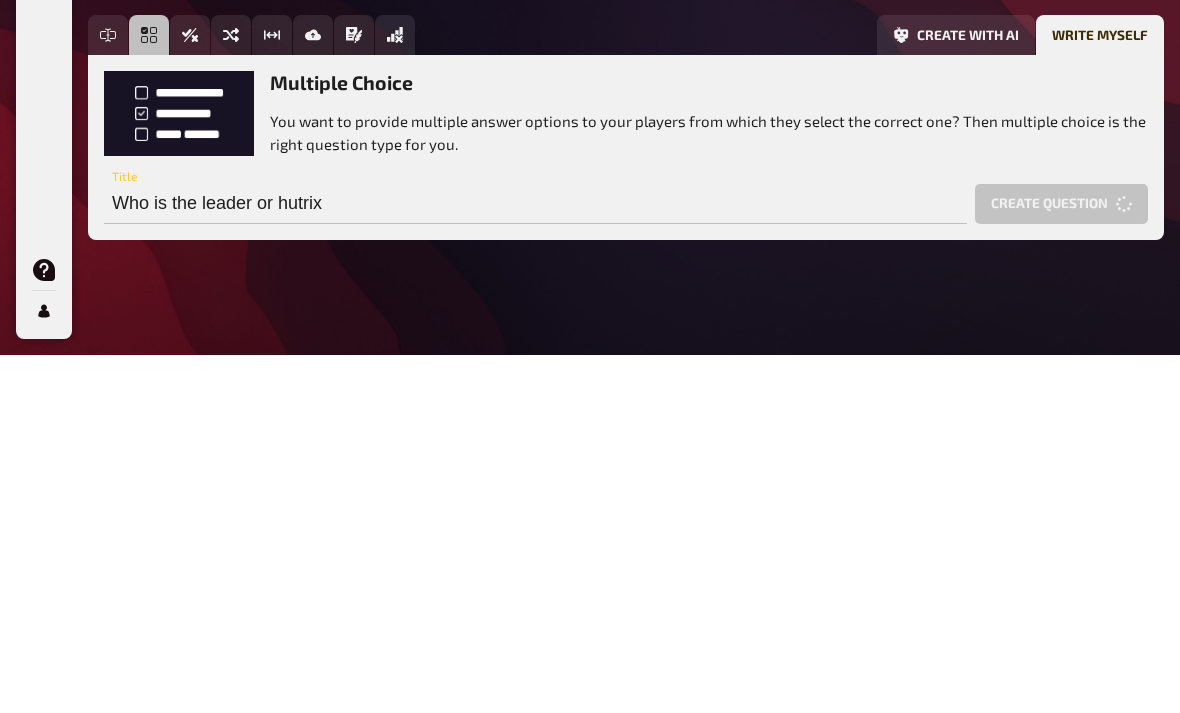 scroll, scrollTop: 96, scrollLeft: 0, axis: vertical 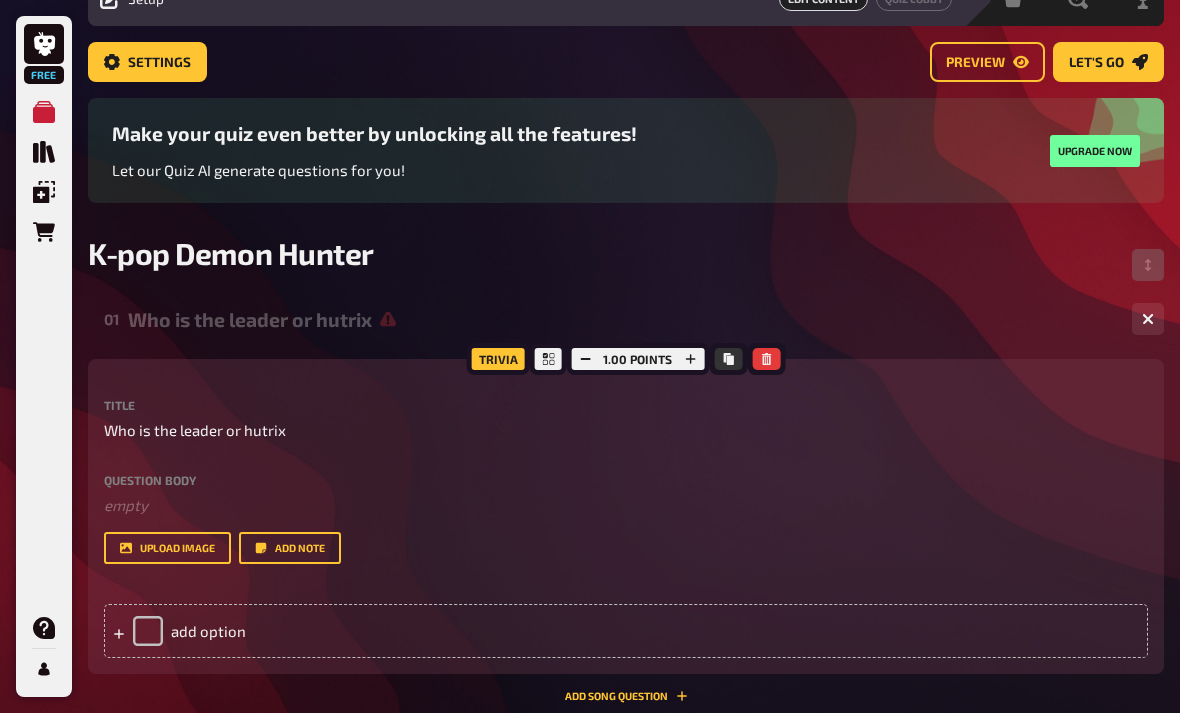 click on "add option" at bounding box center [626, 631] 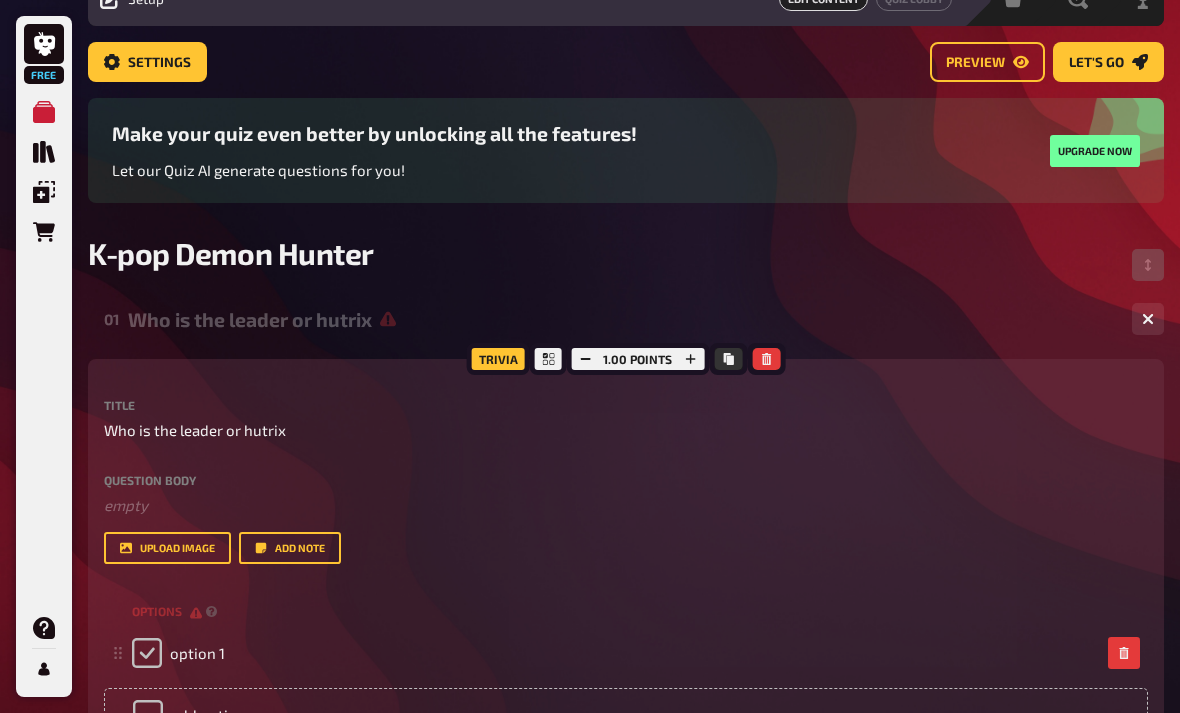 click at bounding box center (147, 653) 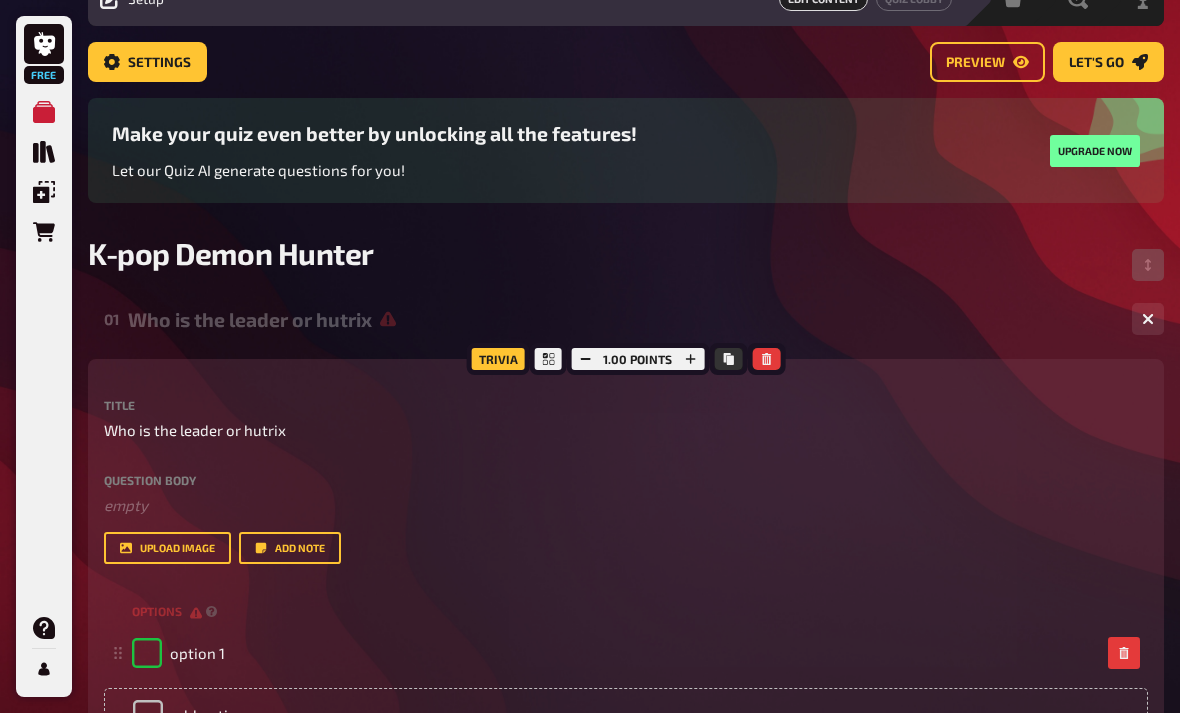 checkbox on "true" 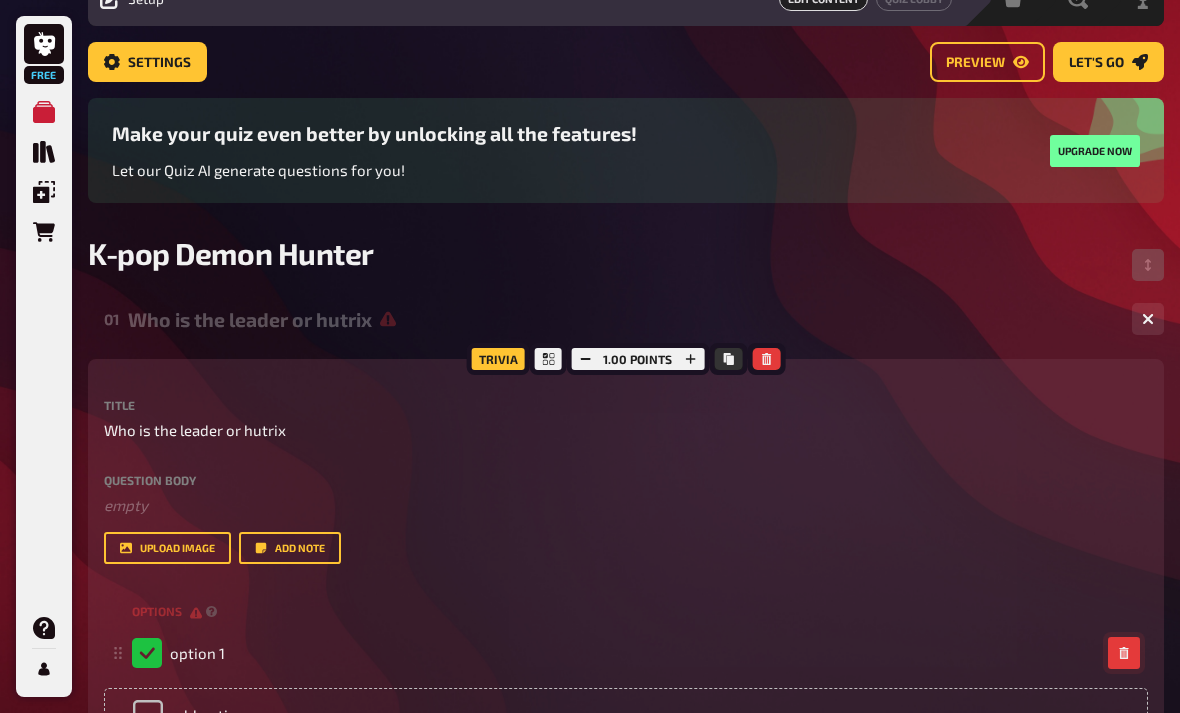 click at bounding box center [1124, 653] 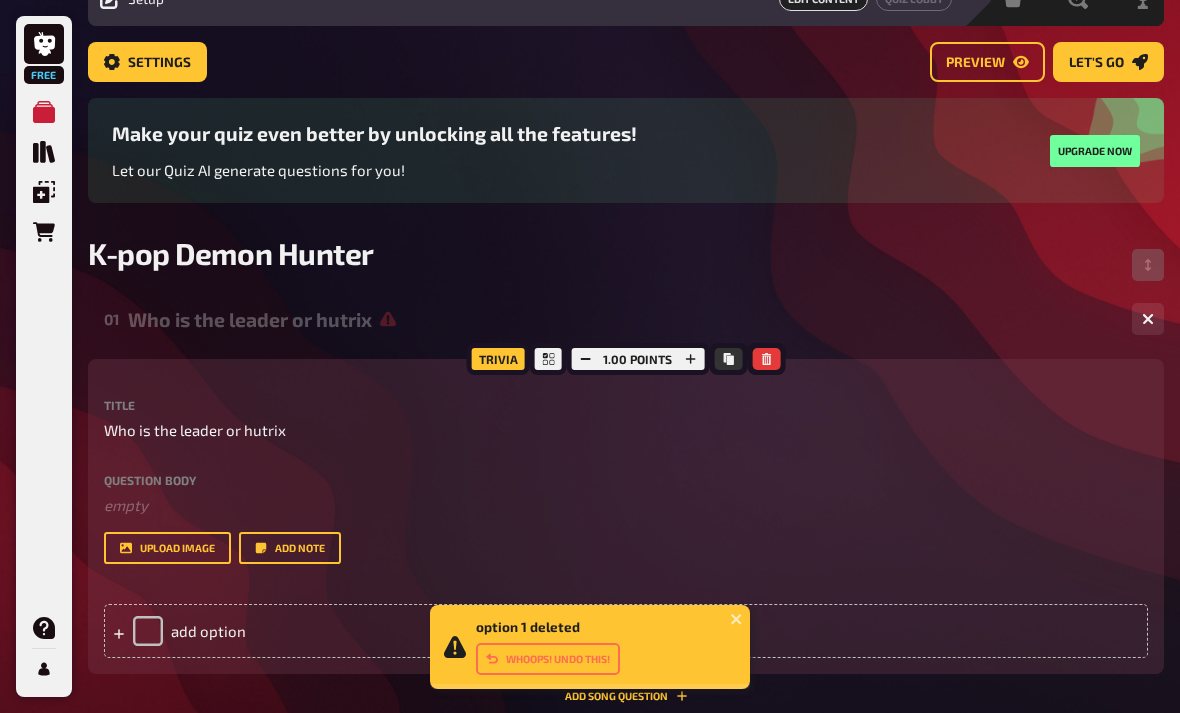 click on "add option" at bounding box center (626, 631) 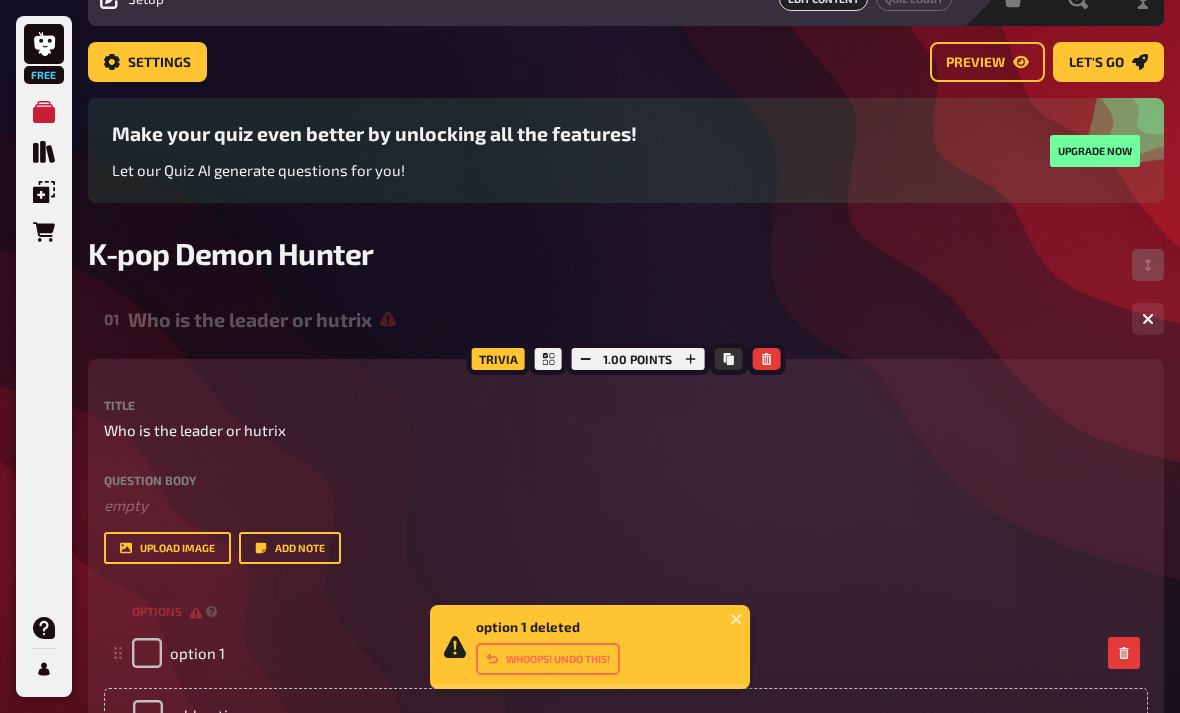 click on "add option" at bounding box center [626, 715] 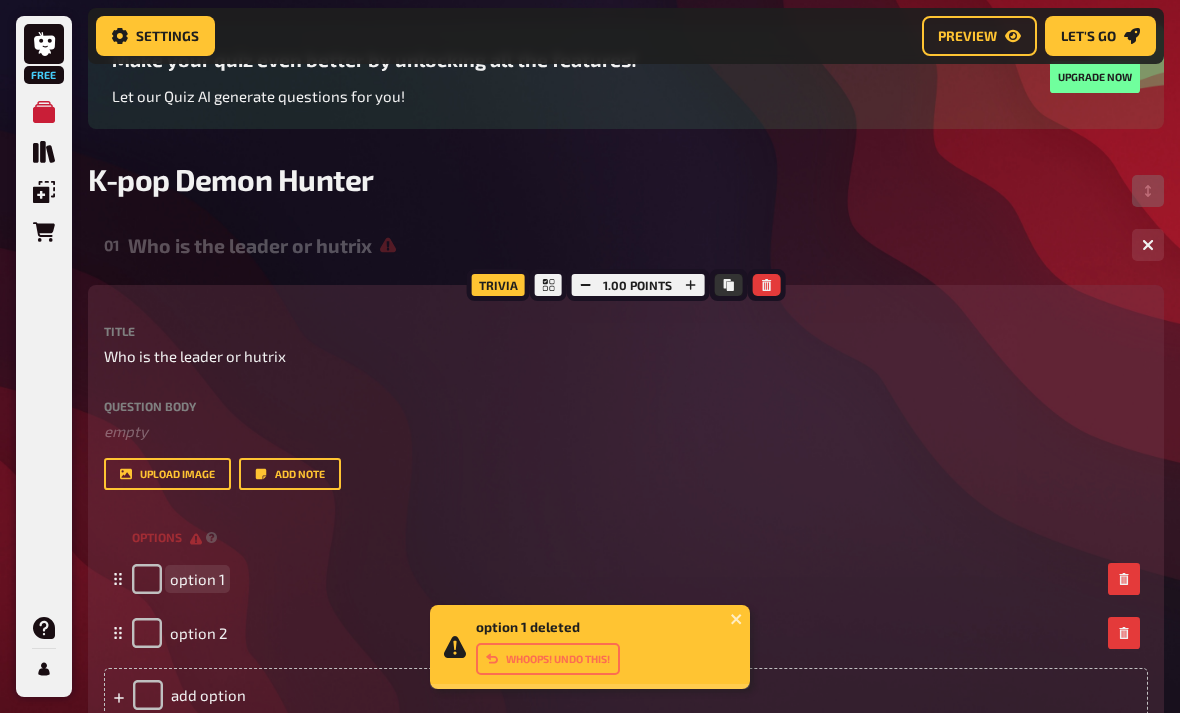 click on "option 1" at bounding box center [197, 579] 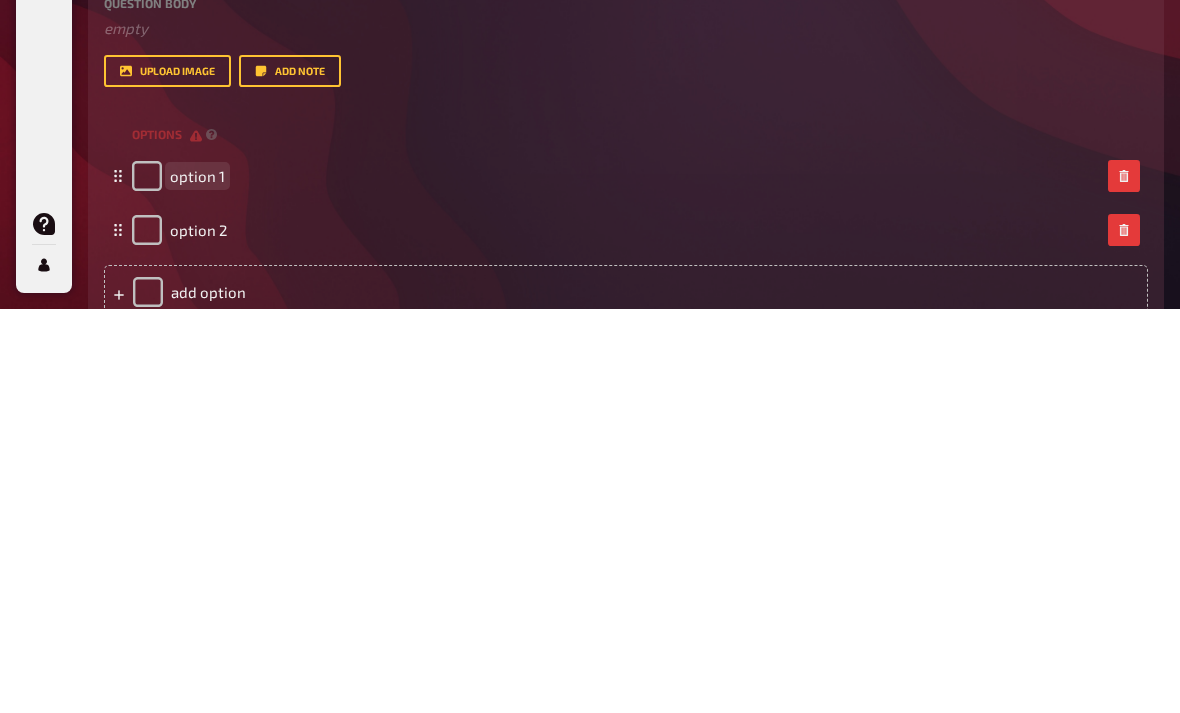 type 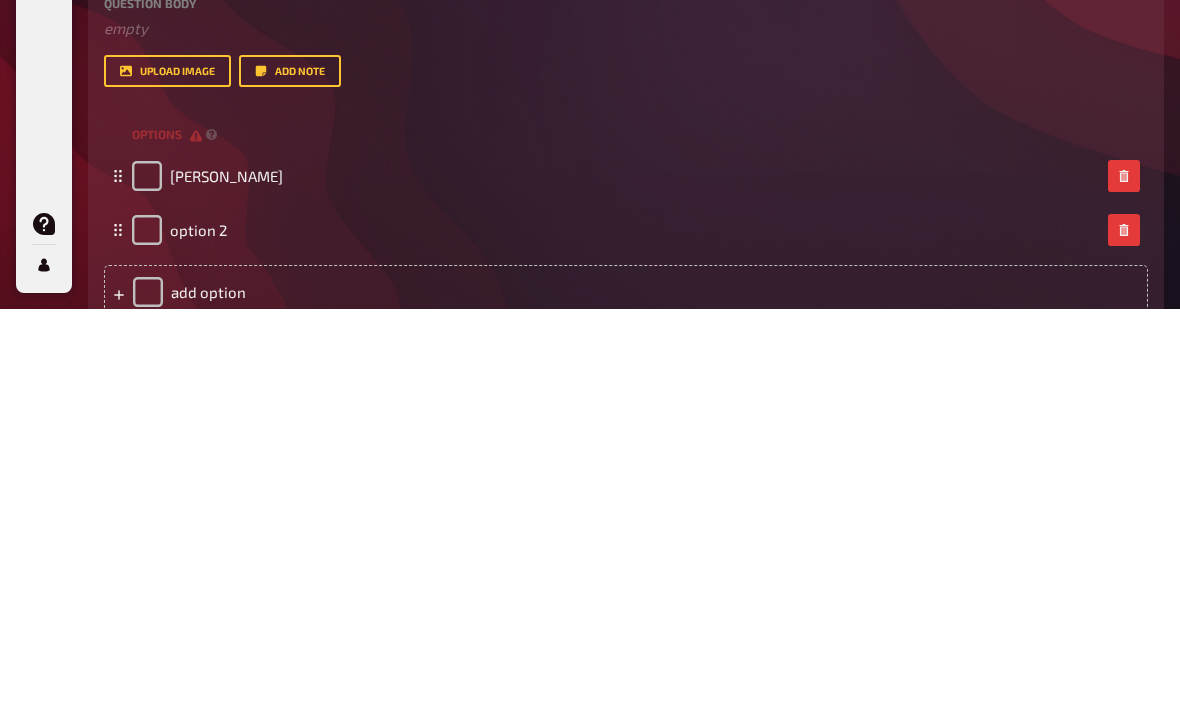 scroll, scrollTop: 590, scrollLeft: 0, axis: vertical 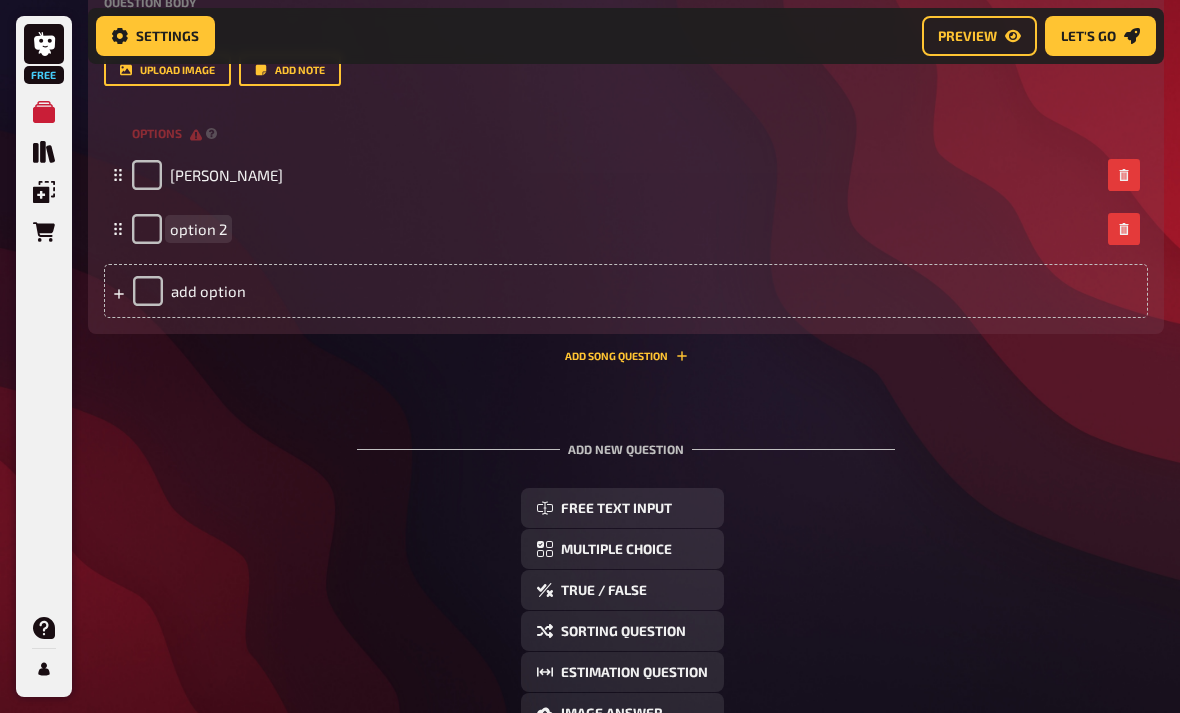 click on "option 2" at bounding box center [616, 229] 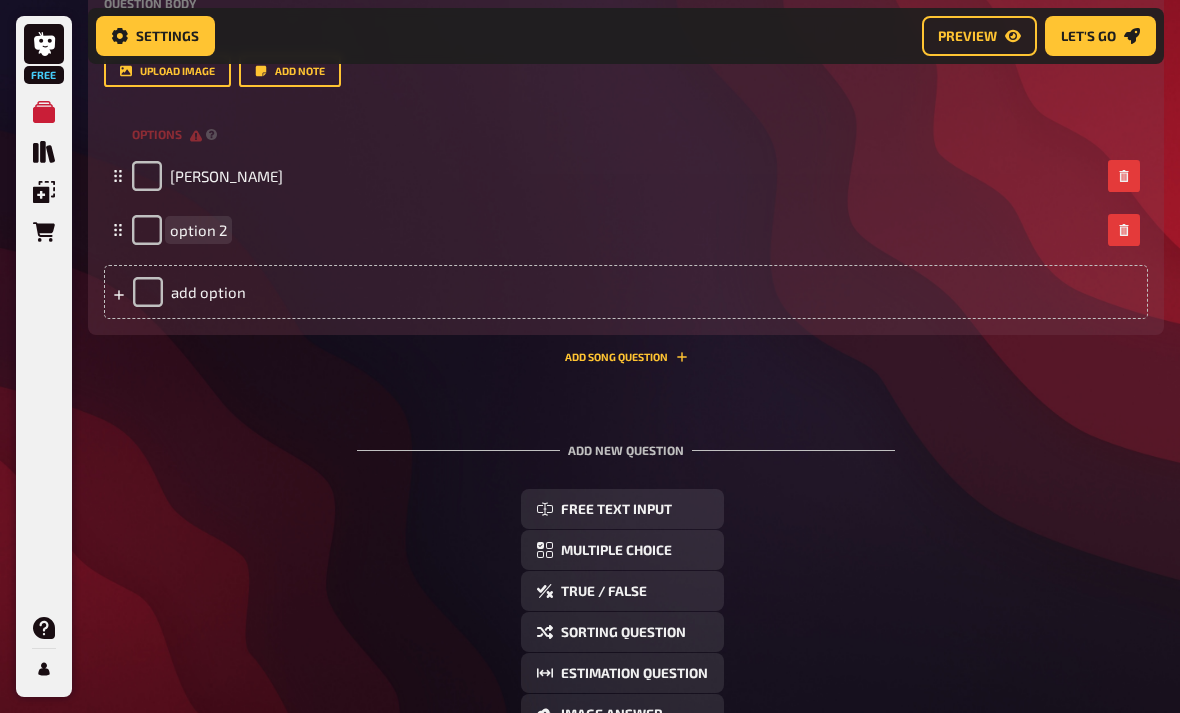 type 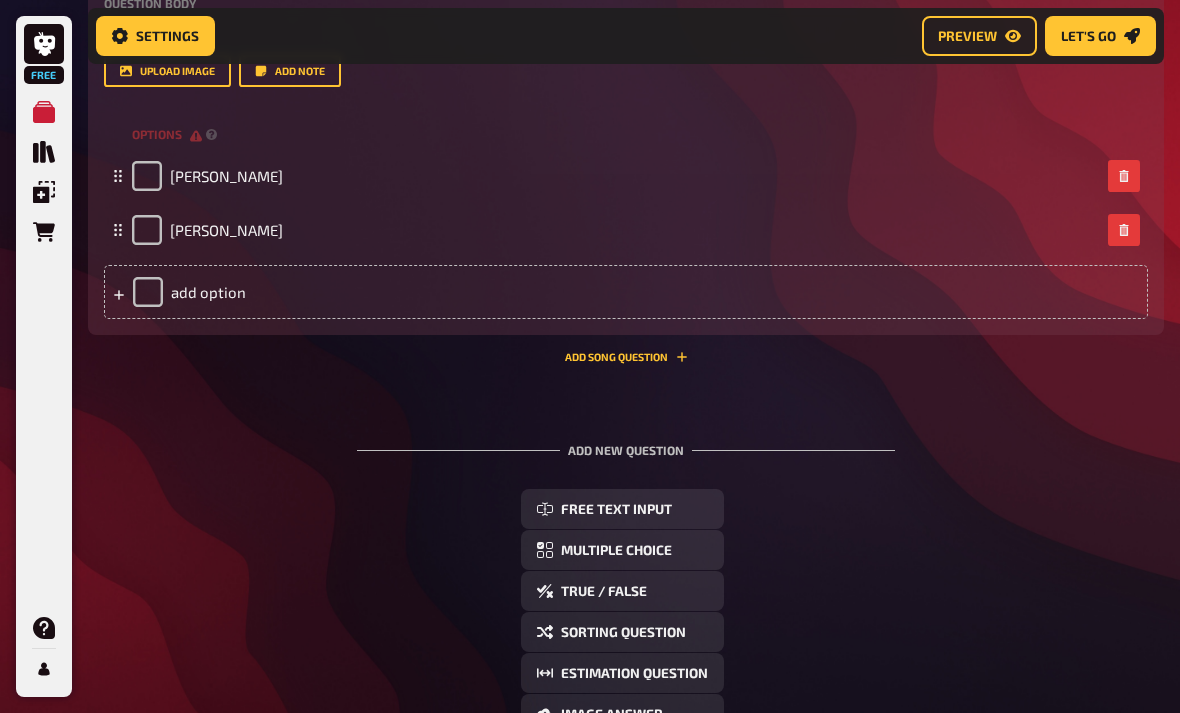 click on "add option" at bounding box center (626, 292) 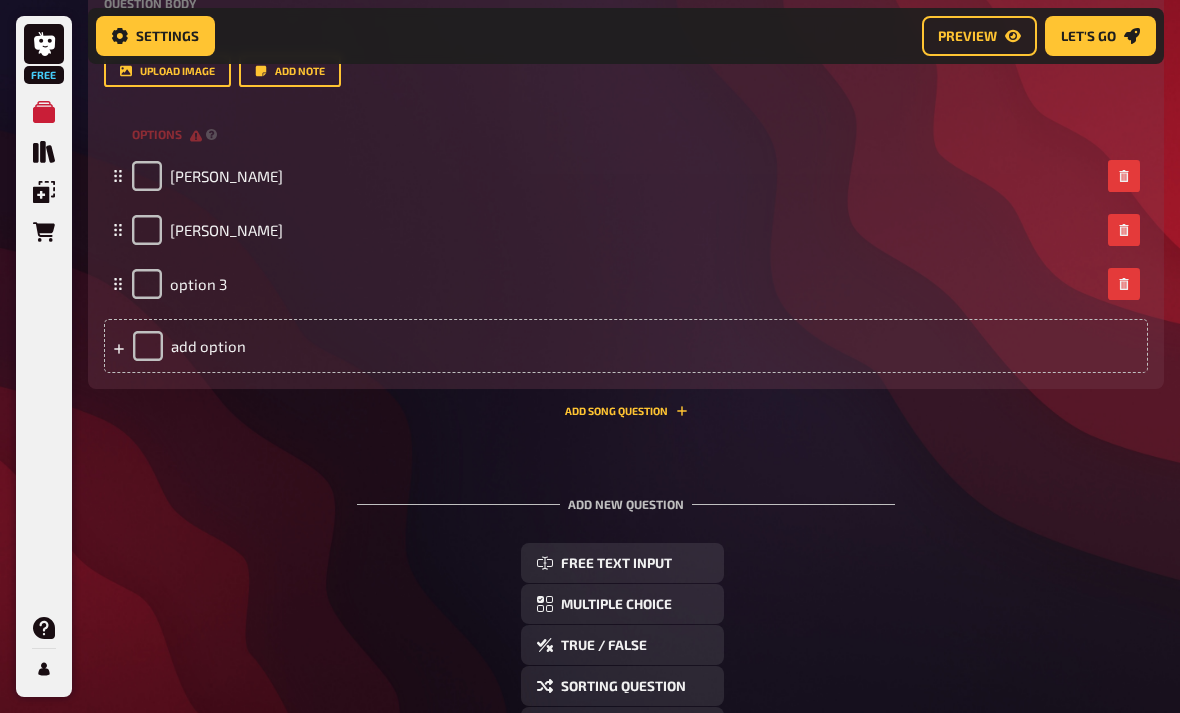 type 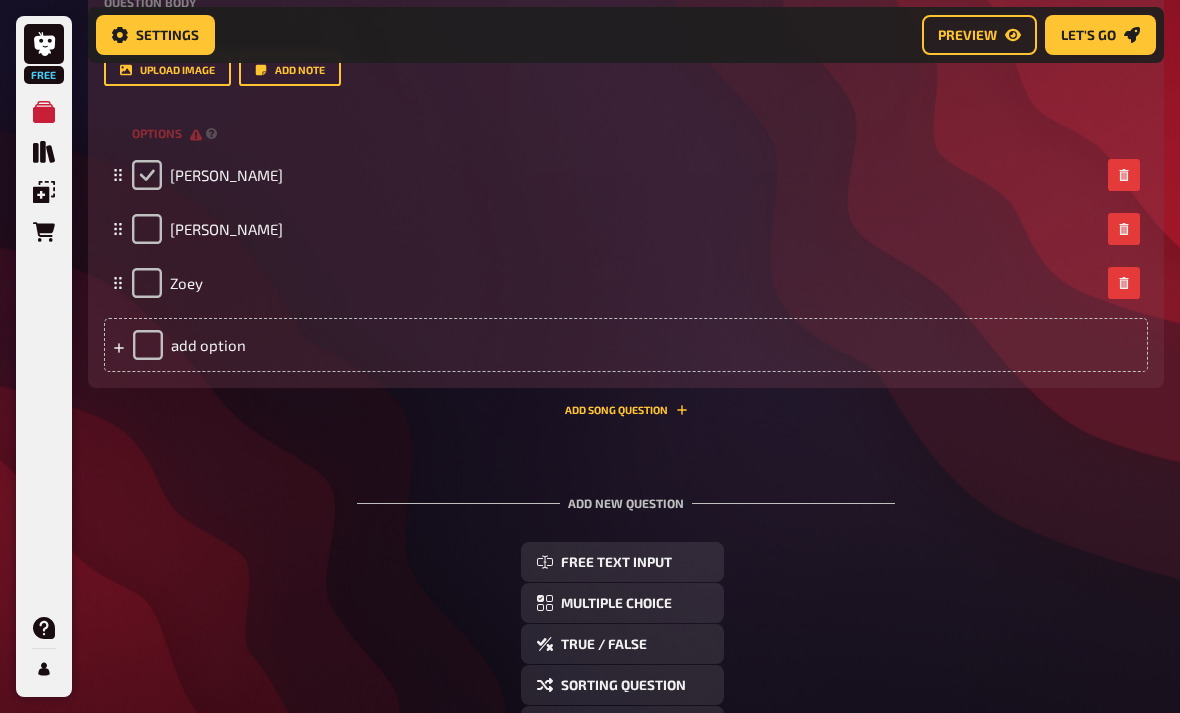 click at bounding box center (147, 176) 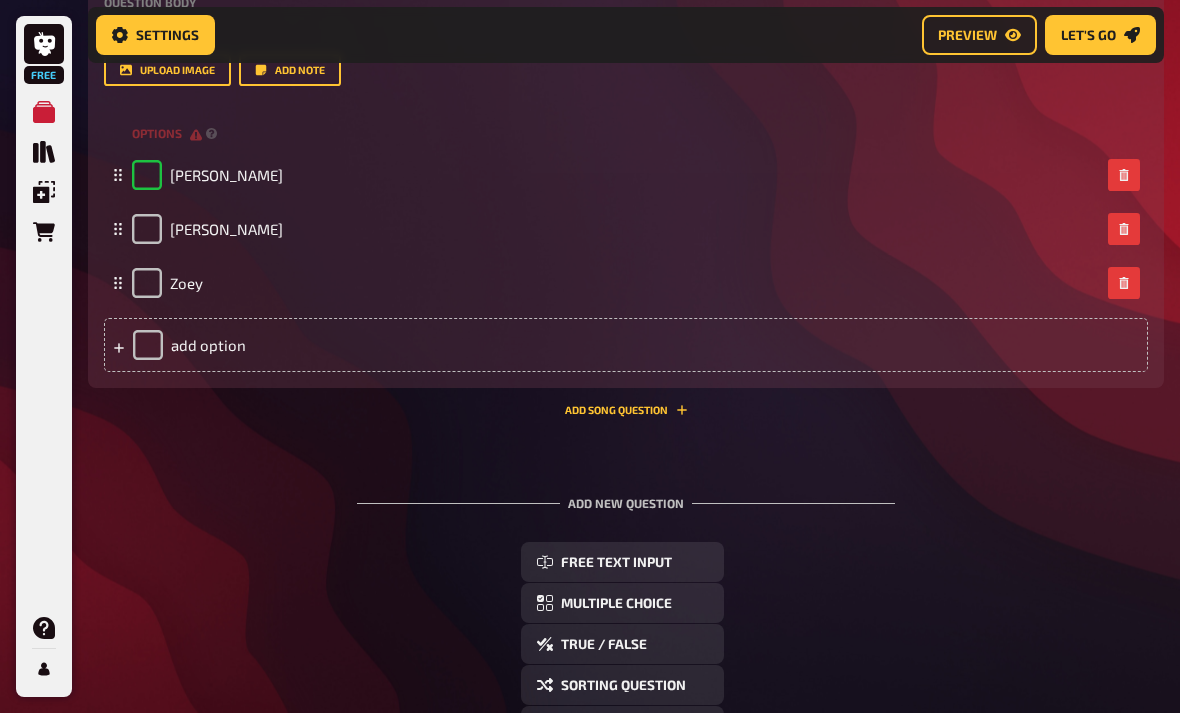 checkbox on "true" 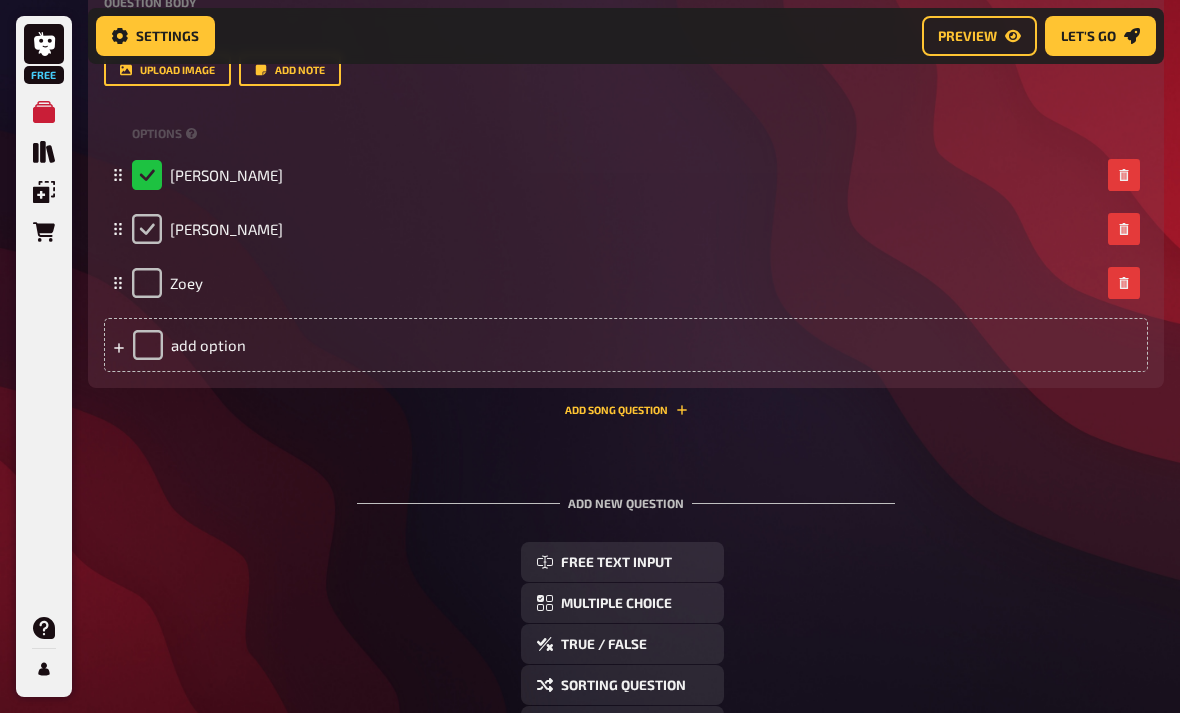 click at bounding box center (147, 229) 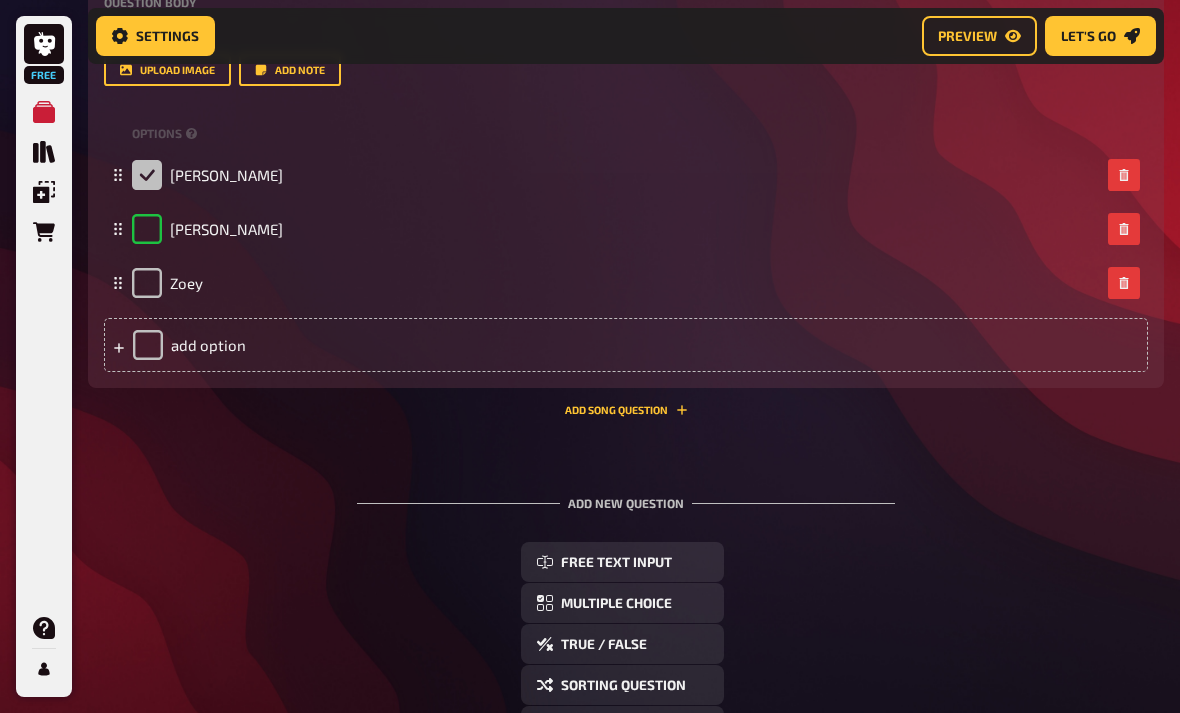 checkbox on "true" 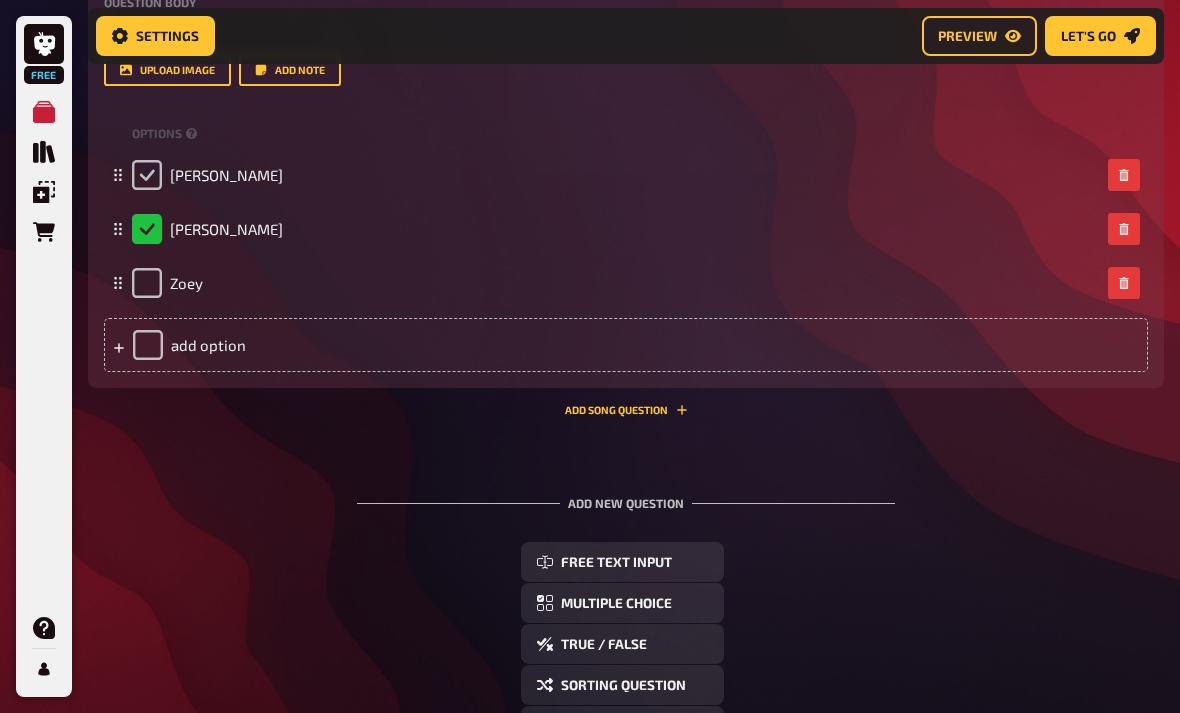 click at bounding box center [147, 175] 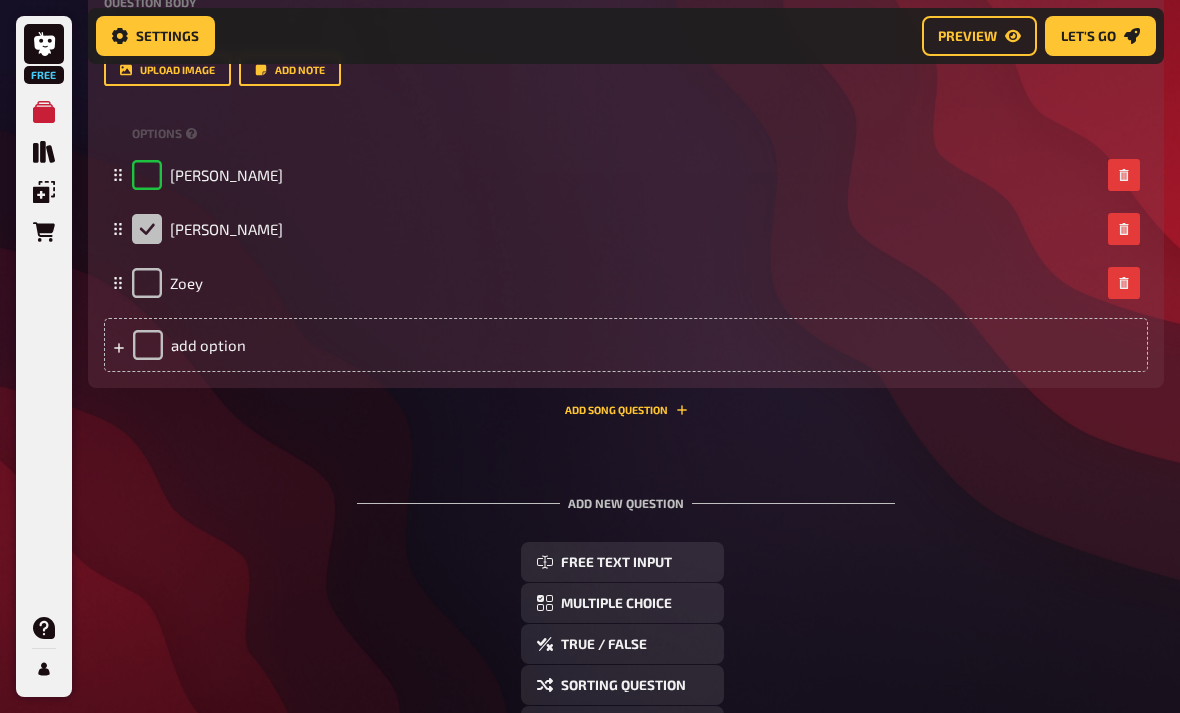 checkbox on "true" 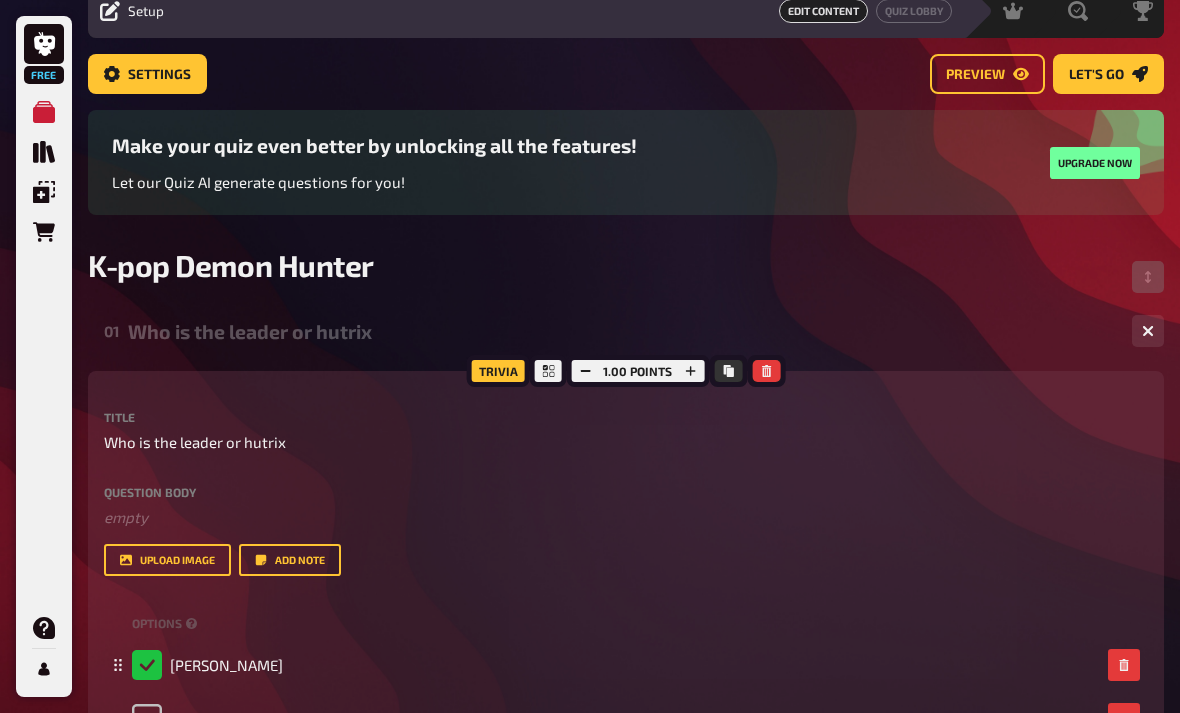 scroll, scrollTop: 106, scrollLeft: 0, axis: vertical 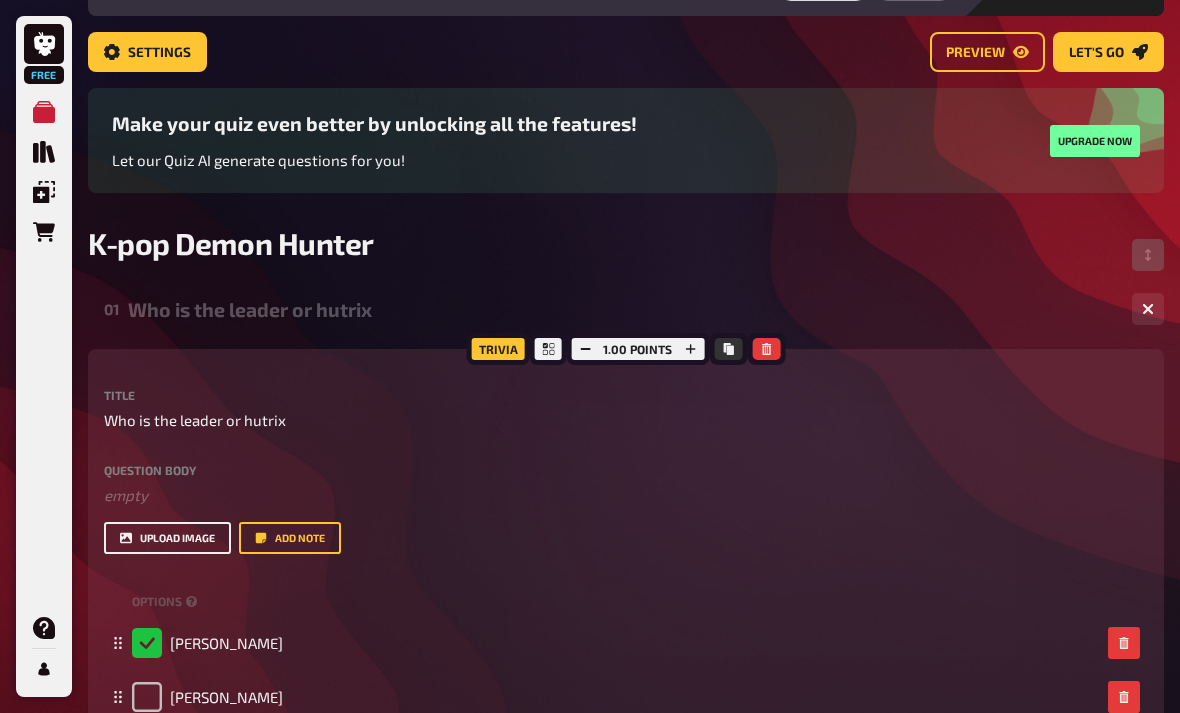 click on "upload image" at bounding box center (167, 538) 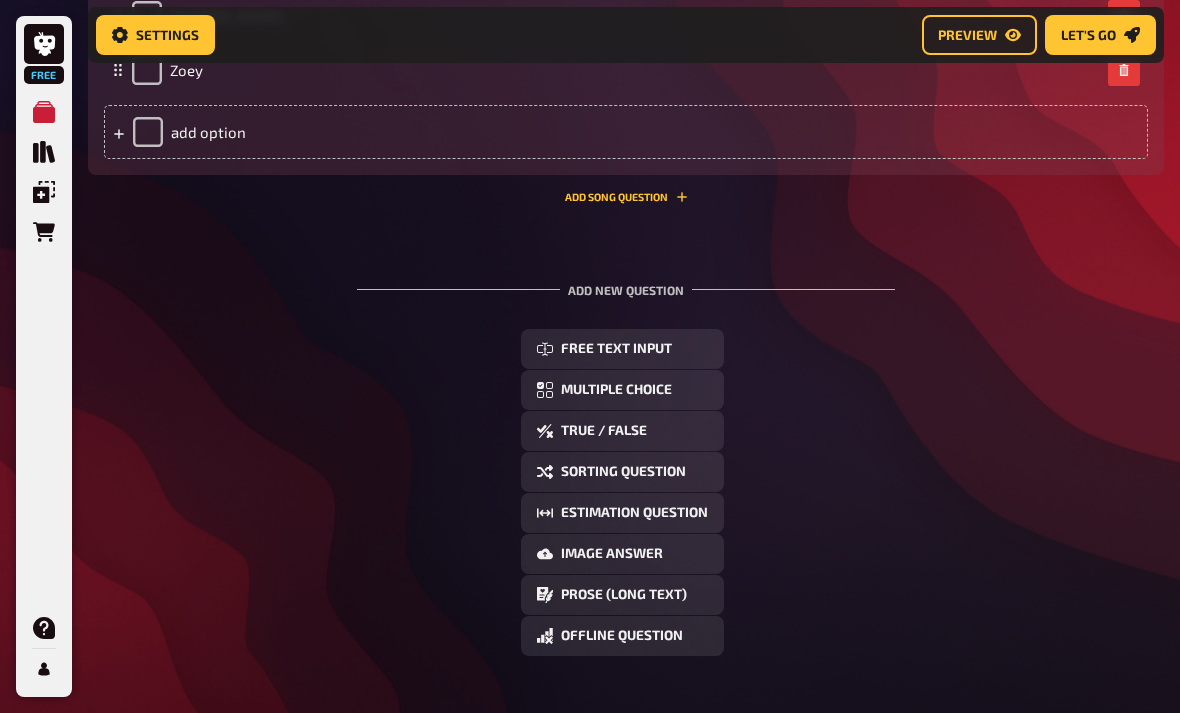 scroll, scrollTop: 1016, scrollLeft: 0, axis: vertical 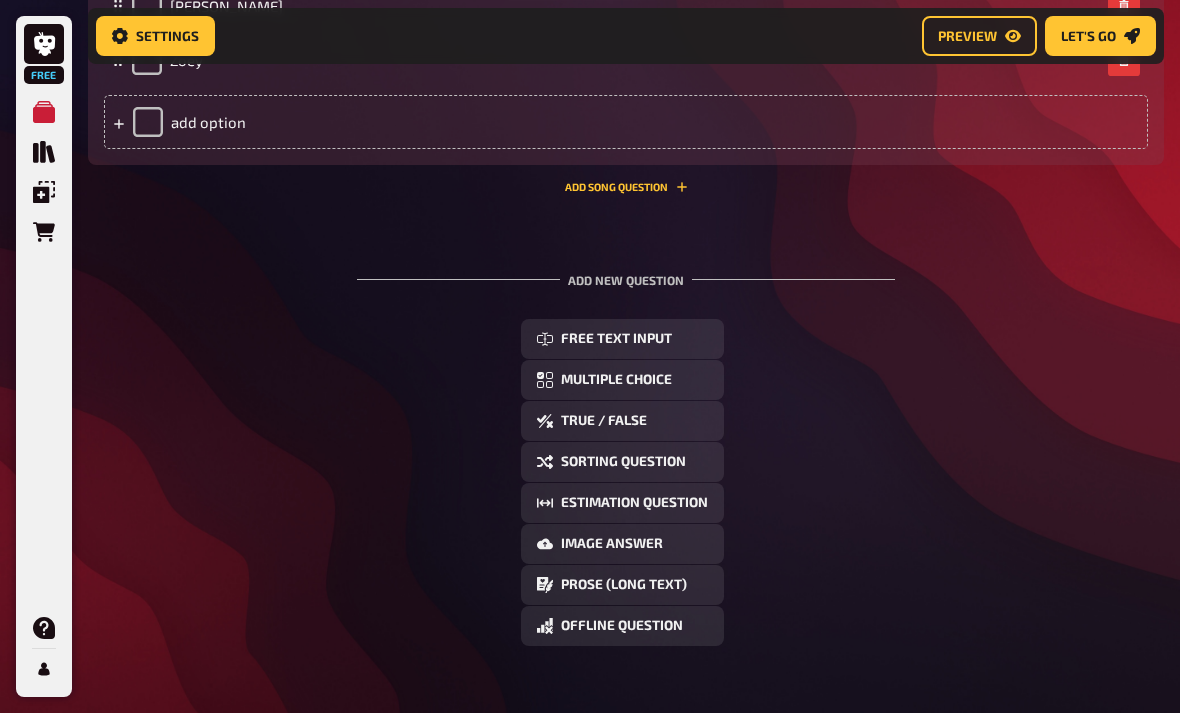 click on "Preview" at bounding box center [967, 36] 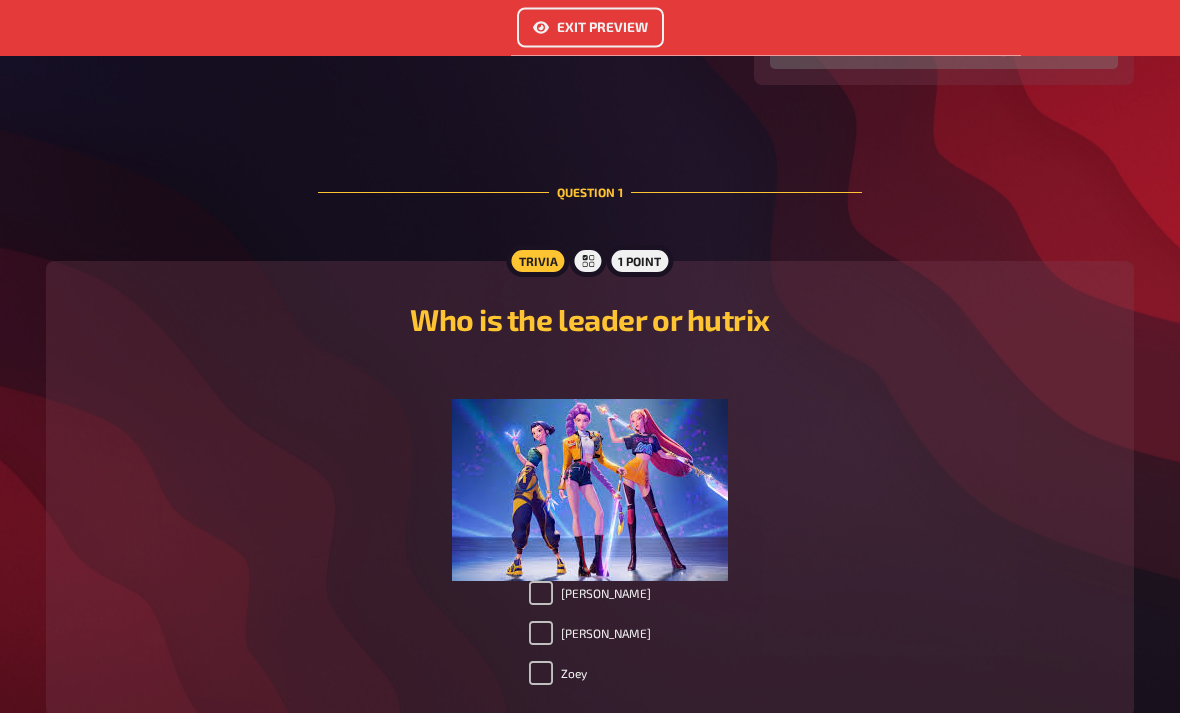 scroll, scrollTop: 505, scrollLeft: 0, axis: vertical 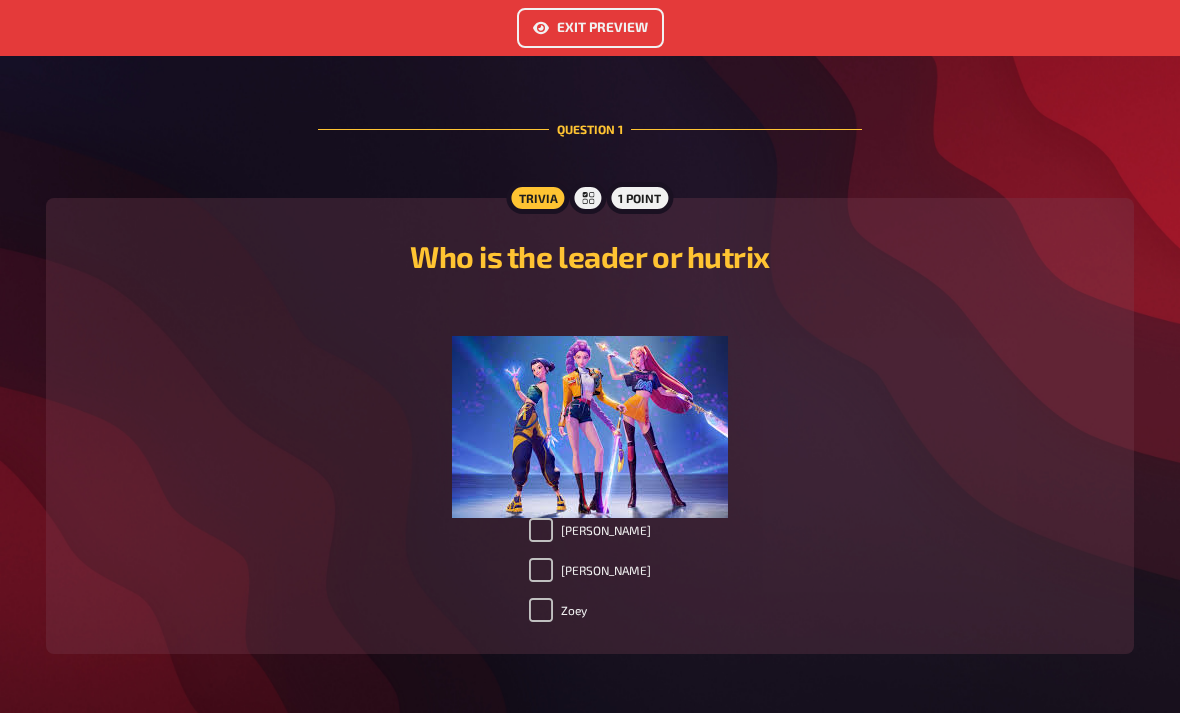 click on "Myra" at bounding box center (541, 570) 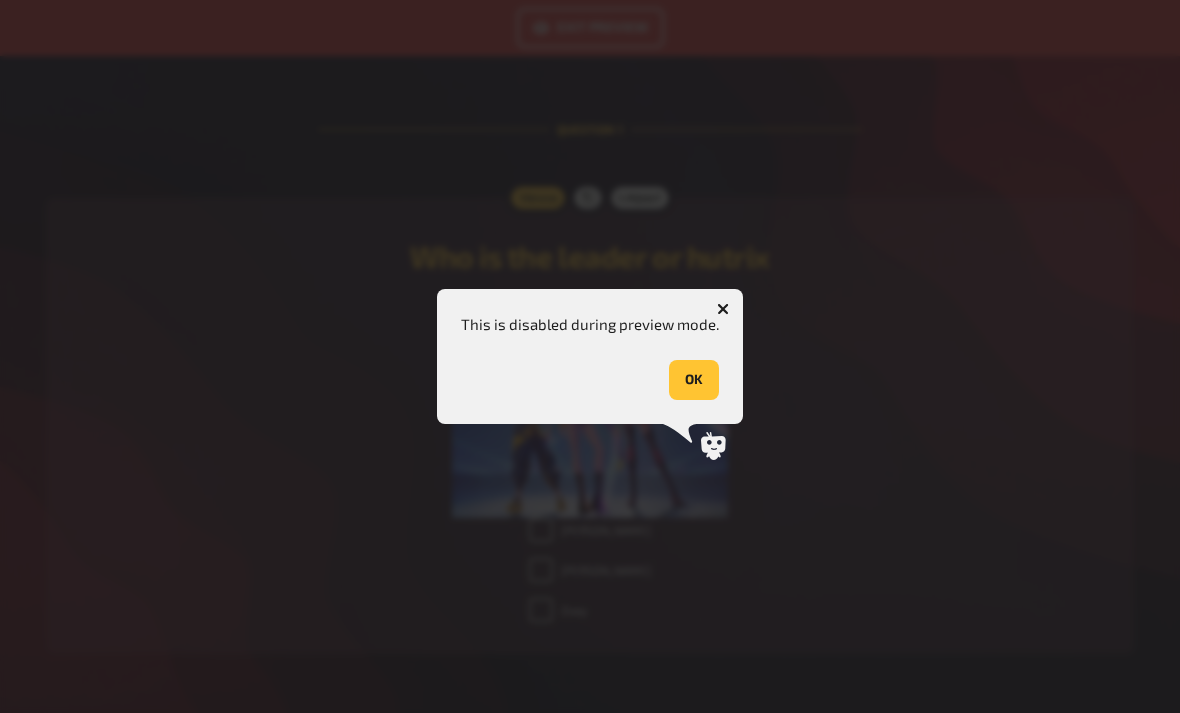 click on "OK" at bounding box center [694, 380] 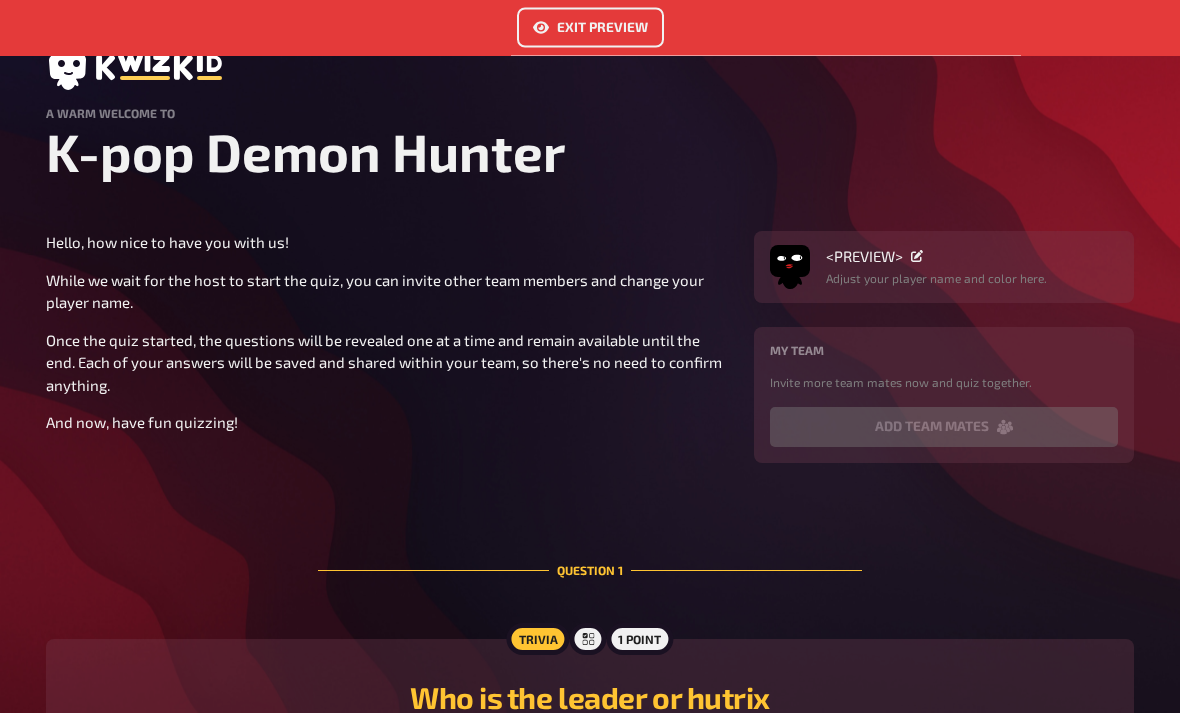 scroll, scrollTop: 0, scrollLeft: 0, axis: both 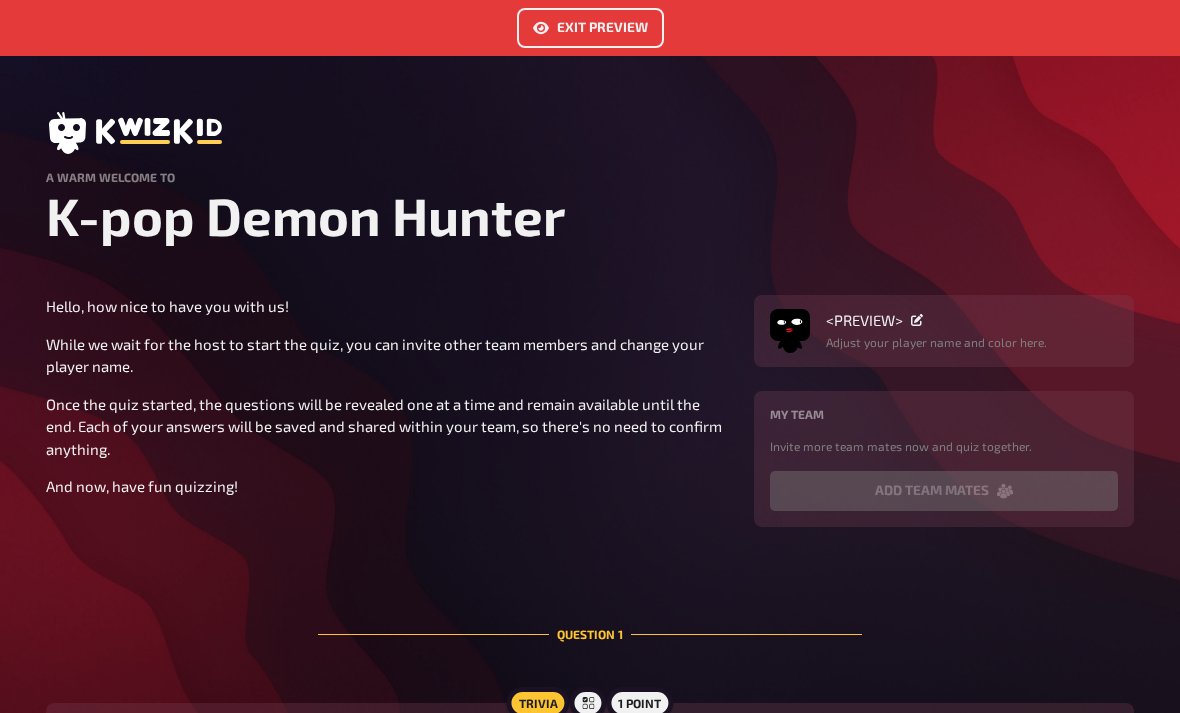 click on "Exit Preview" at bounding box center [590, 28] 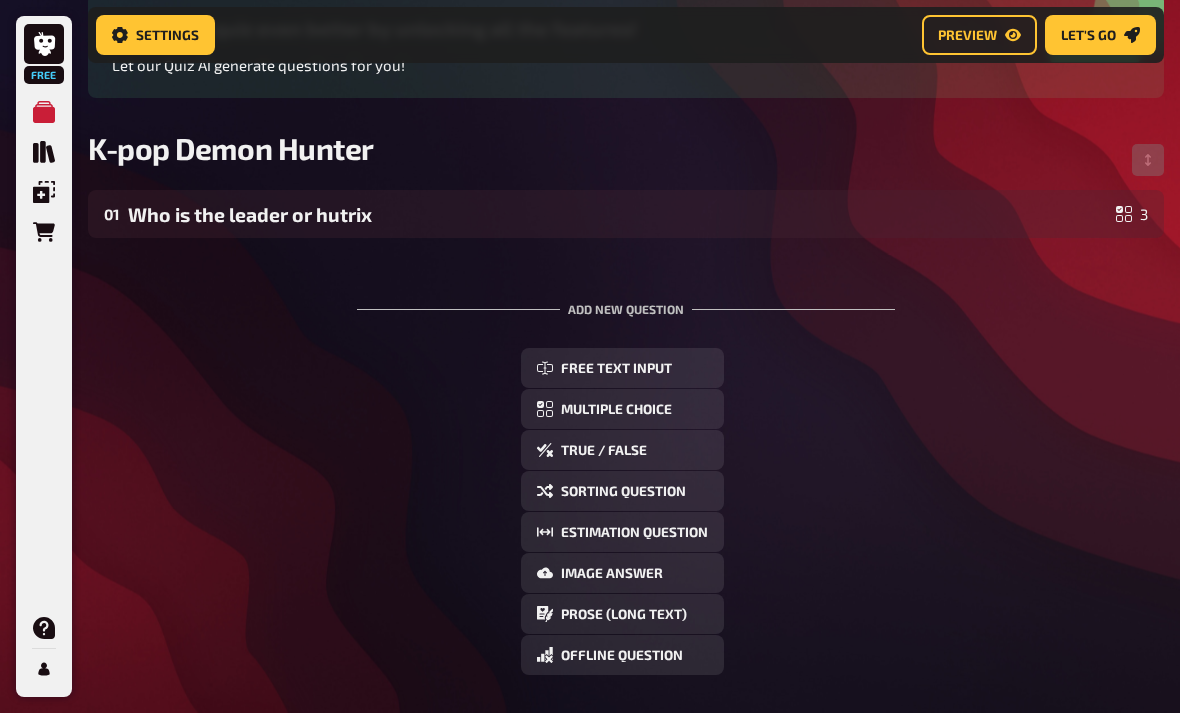 scroll, scrollTop: 225, scrollLeft: 0, axis: vertical 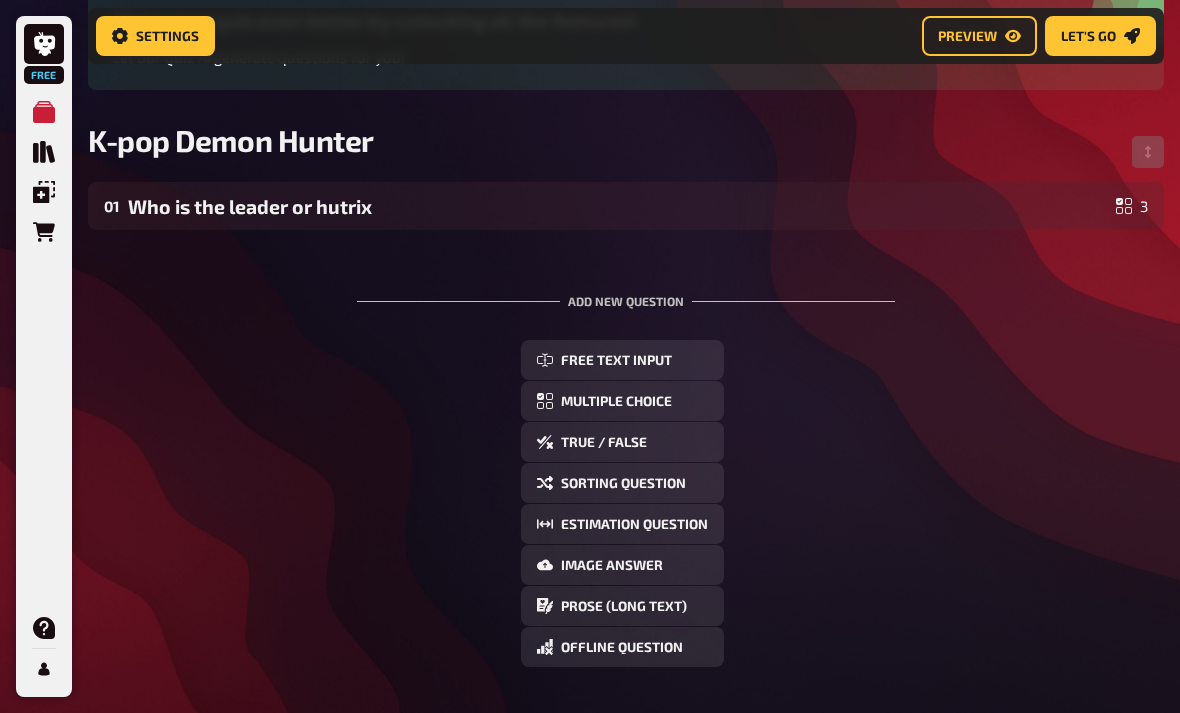 click on "True / False" at bounding box center [622, 442] 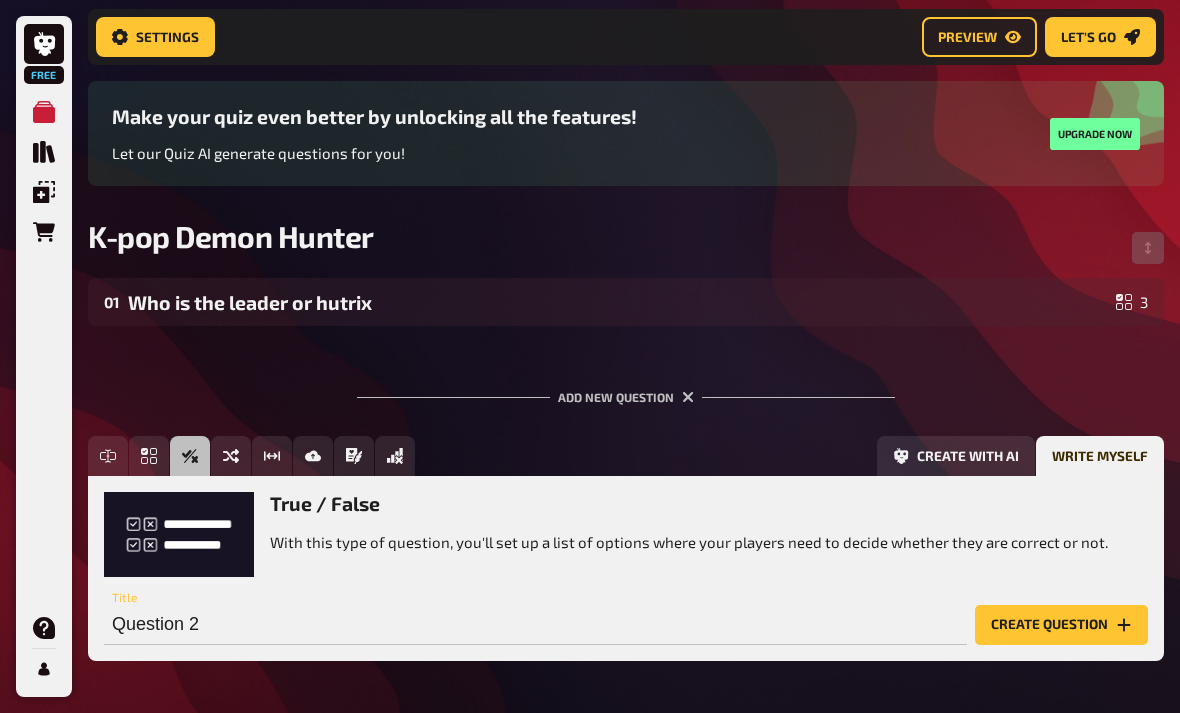 scroll, scrollTop: 144, scrollLeft: 0, axis: vertical 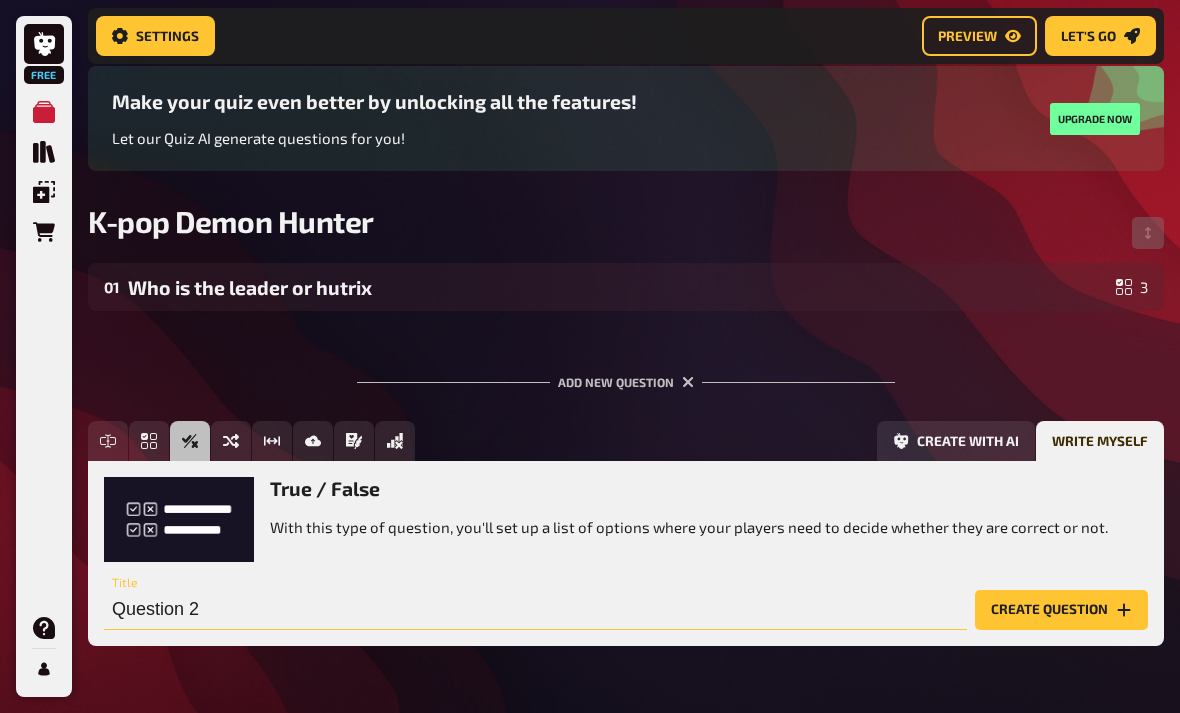 click on "Question 2" at bounding box center (535, 610) 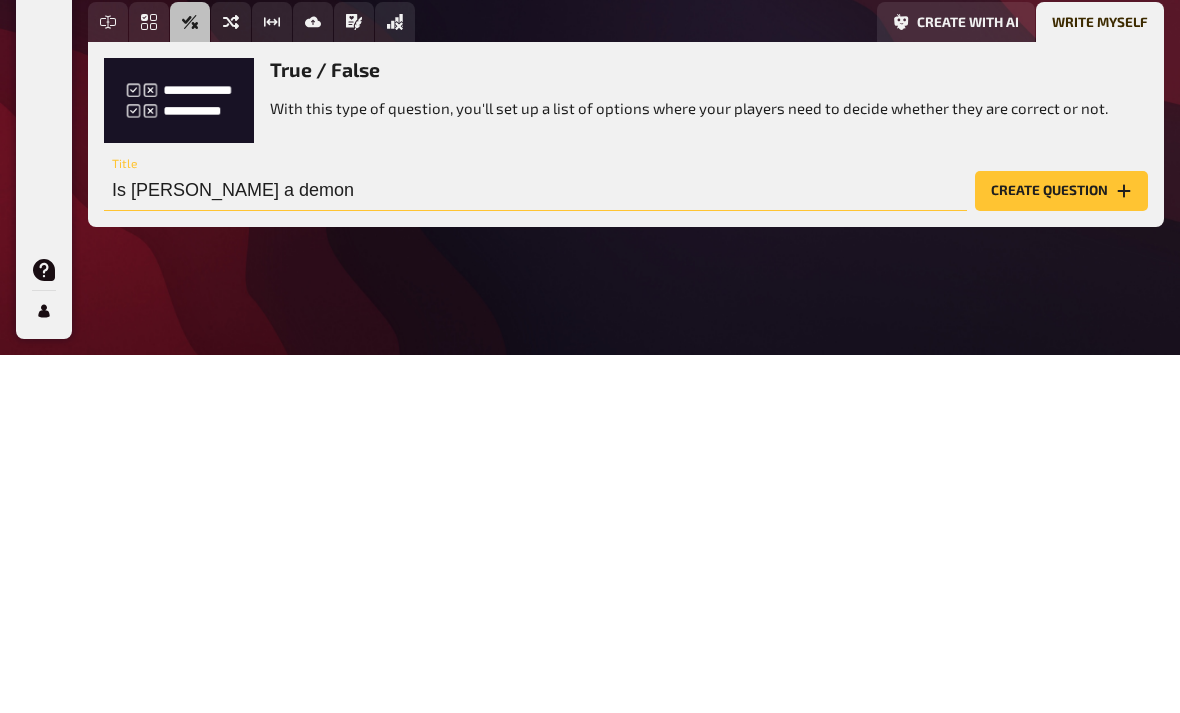 type on "Is rumi a demon" 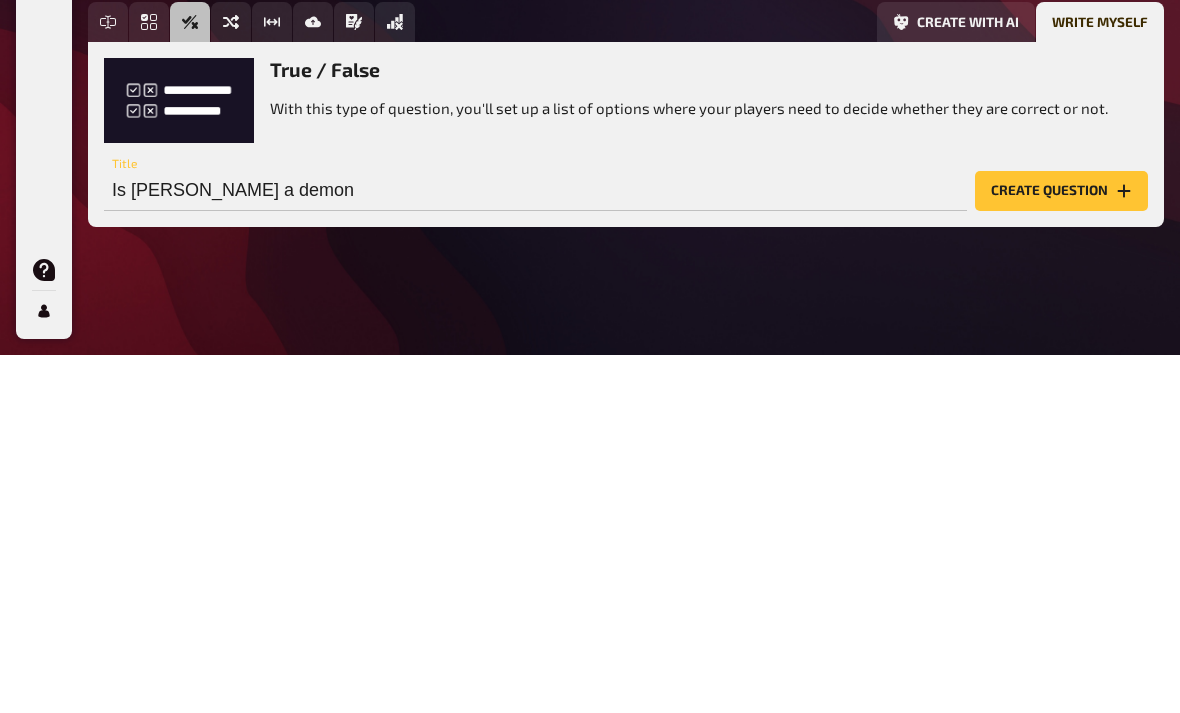 click 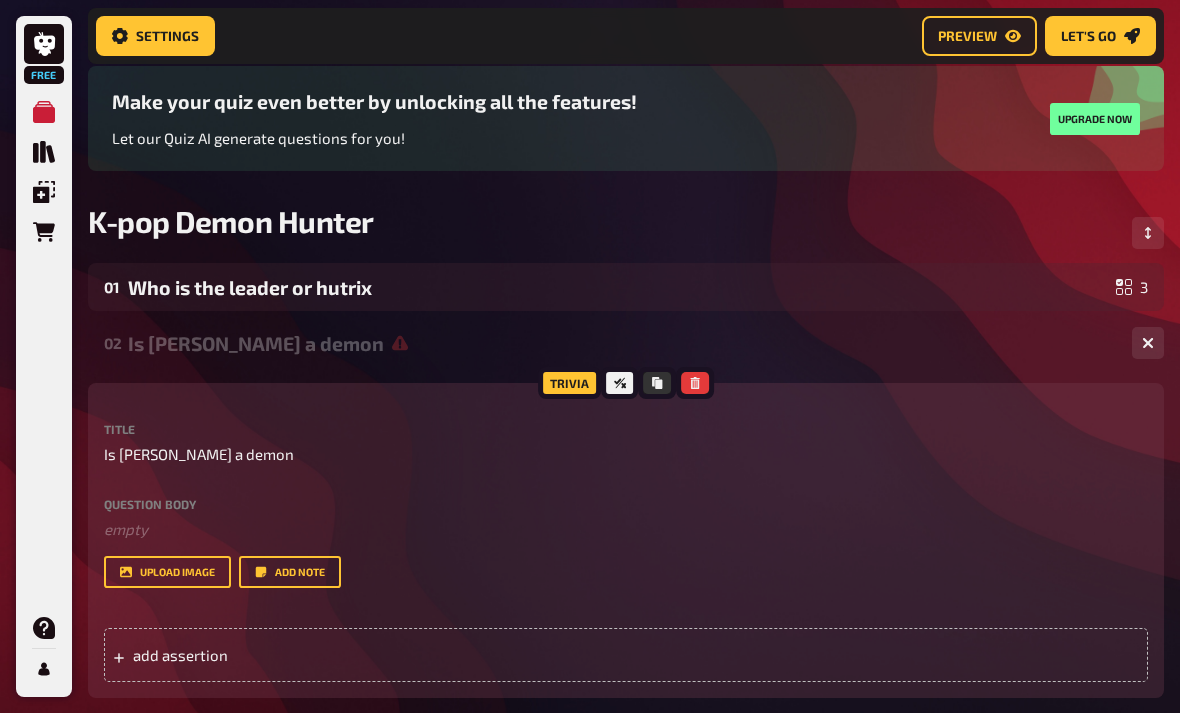 click on "add assertion" at bounding box center (287, 655) 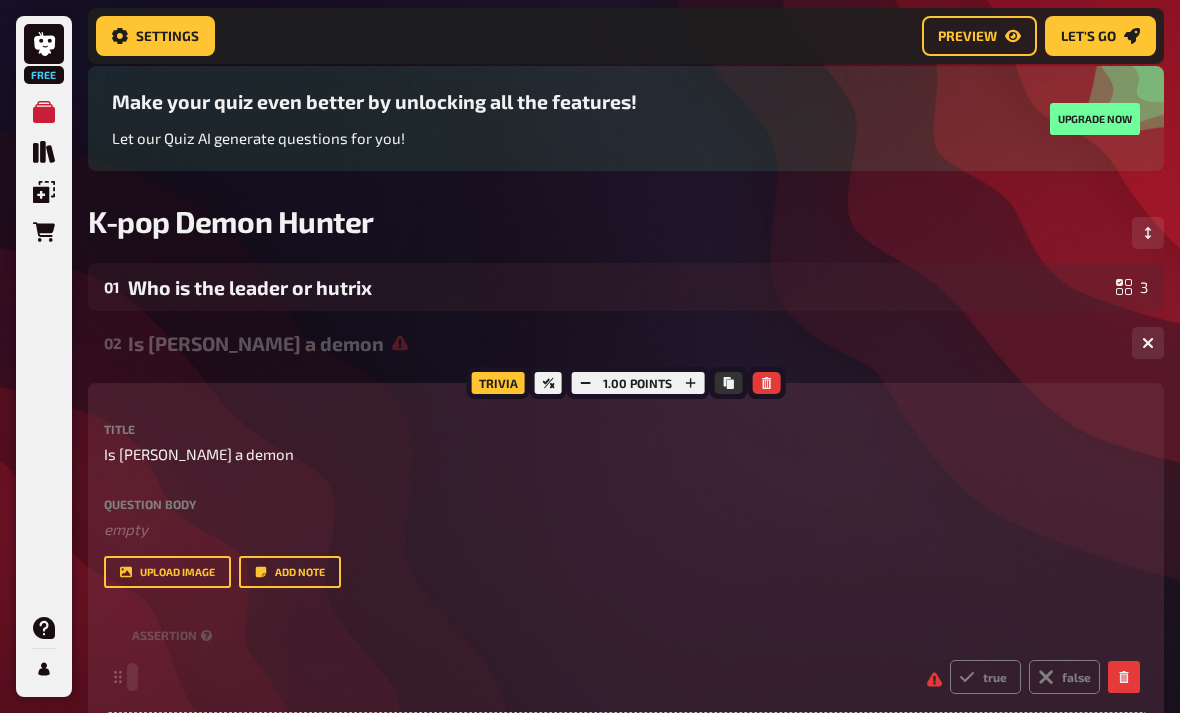 scroll, scrollTop: 223, scrollLeft: 0, axis: vertical 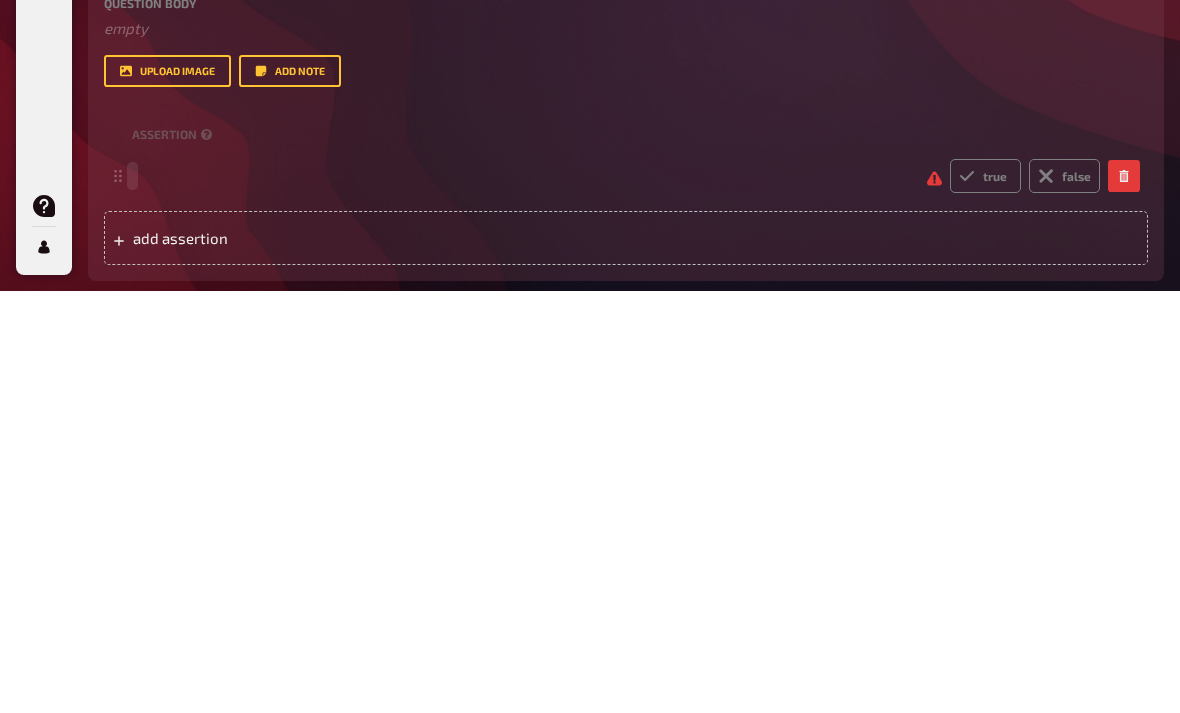 type 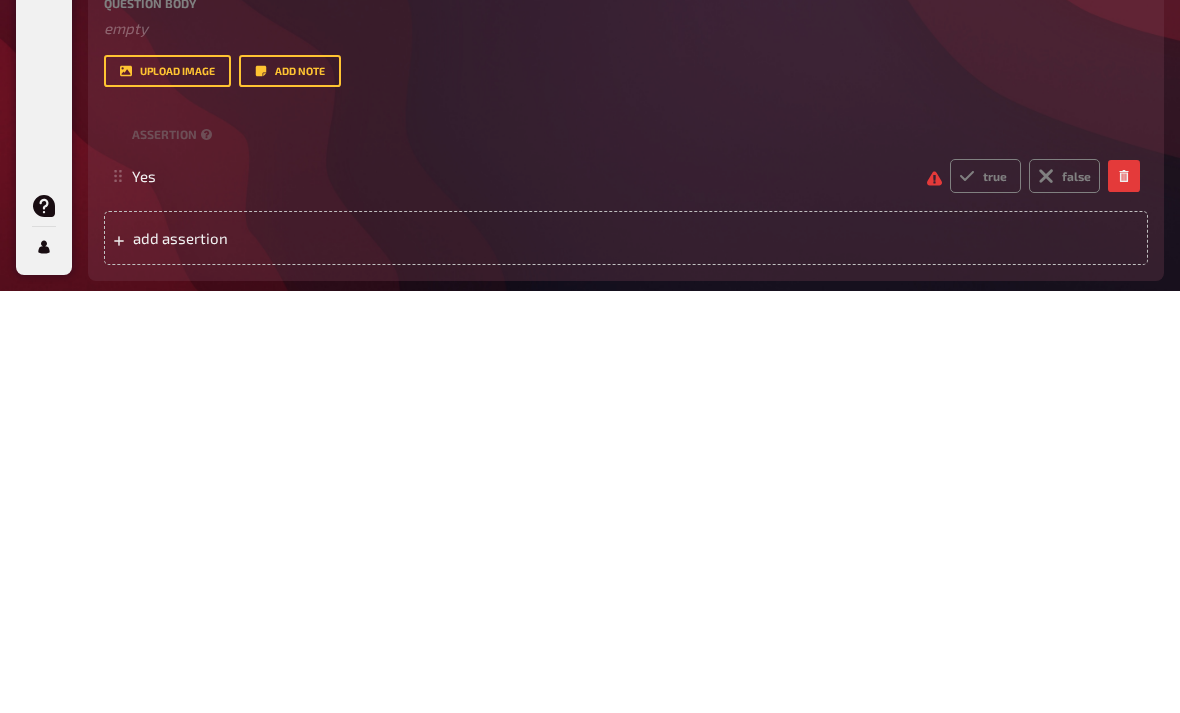 click on "true" at bounding box center [985, 598] 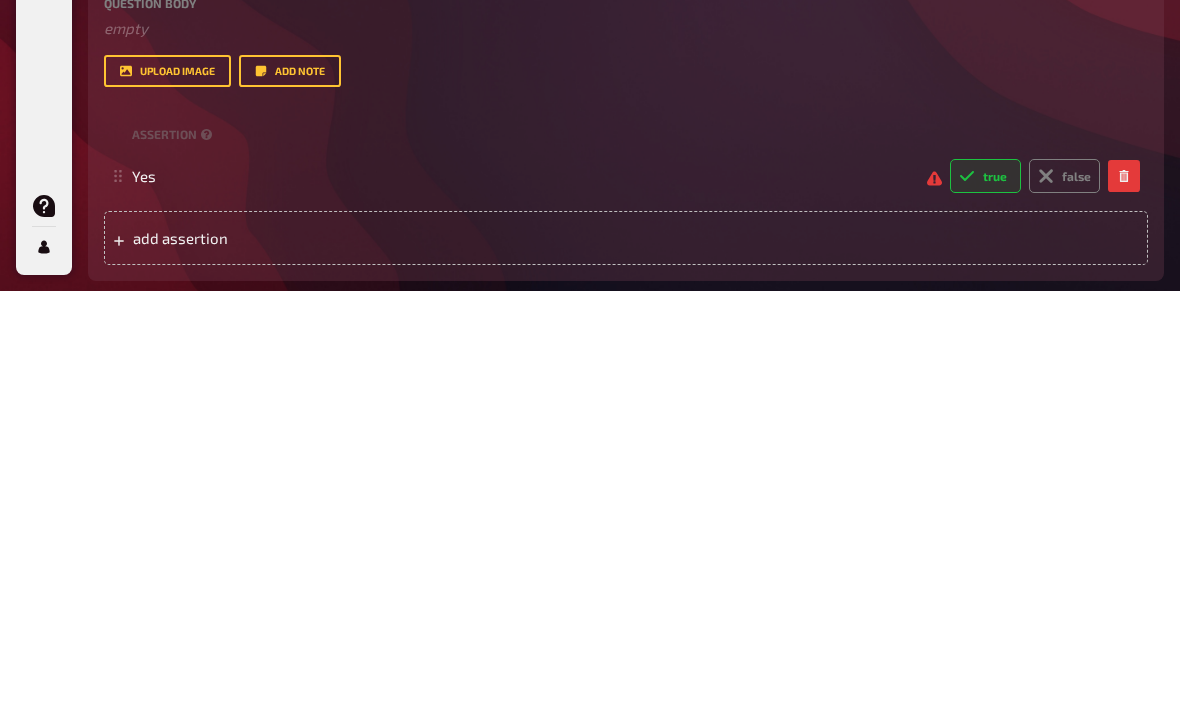 radio on "true" 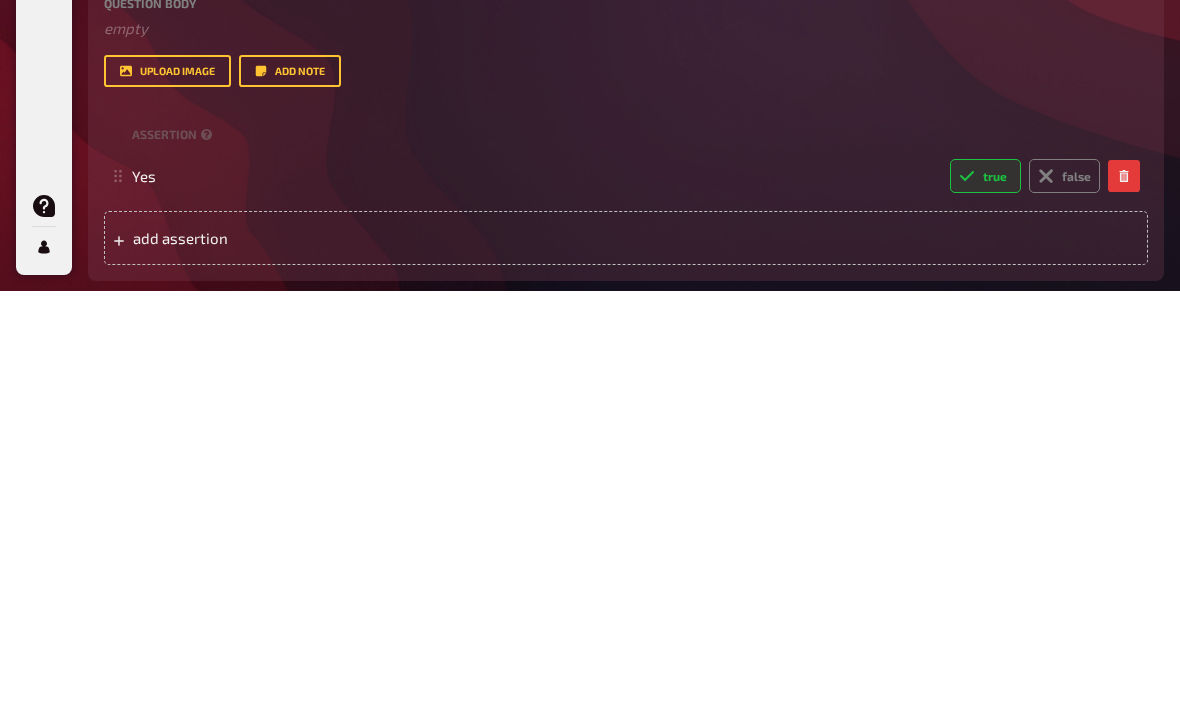 scroll, scrollTop: 646, scrollLeft: 0, axis: vertical 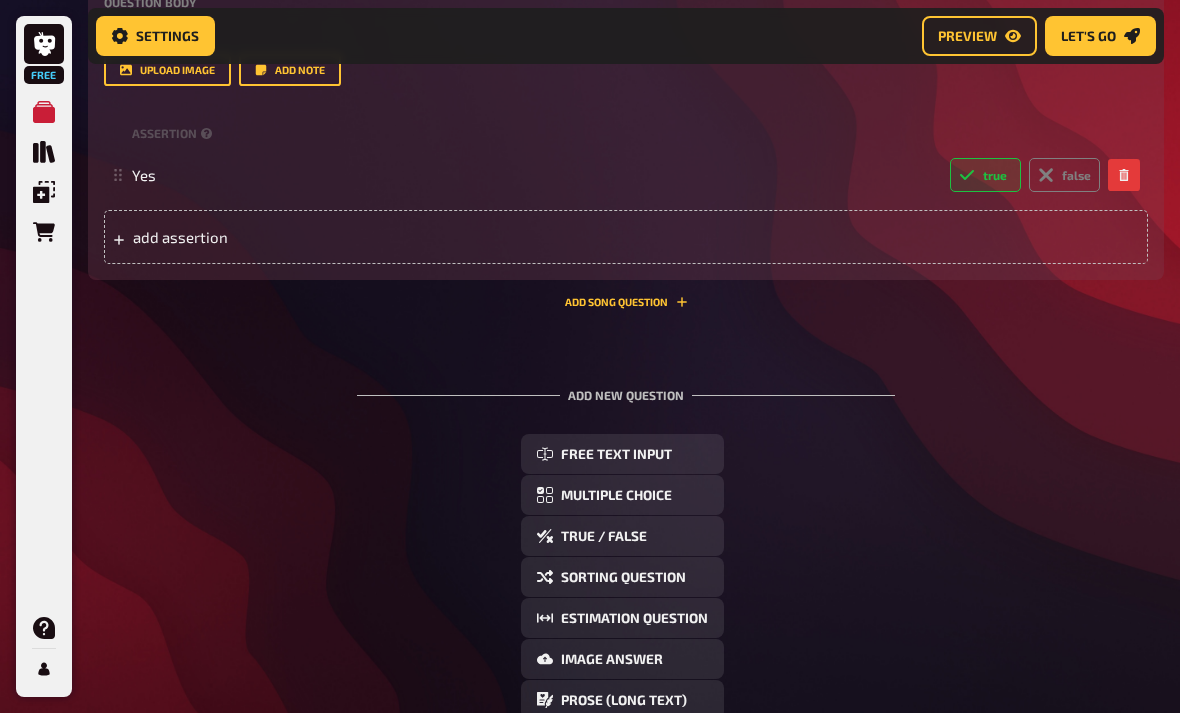 click on "Yes" at bounding box center (533, 175) 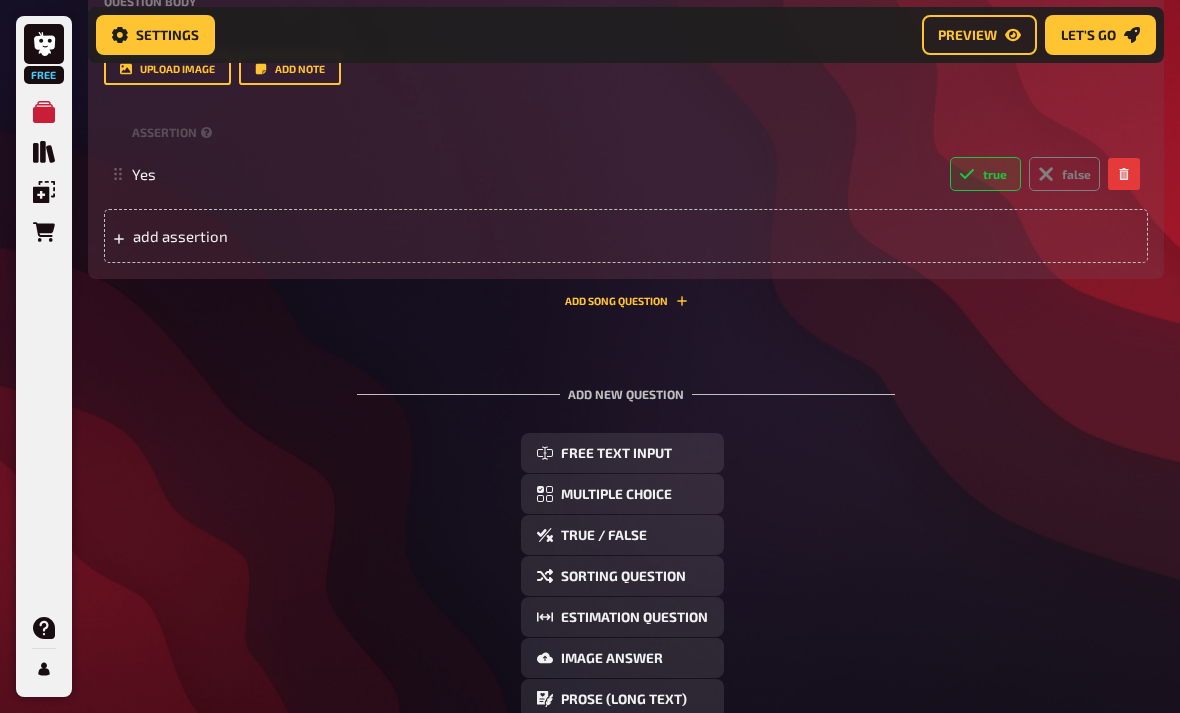 scroll, scrollTop: 629, scrollLeft: 0, axis: vertical 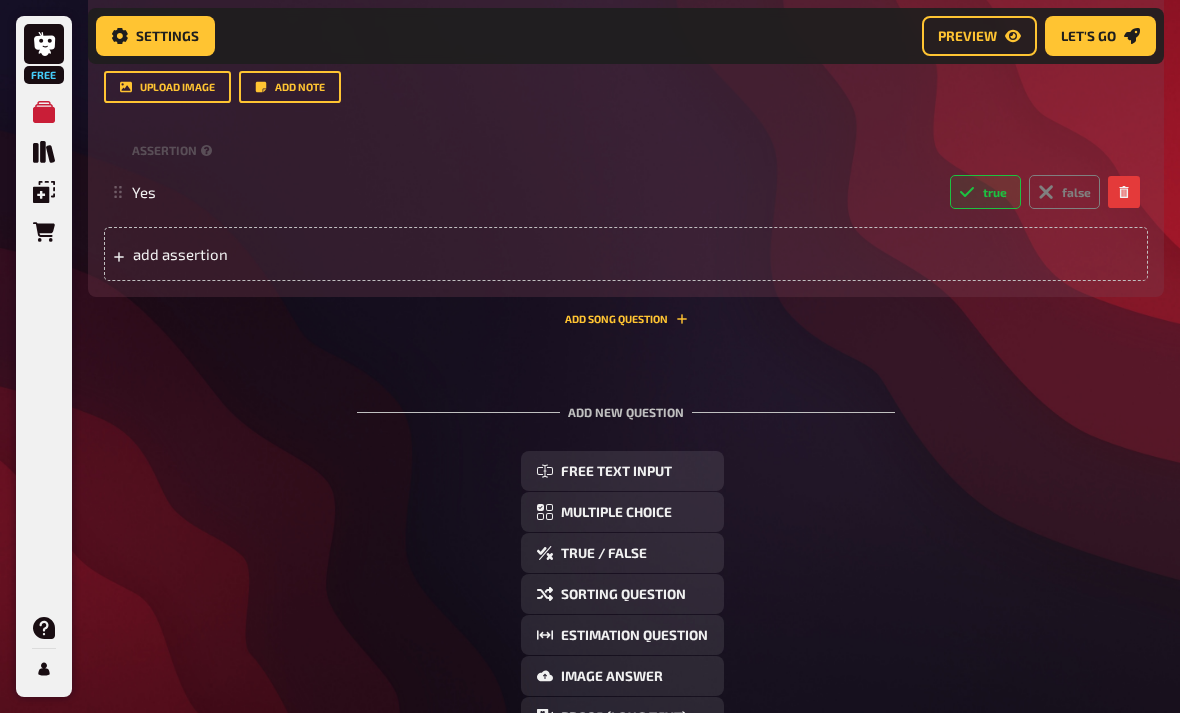 click on "add assertion" at bounding box center (287, 254) 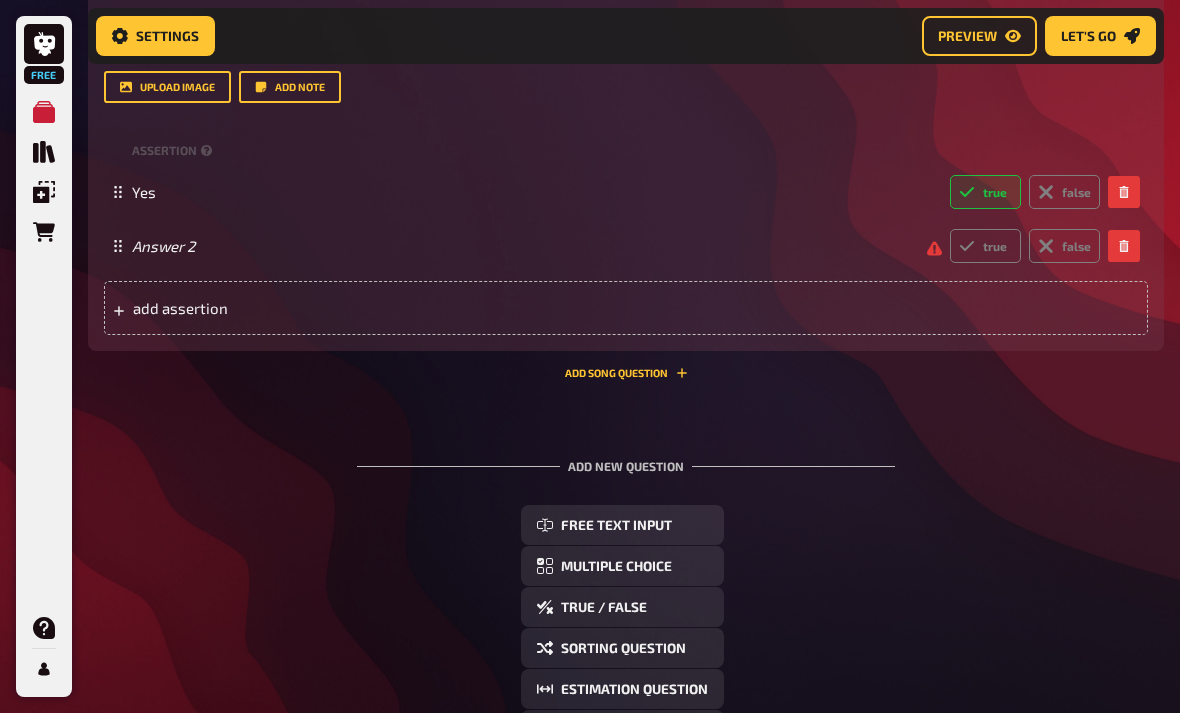 click on "false" at bounding box center [1064, 246] 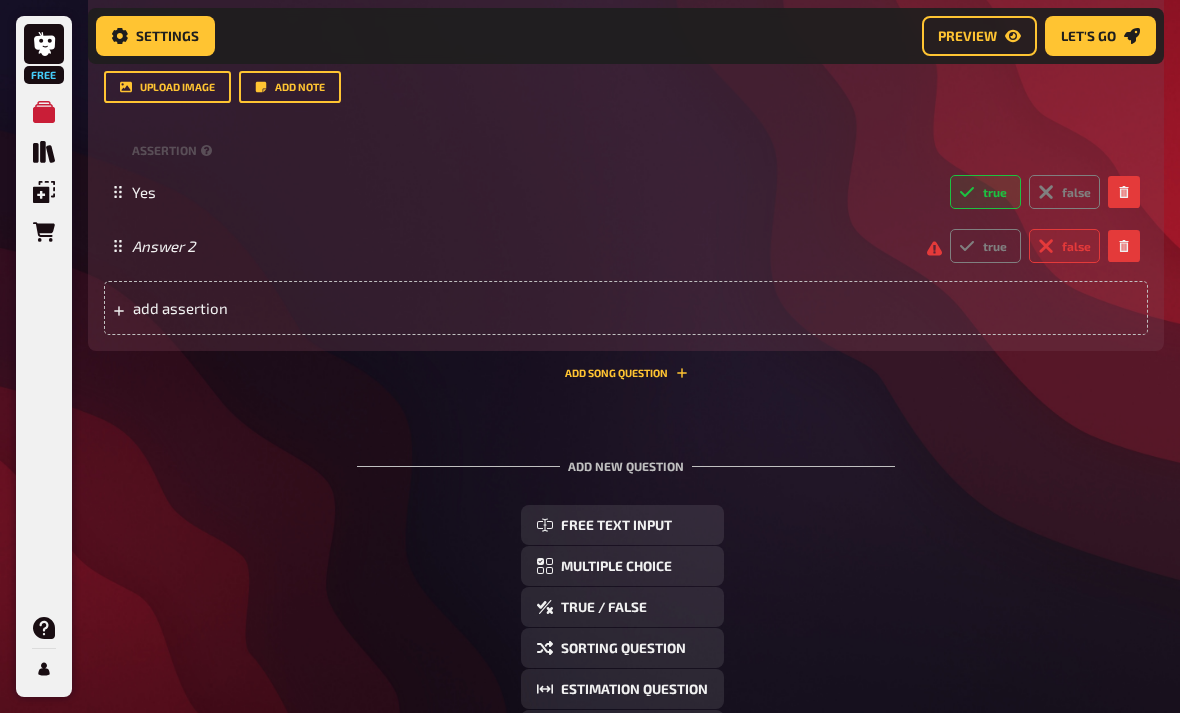 radio on "true" 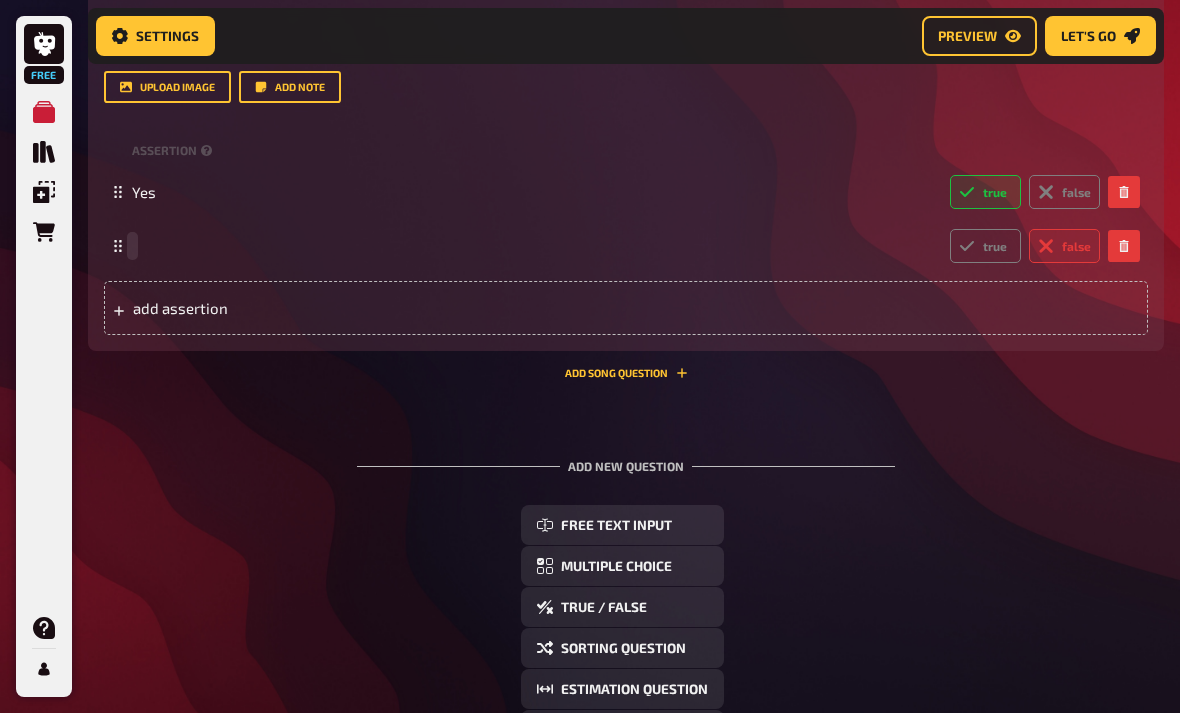 type 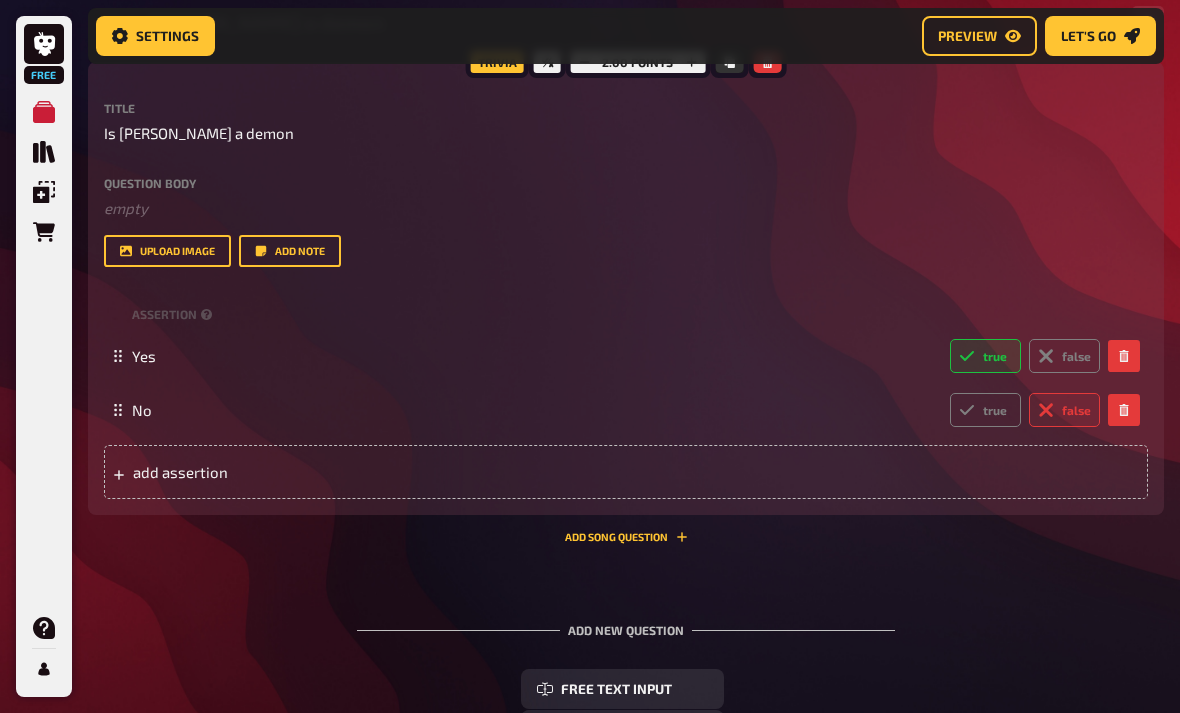 scroll, scrollTop: 464, scrollLeft: 0, axis: vertical 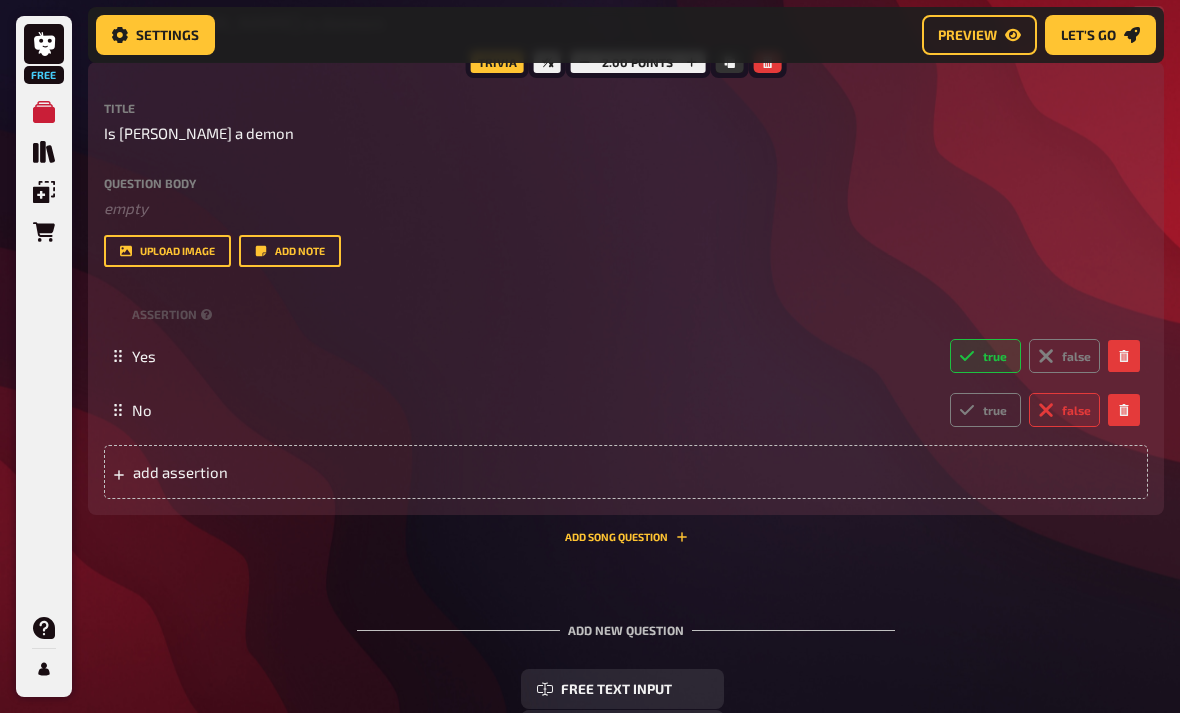 click on "Preview" at bounding box center [967, 36] 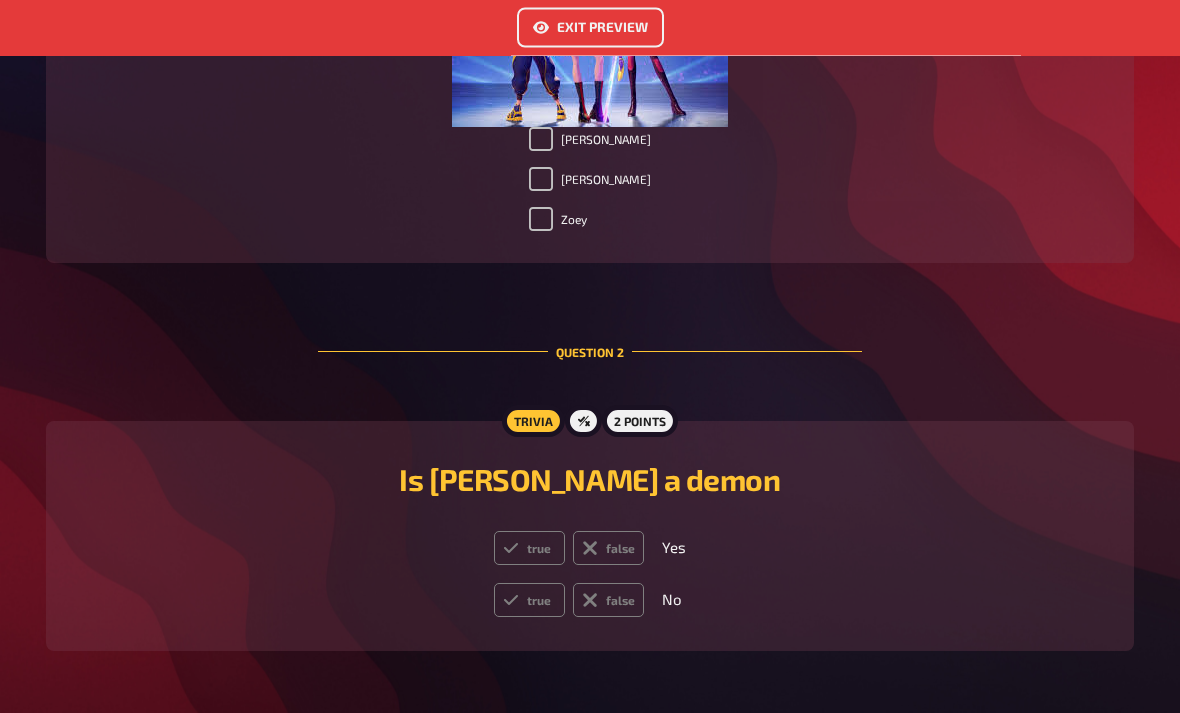 scroll, scrollTop: 905, scrollLeft: 0, axis: vertical 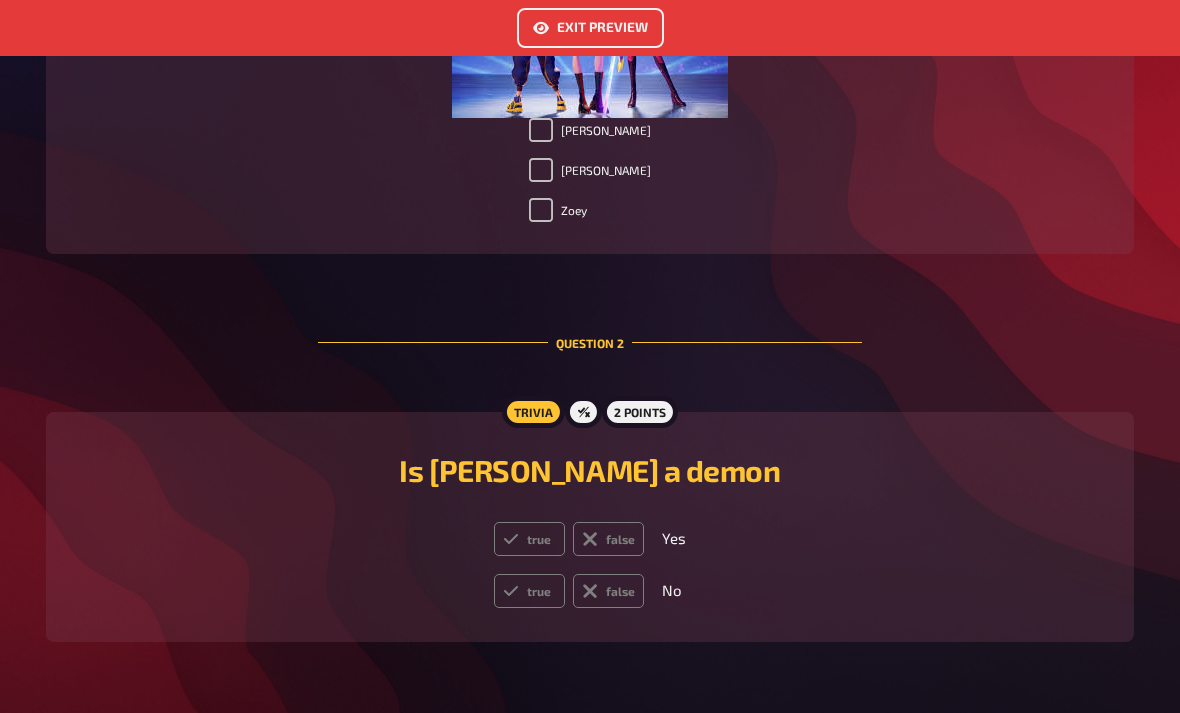 click on "false" at bounding box center [608, 539] 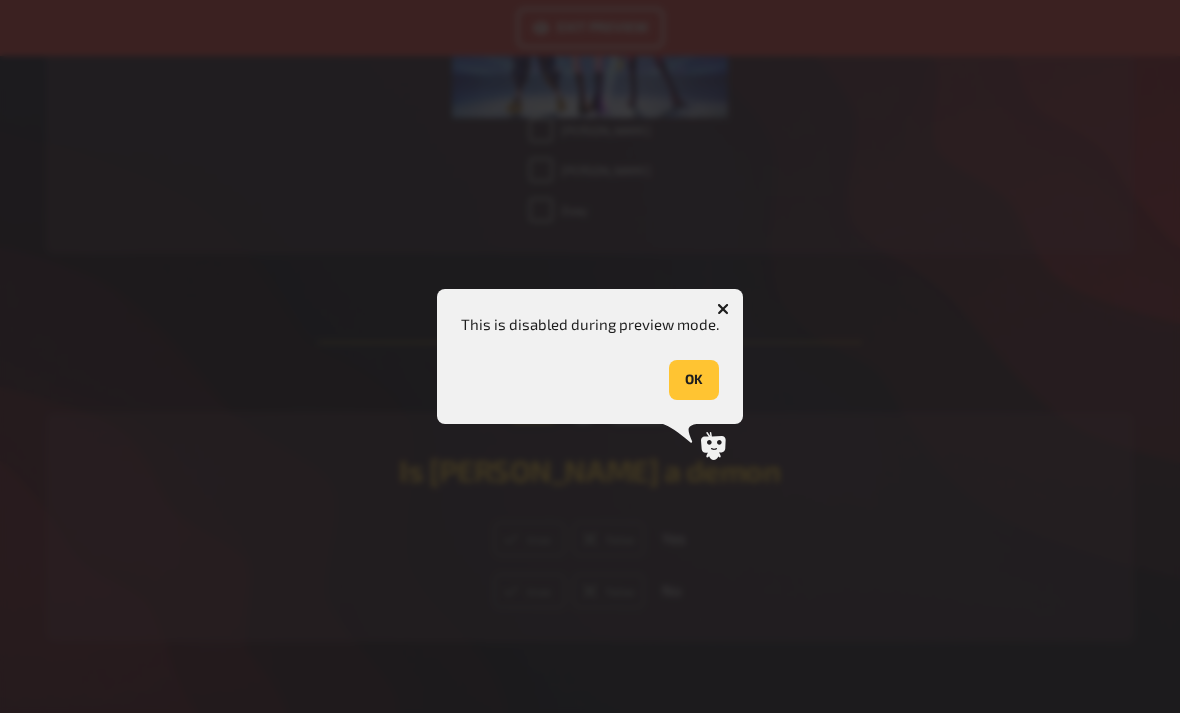 click on "OK" at bounding box center [694, 380] 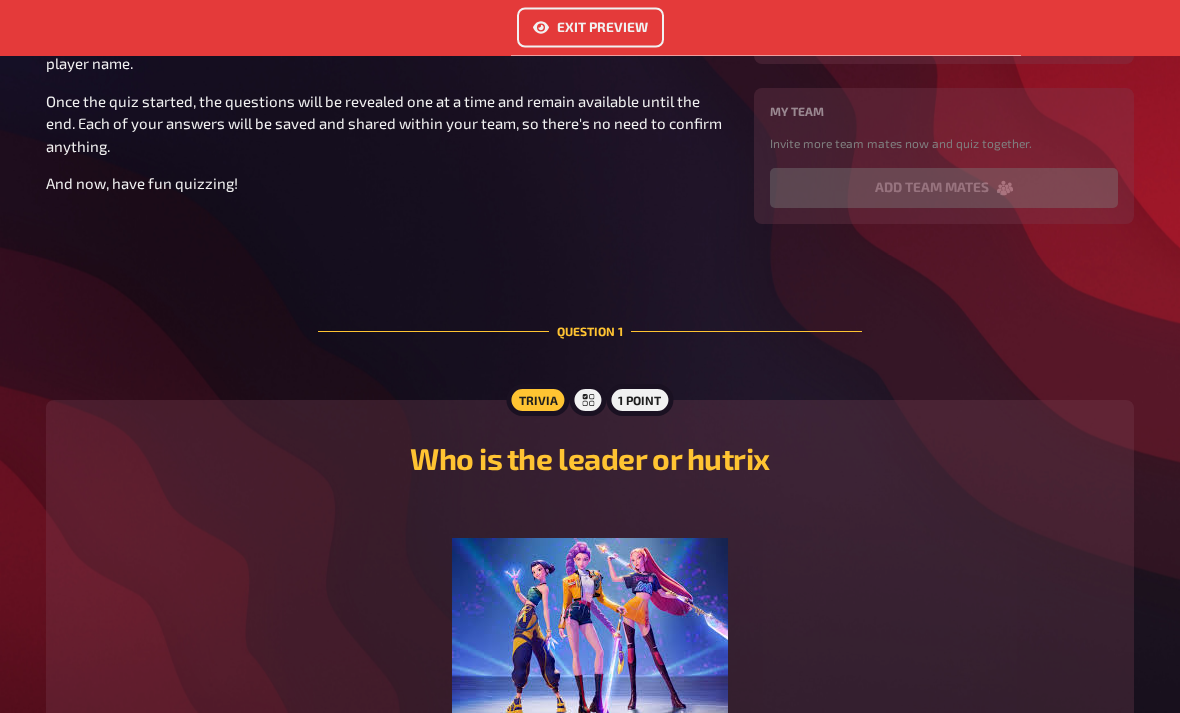 click on "Exit Preview" at bounding box center [590, 28] 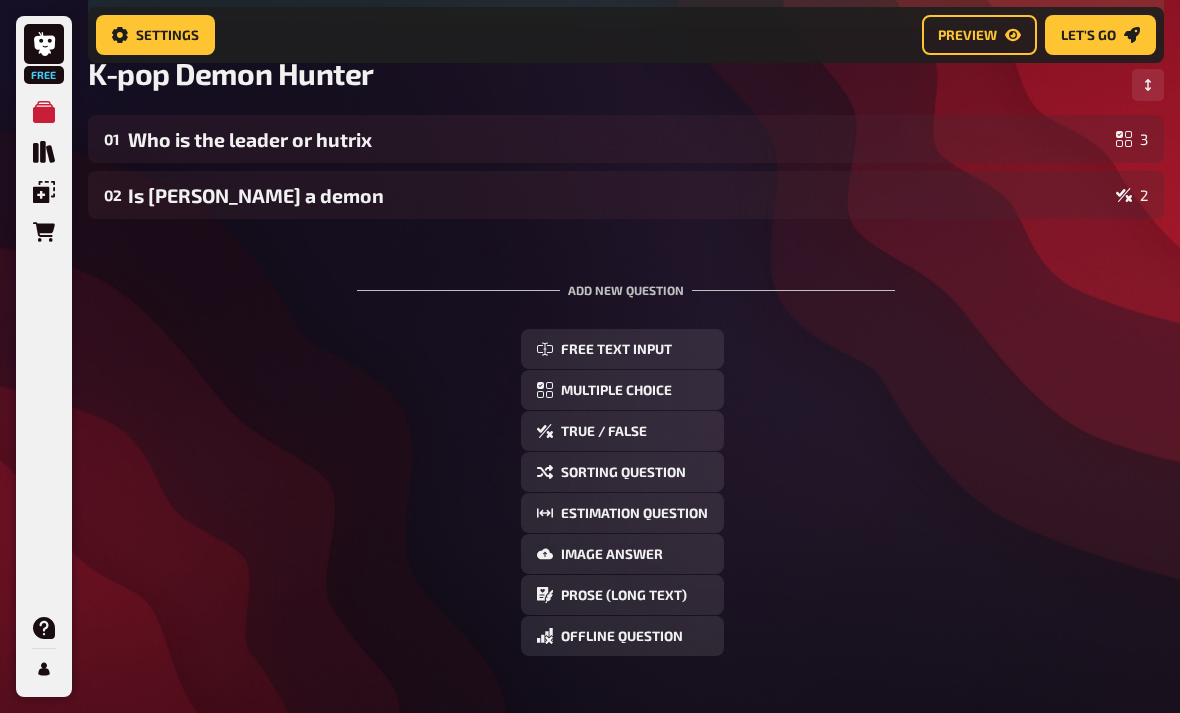 scroll, scrollTop: 295, scrollLeft: 0, axis: vertical 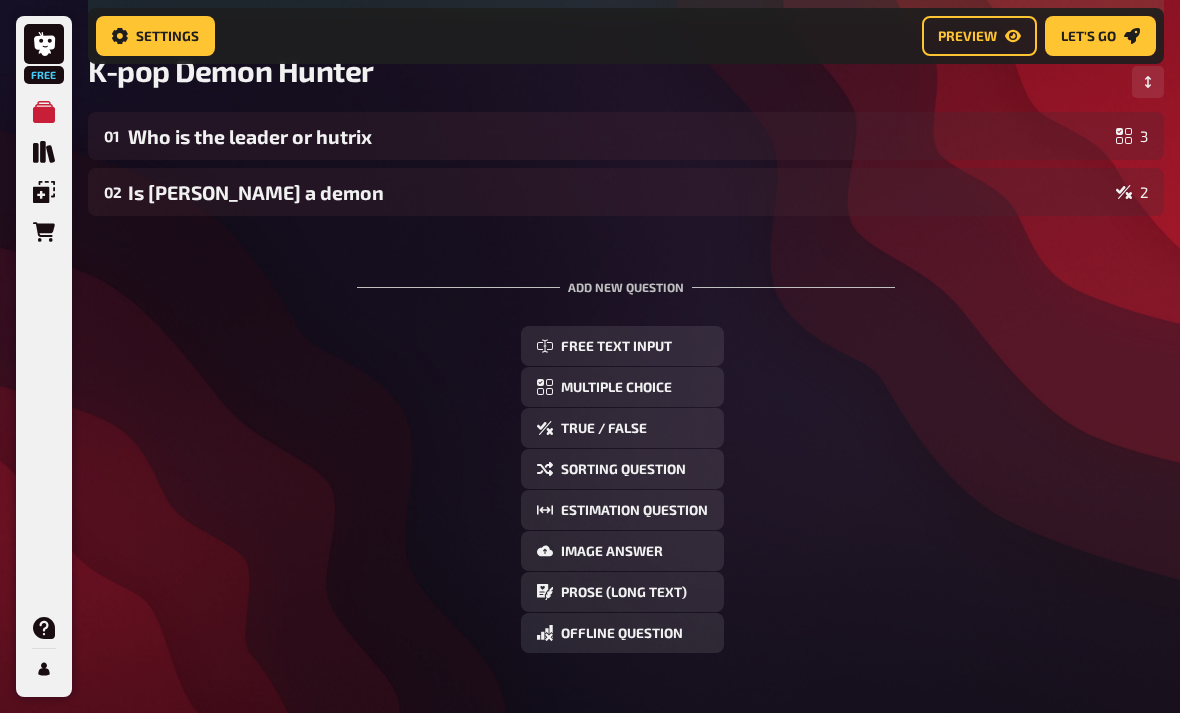 click on "Image Answer" at bounding box center [622, 551] 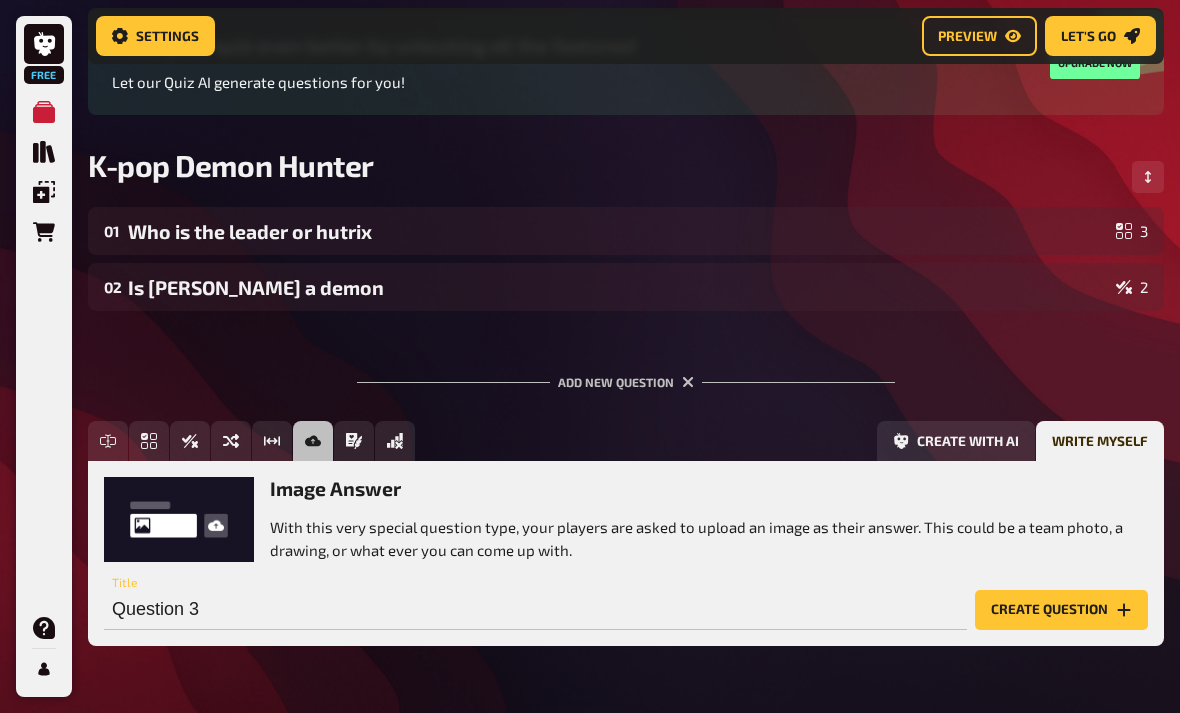 click on "Add new question" at bounding box center [626, 374] 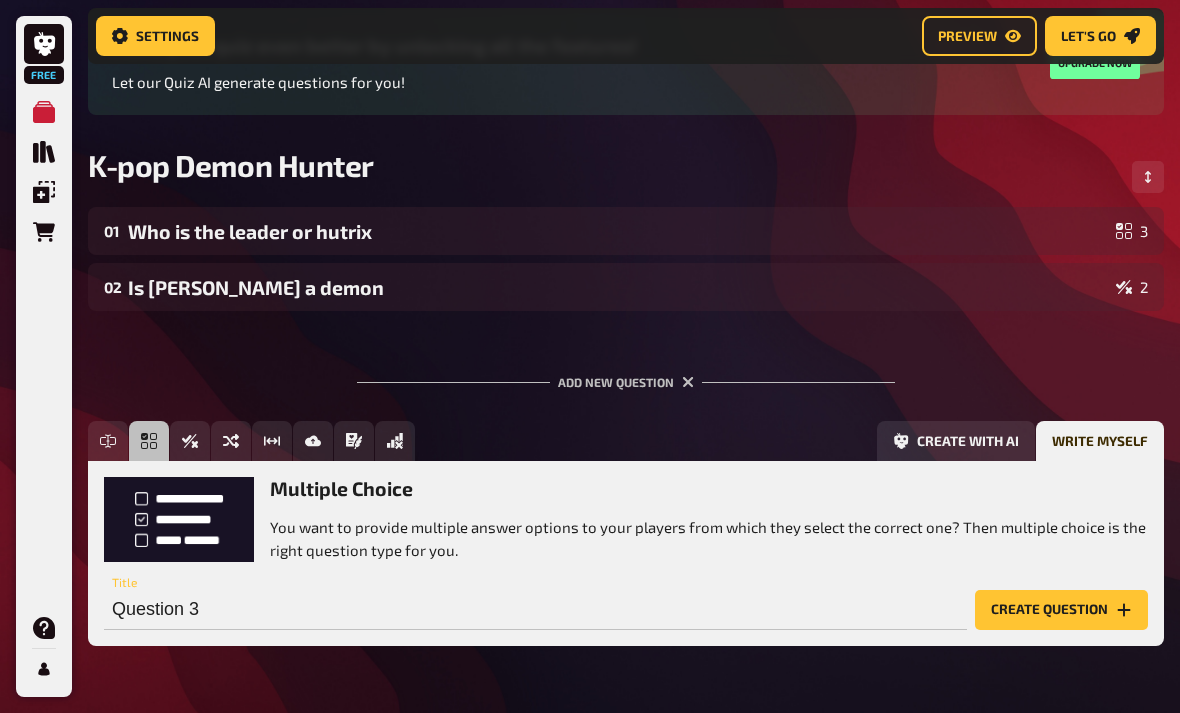 click on "Free Text Input" at bounding box center [108, 441] 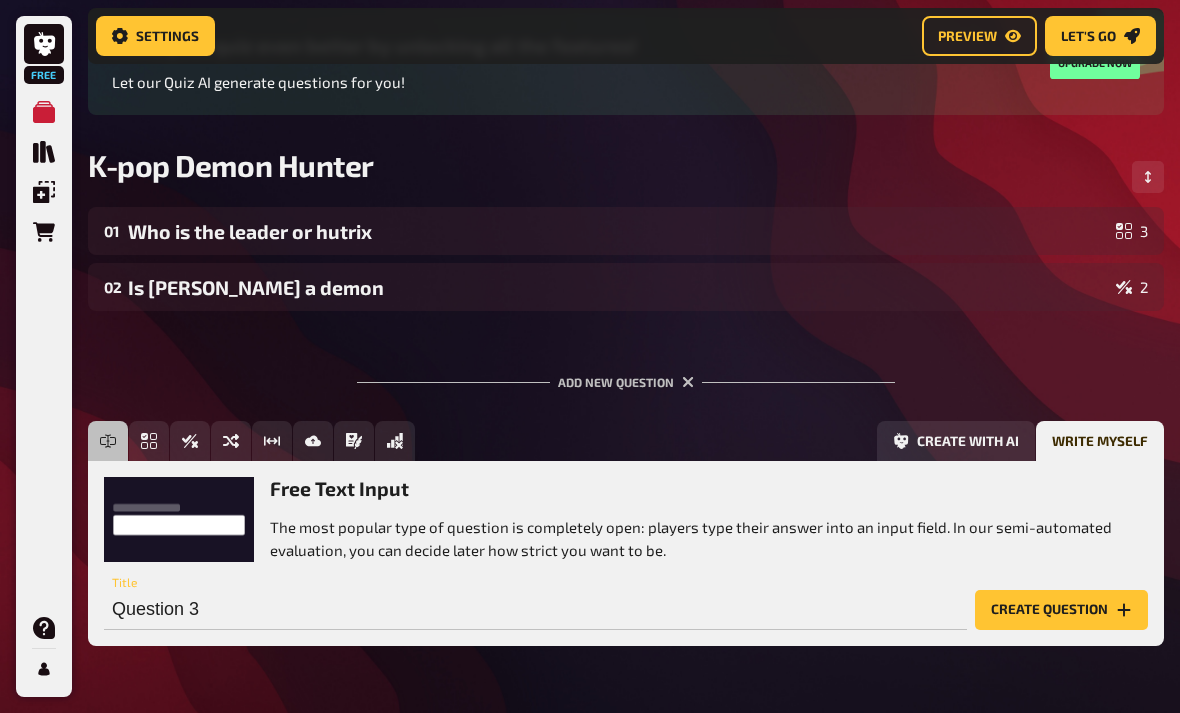 click on "Multiple Choice" at bounding box center [149, 441] 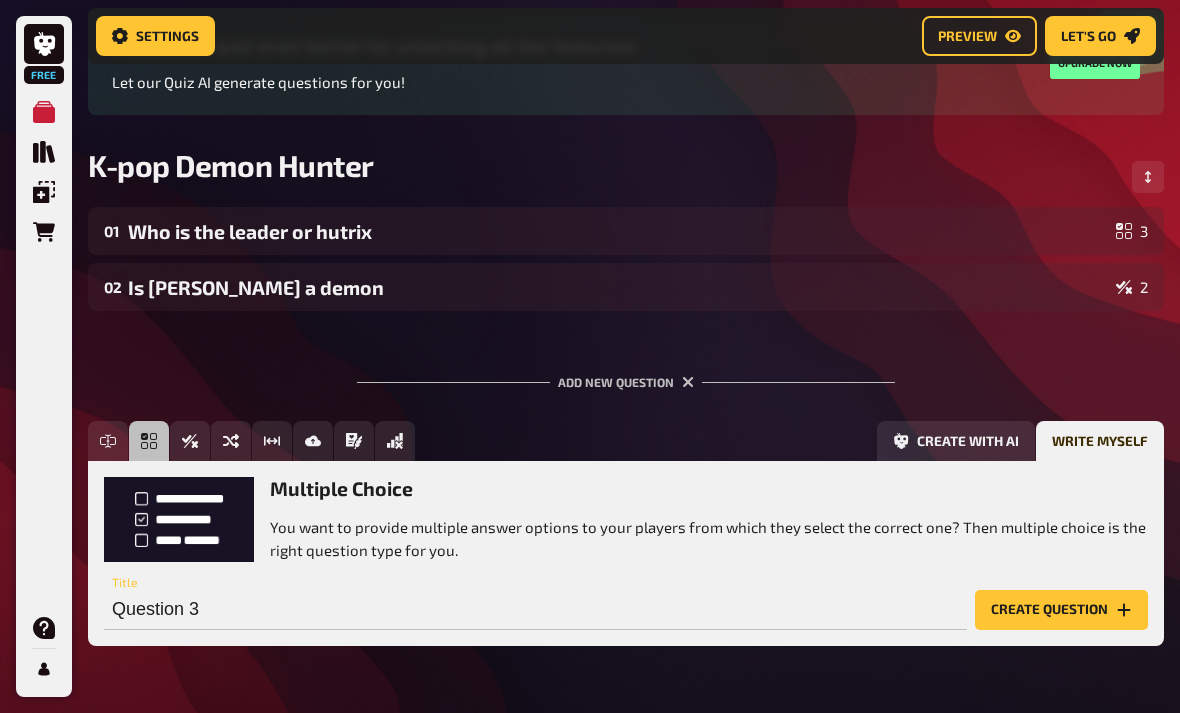 click on "Create question" at bounding box center (1061, 610) 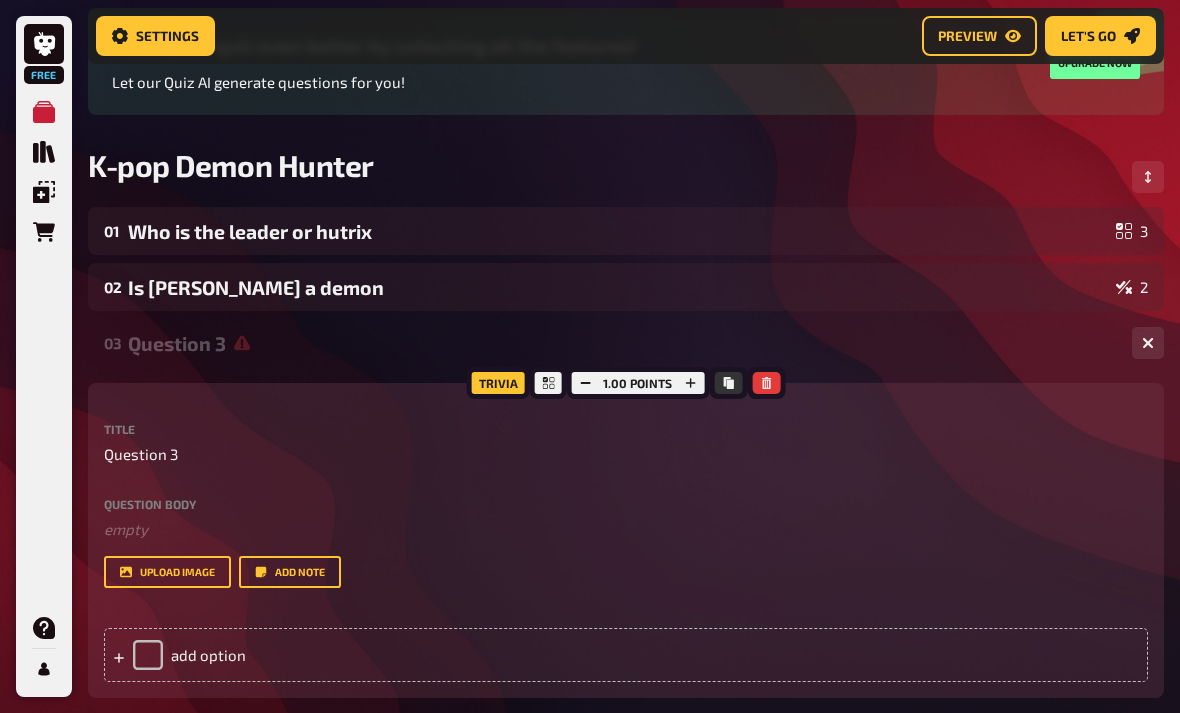 scroll, scrollTop: 0, scrollLeft: -1, axis: horizontal 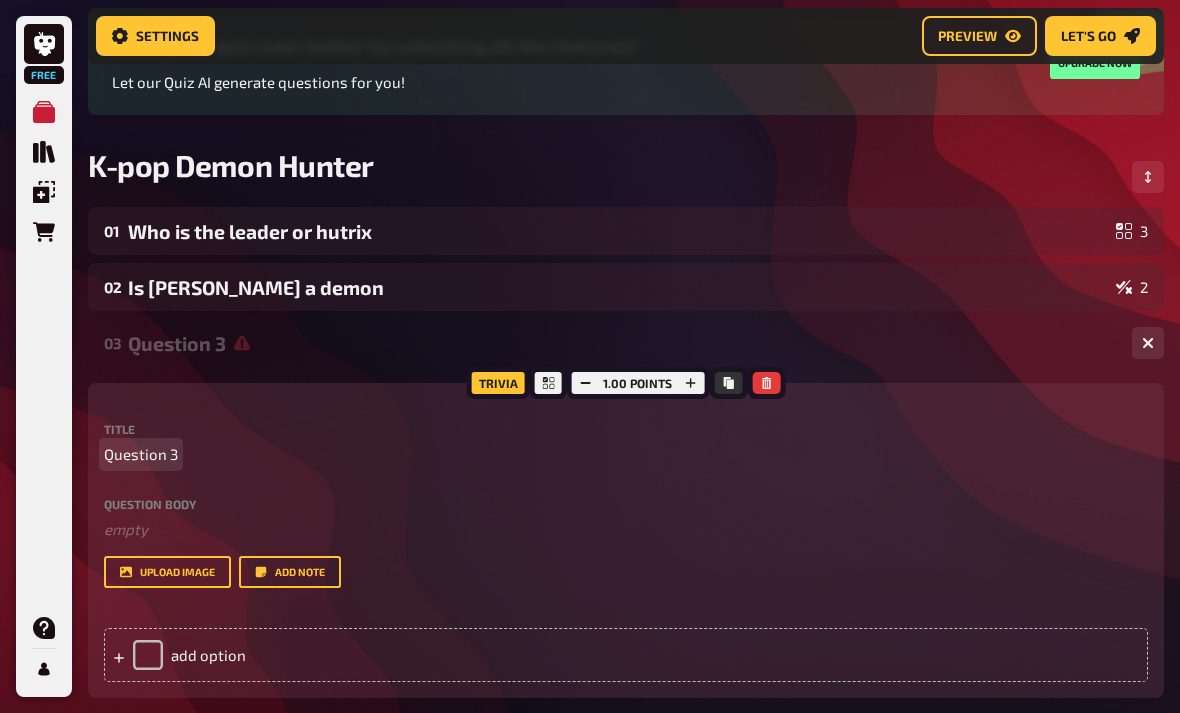 click on "Question 3" at bounding box center (141, 454) 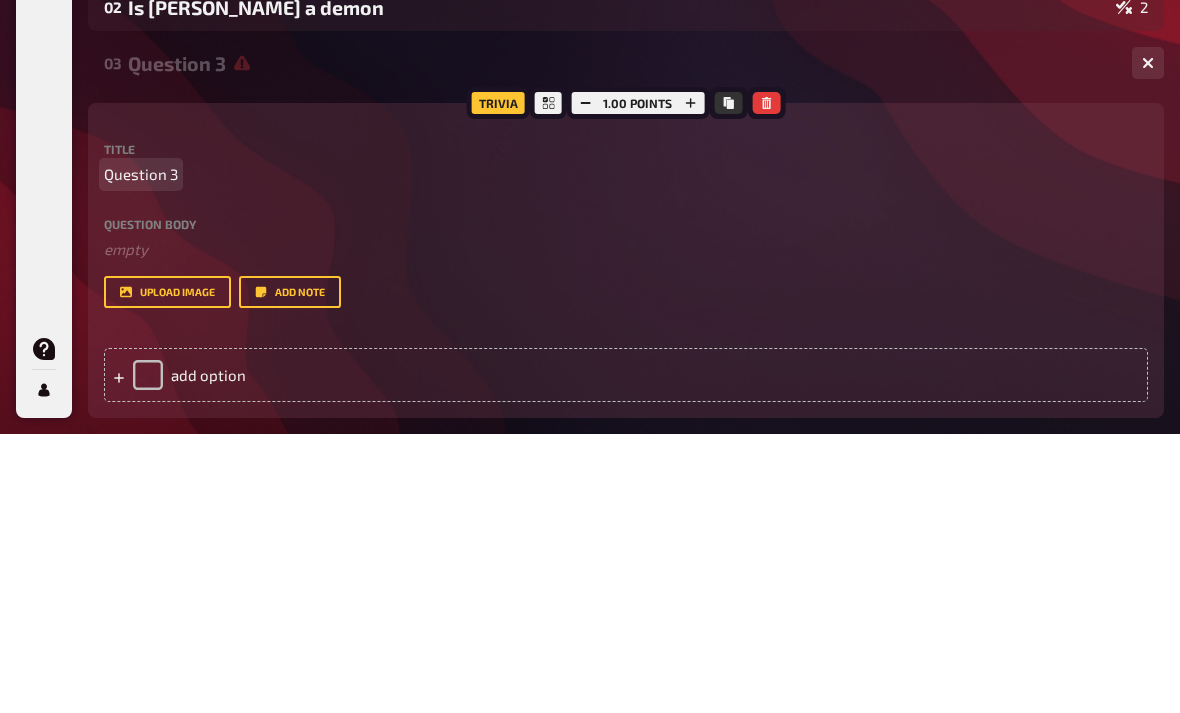 type 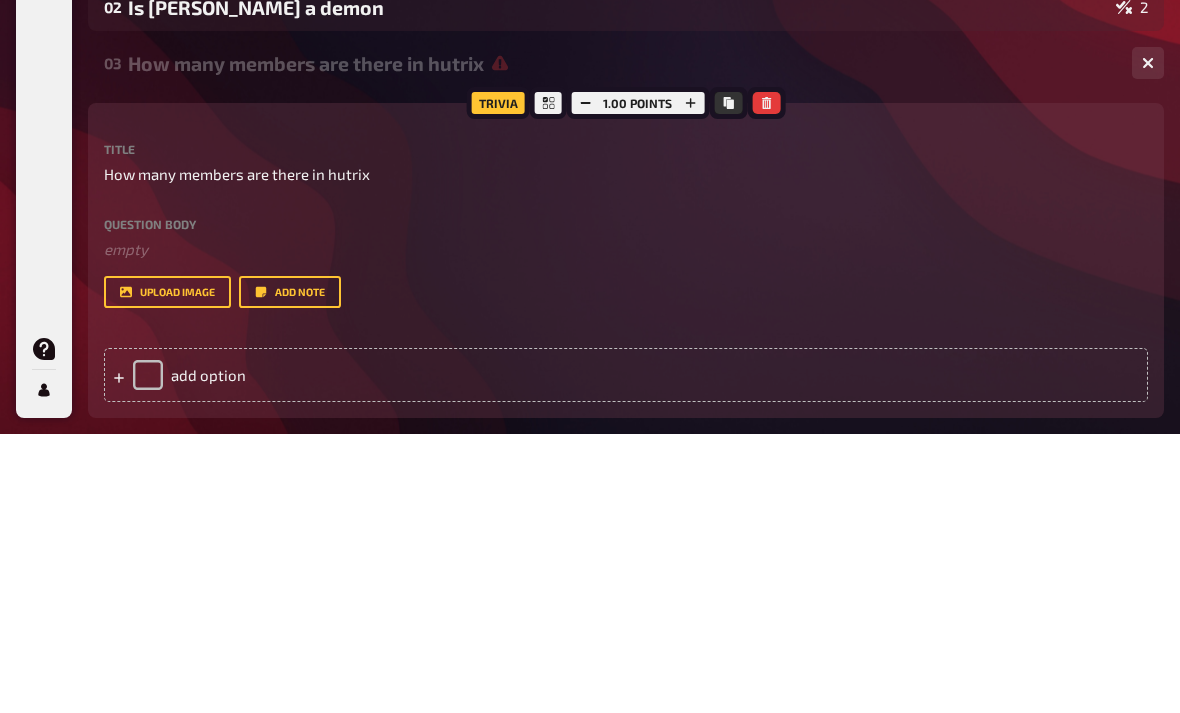 scroll, scrollTop: 480, scrollLeft: 0, axis: vertical 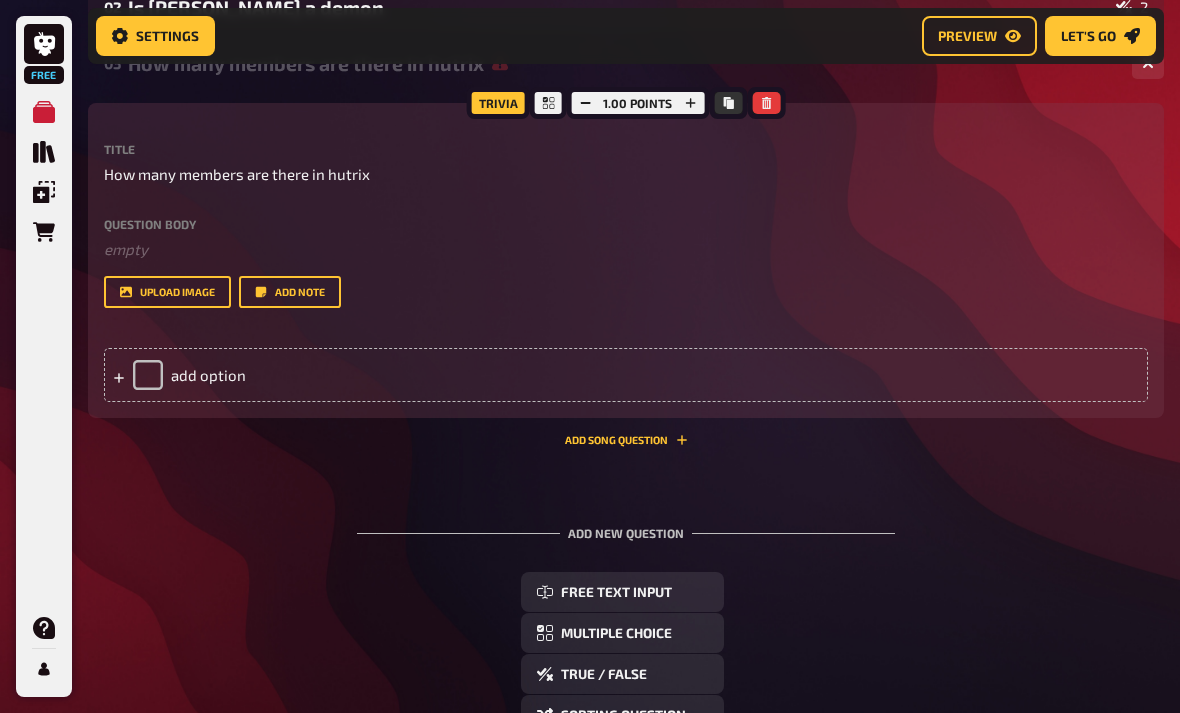 click on "add option" at bounding box center [626, 375] 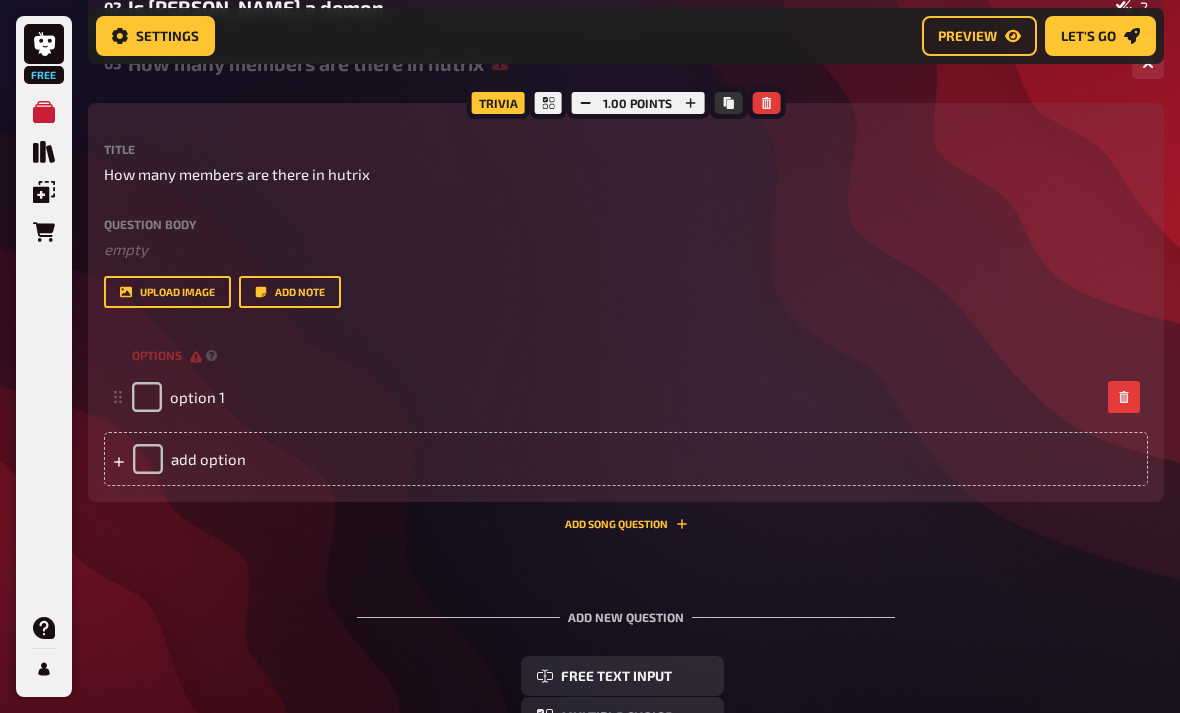 click on "option 1" at bounding box center [197, 397] 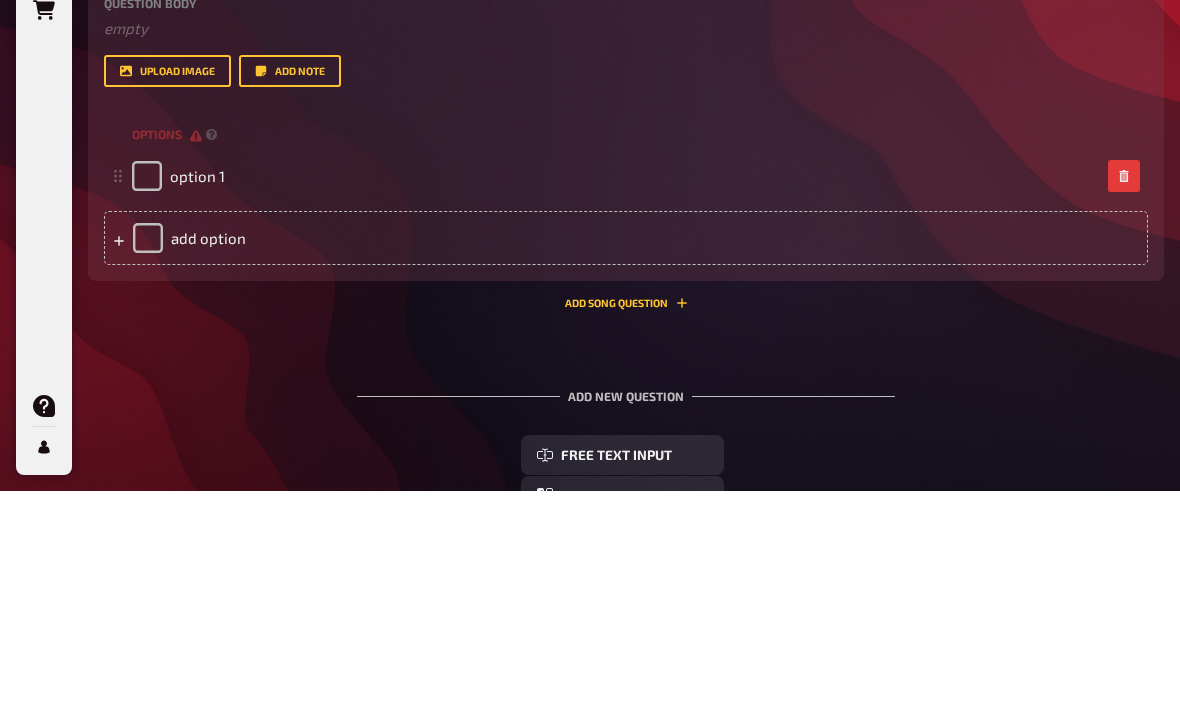 type 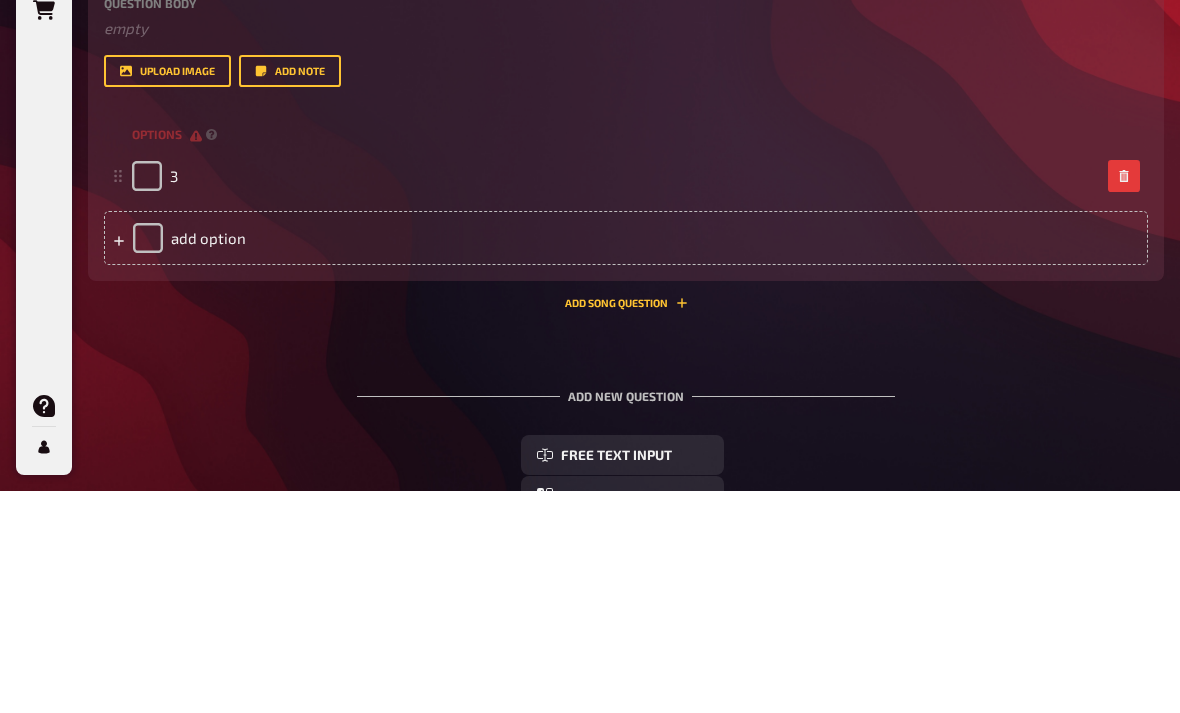 scroll, scrollTop: 702, scrollLeft: 0, axis: vertical 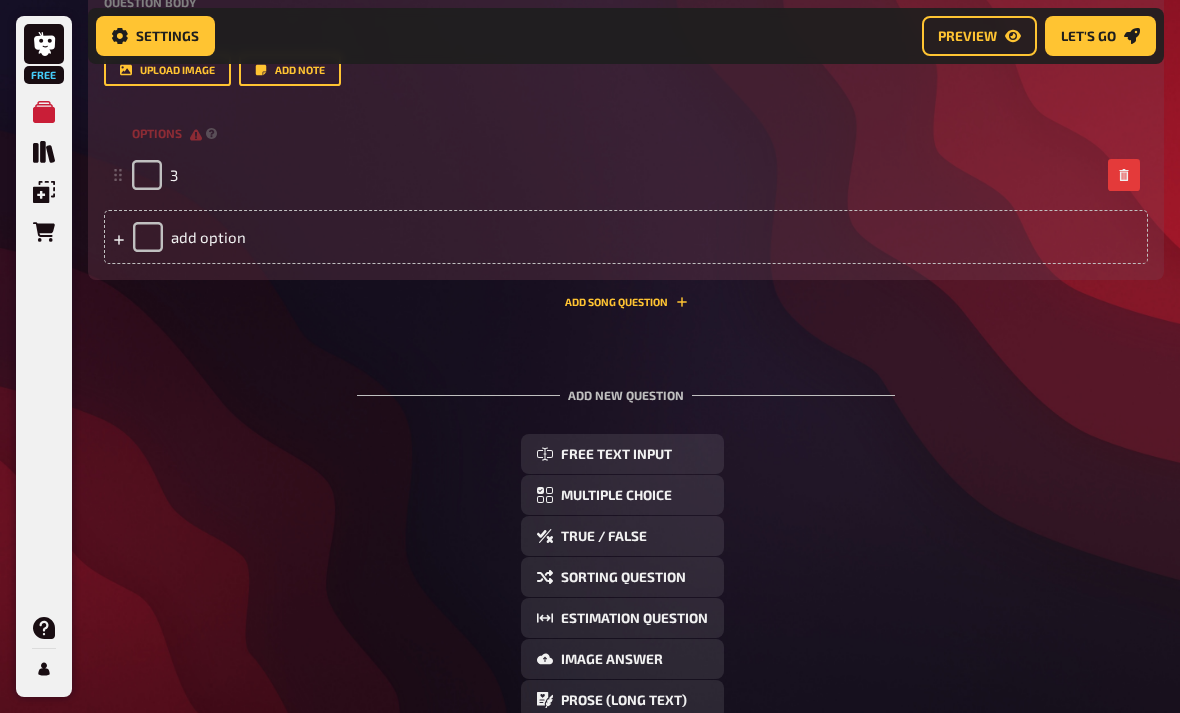 click on "add option" at bounding box center [626, 237] 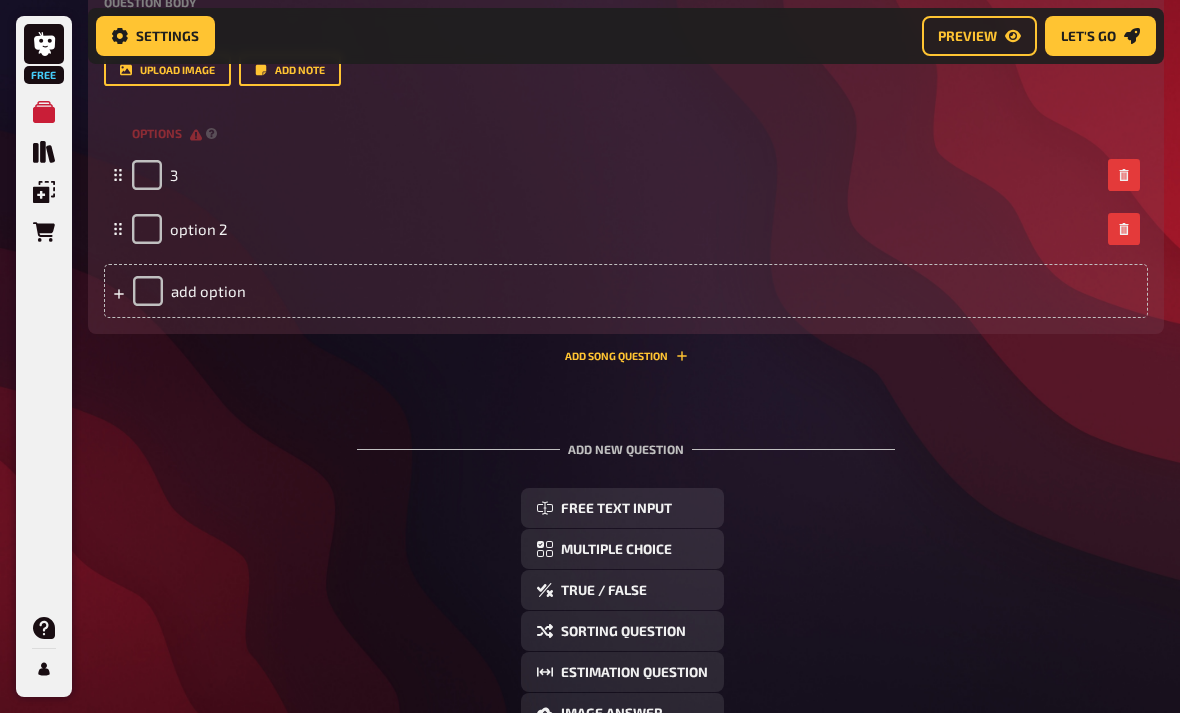 click on "option 2" at bounding box center [626, 229] 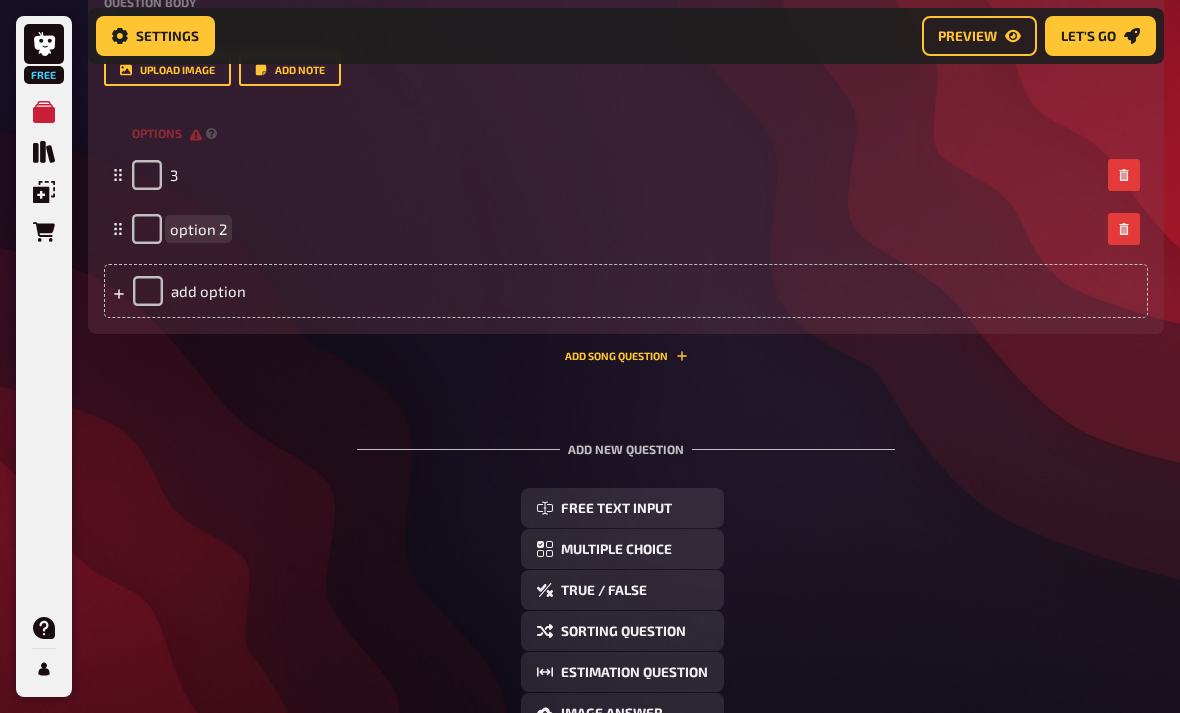 click on "option 2" at bounding box center [198, 229] 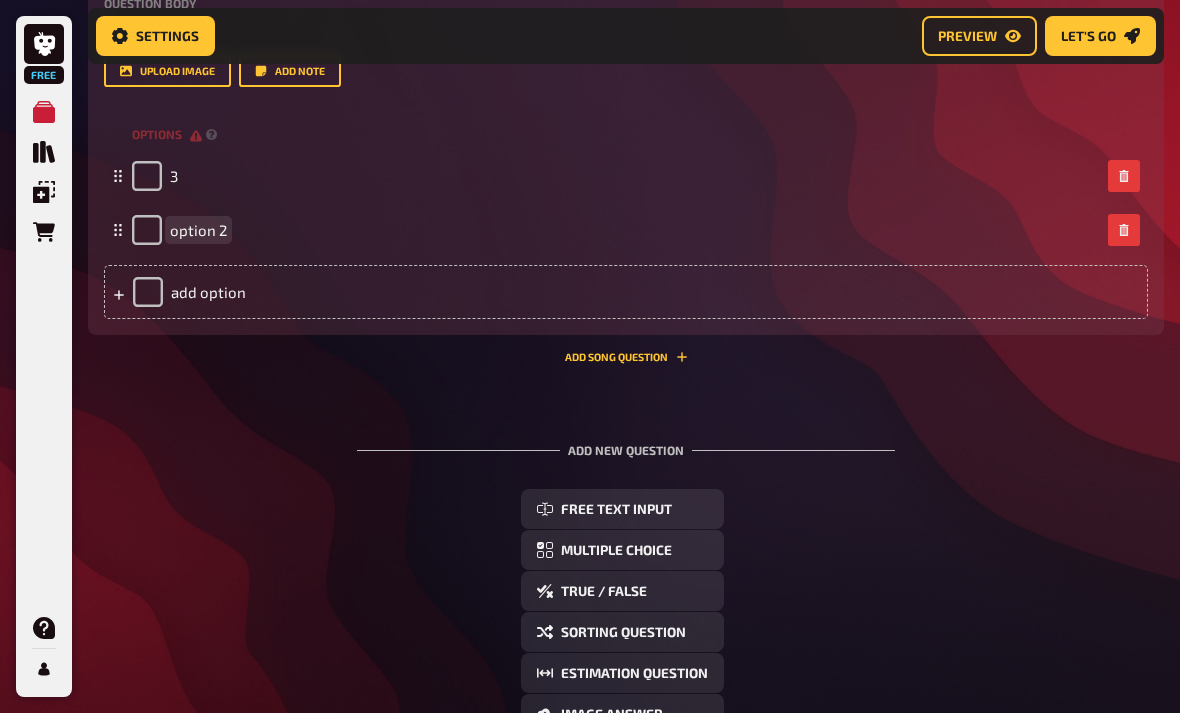 type 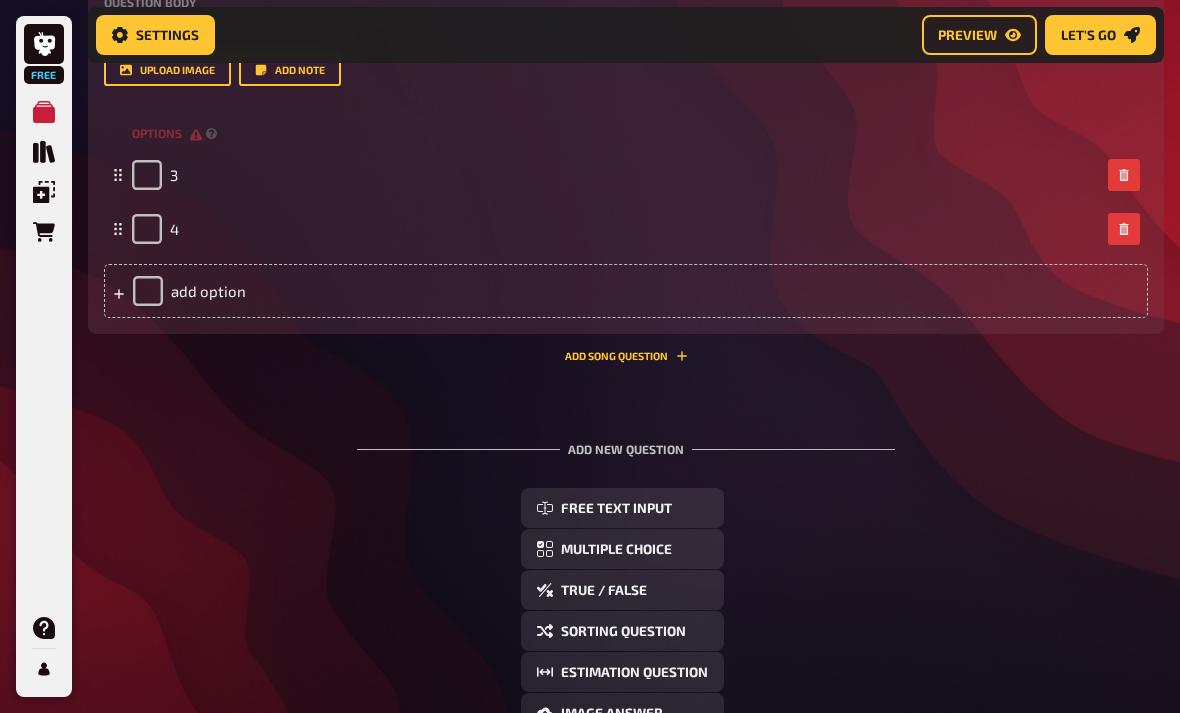 scroll, scrollTop: 702, scrollLeft: 0, axis: vertical 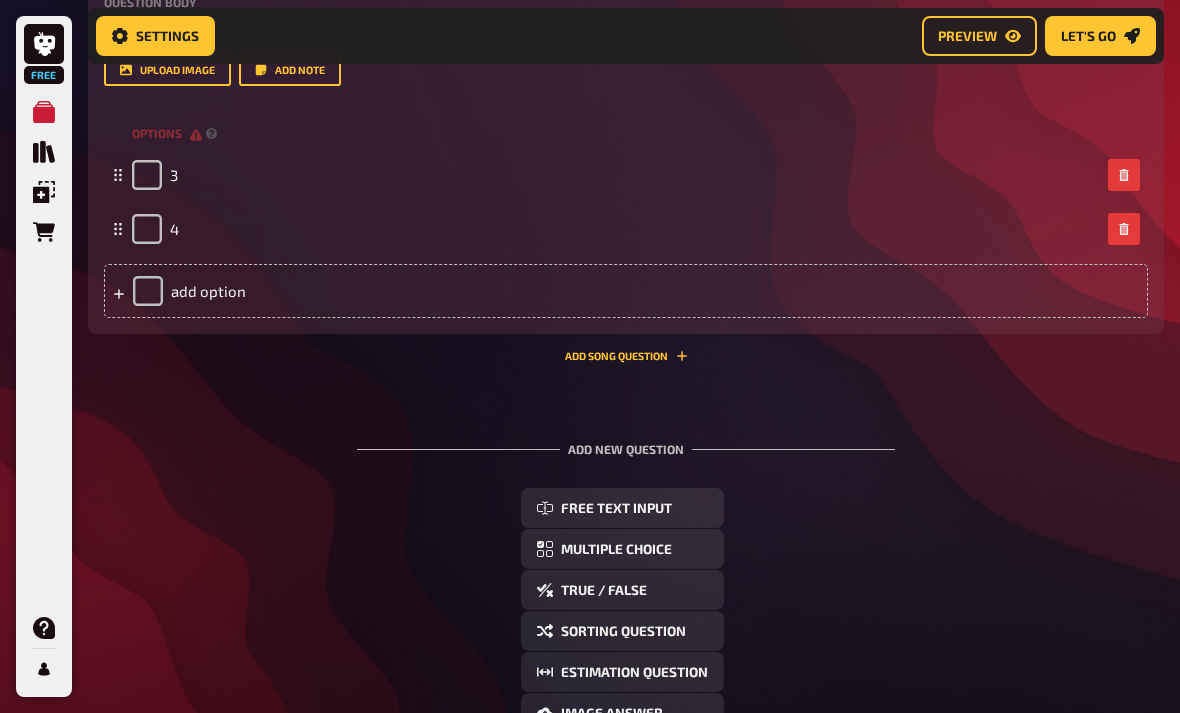 click on "add option" at bounding box center (626, 291) 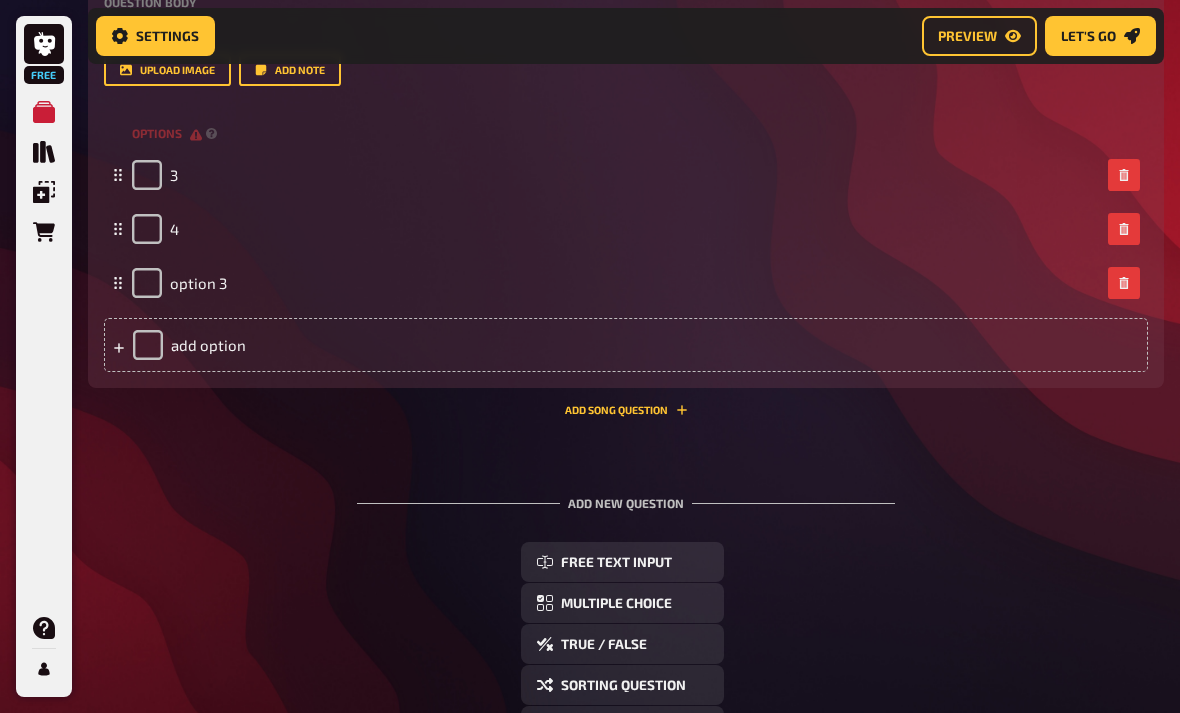 click on "option 3" at bounding box center (198, 283) 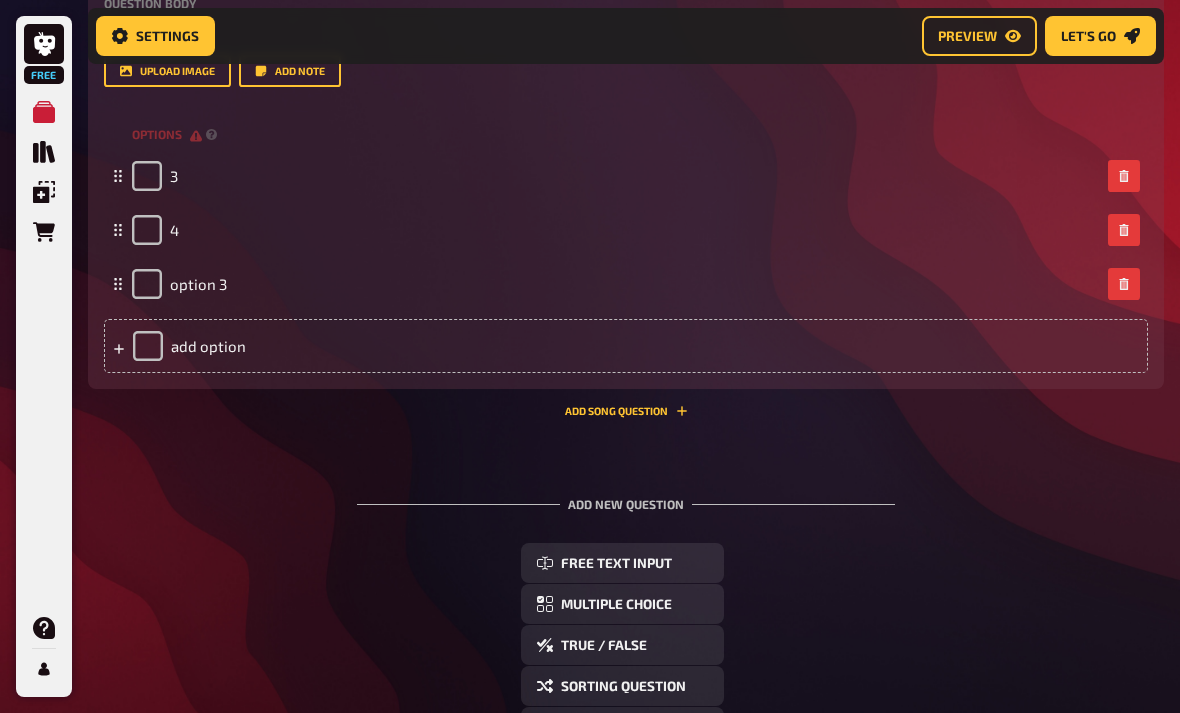 type 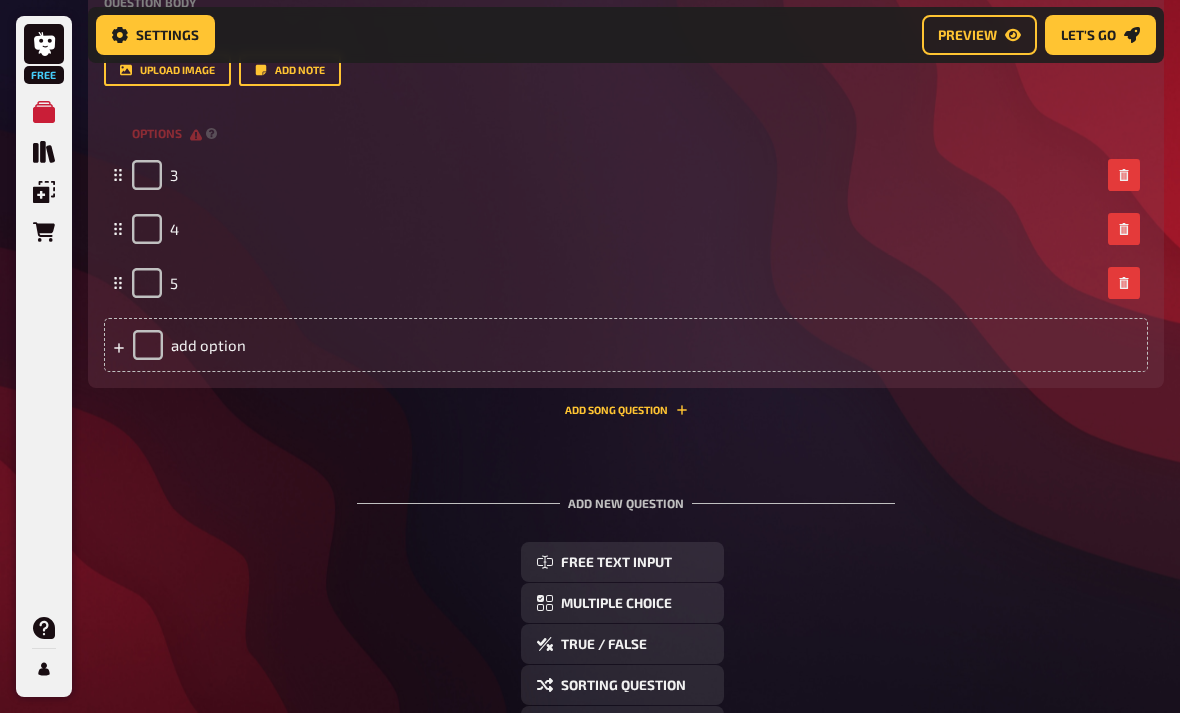 scroll, scrollTop: 702, scrollLeft: 0, axis: vertical 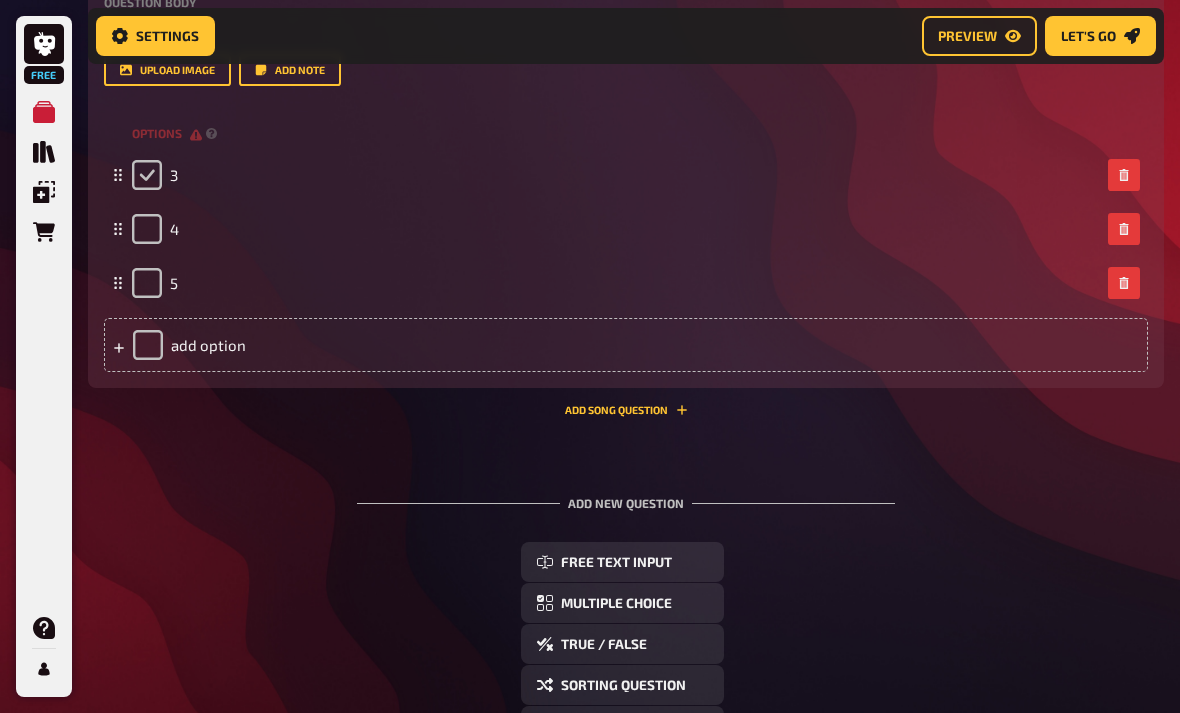 click at bounding box center (147, 175) 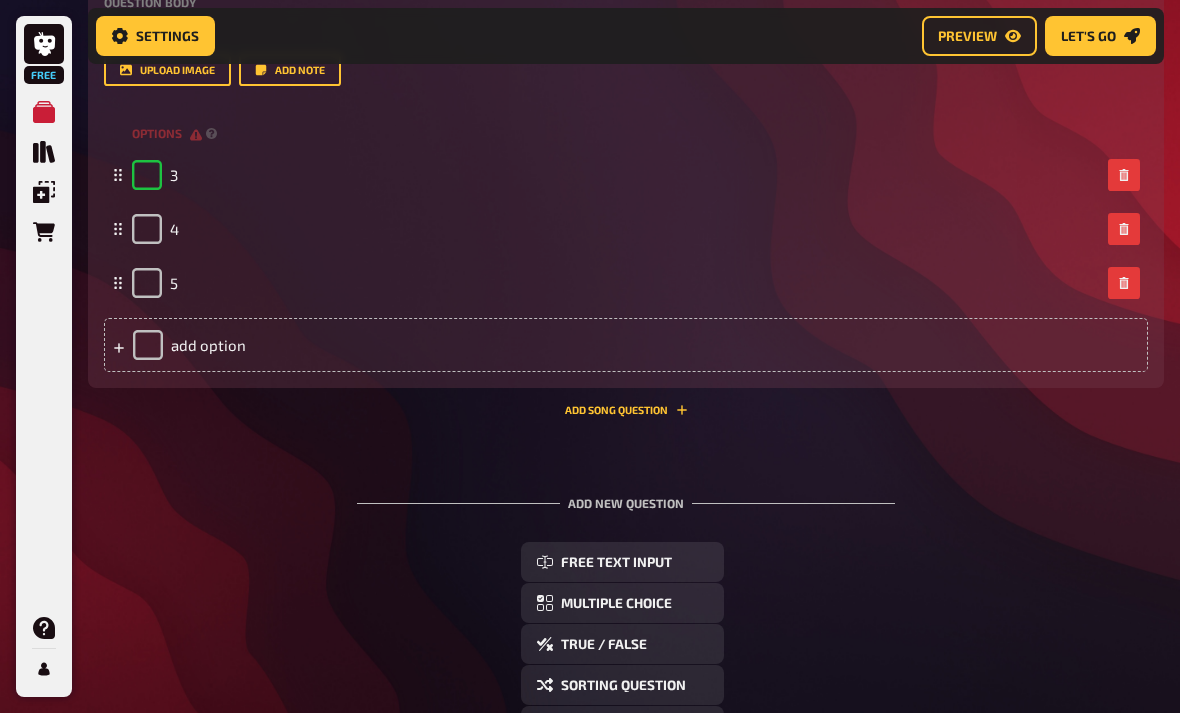 checkbox on "true" 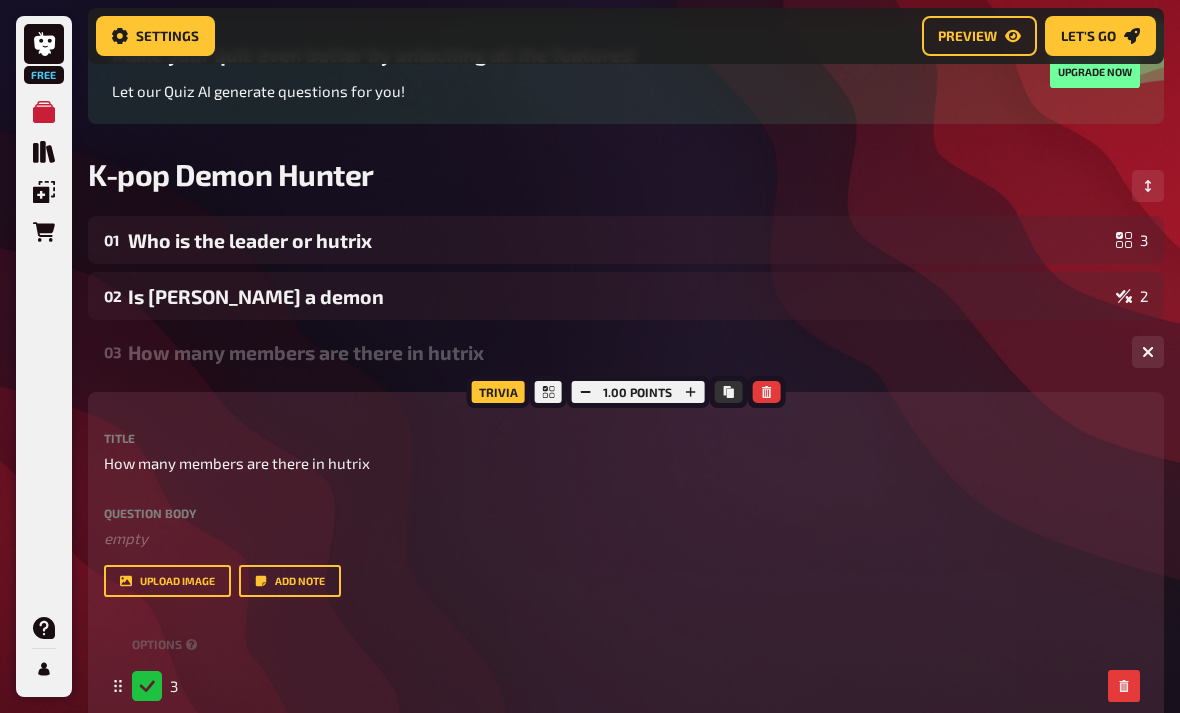 click on "Preview" at bounding box center (979, 36) 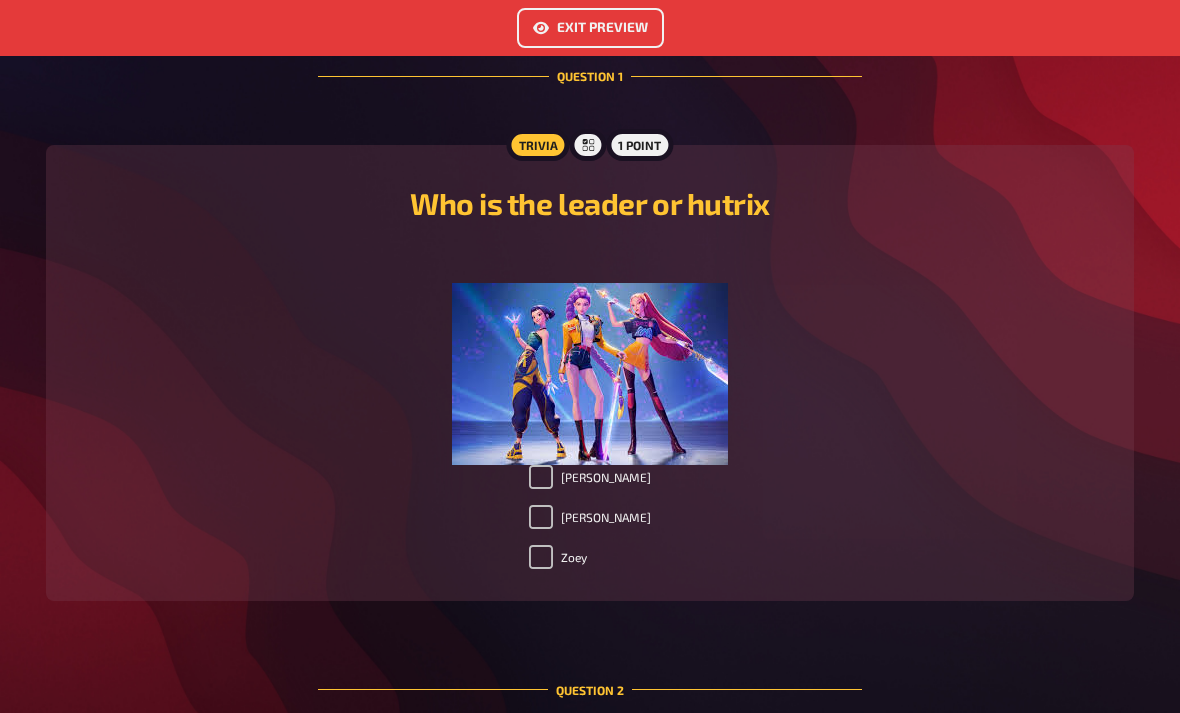 scroll, scrollTop: 548, scrollLeft: 0, axis: vertical 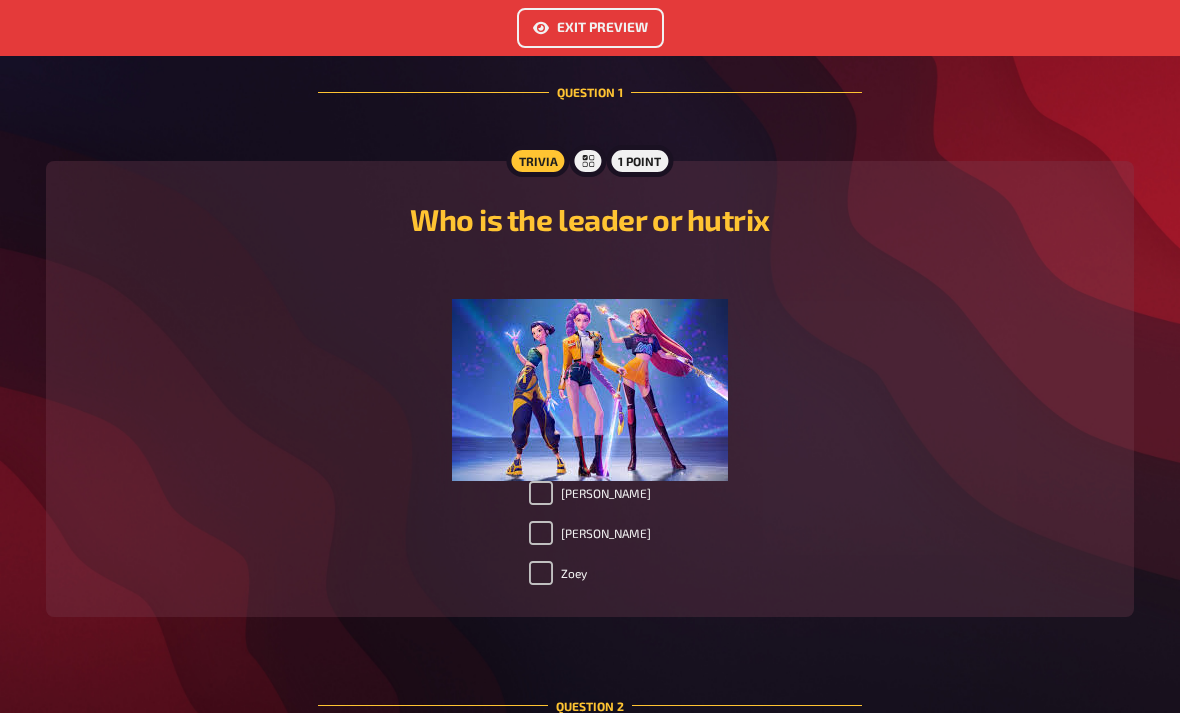 click on "Exit Preview" at bounding box center [590, 28] 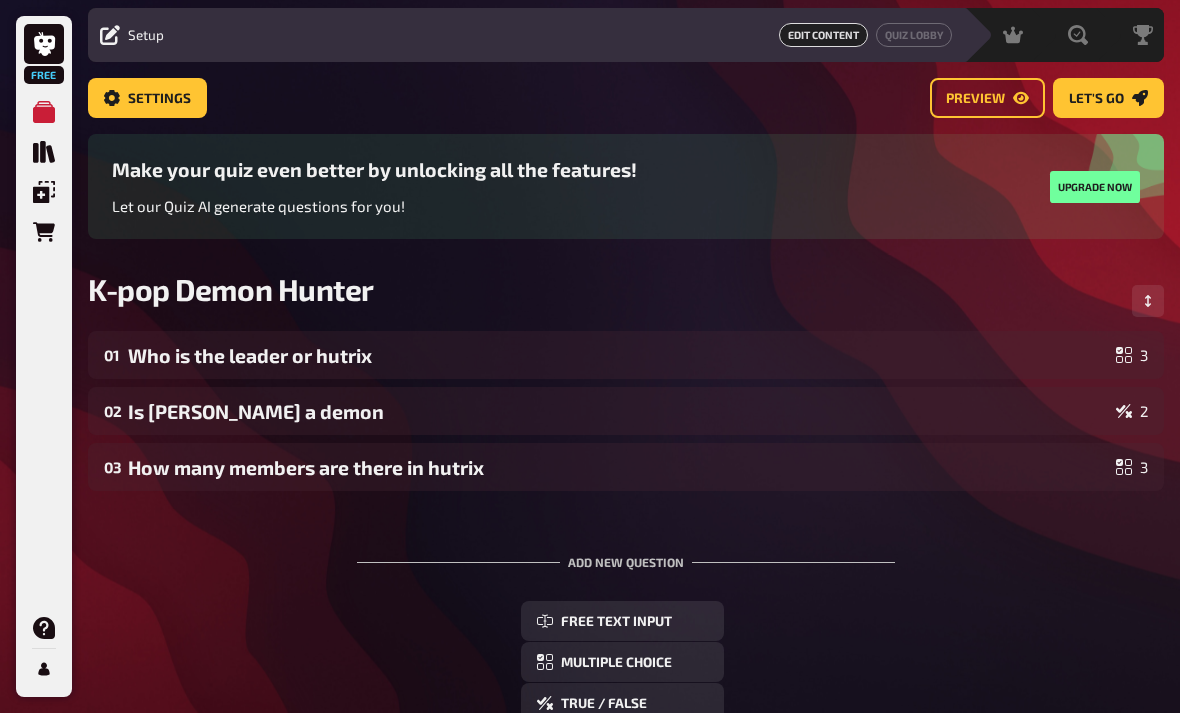 scroll, scrollTop: 56, scrollLeft: 0, axis: vertical 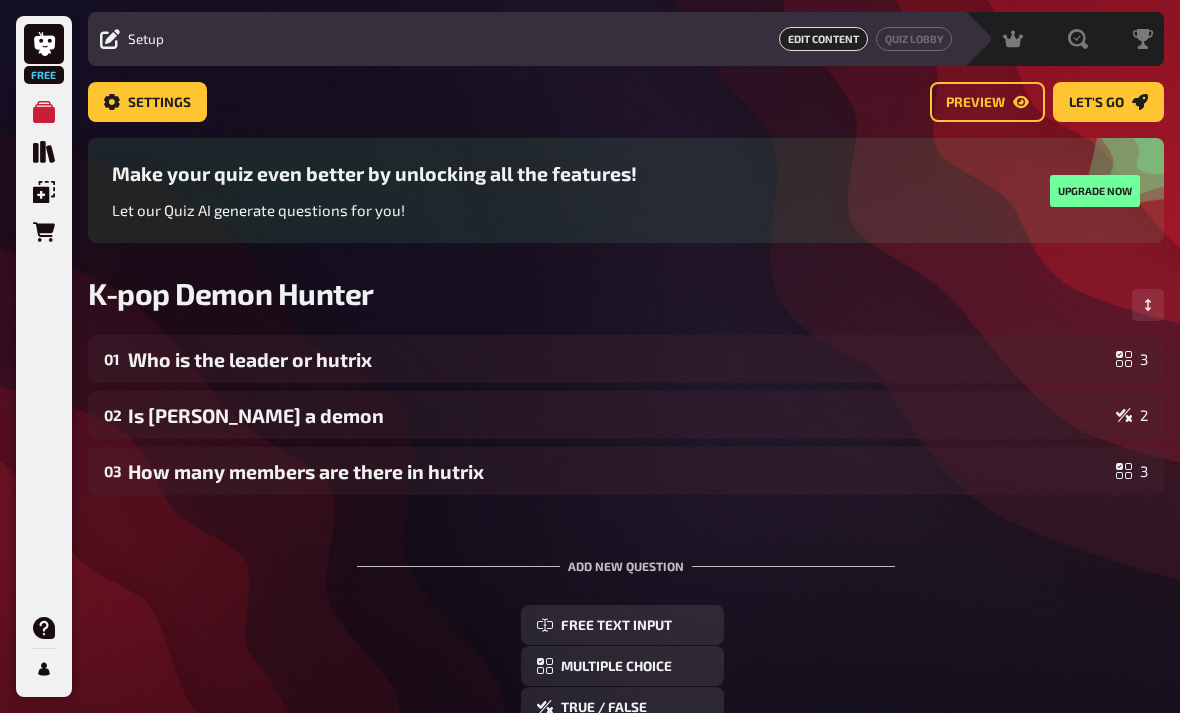 click on "03 How many members are there in hutrix 3" at bounding box center [626, 471] 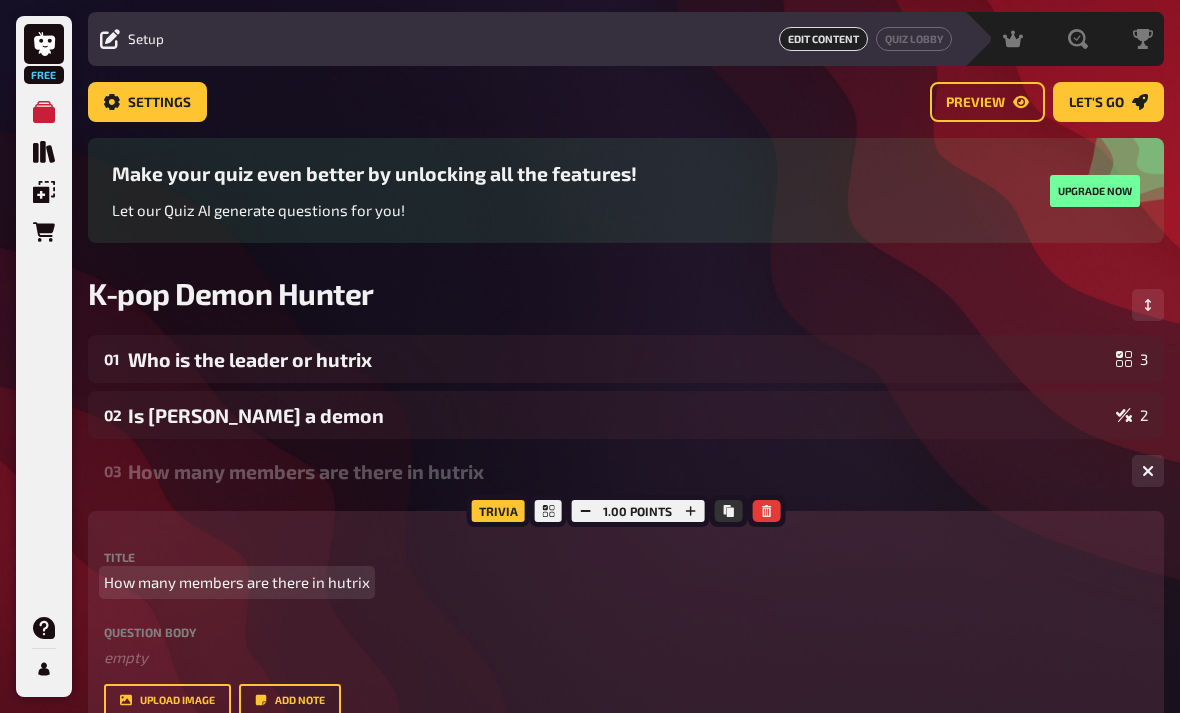 click on "How many members are there in hutrix" at bounding box center (237, 582) 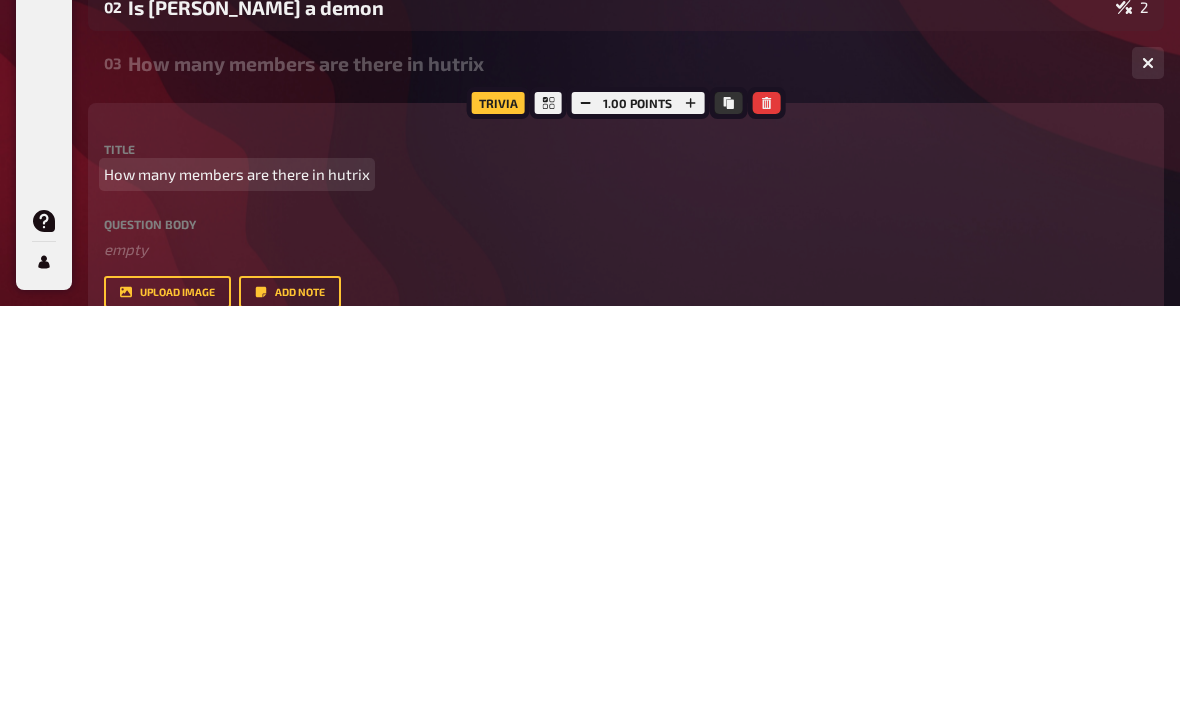 type 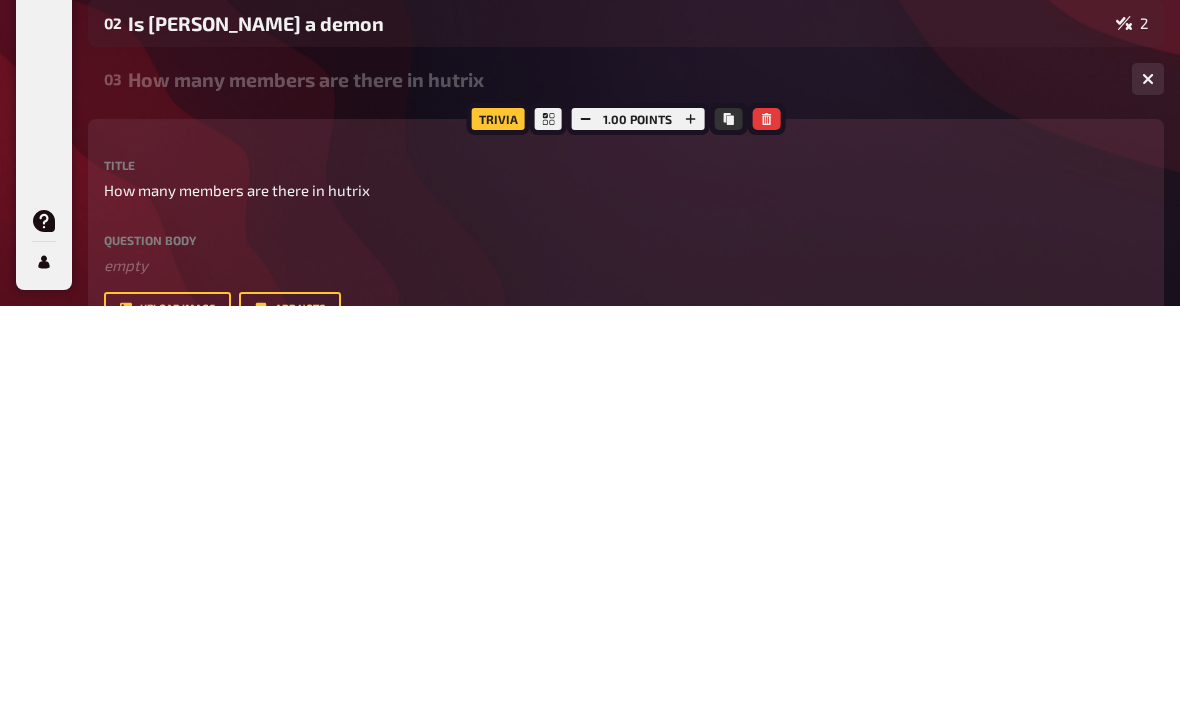 scroll, scrollTop: 464, scrollLeft: 0, axis: vertical 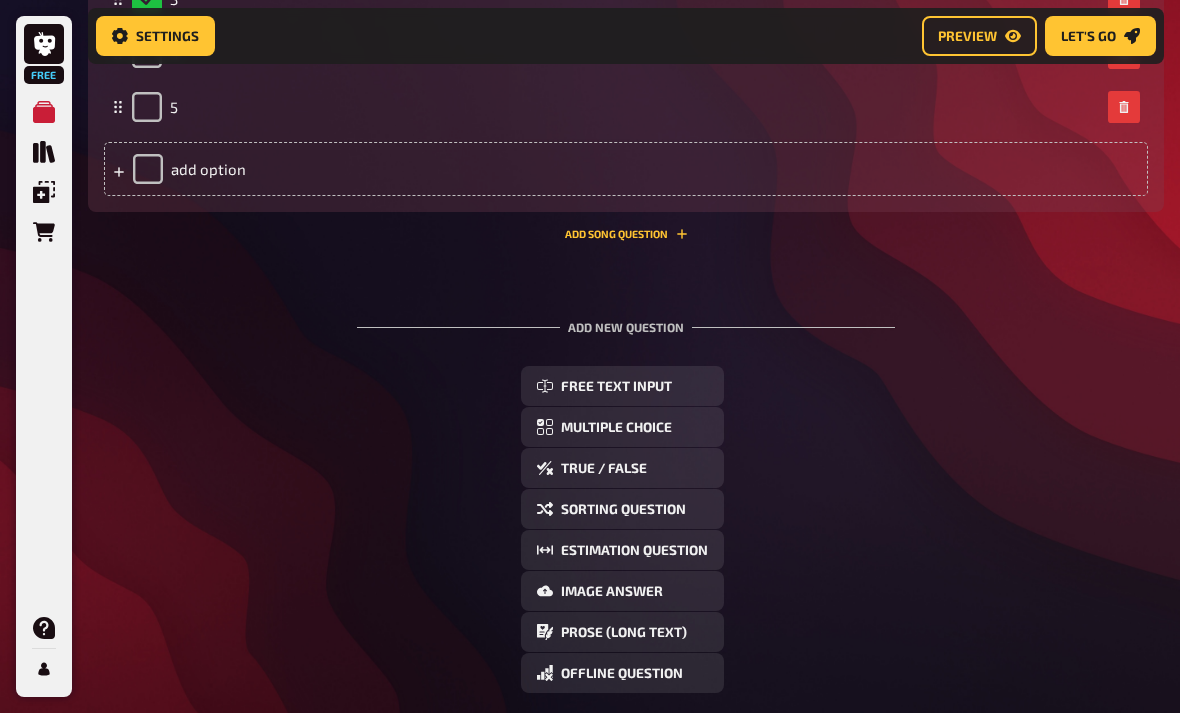 click on "True / False" at bounding box center [622, 468] 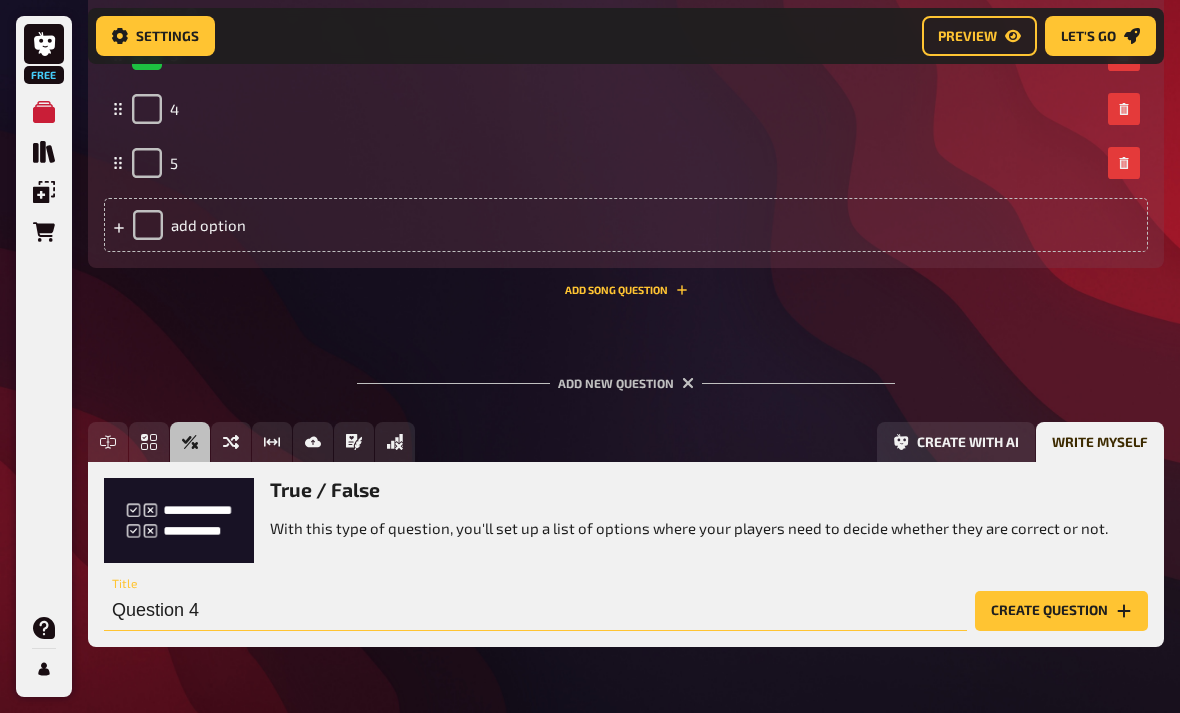 click on "Question 4" at bounding box center [535, 611] 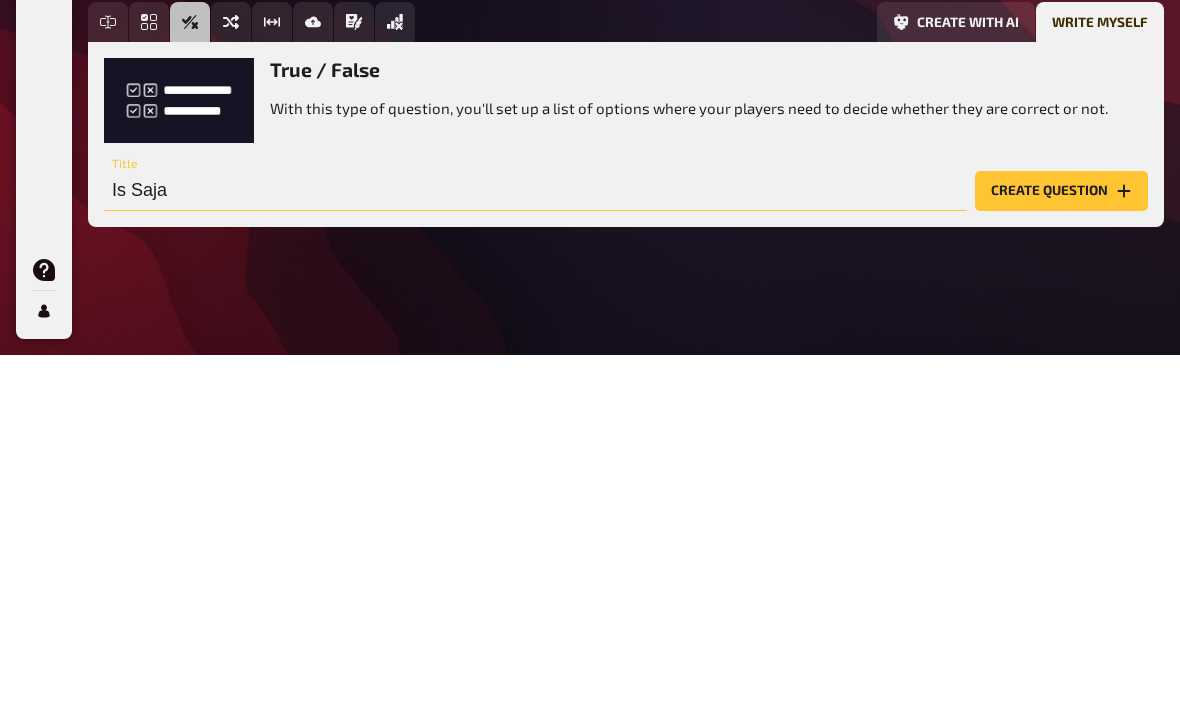 type on "Is Saja" 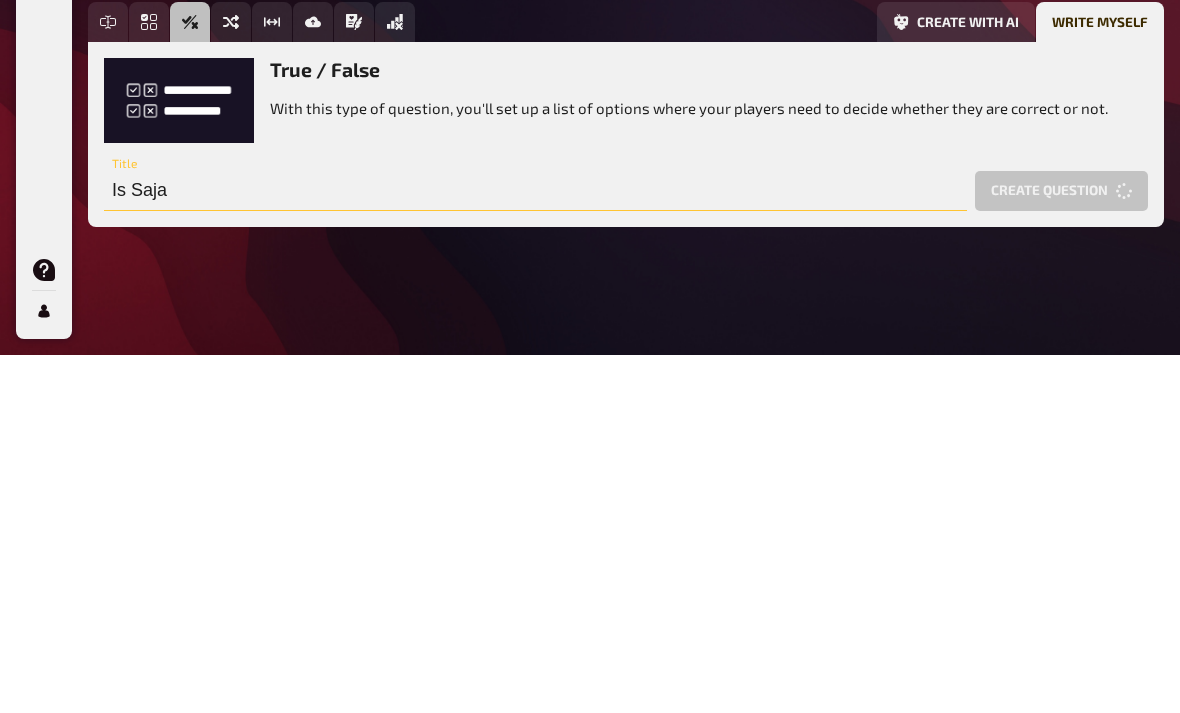 scroll, scrollTop: 822, scrollLeft: 0, axis: vertical 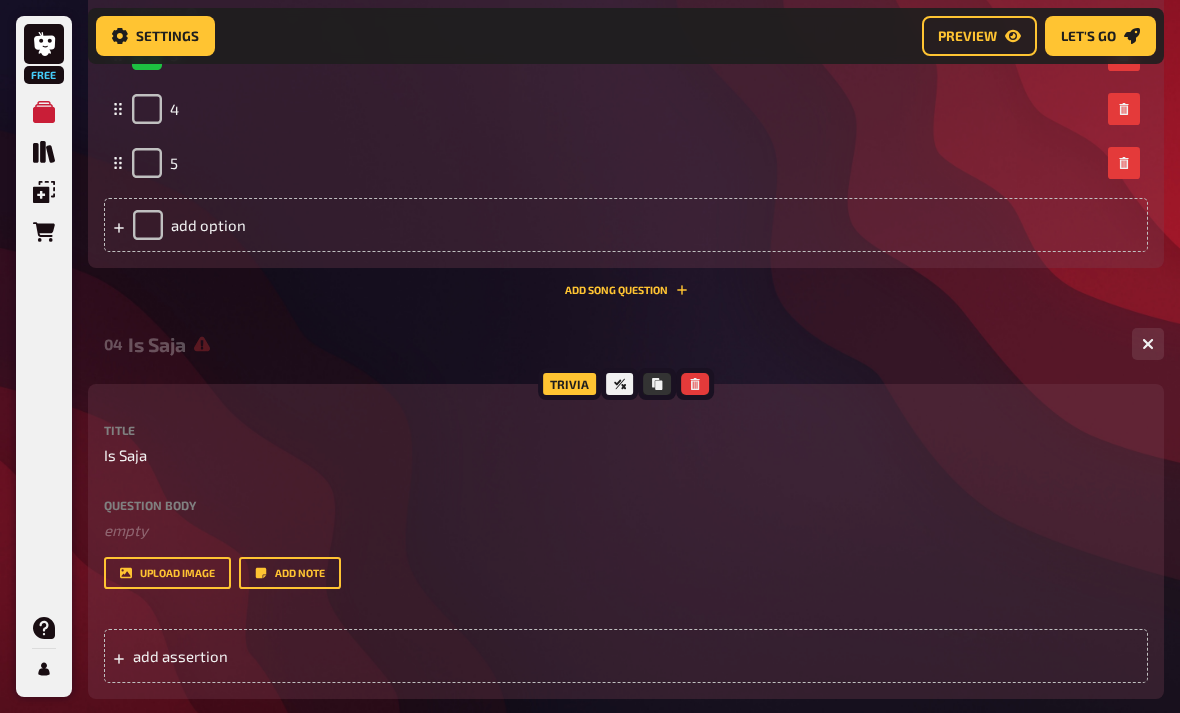 click on "add assertion" at bounding box center [287, 656] 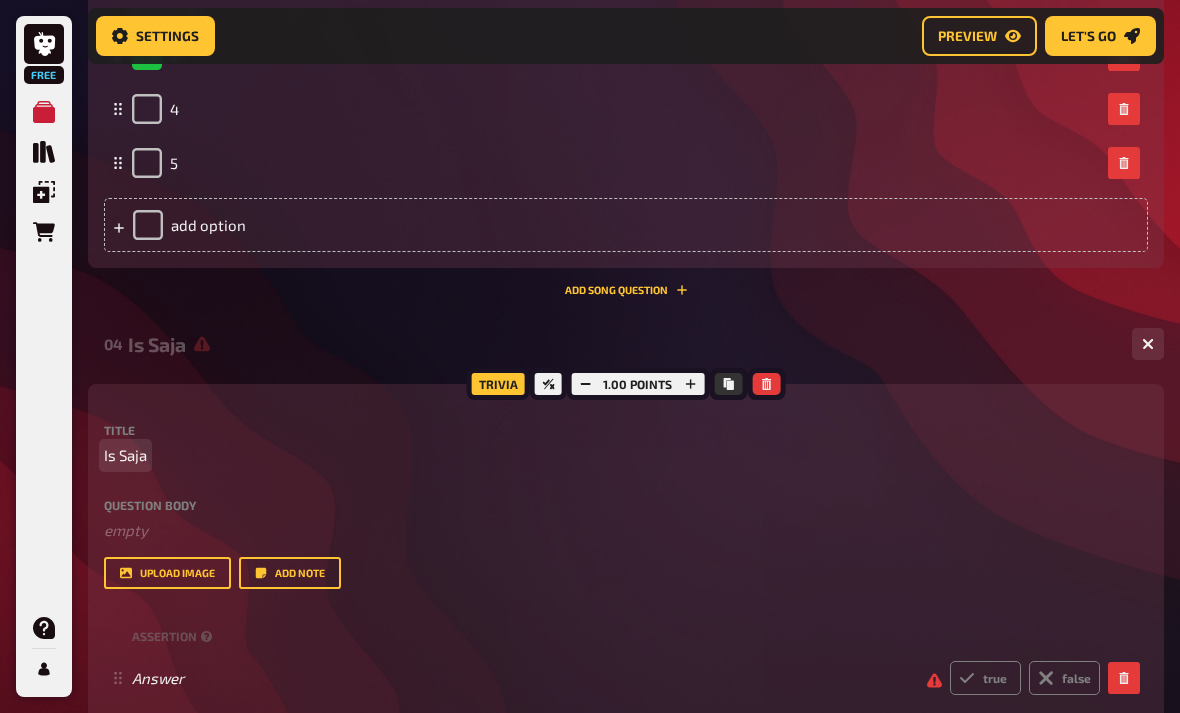 click on "Is Saja" at bounding box center [125, 455] 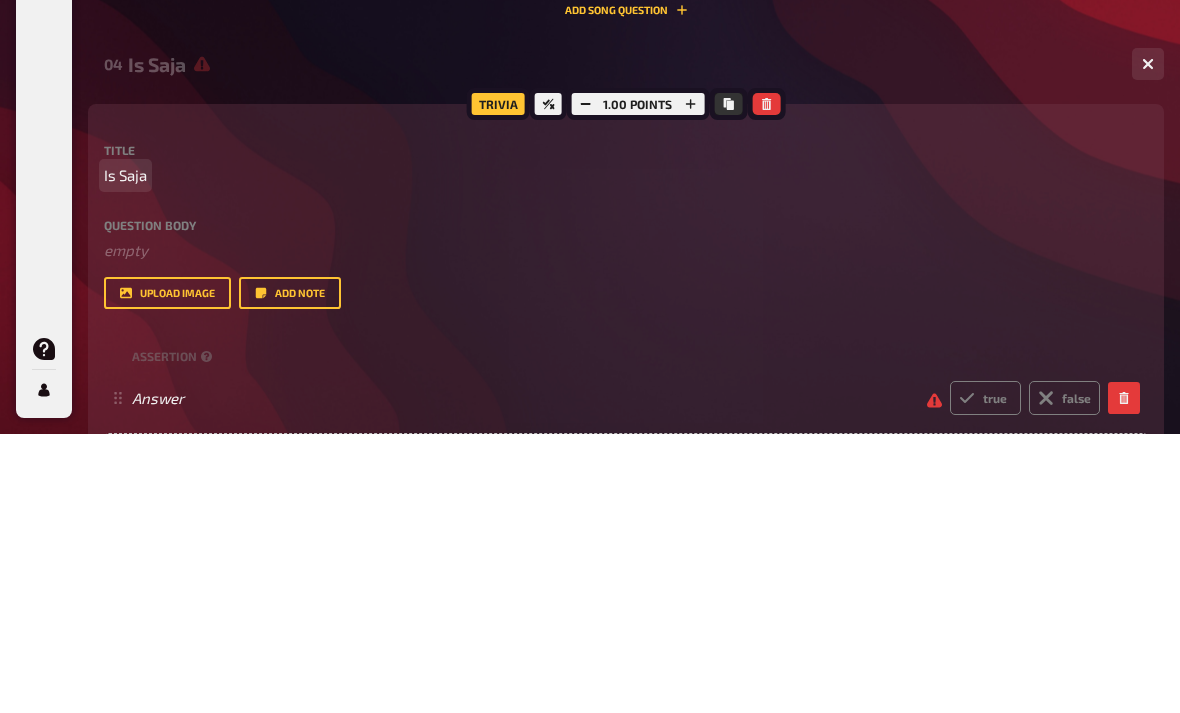 type 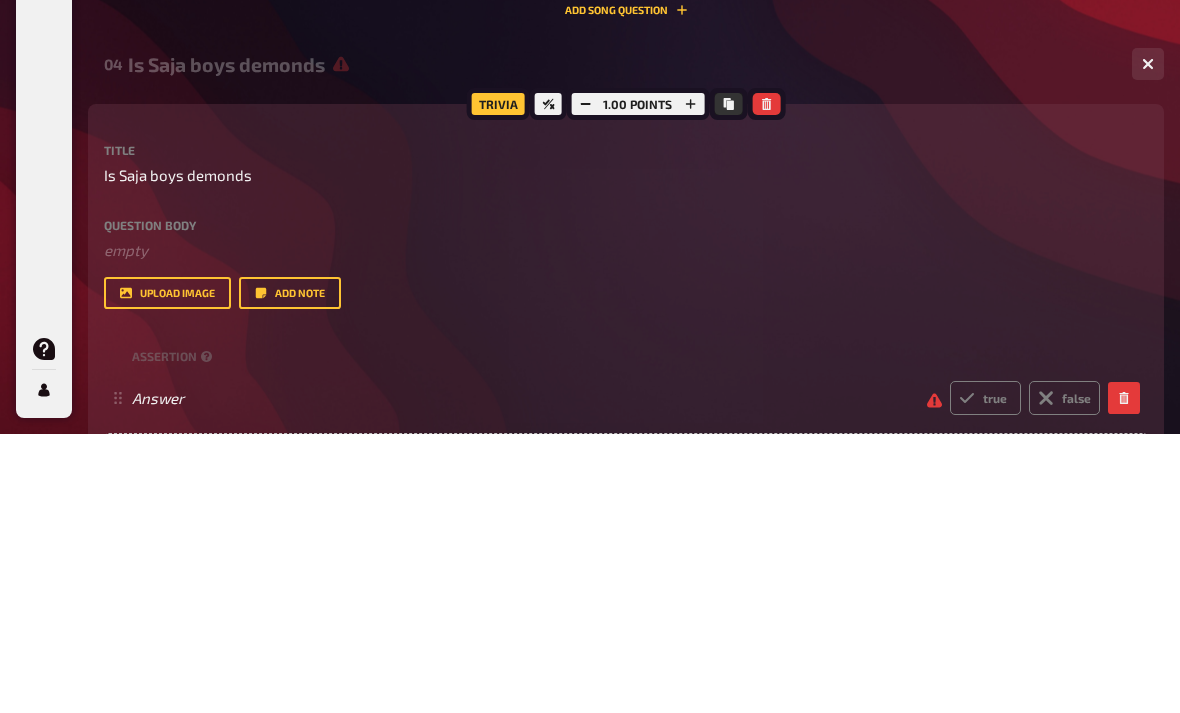 scroll, scrollTop: 1102, scrollLeft: 0, axis: vertical 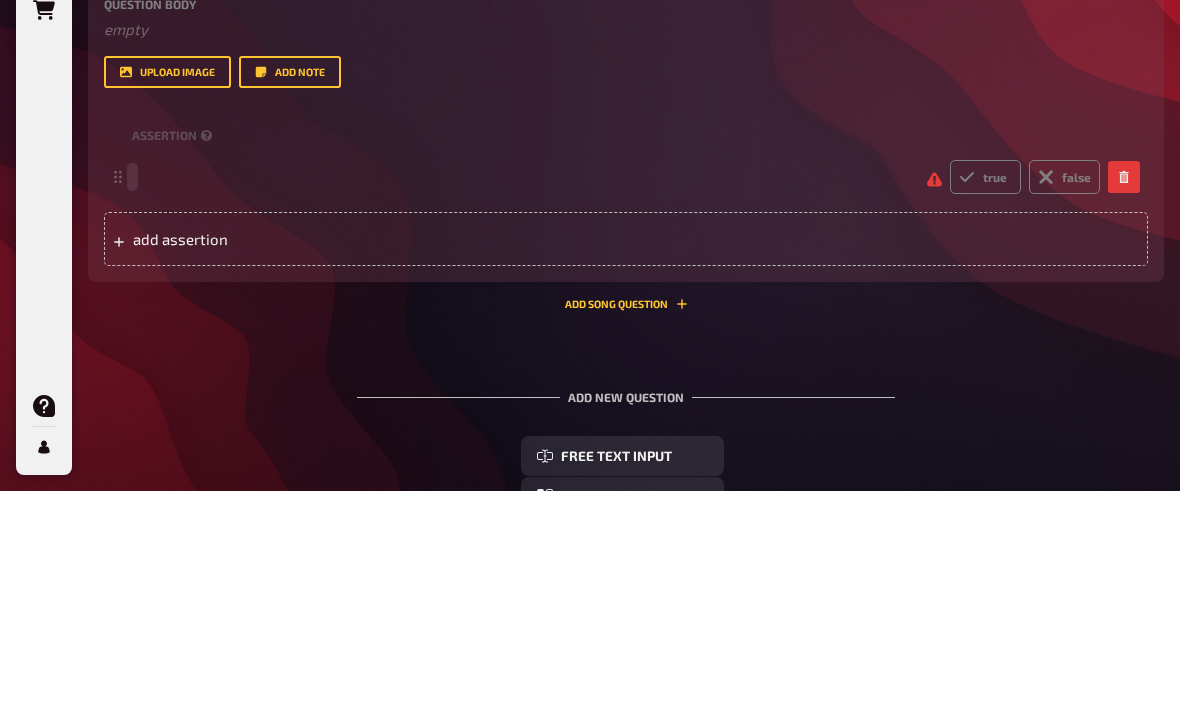 type 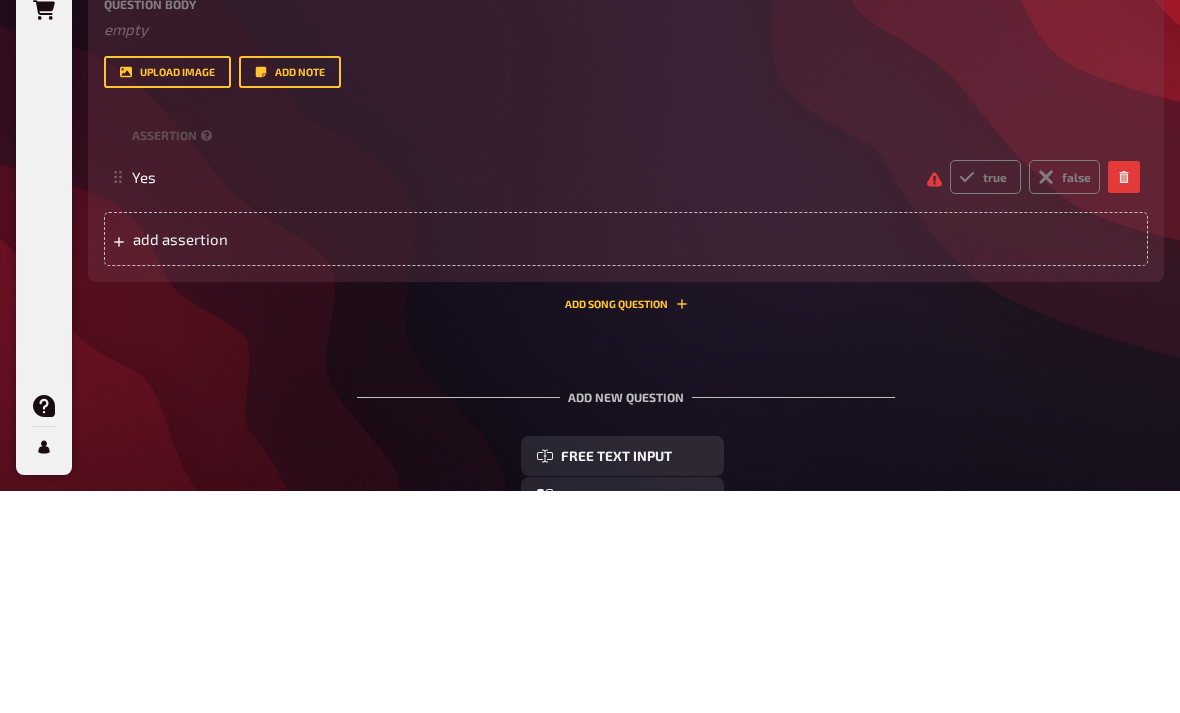 click on "add assertion" at bounding box center (626, 461) 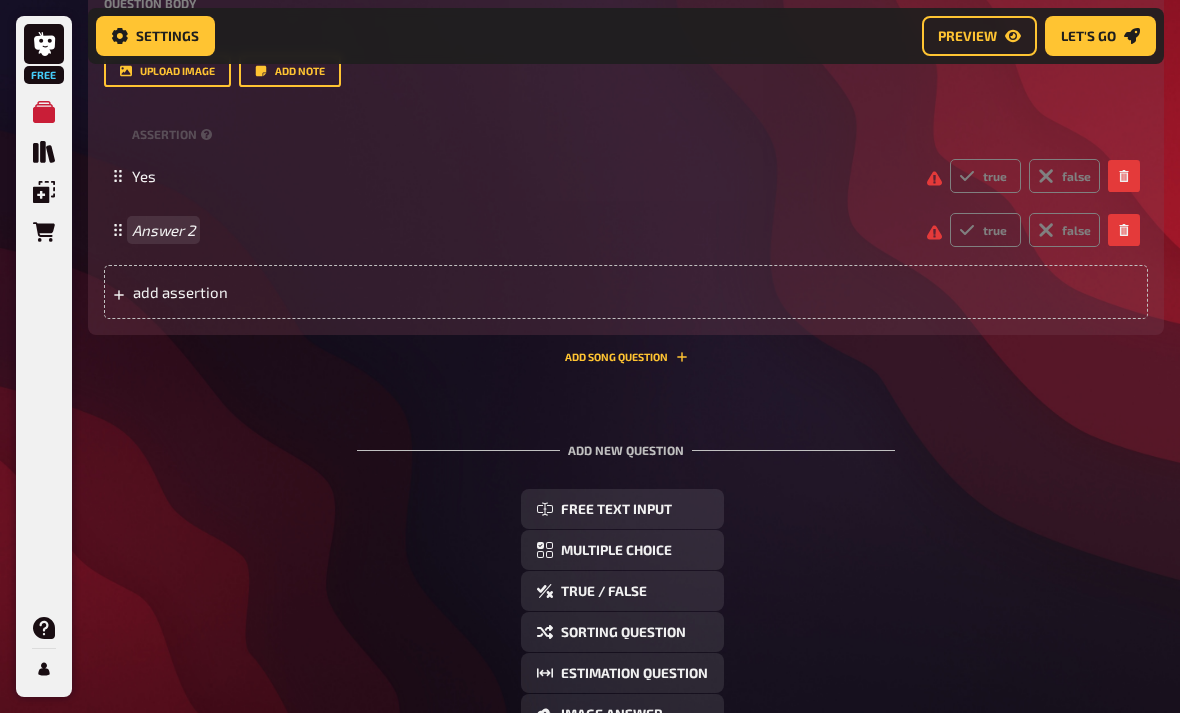 click on "Answer 2" at bounding box center (521, 230) 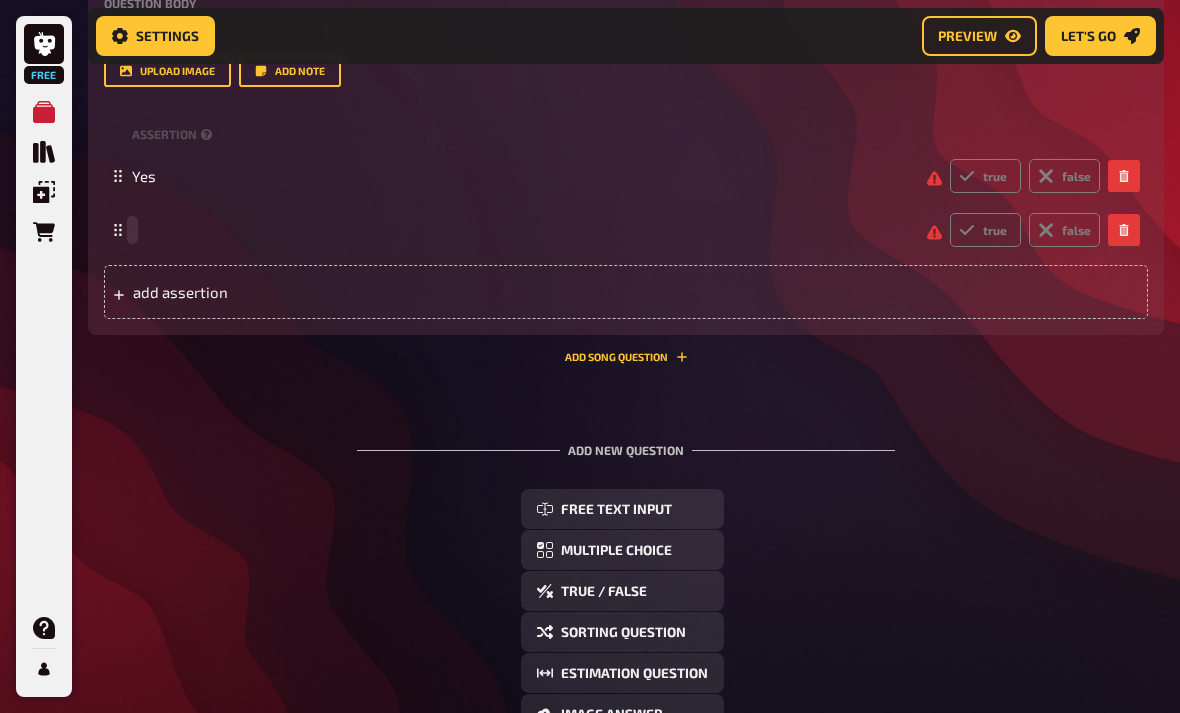 scroll, scrollTop: 1323, scrollLeft: 0, axis: vertical 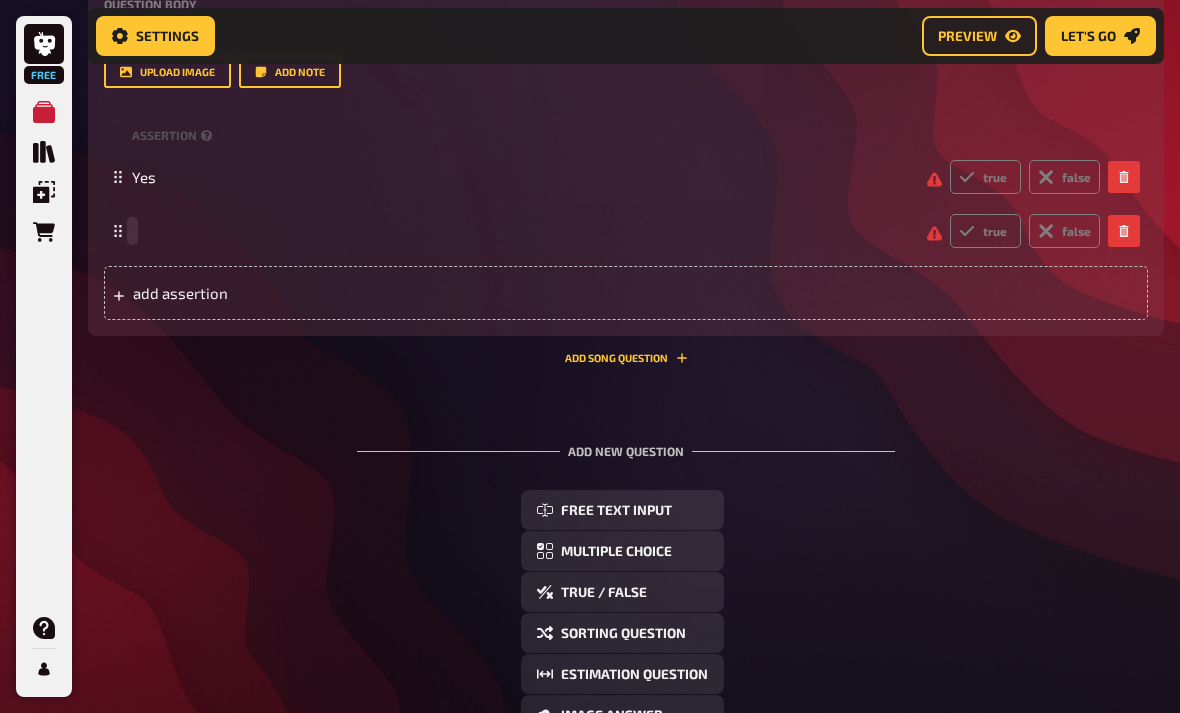 type 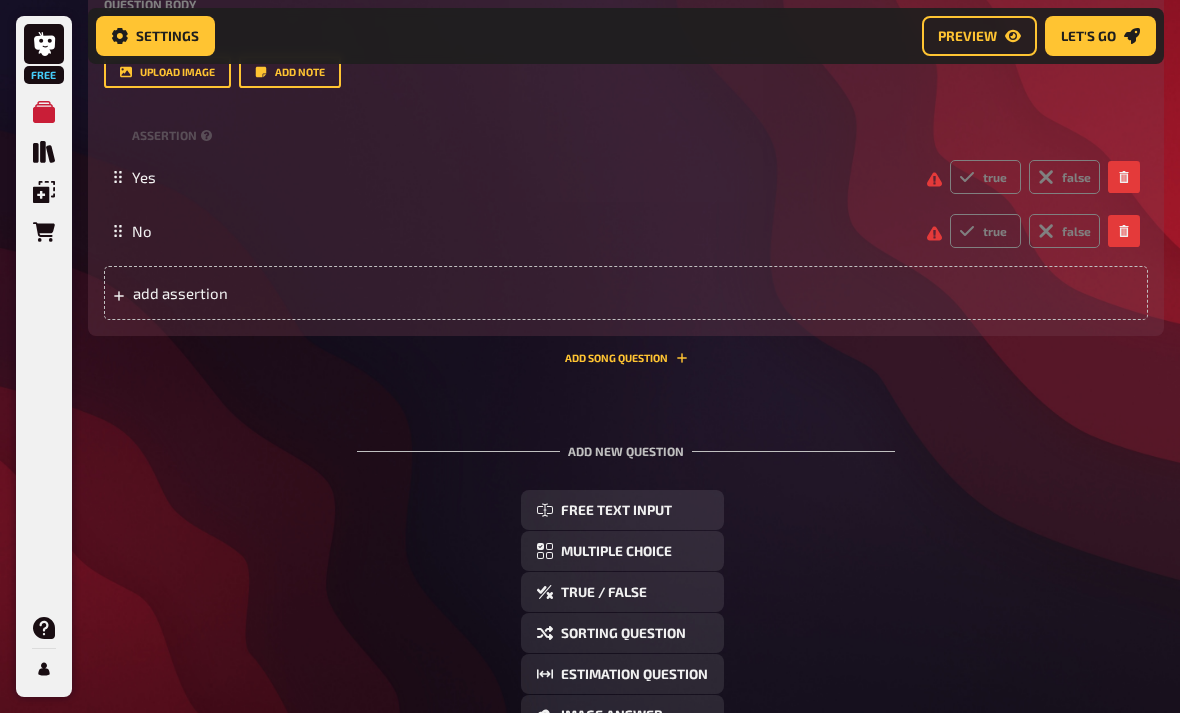 click on "true" at bounding box center (985, 177) 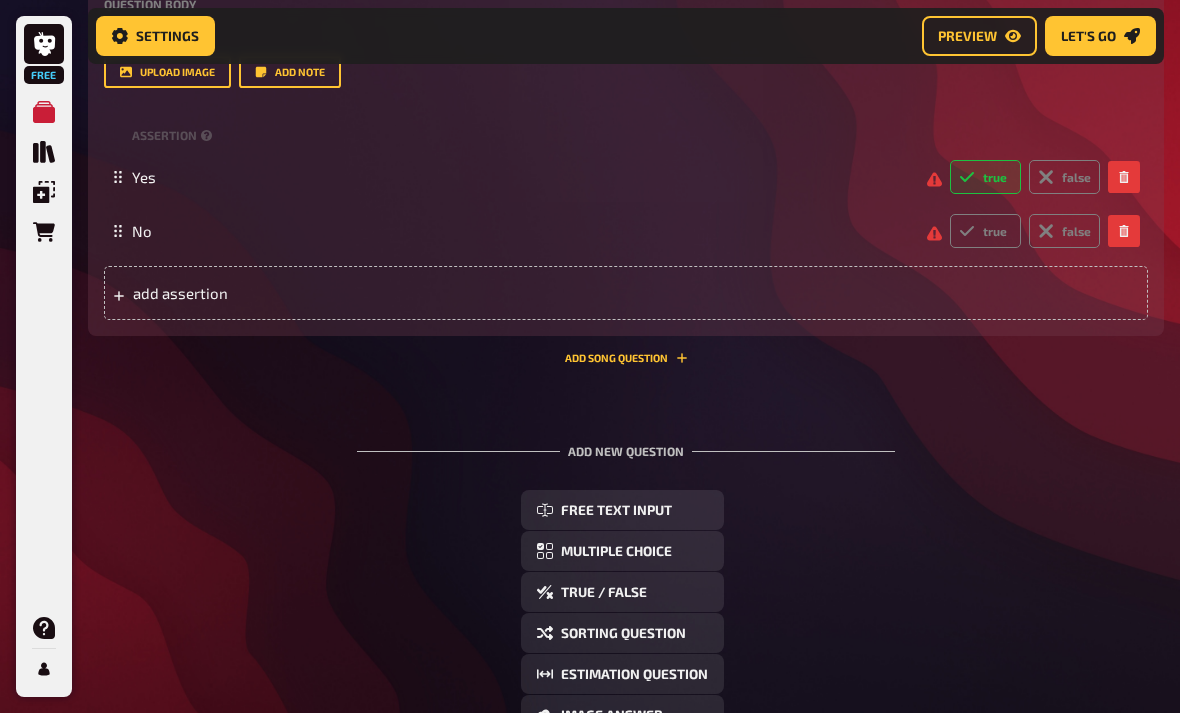radio on "true" 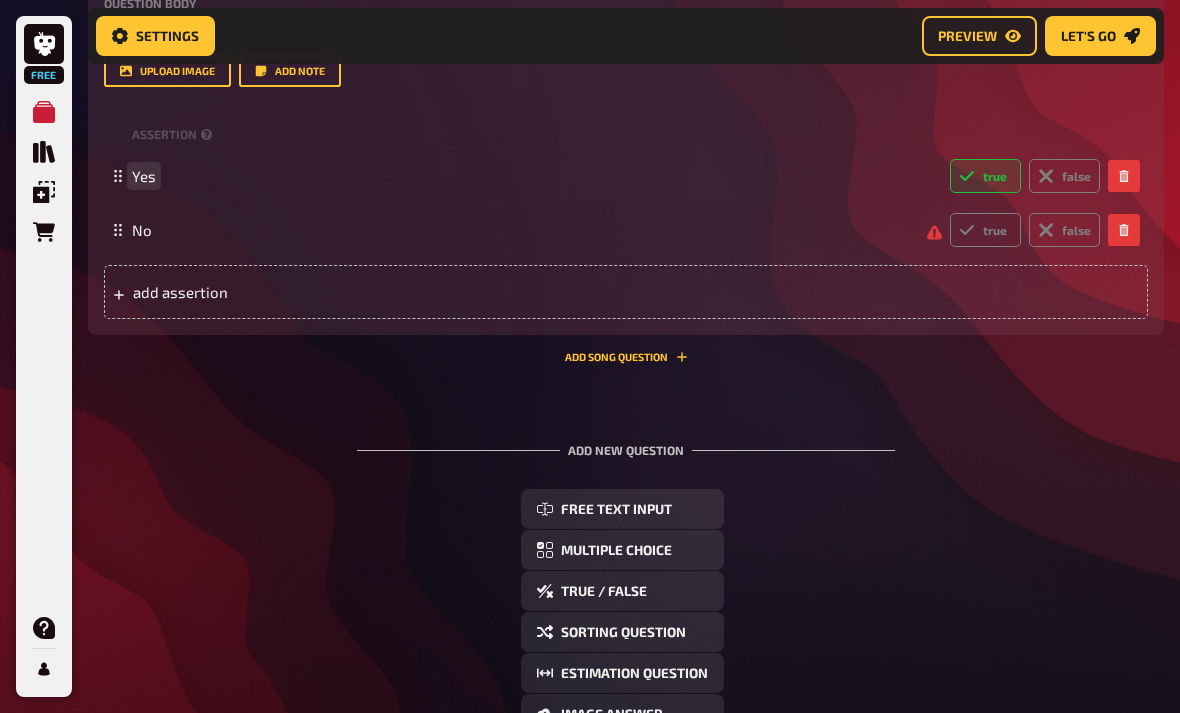 click on "Yes" at bounding box center (533, 176) 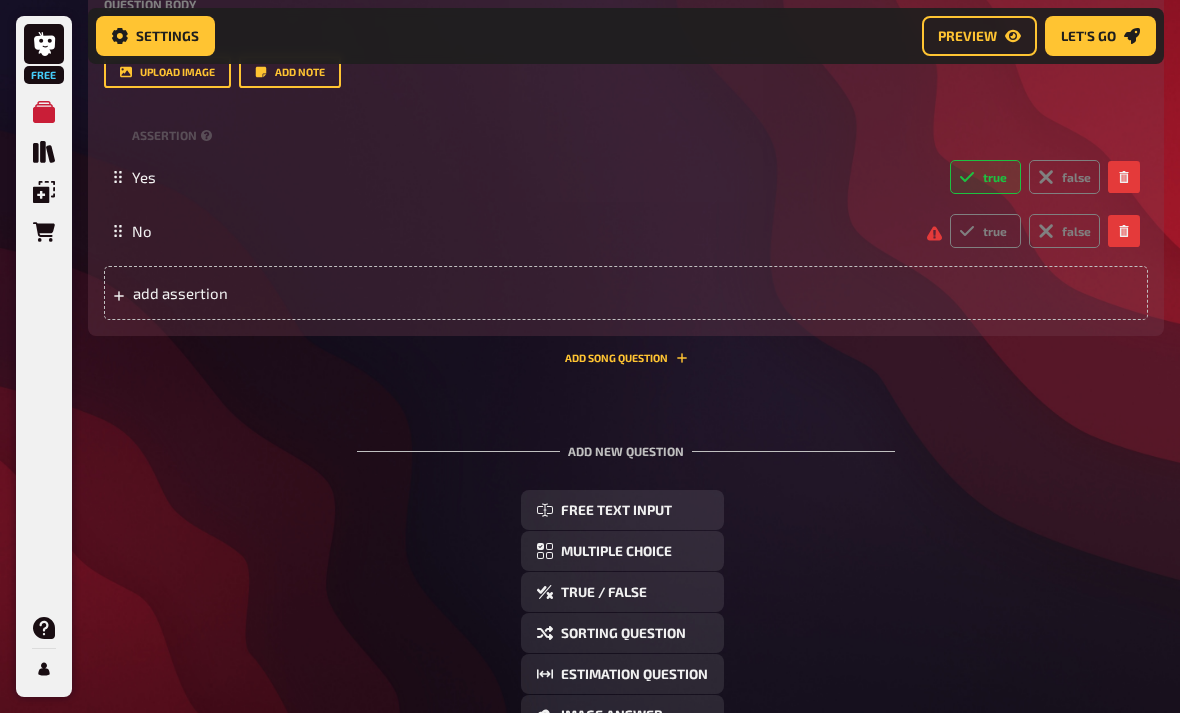click on "false" at bounding box center [1064, 231] 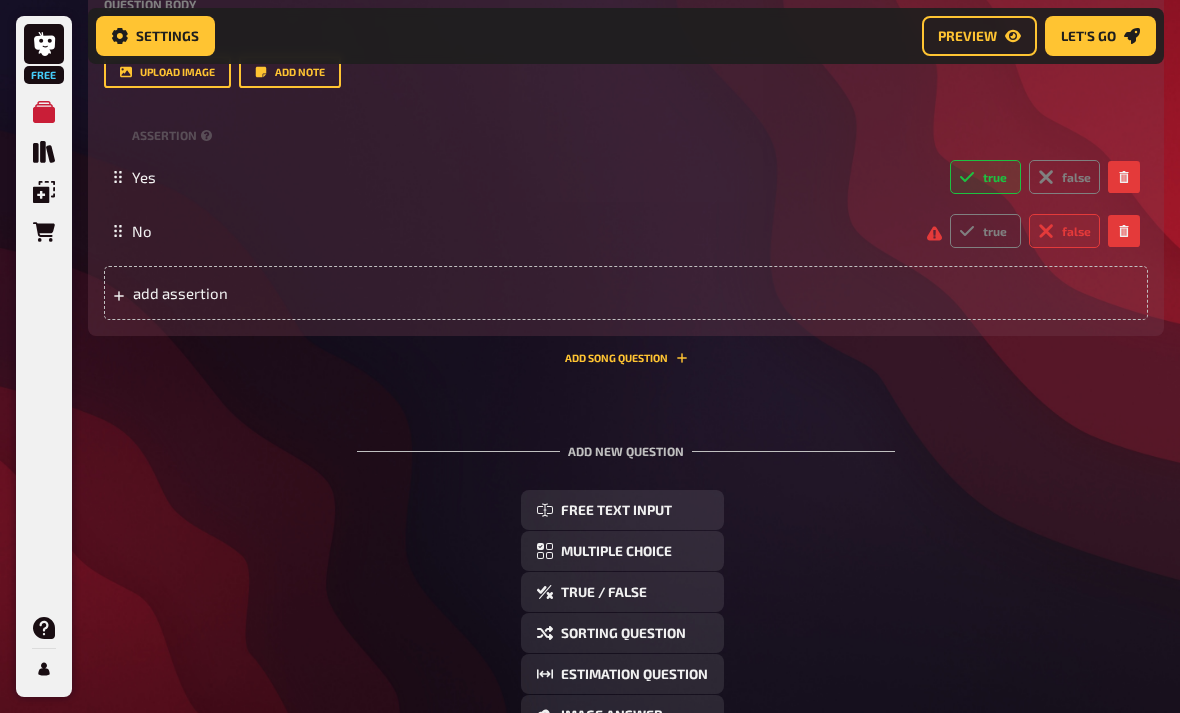 radio on "true" 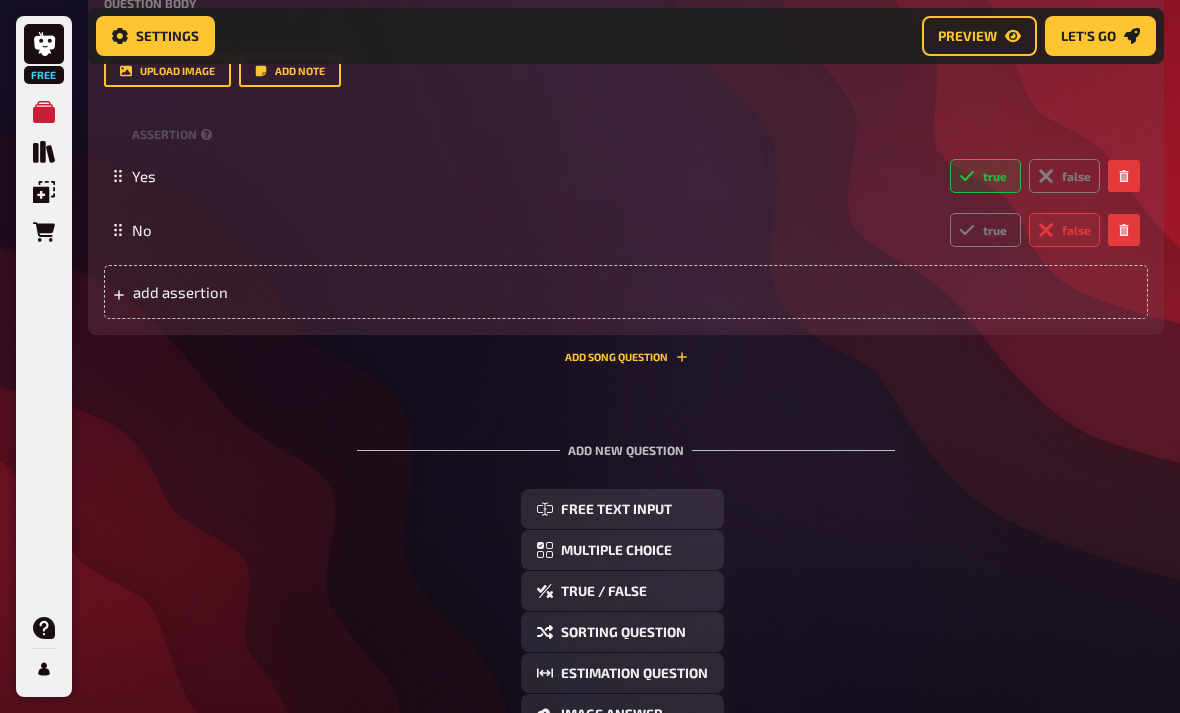 click on "Multiple Choice" at bounding box center [616, 551] 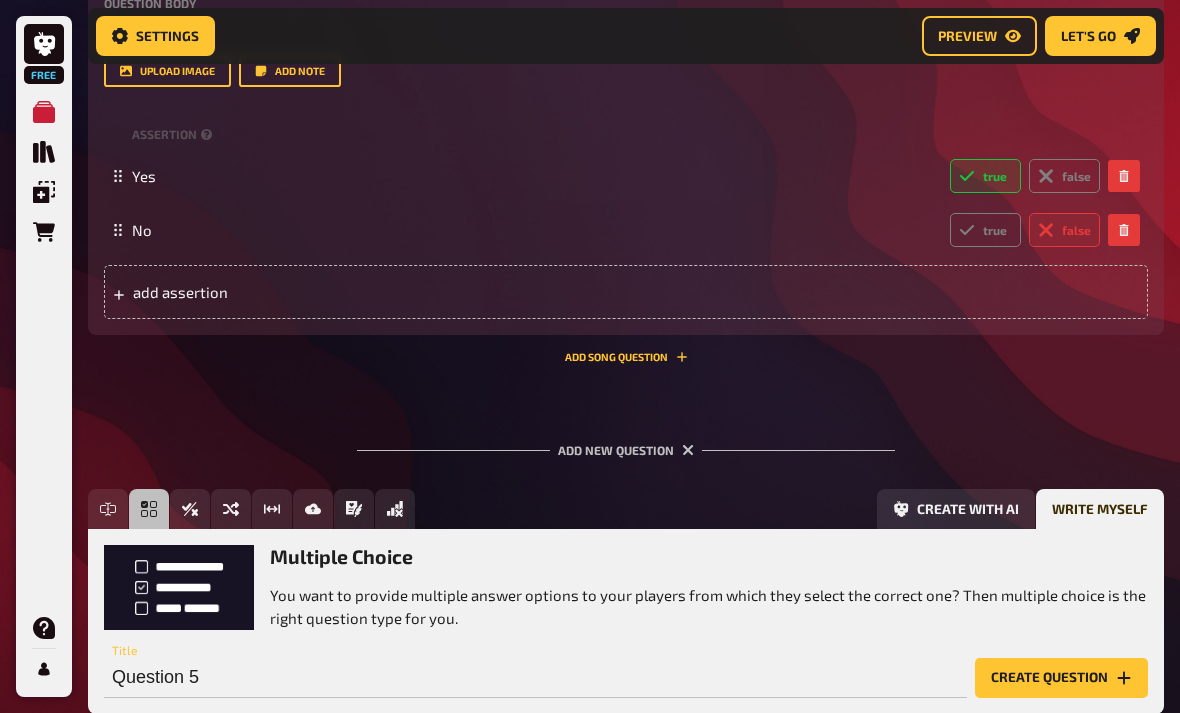 scroll, scrollTop: 1354, scrollLeft: 0, axis: vertical 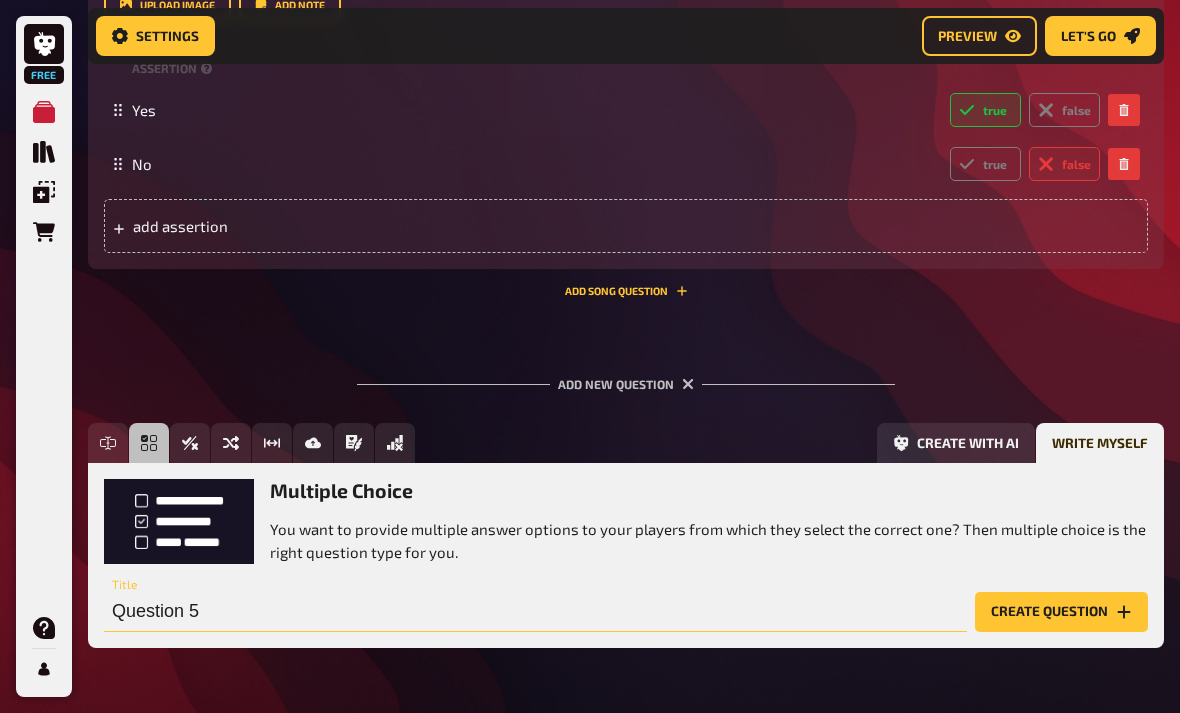 click on "Question 5" at bounding box center [535, 612] 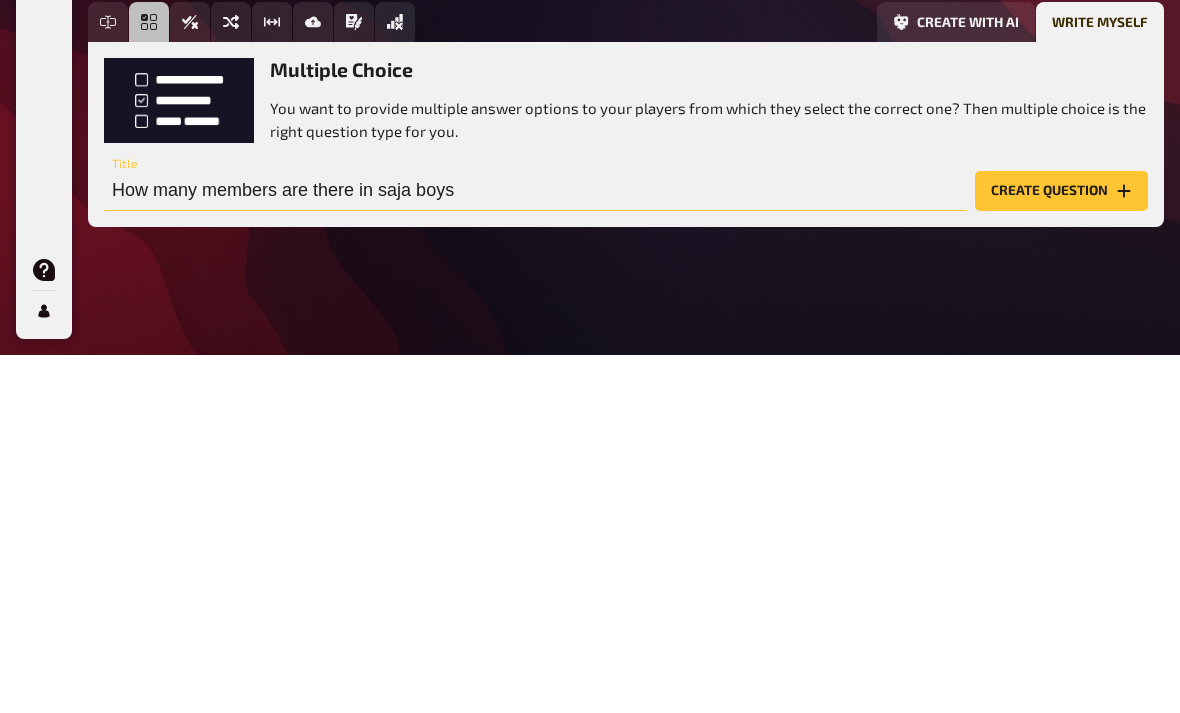 type on "How many members are there in saja boys" 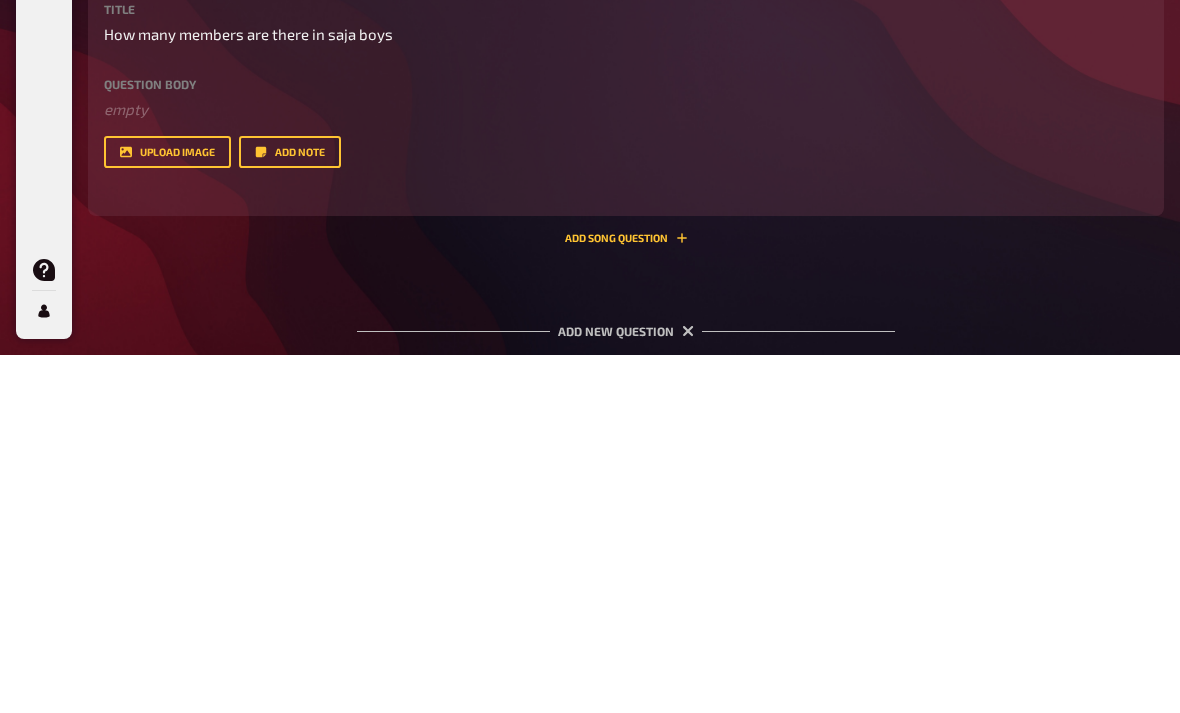 scroll, scrollTop: 1758, scrollLeft: 0, axis: vertical 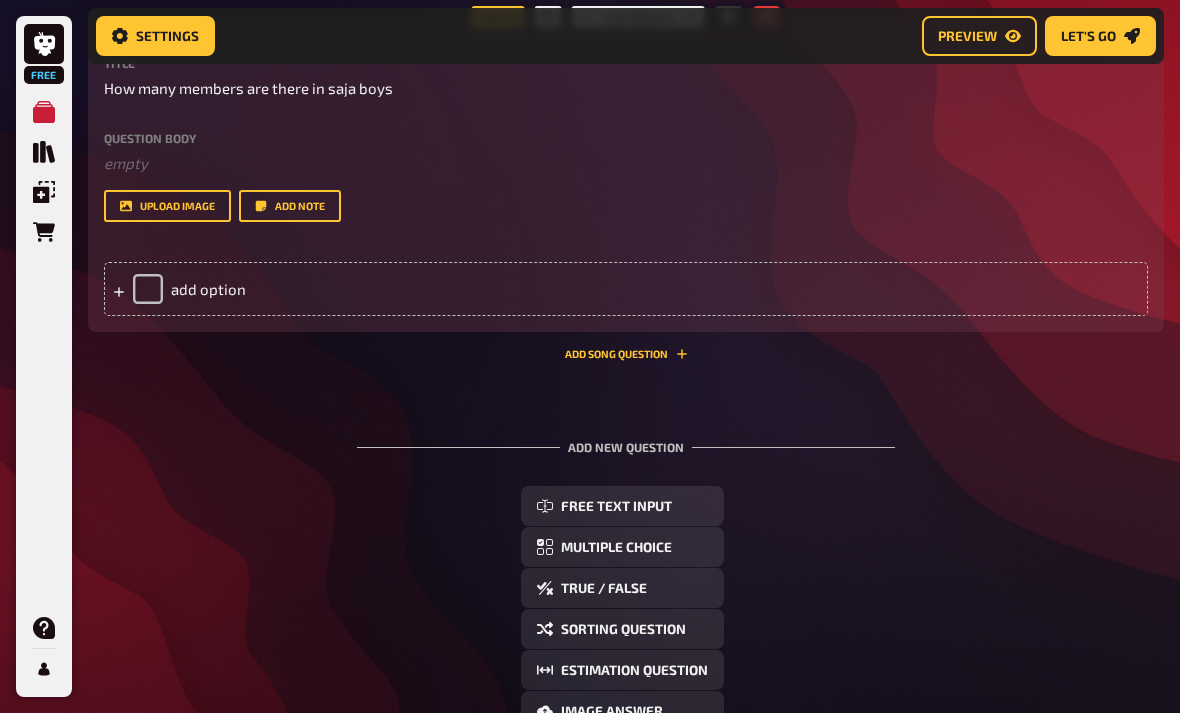 click on "add option" at bounding box center [626, 289] 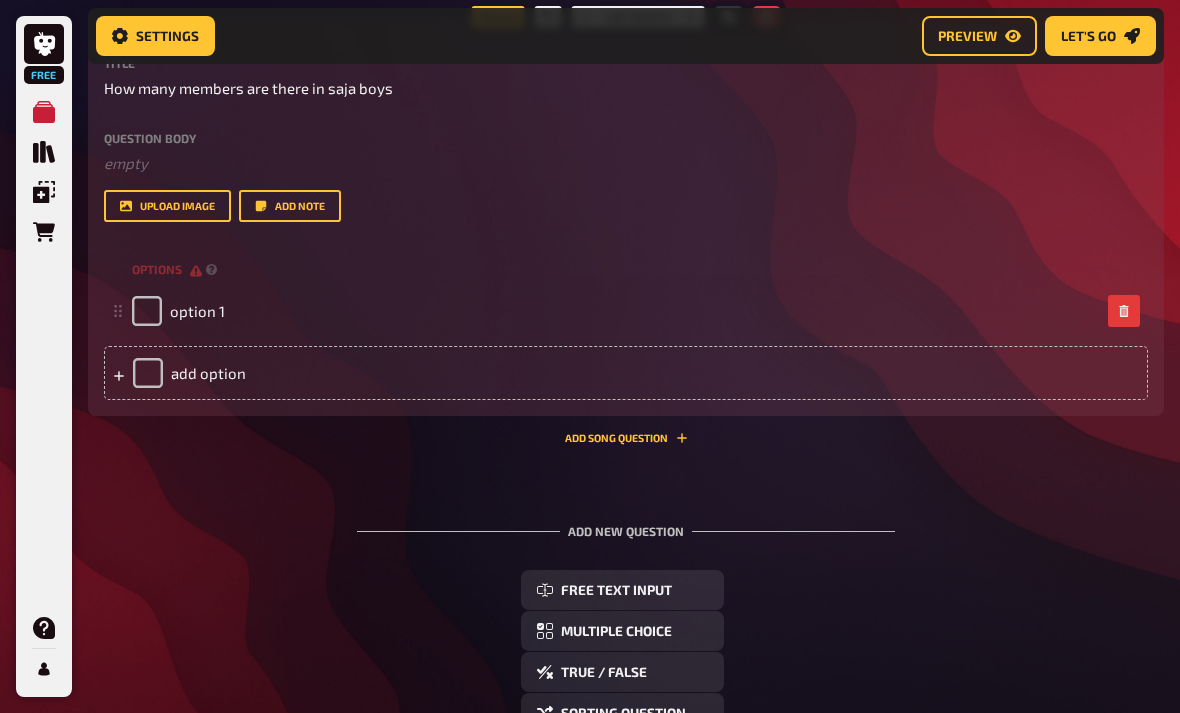 click on "add option" at bounding box center (626, 373) 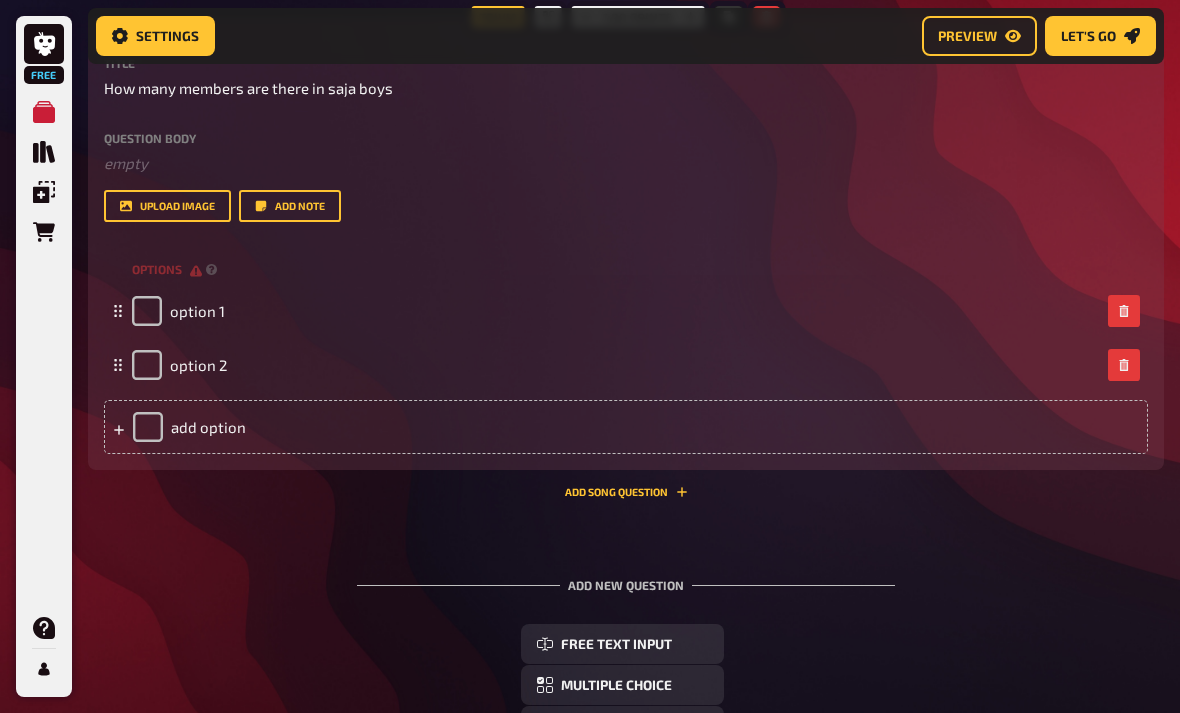 click on "add option" at bounding box center [626, 427] 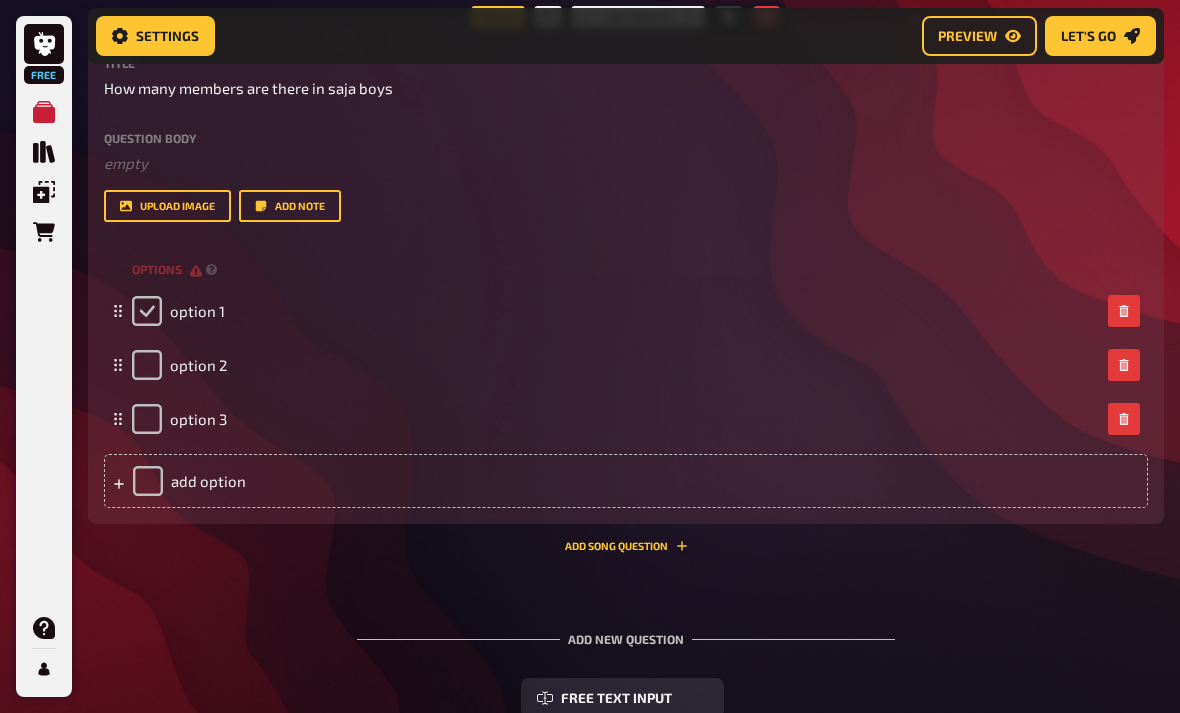 click at bounding box center [147, 311] 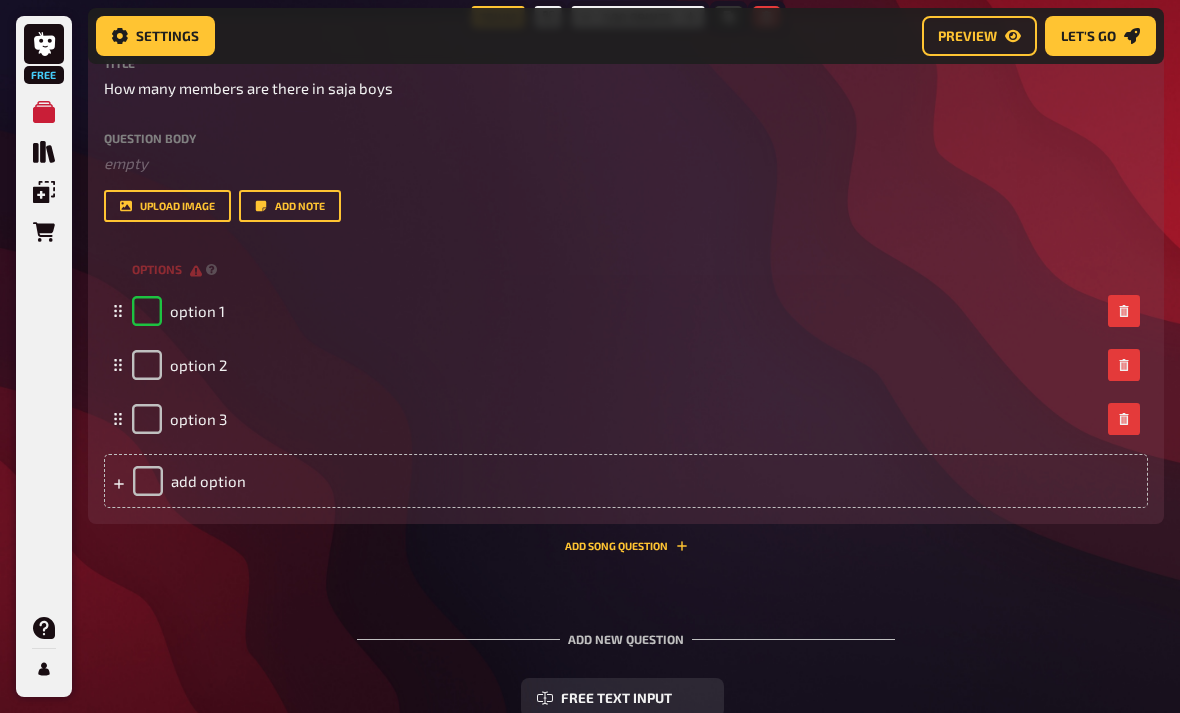 checkbox on "true" 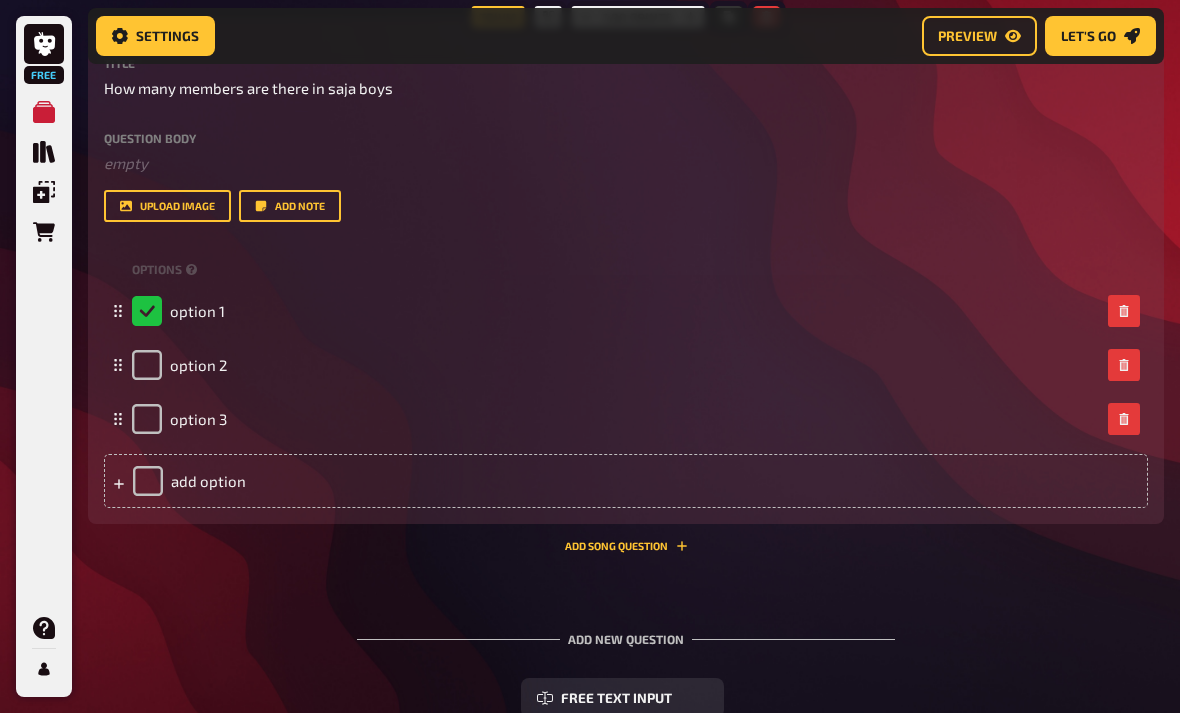 click on "option 1" at bounding box center [178, 311] 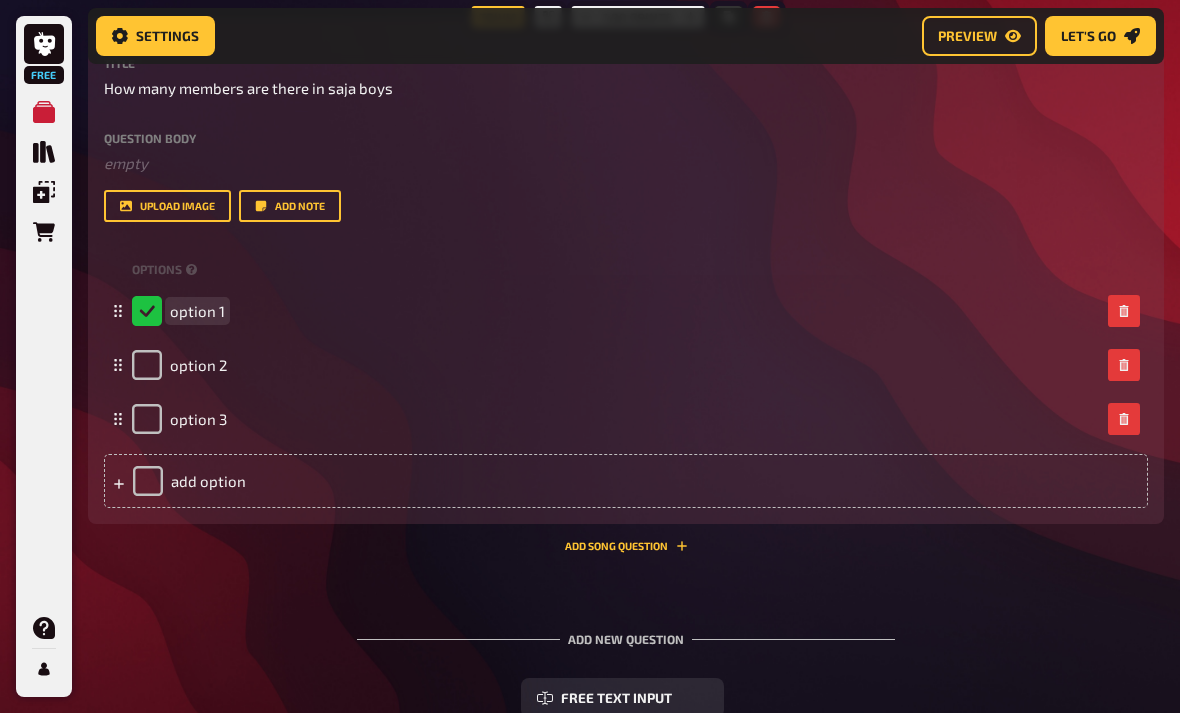 click on "option 1" at bounding box center [197, 311] 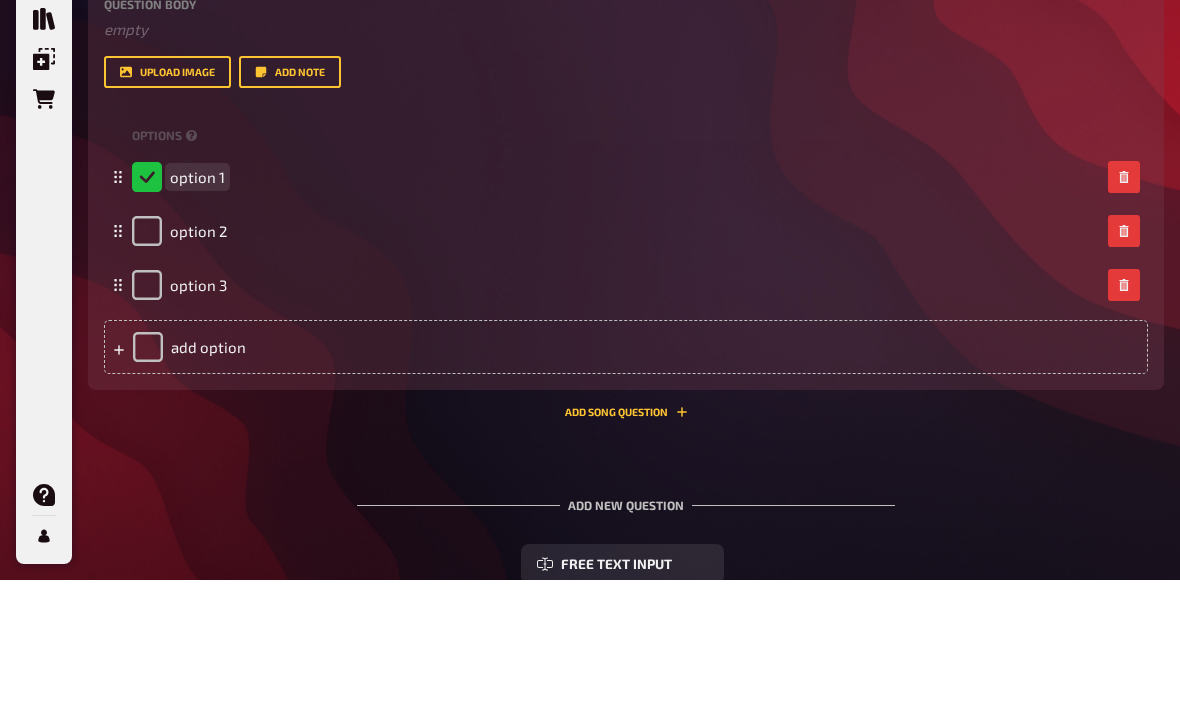 type 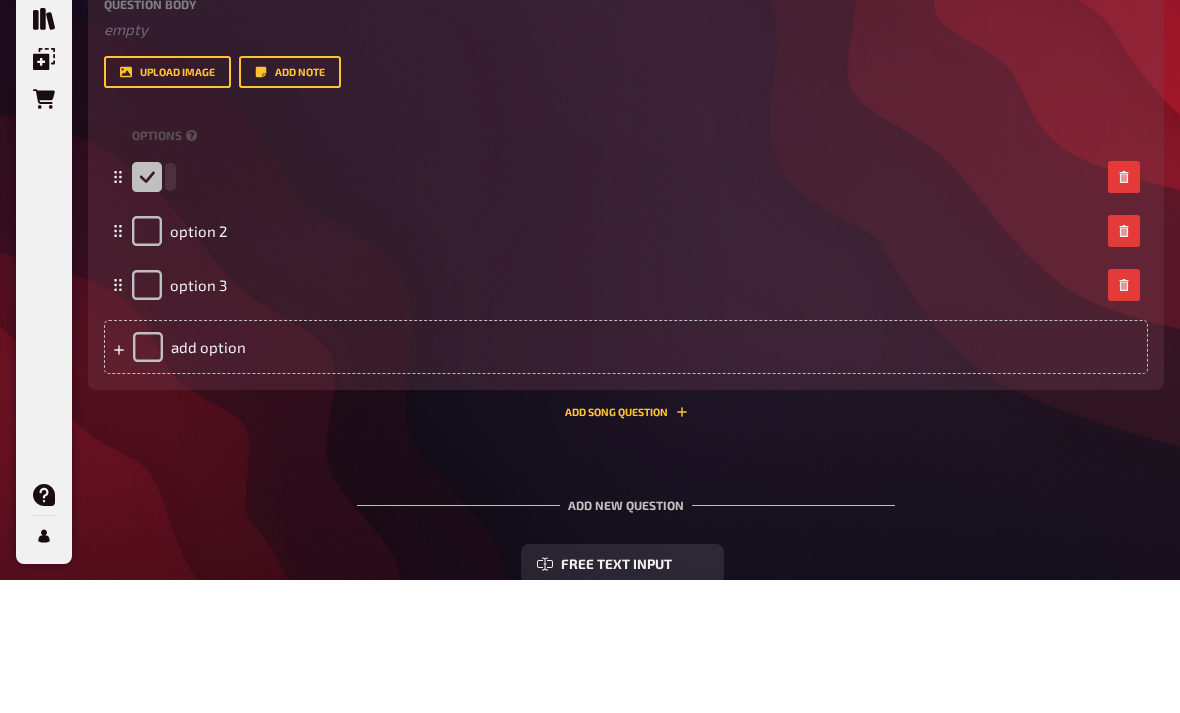 checkbox on "false" 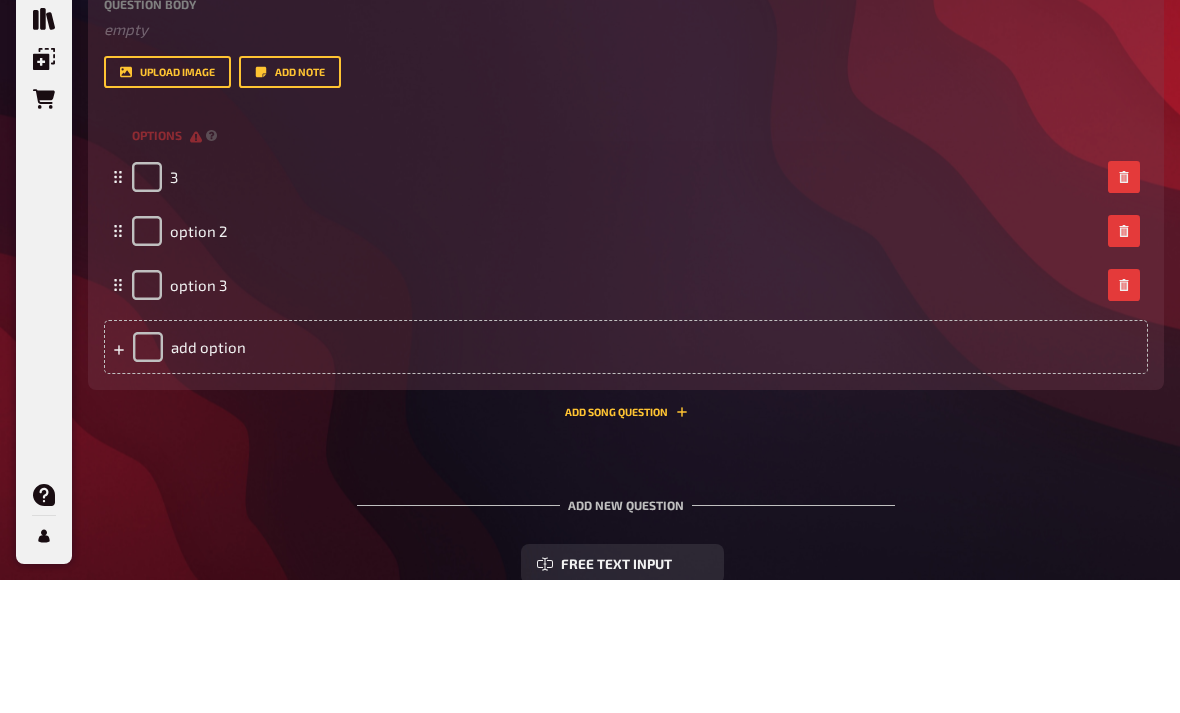 scroll, scrollTop: 1892, scrollLeft: 0, axis: vertical 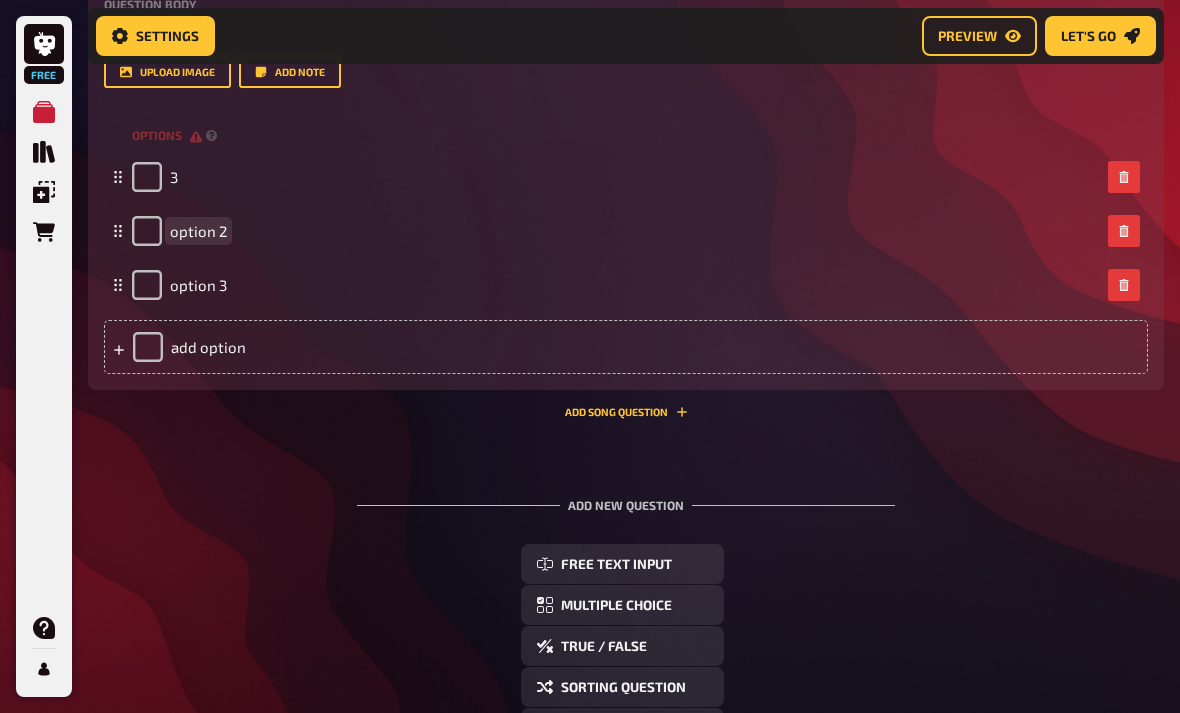 click on "option 2" at bounding box center (198, 231) 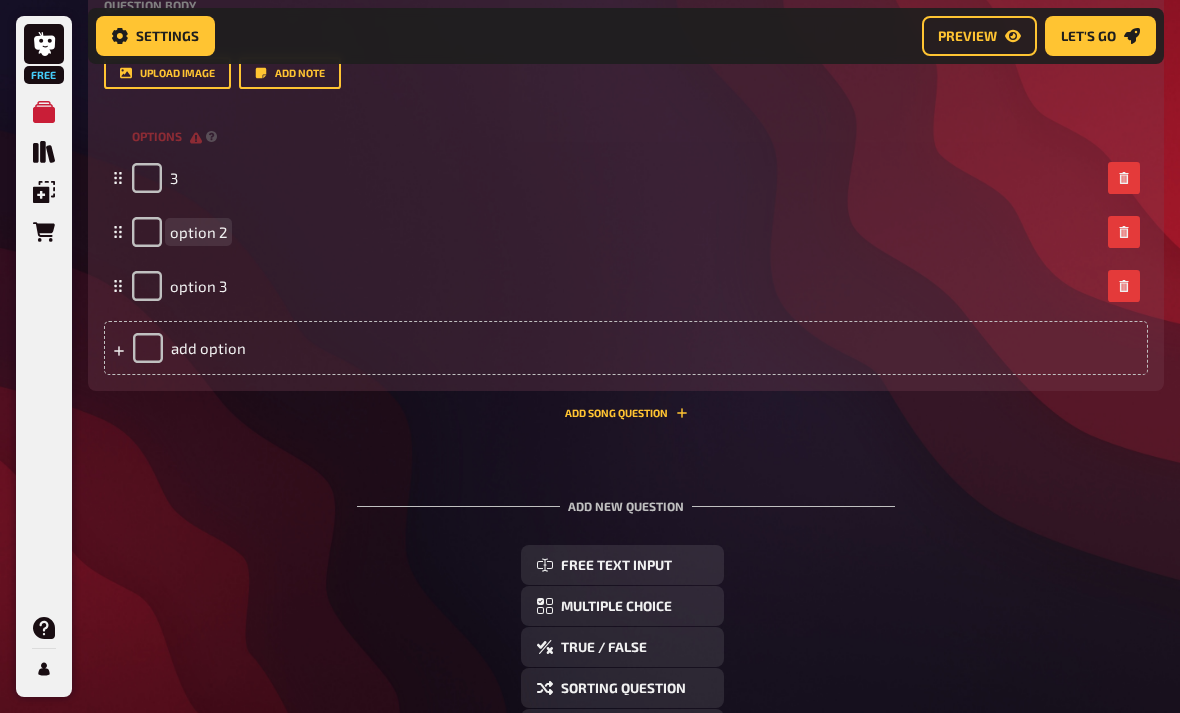 type 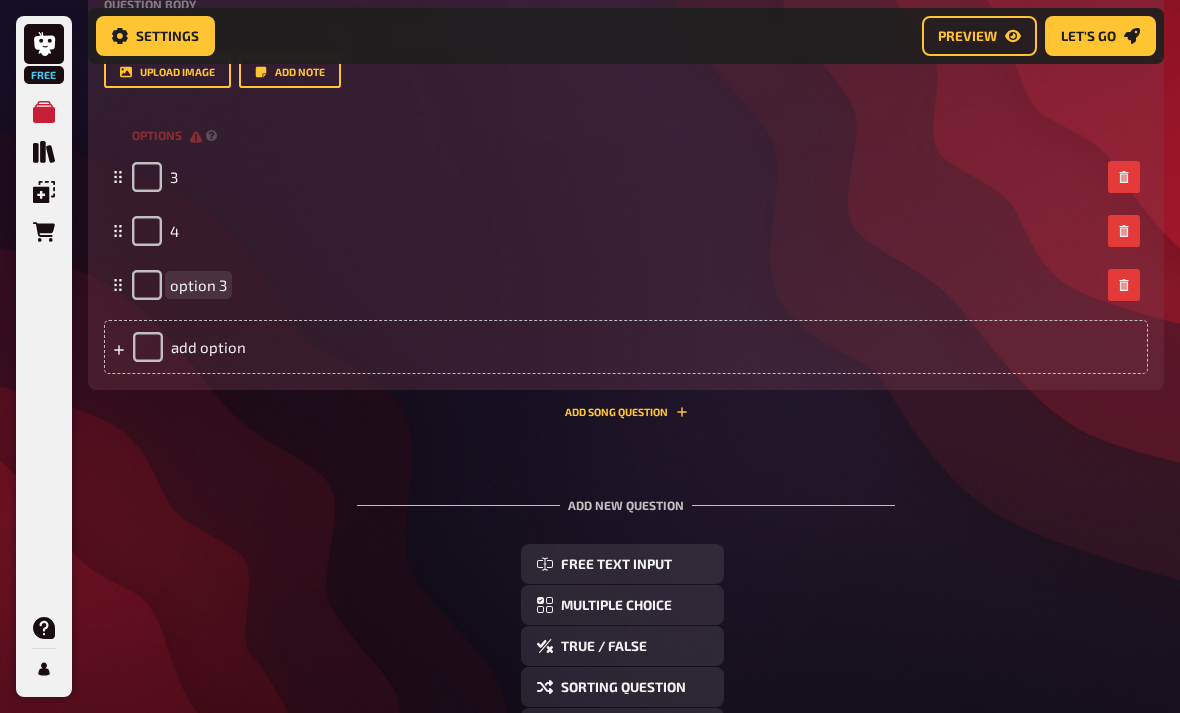 click on "option 3" at bounding box center (198, 285) 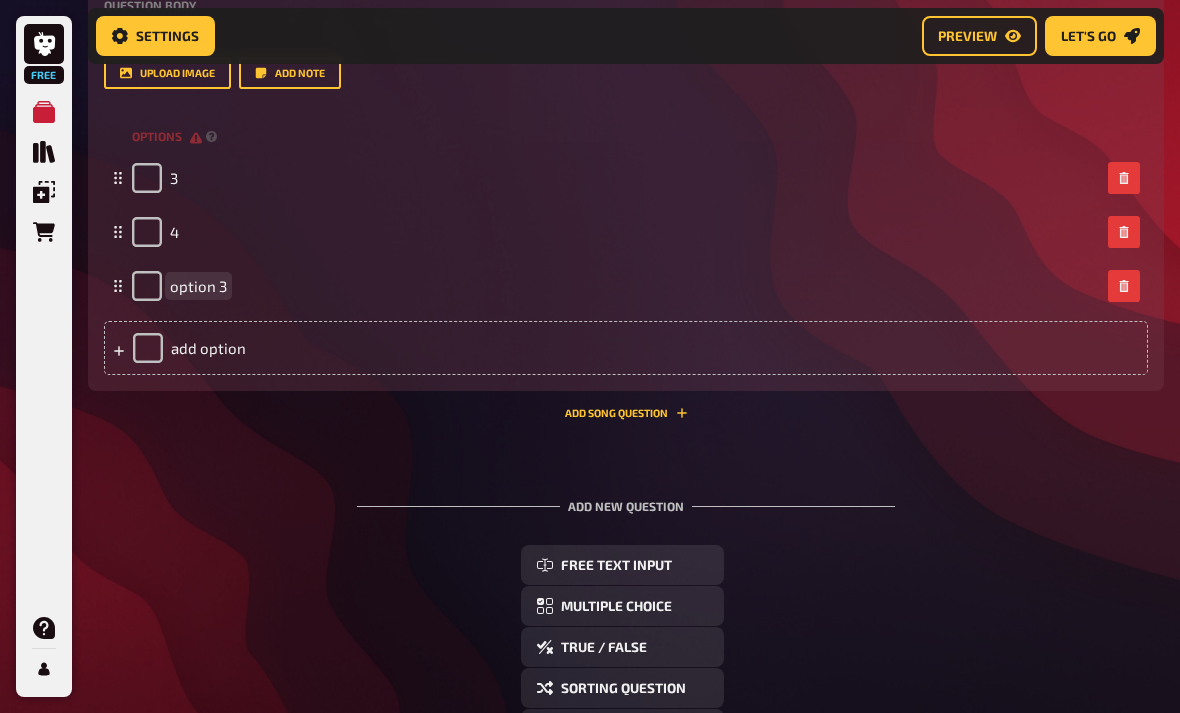 type 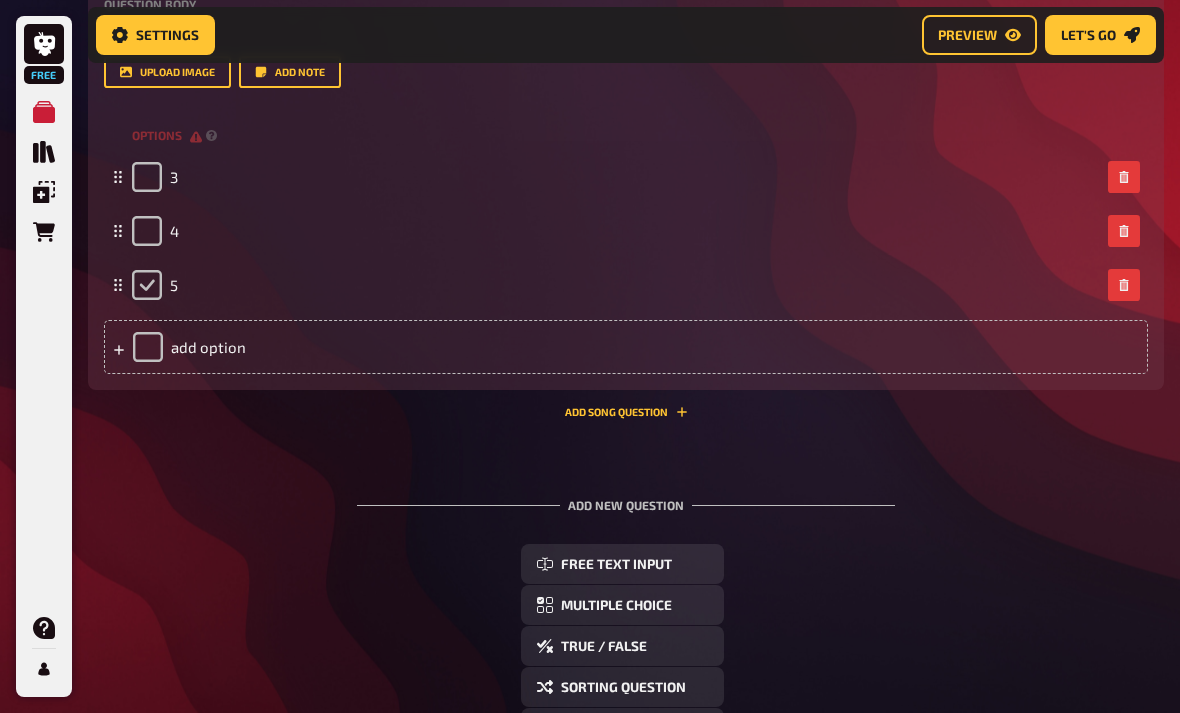 click at bounding box center [147, 286] 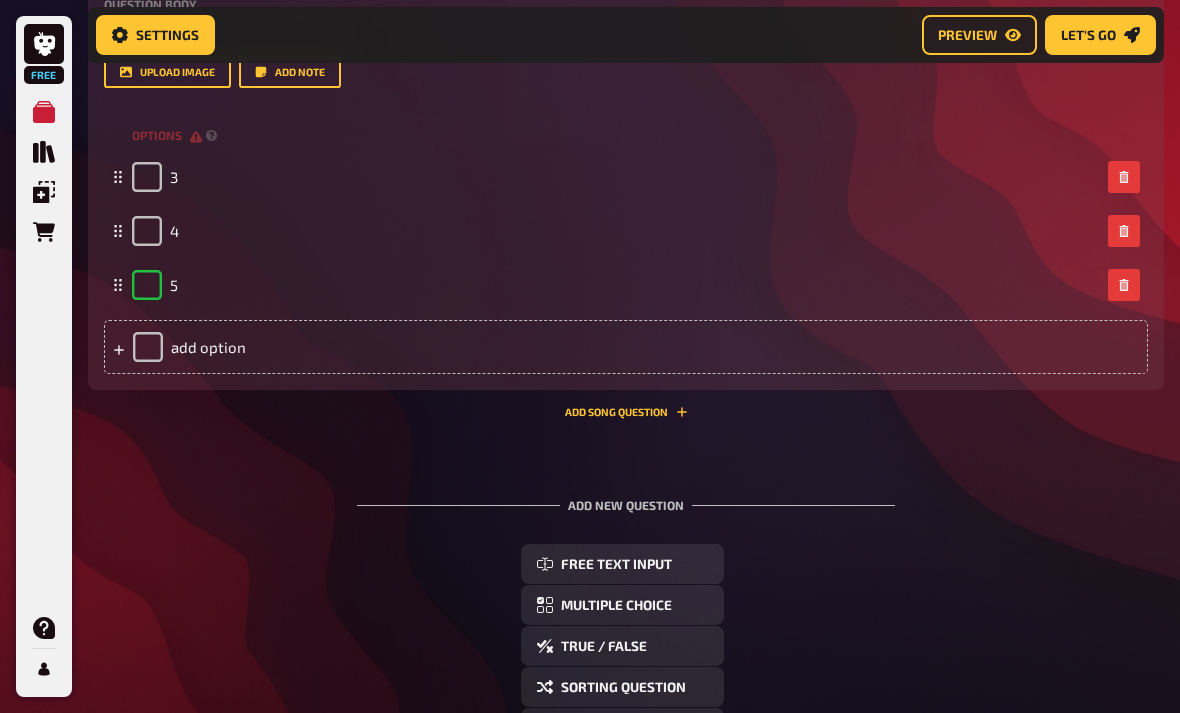 checkbox on "true" 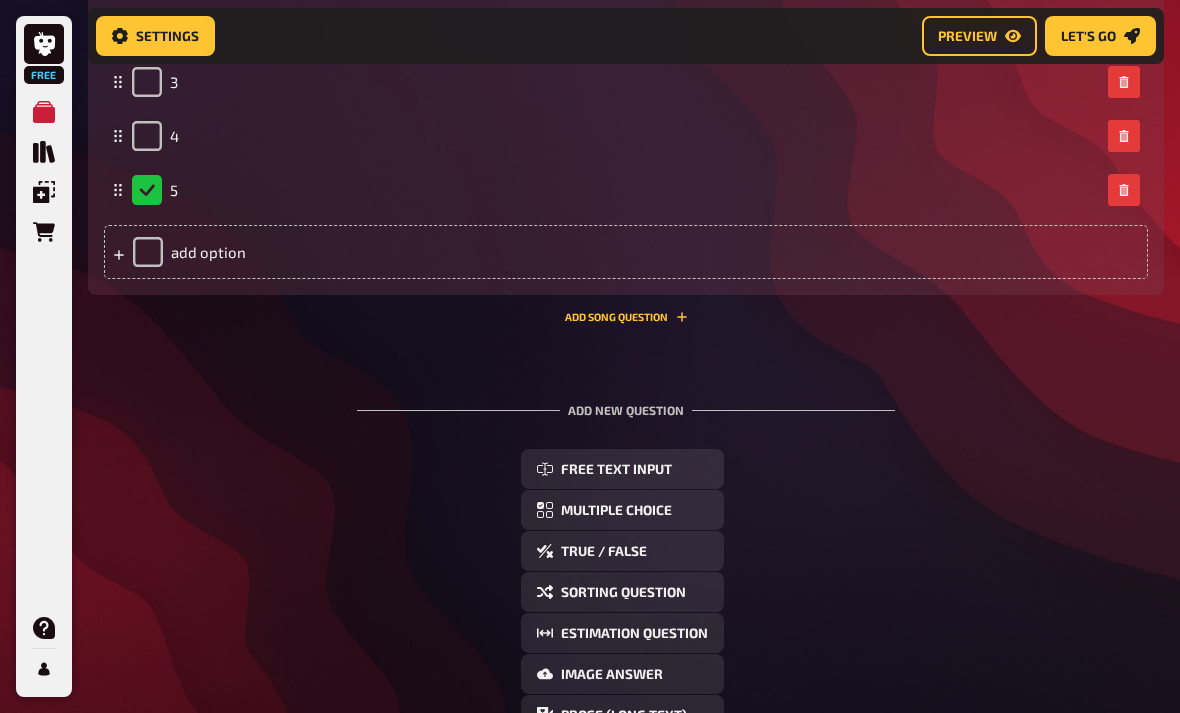 scroll, scrollTop: 1985, scrollLeft: 0, axis: vertical 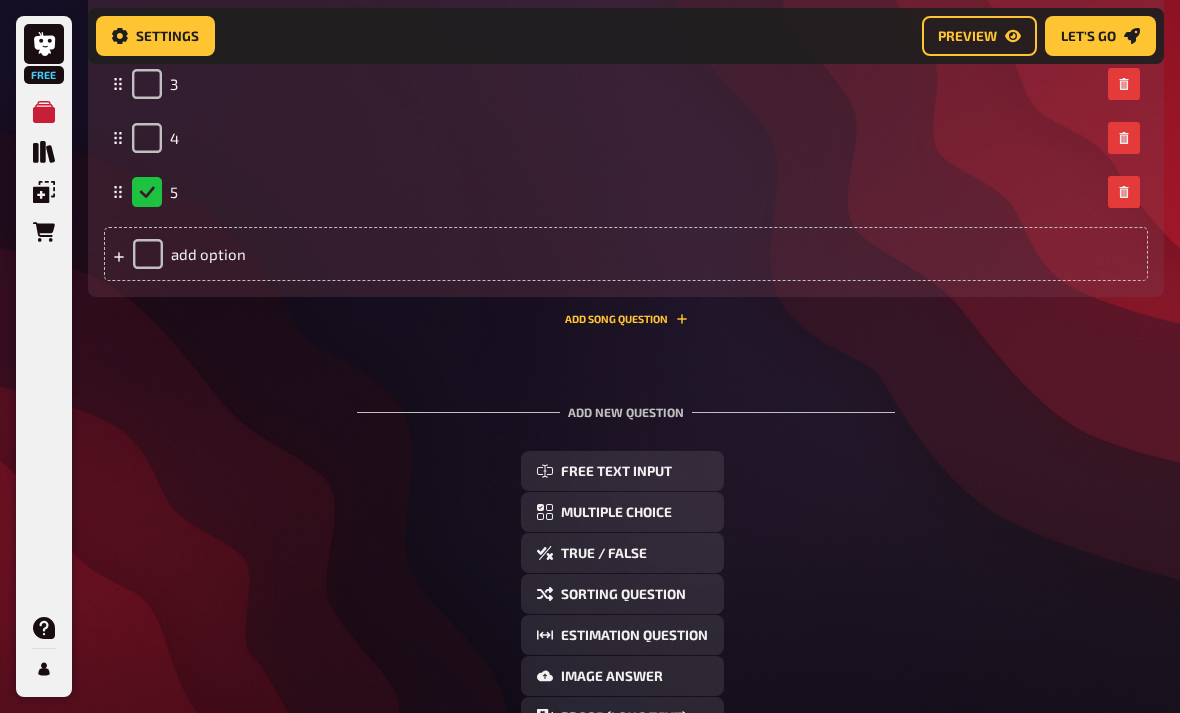 click on "Multiple Choice" at bounding box center (616, 513) 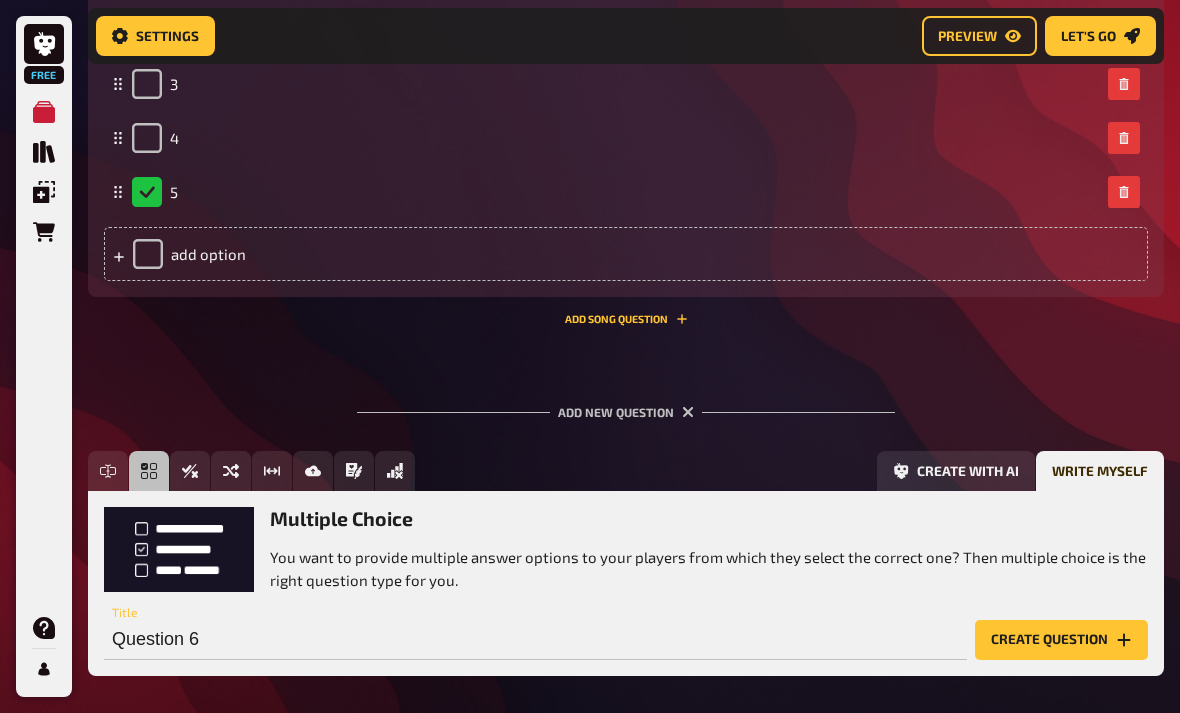 scroll, scrollTop: 0, scrollLeft: 0, axis: both 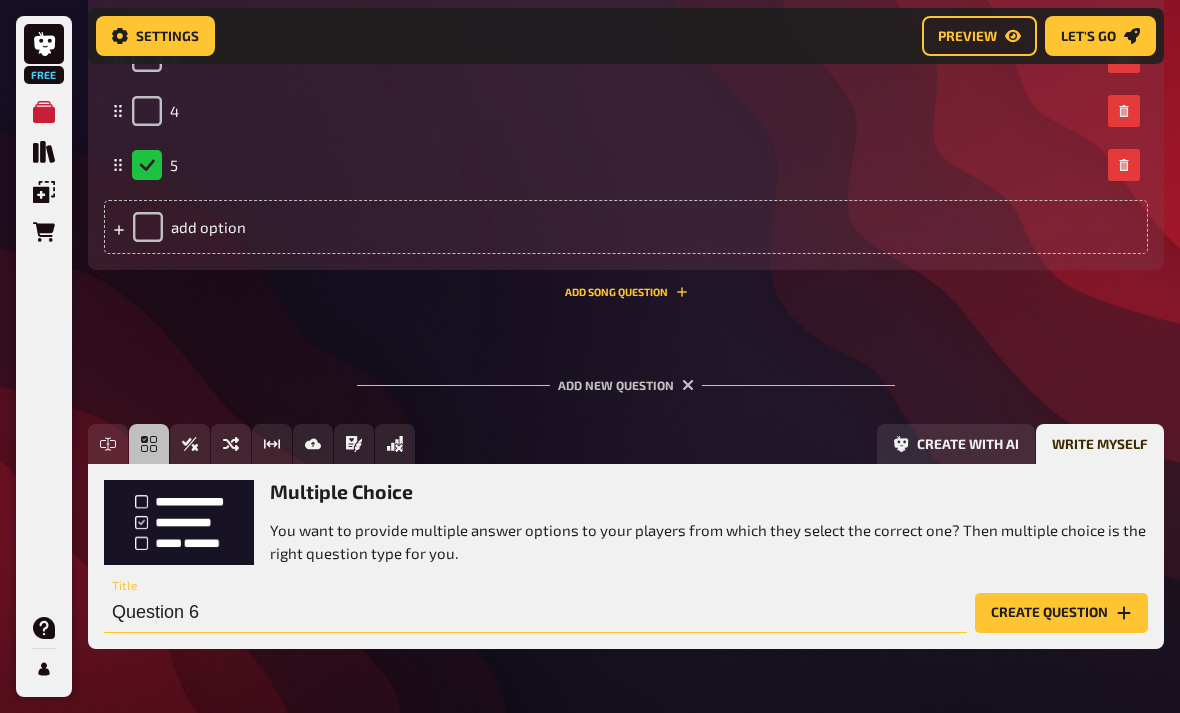 click on "Question 6" at bounding box center (535, 613) 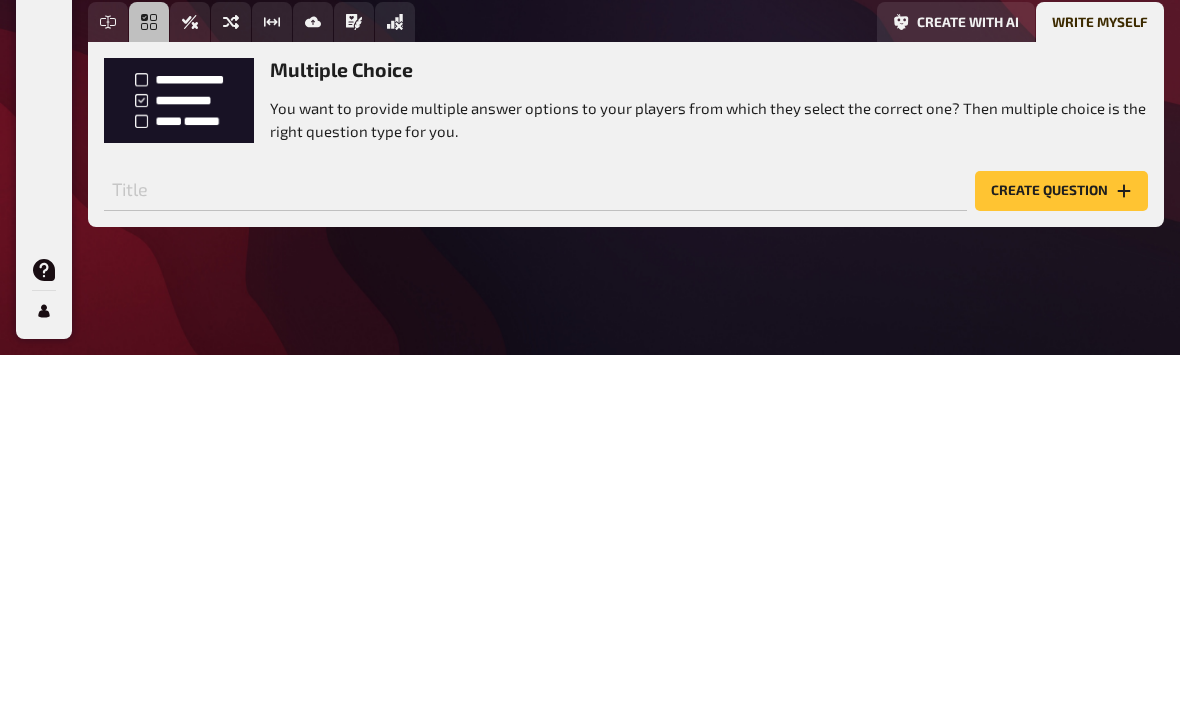 scroll, scrollTop: 2012, scrollLeft: 0, axis: vertical 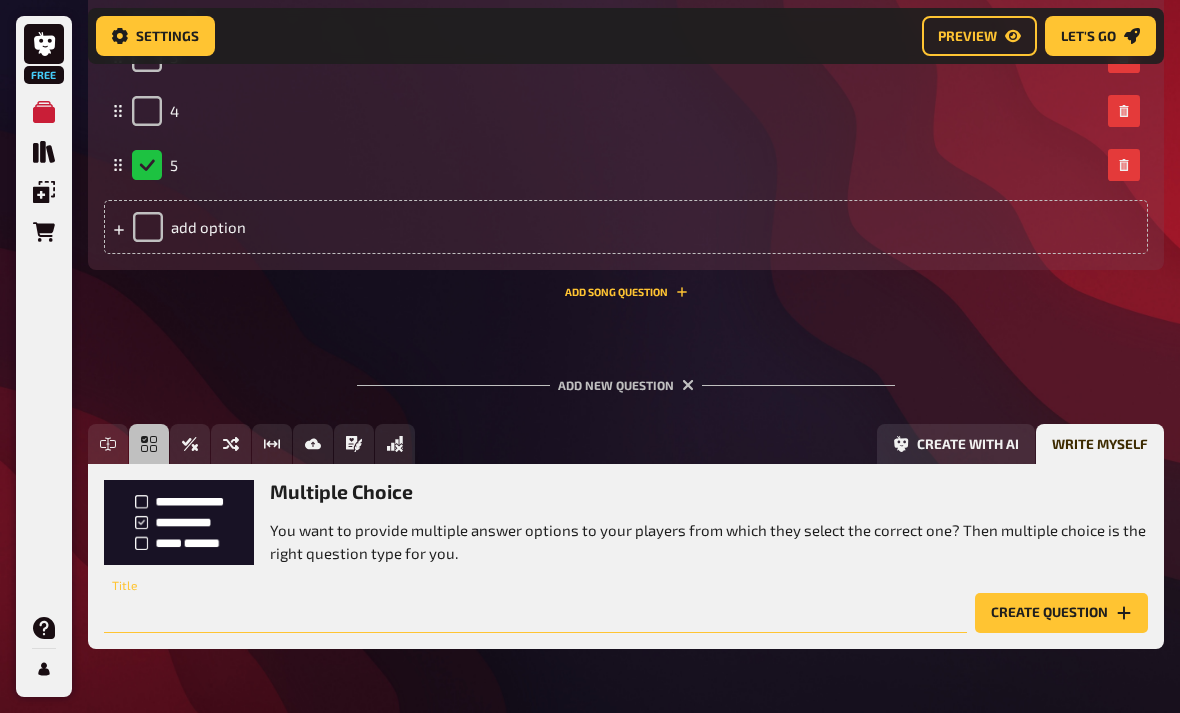 click at bounding box center [535, 613] 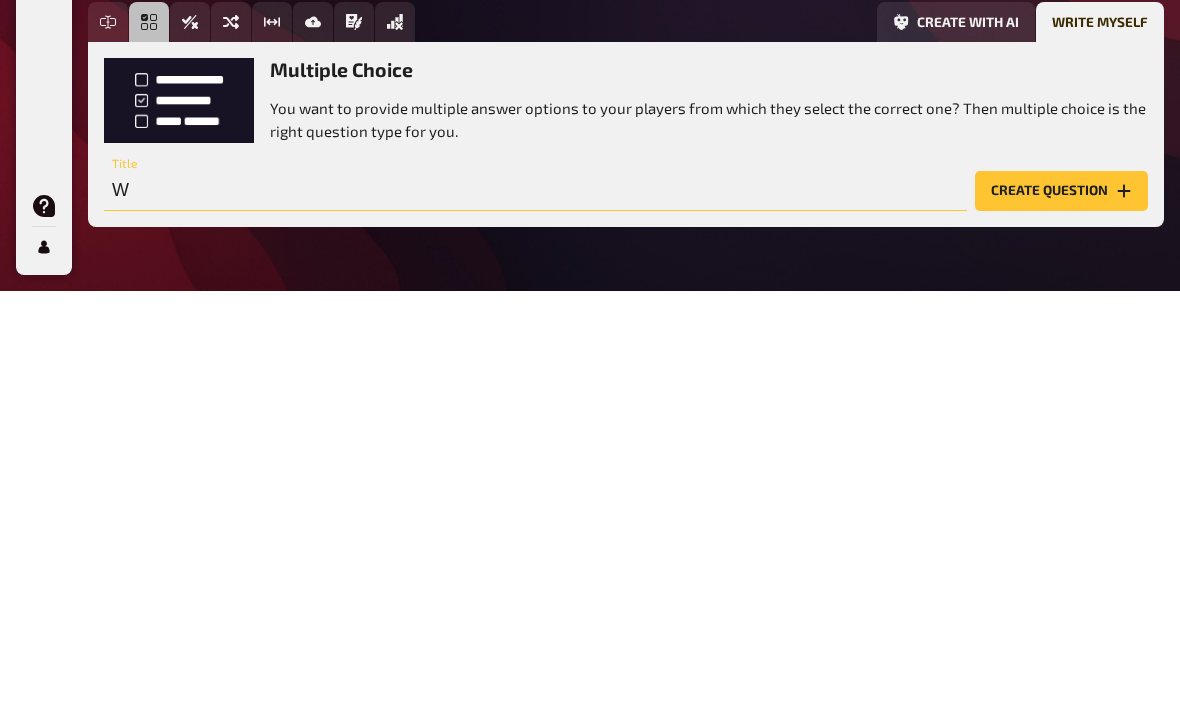 scroll, scrollTop: 2076, scrollLeft: 0, axis: vertical 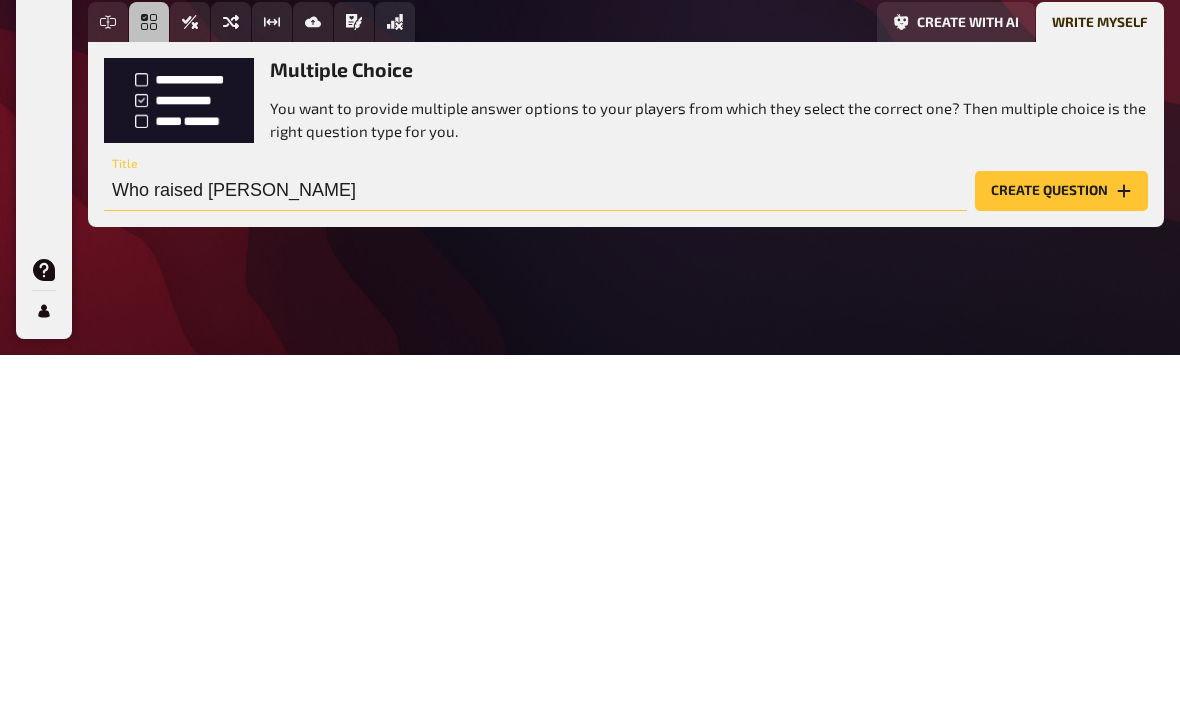 type on "Who raised rumi" 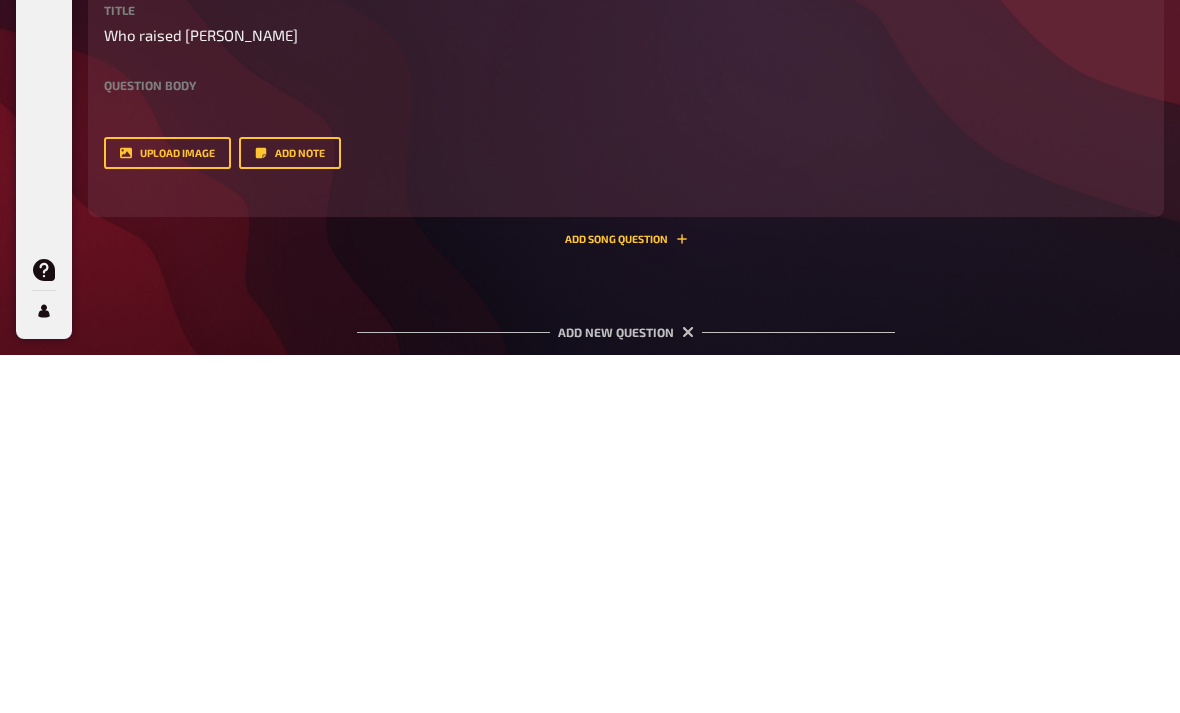scroll, scrollTop: 2380, scrollLeft: 0, axis: vertical 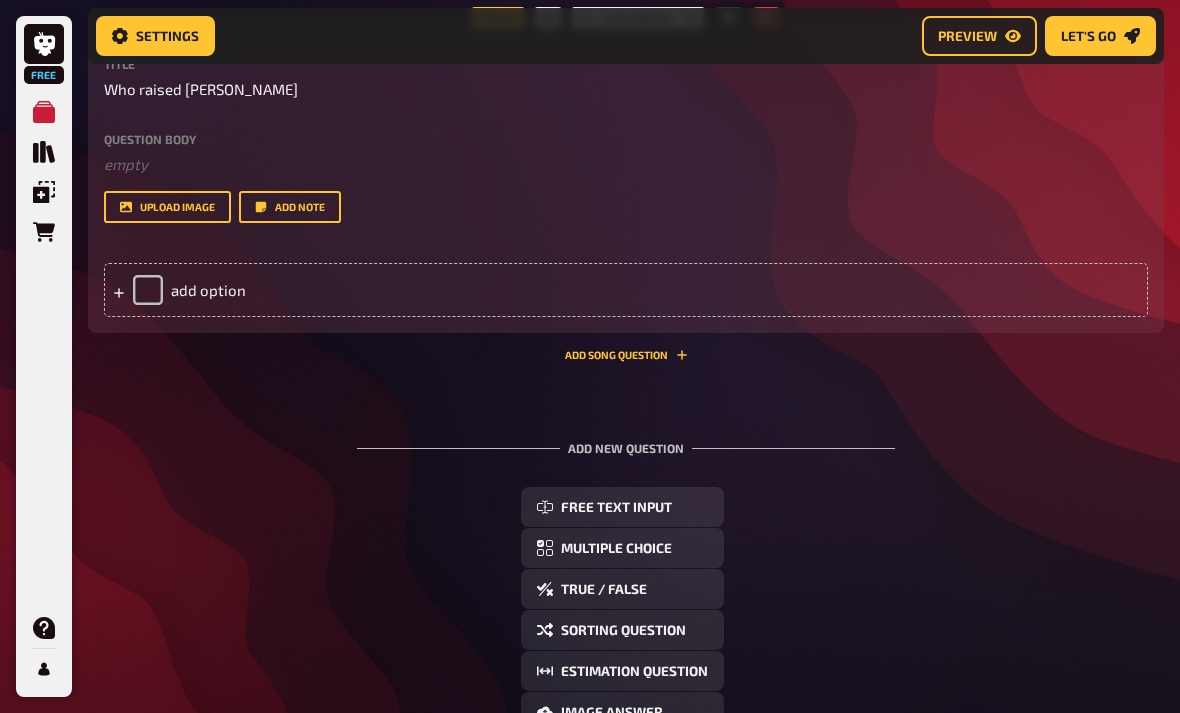 click on "add option" at bounding box center [626, 290] 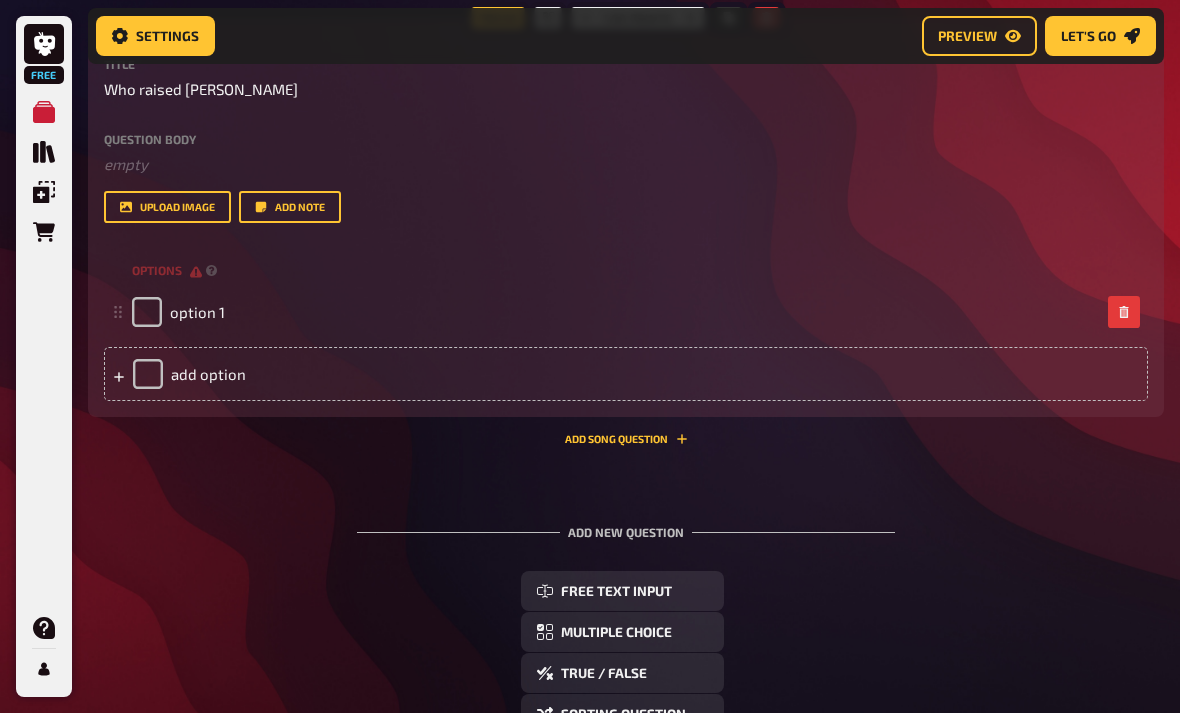 click on "add option" at bounding box center (626, 374) 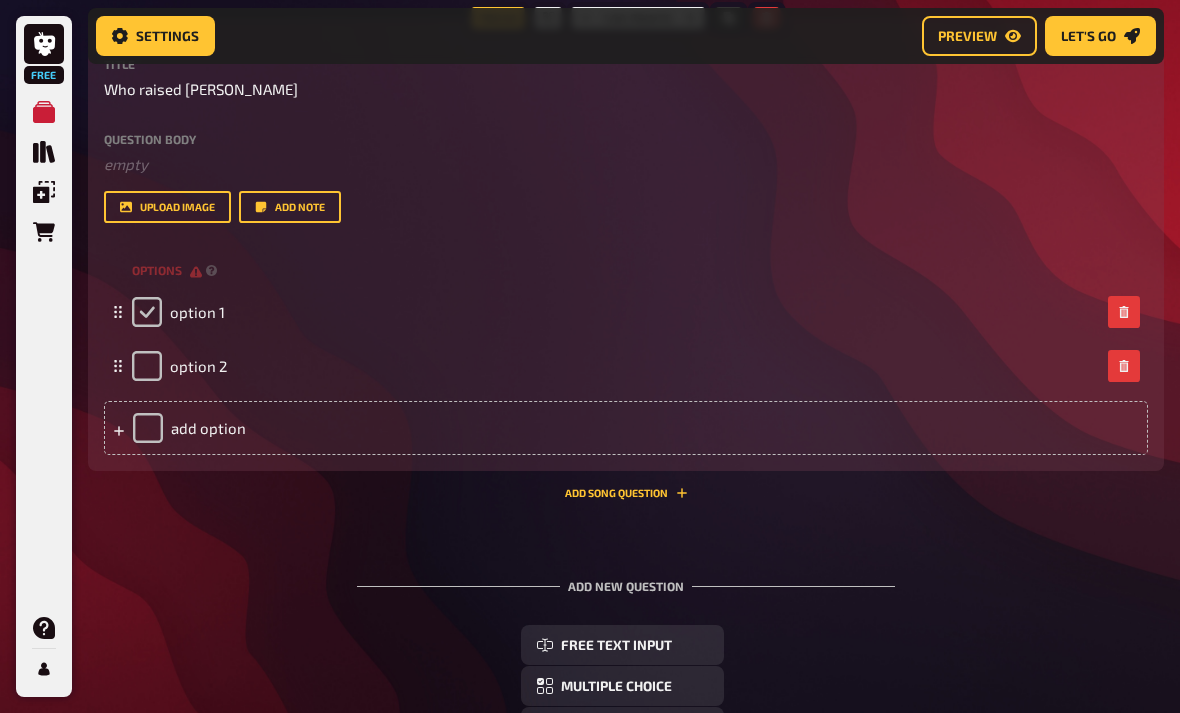 click at bounding box center (147, 312) 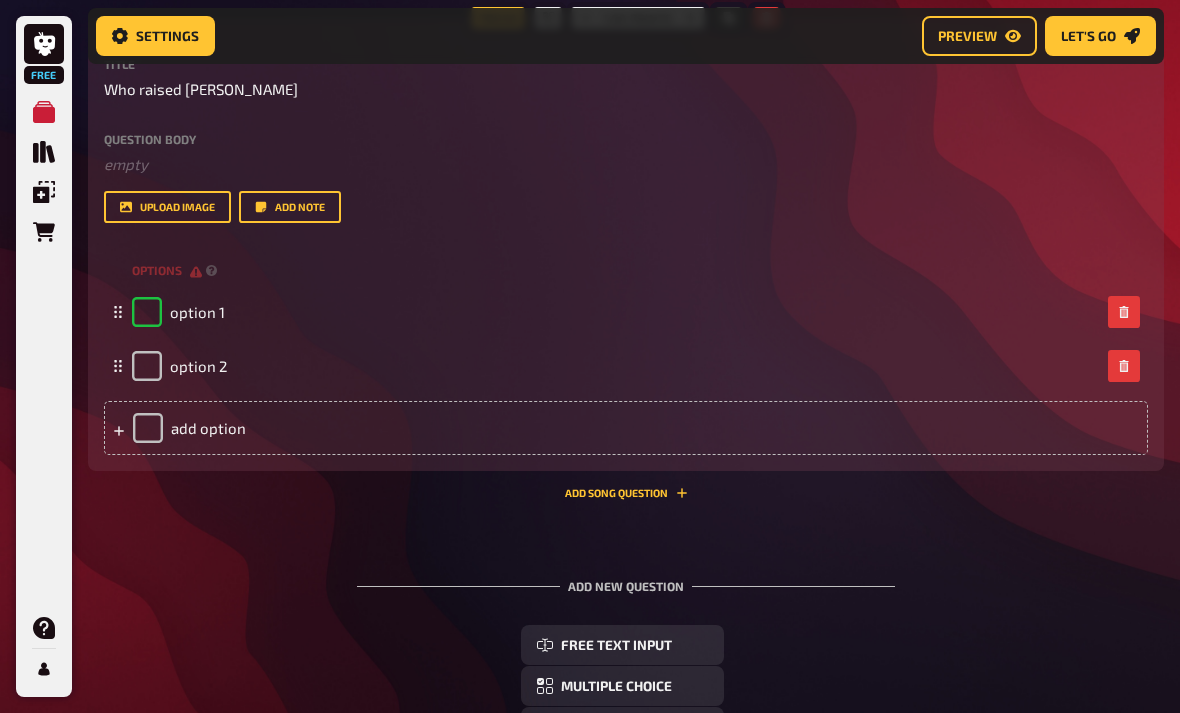 checkbox on "true" 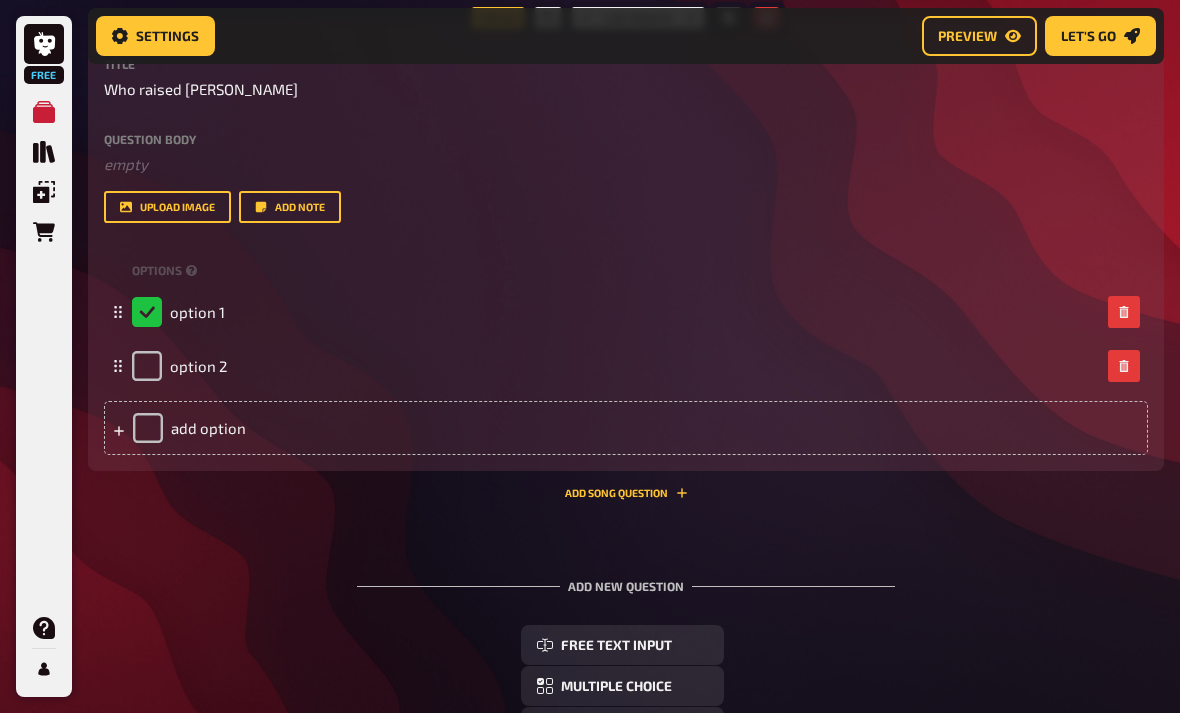 click on "option 1" at bounding box center (178, 312) 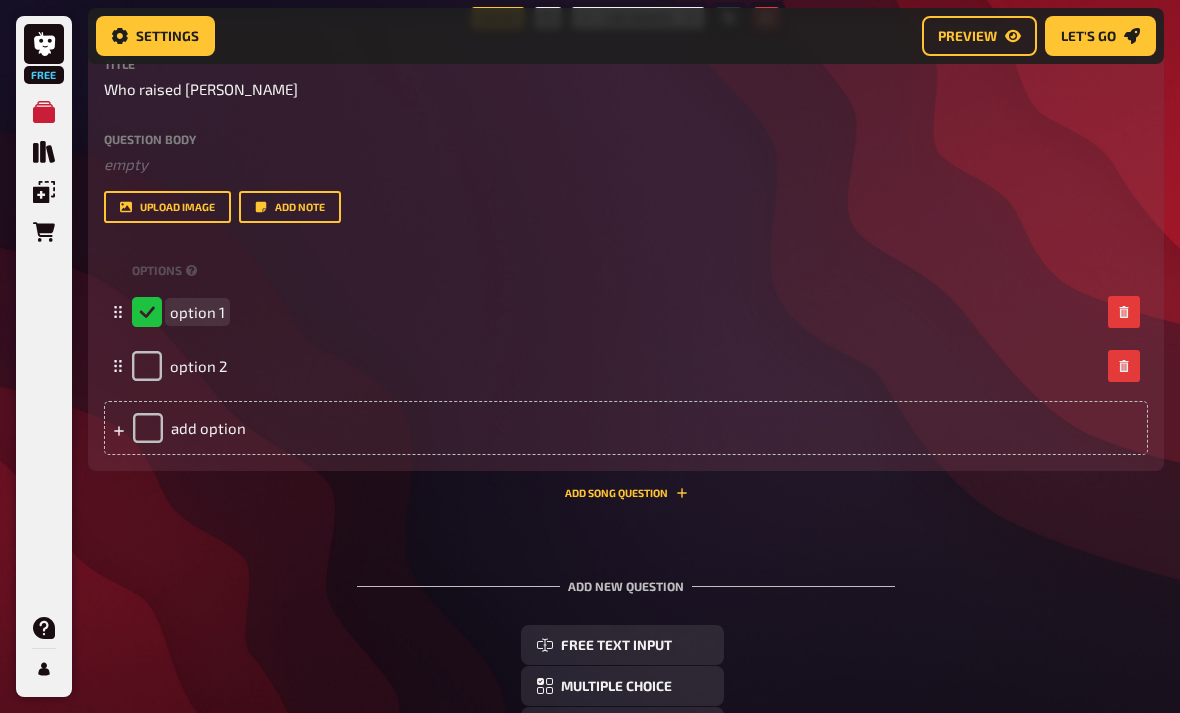 click on "option 1" at bounding box center (616, 312) 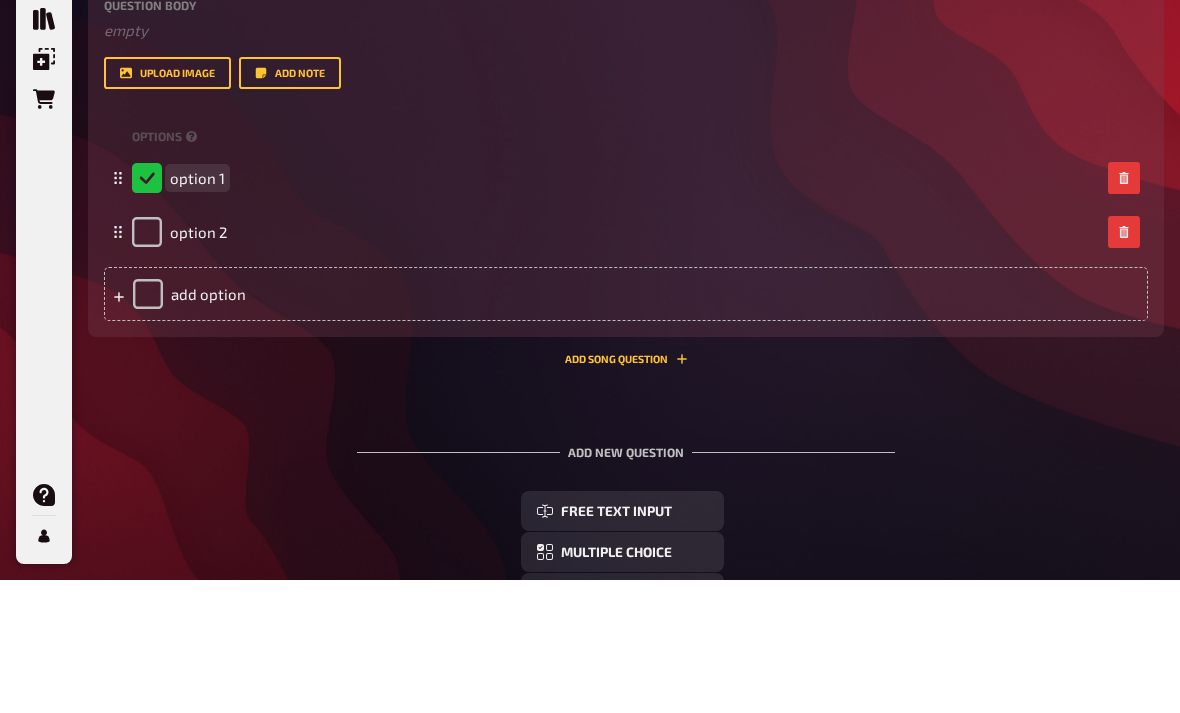 type 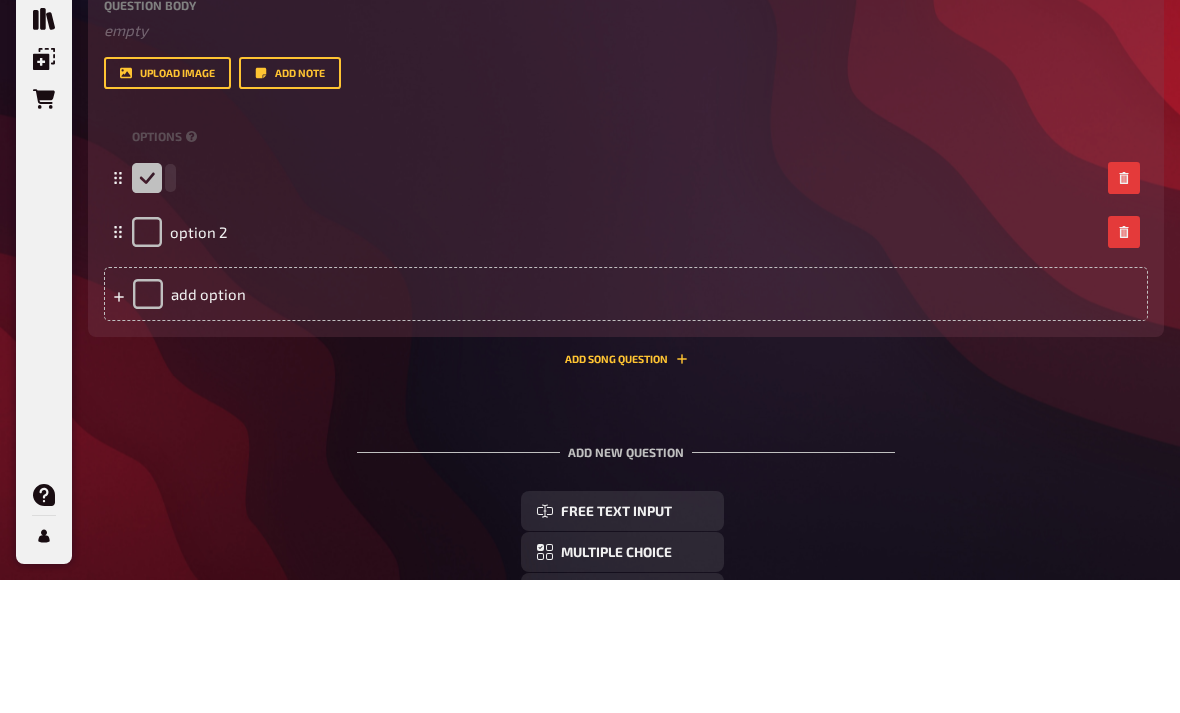checkbox on "false" 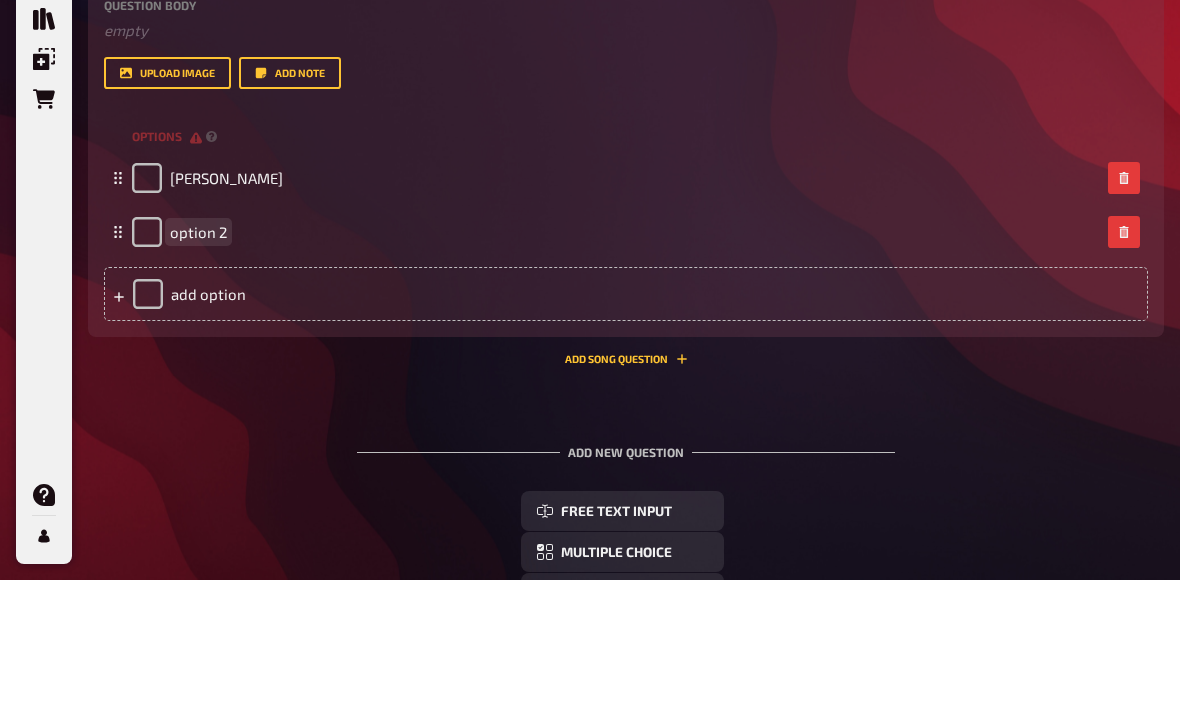 click on "option 2" at bounding box center [616, 366] 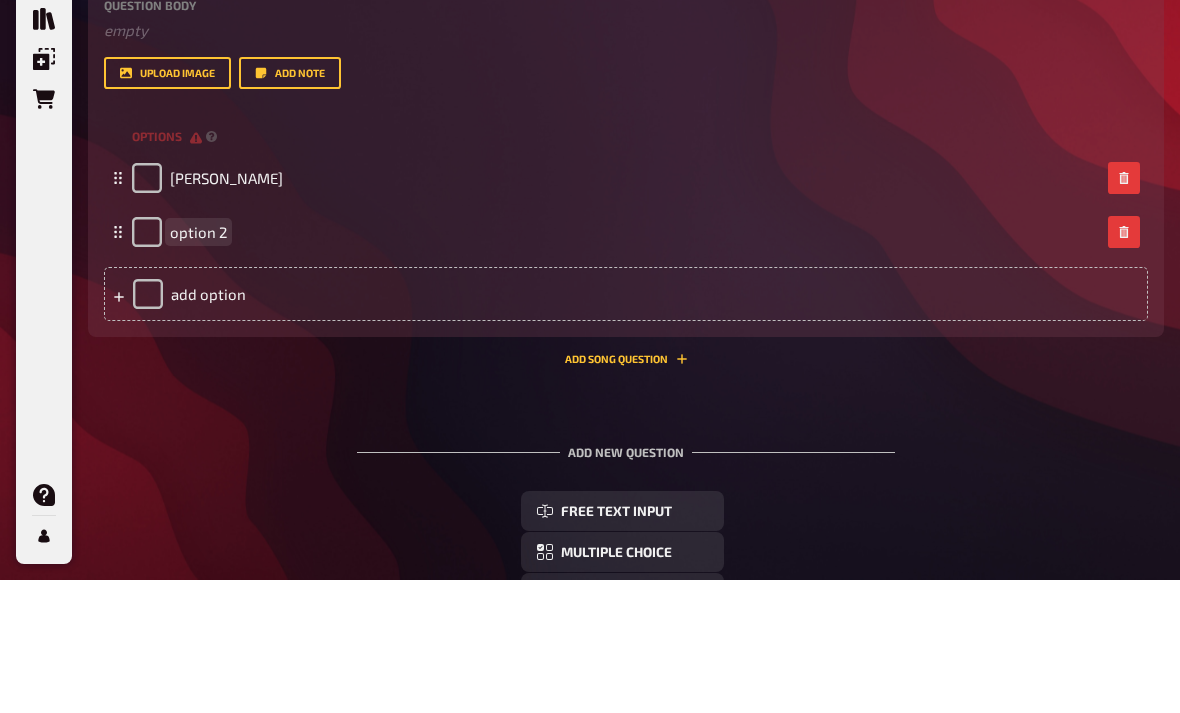 type 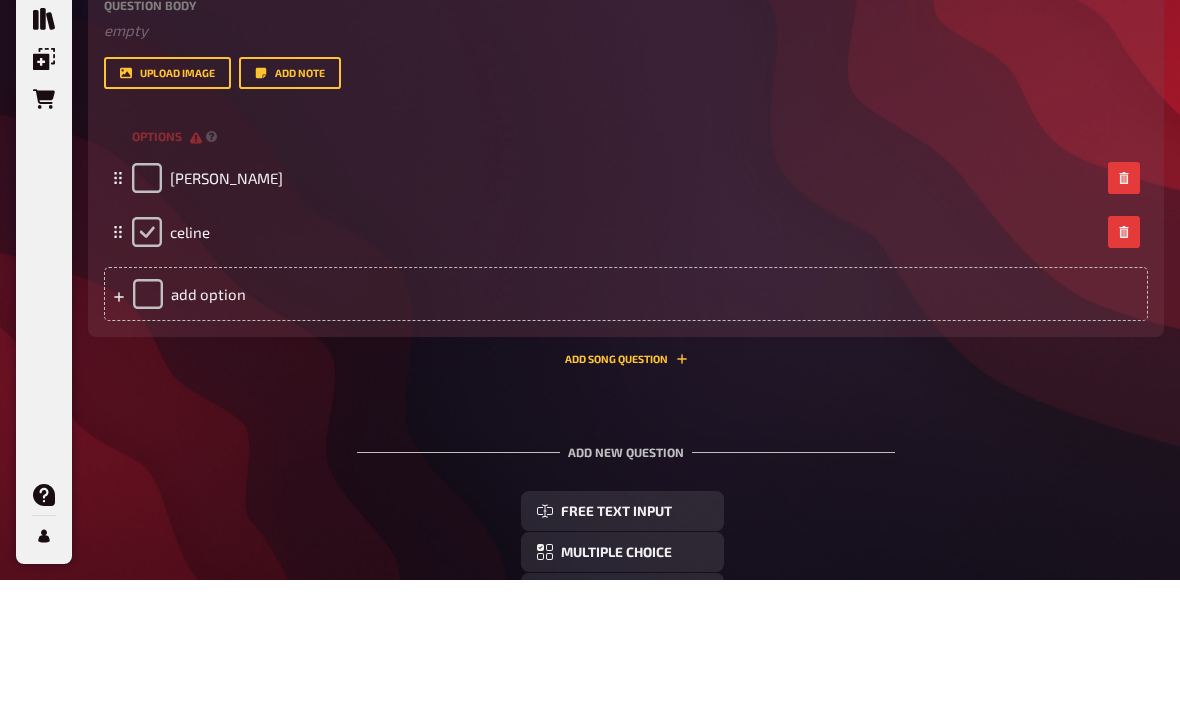 click at bounding box center (147, 366) 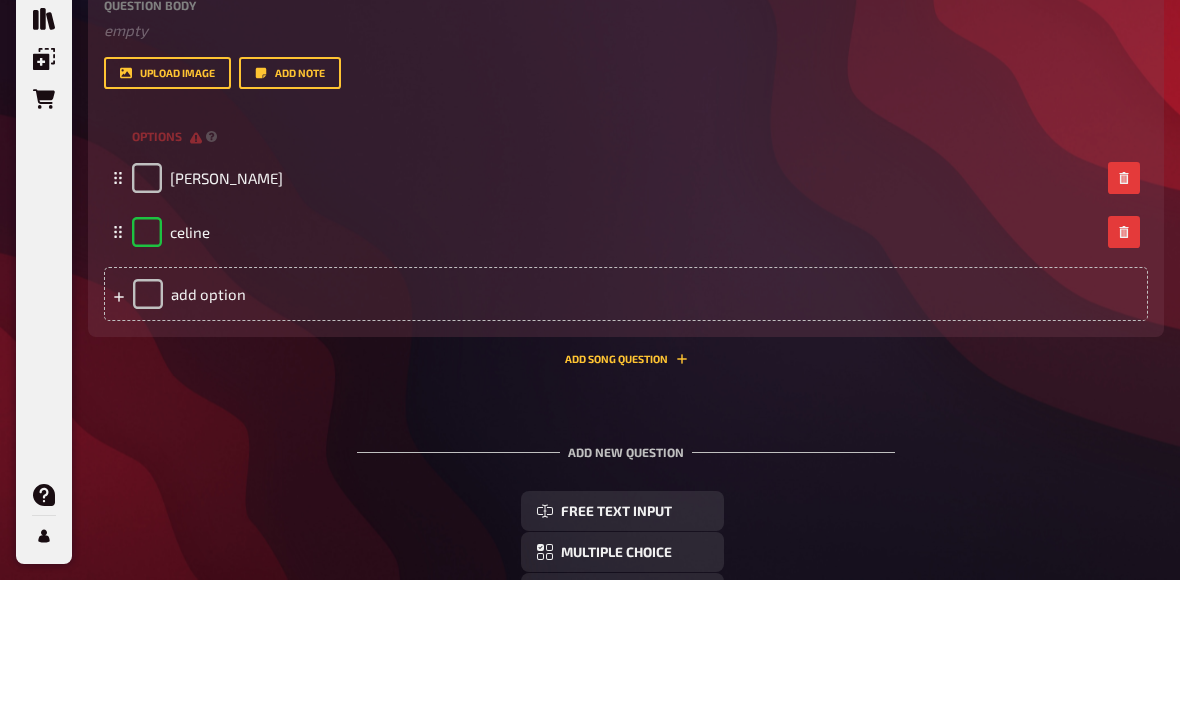 checkbox on "true" 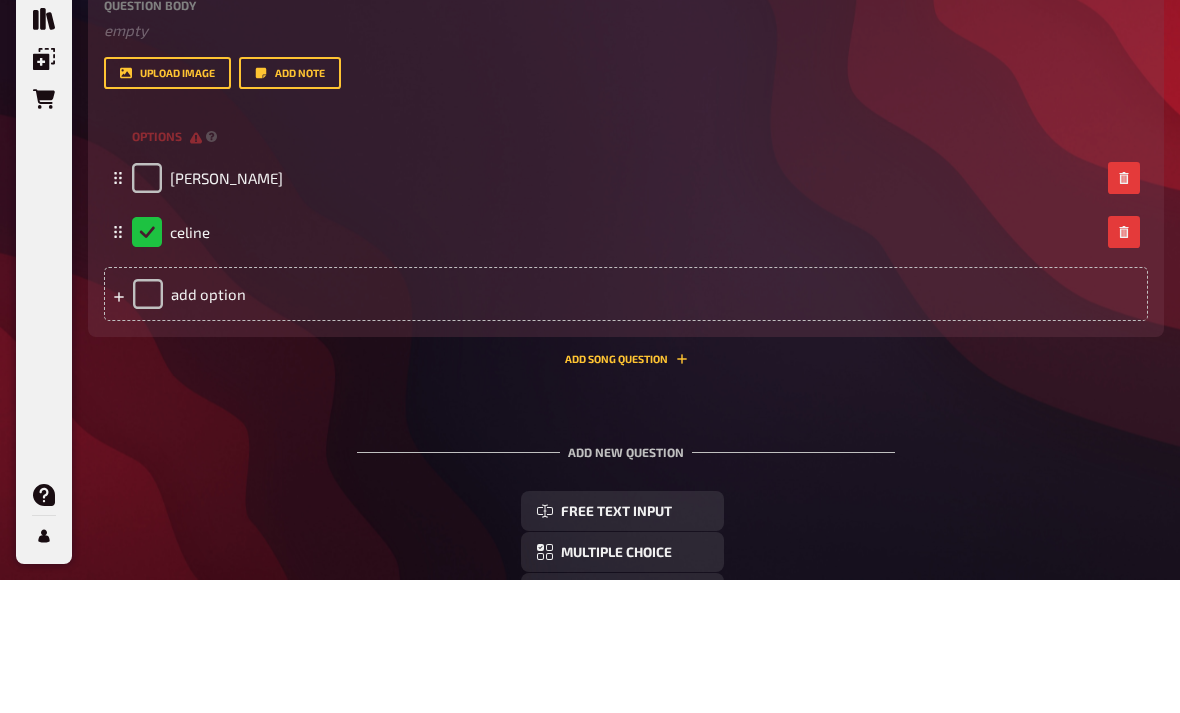 scroll, scrollTop: 2514, scrollLeft: 0, axis: vertical 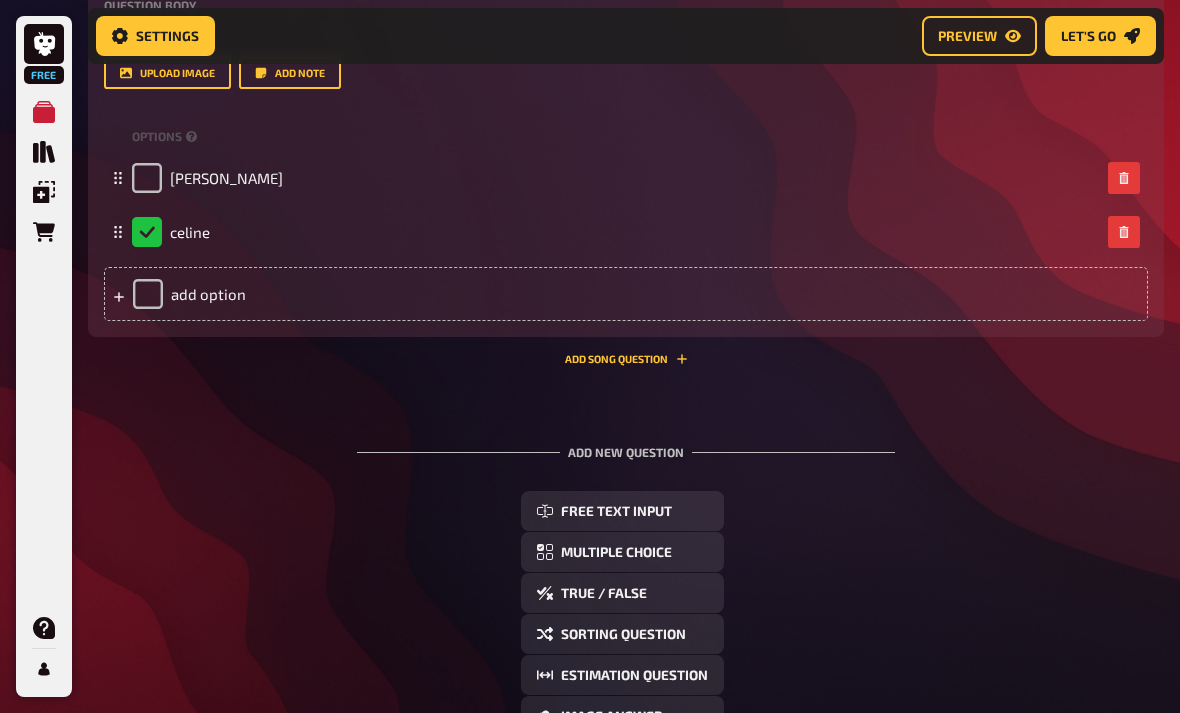 click on "True / False" at bounding box center [622, 593] 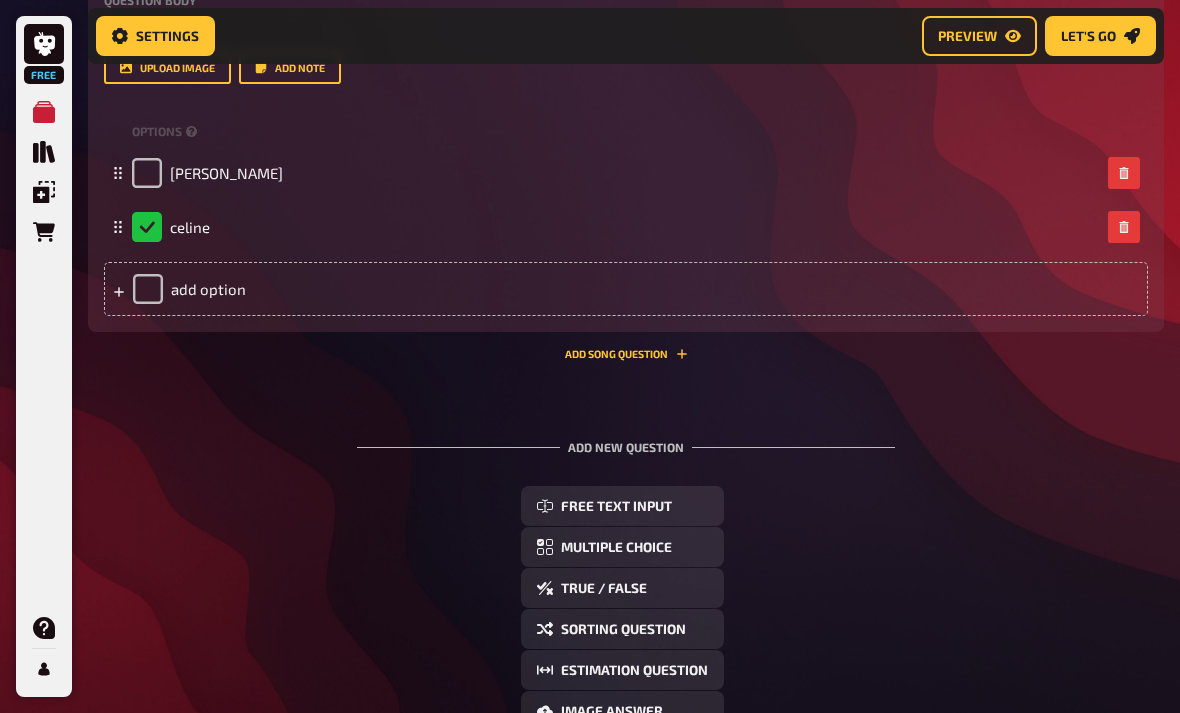 scroll, scrollTop: 0, scrollLeft: 0, axis: both 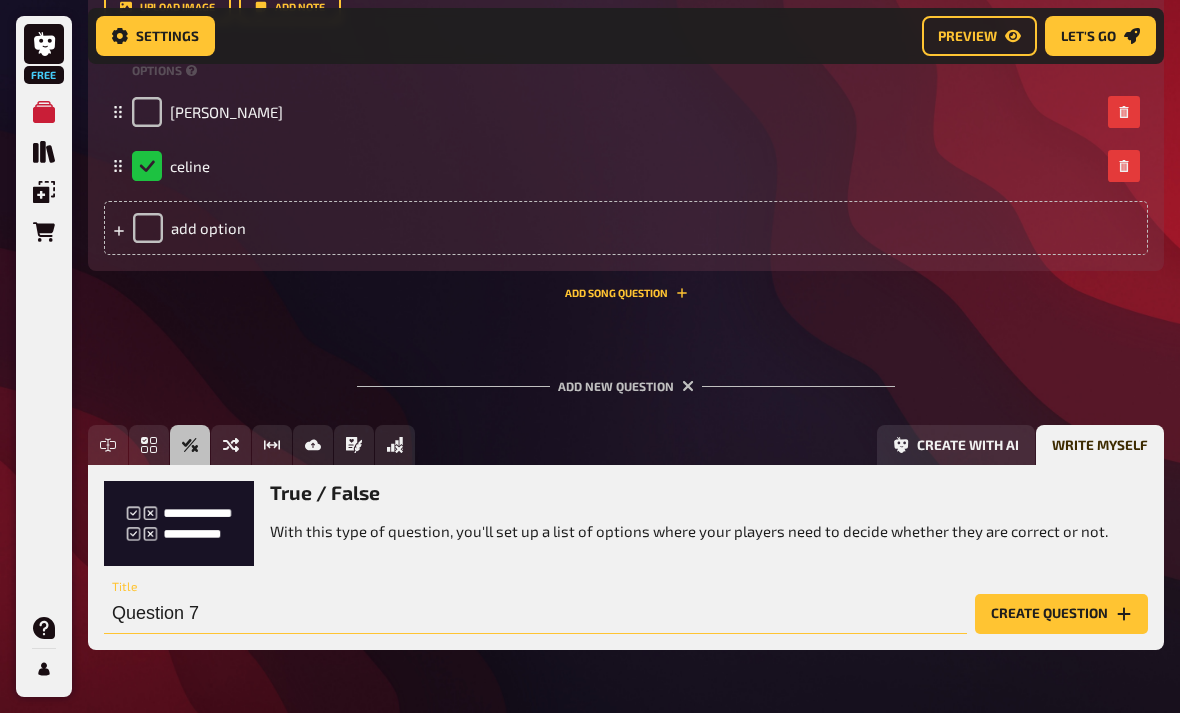 click on "Question 7" at bounding box center [535, 614] 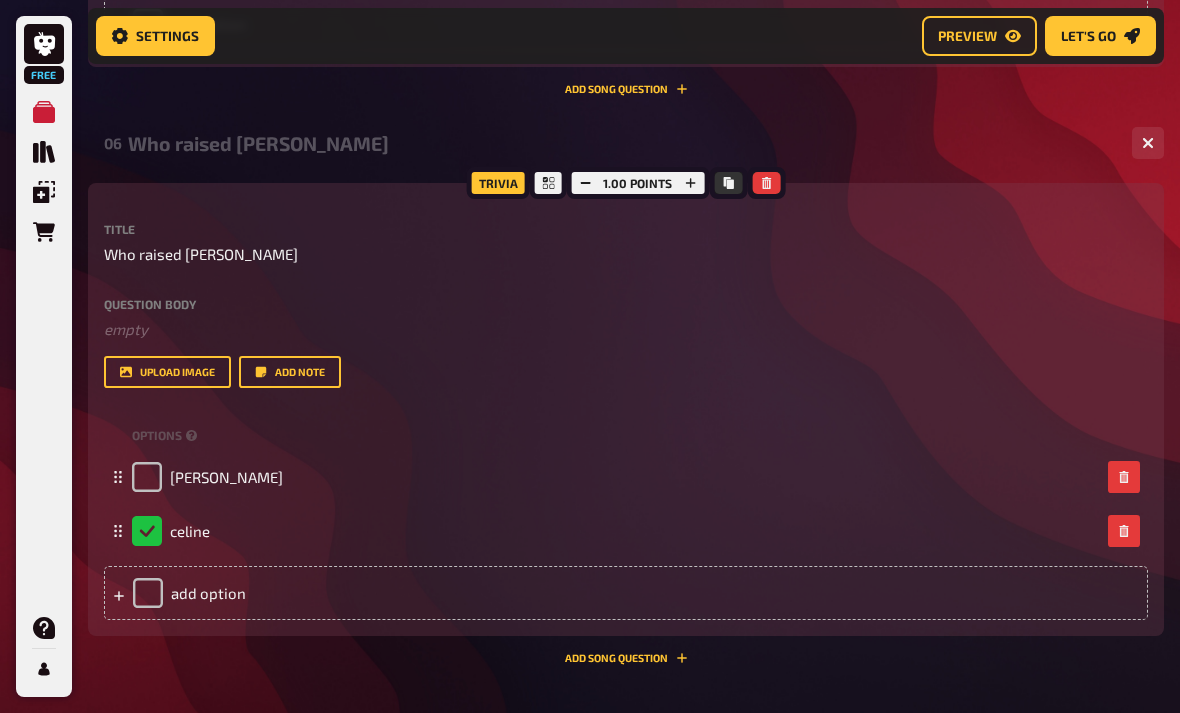 scroll, scrollTop: 2279, scrollLeft: 0, axis: vertical 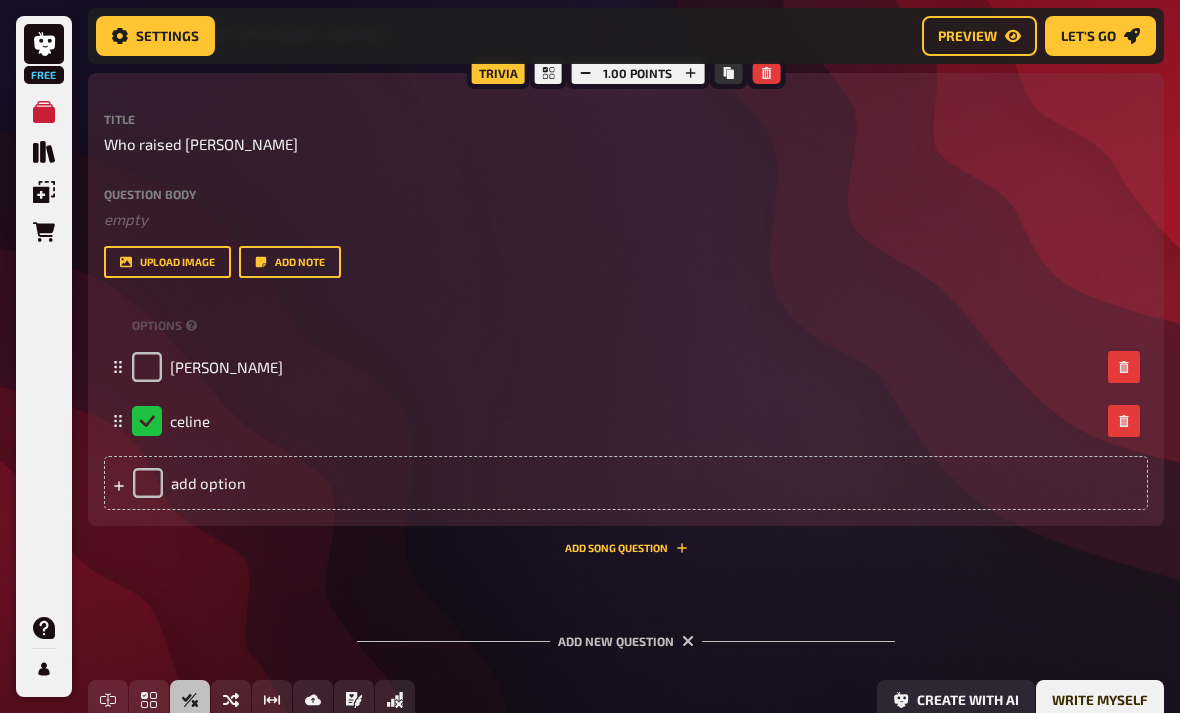 click on "options" at bounding box center (626, 325) 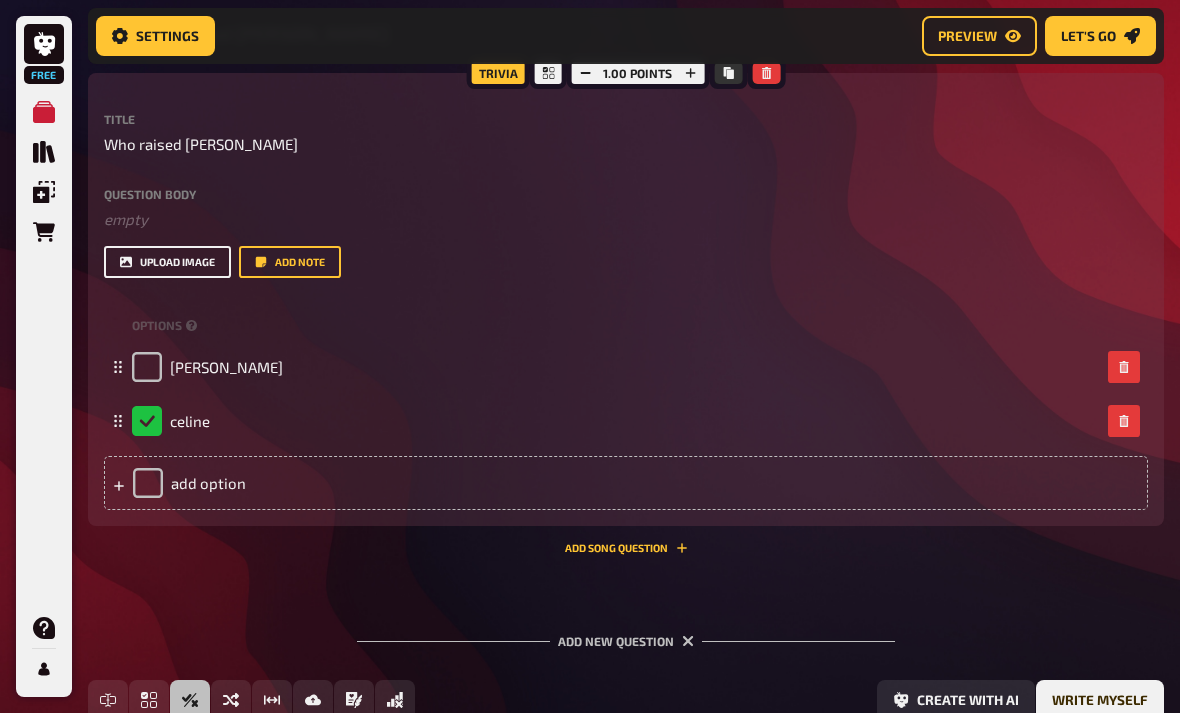 click on "upload image" at bounding box center (167, 262) 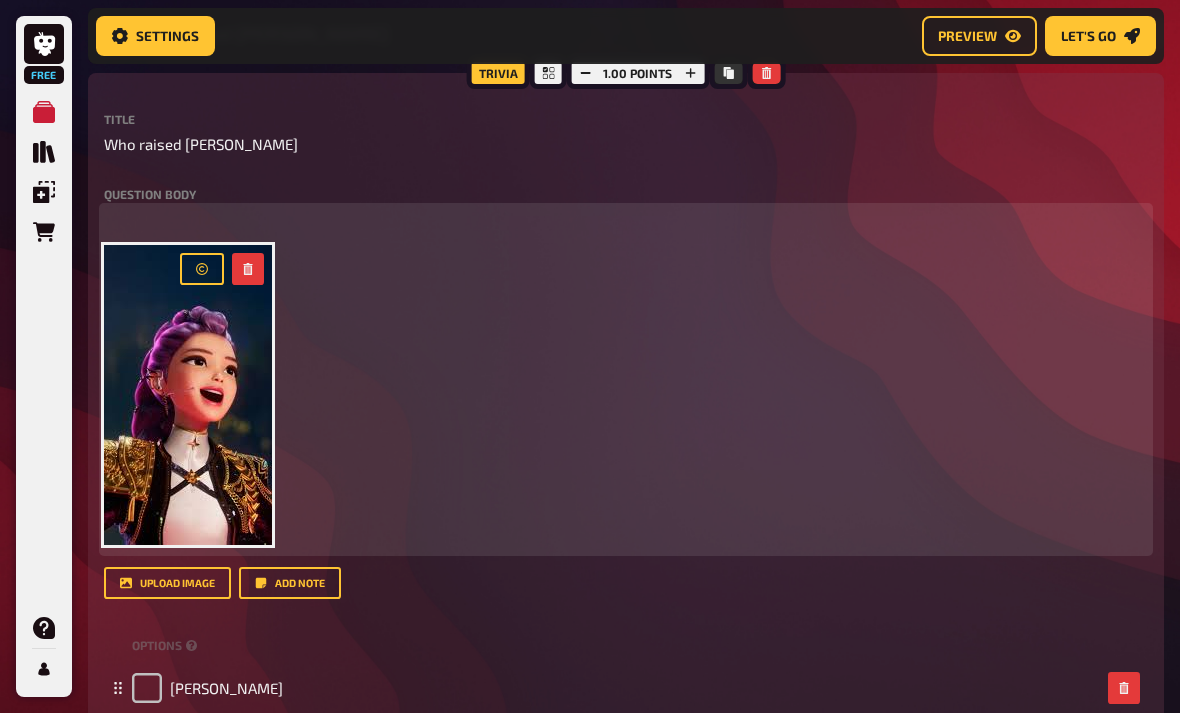 click on "﻿ ﻿" at bounding box center [626, 379] 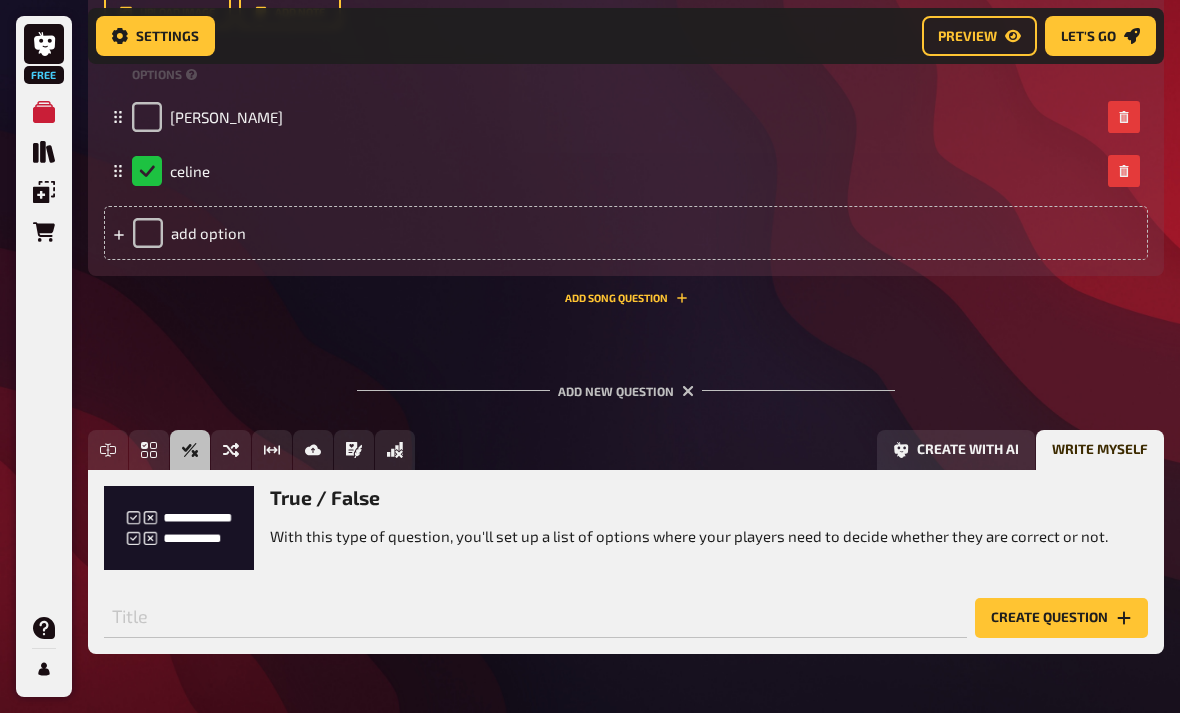 scroll, scrollTop: 2901, scrollLeft: 0, axis: vertical 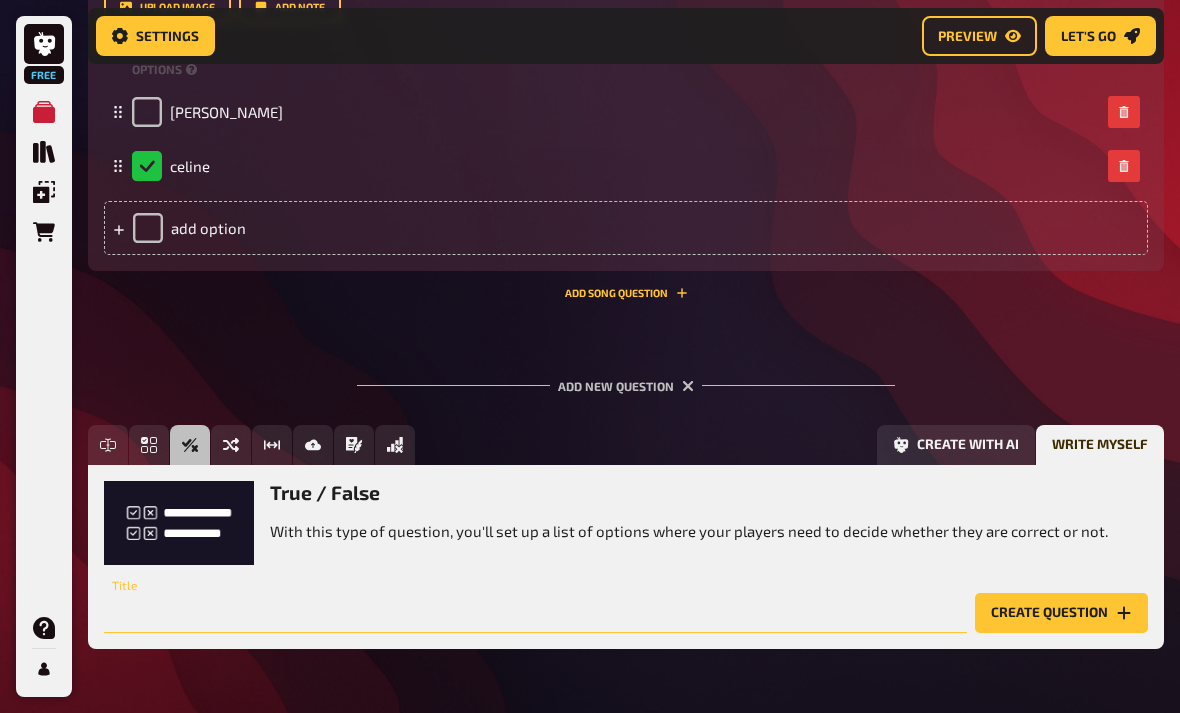 click at bounding box center (535, 613) 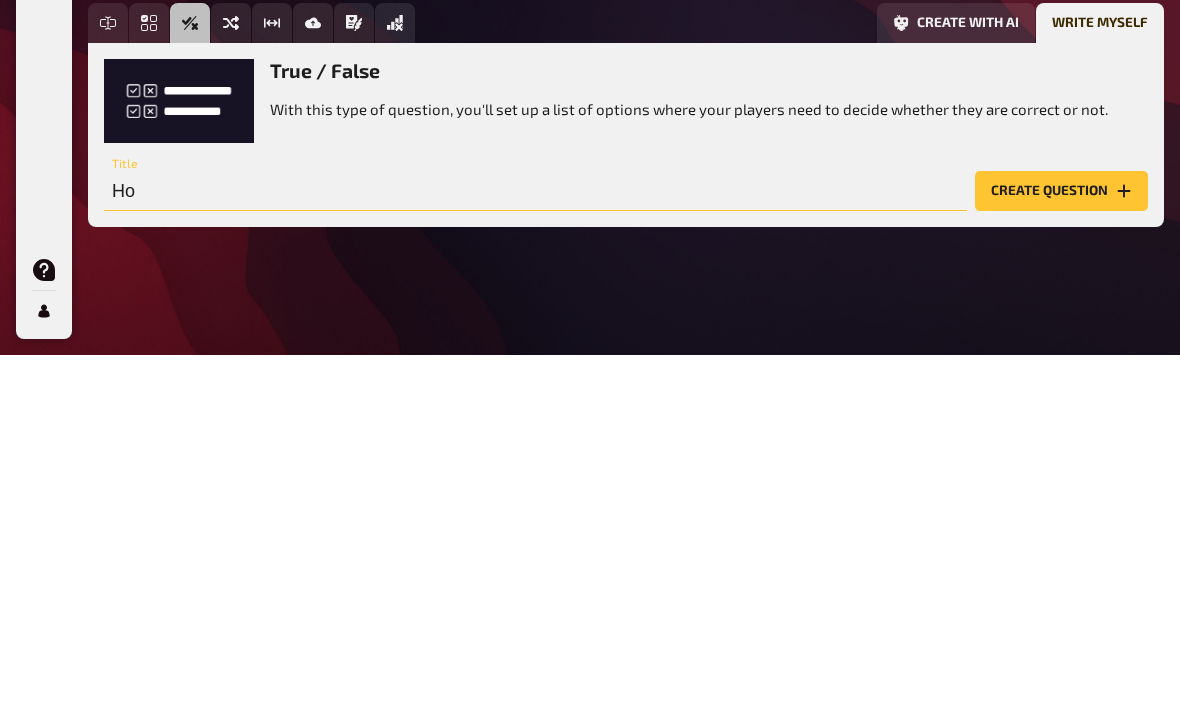 type on "H" 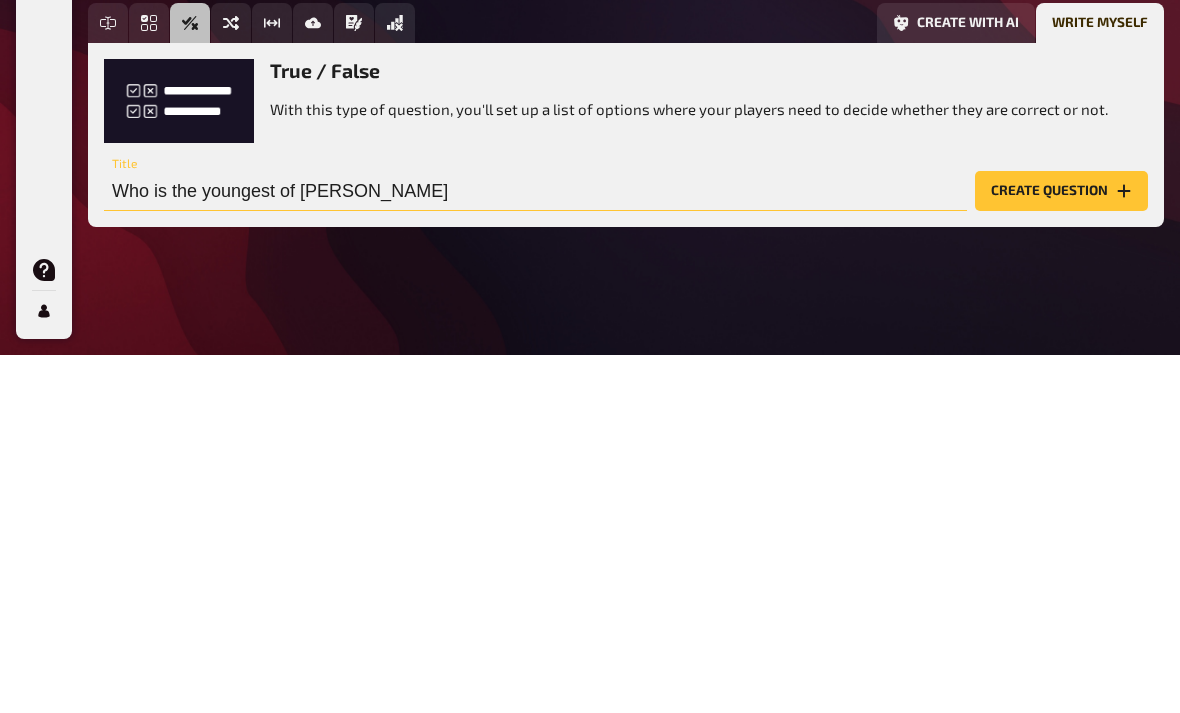 type on "Who is the youngest of hutrix" 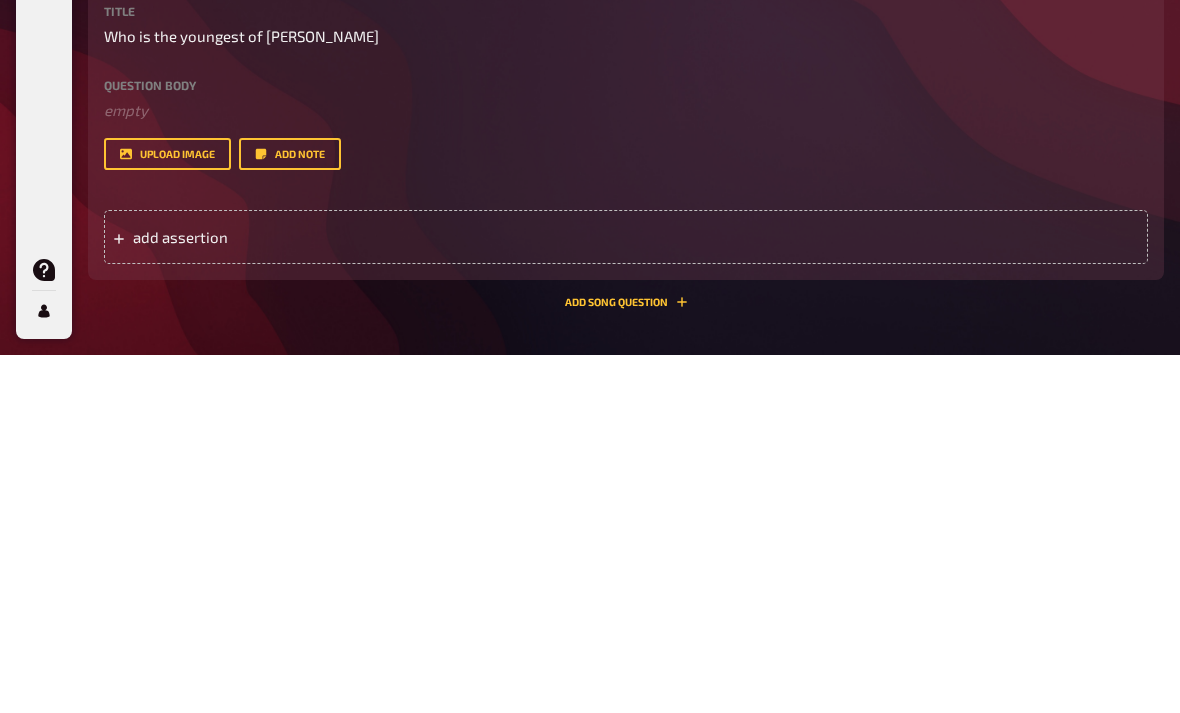 scroll, scrollTop: 2901, scrollLeft: 0, axis: vertical 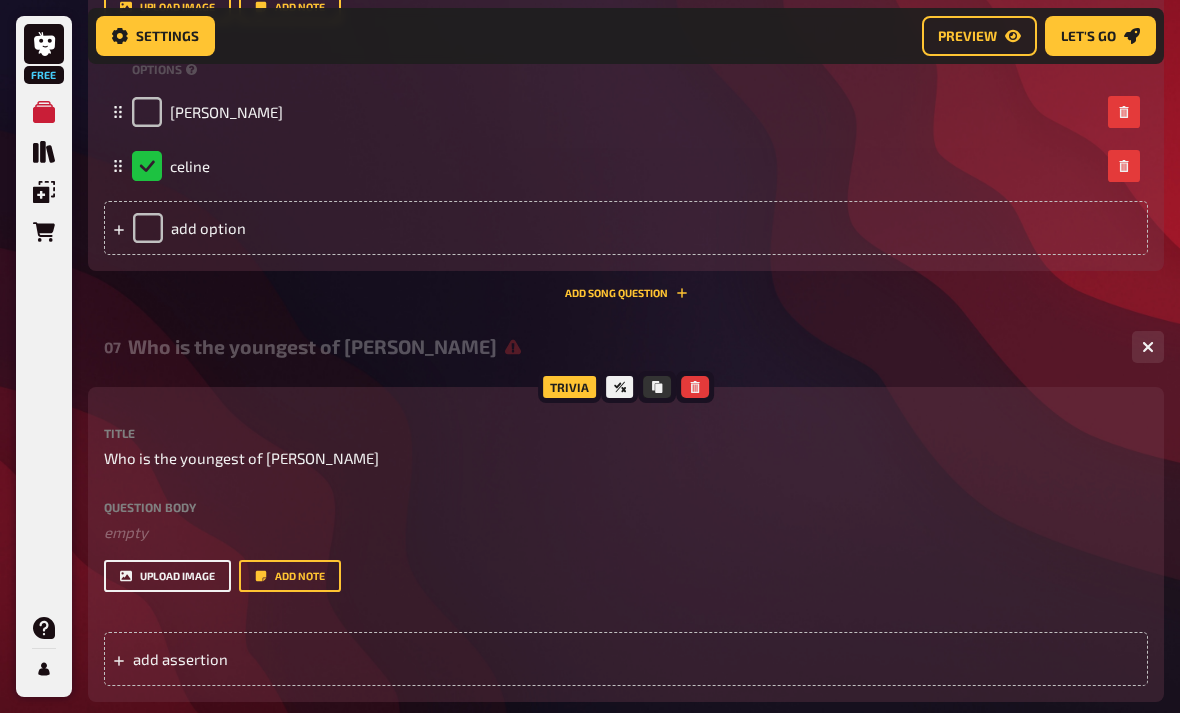click on "upload image" at bounding box center (167, 576) 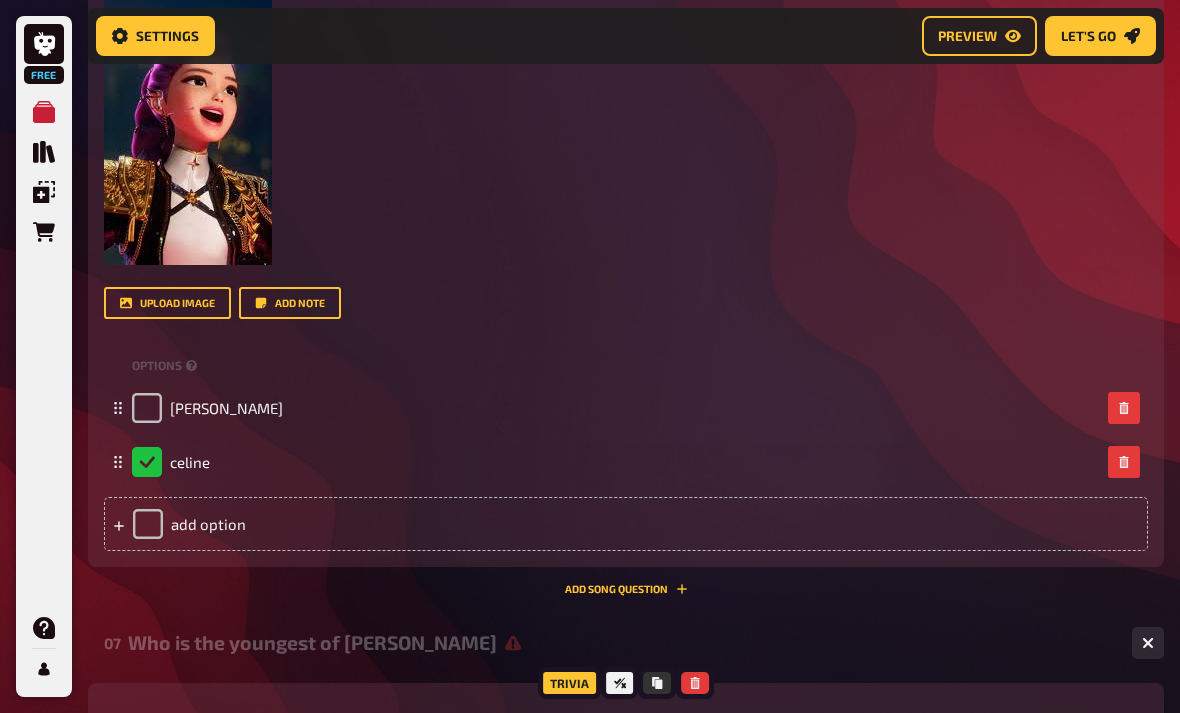 scroll, scrollTop: 2604, scrollLeft: 0, axis: vertical 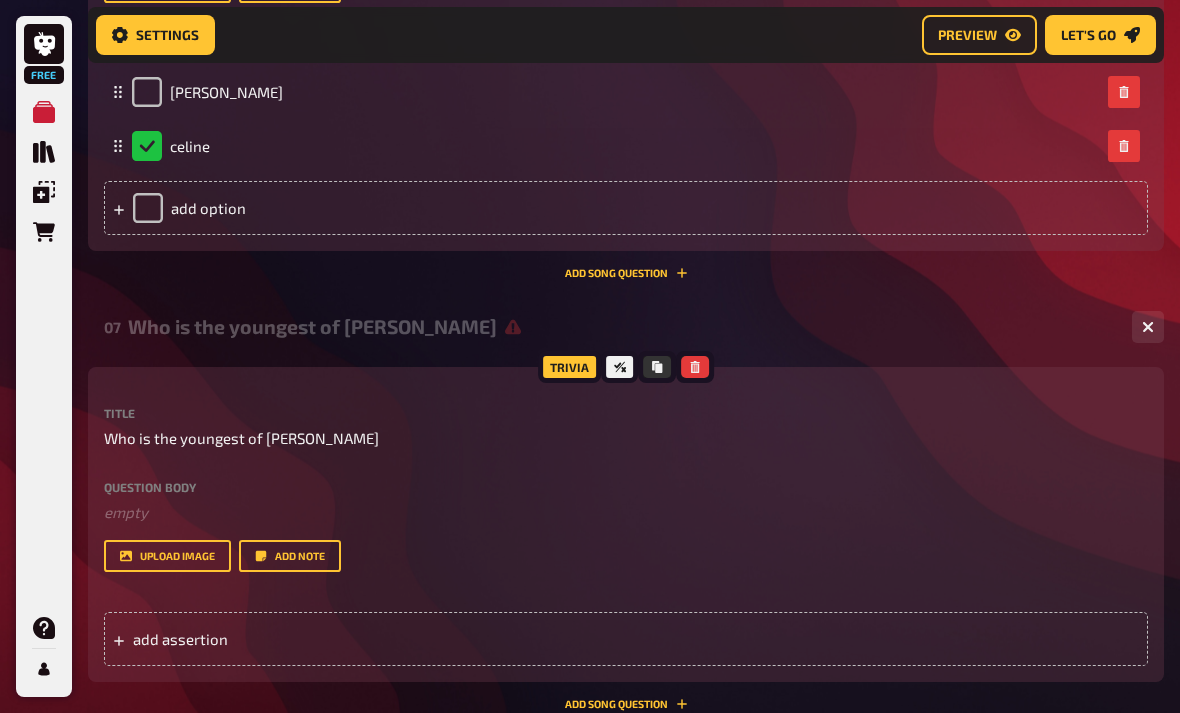 click on "add assertion" at bounding box center [287, 640] 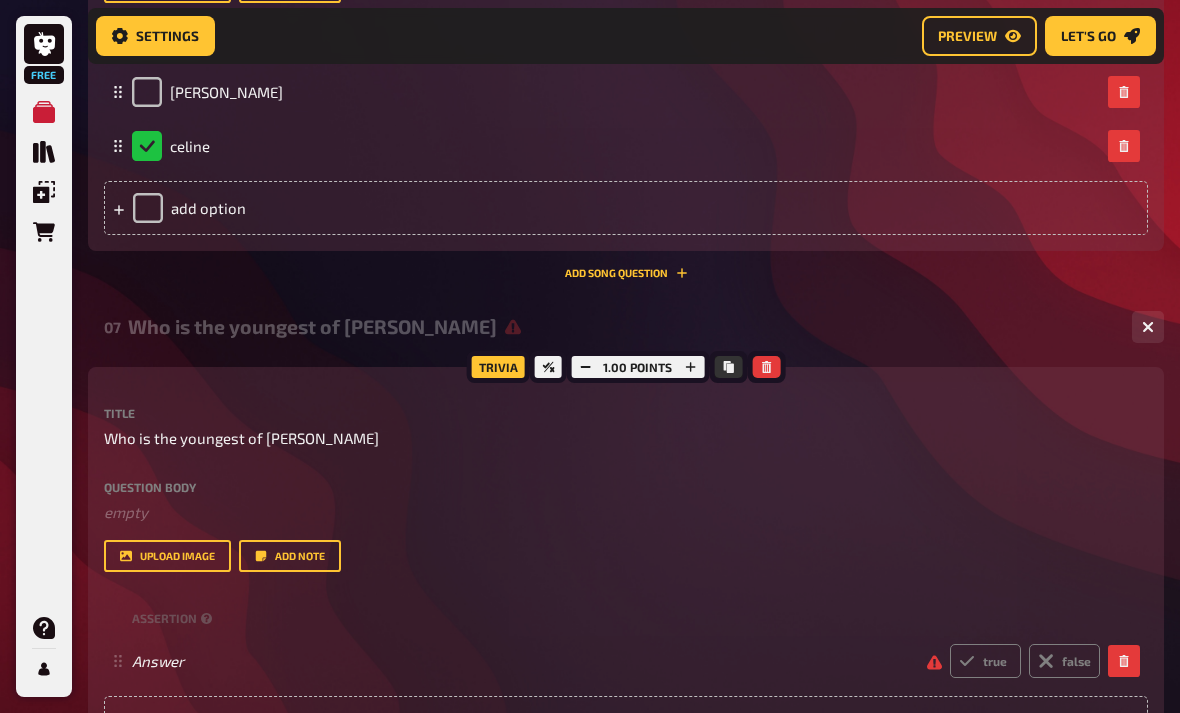 click on "add assertion" at bounding box center (287, 723) 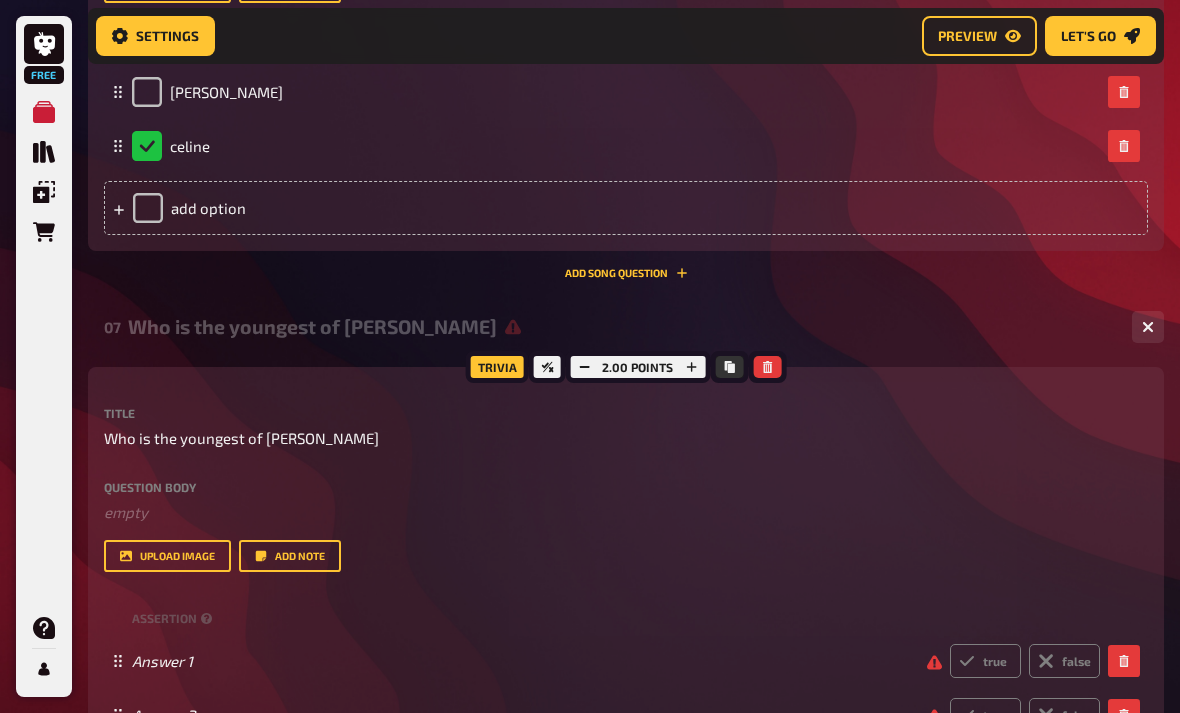 click on "add assertion" at bounding box center [626, 777] 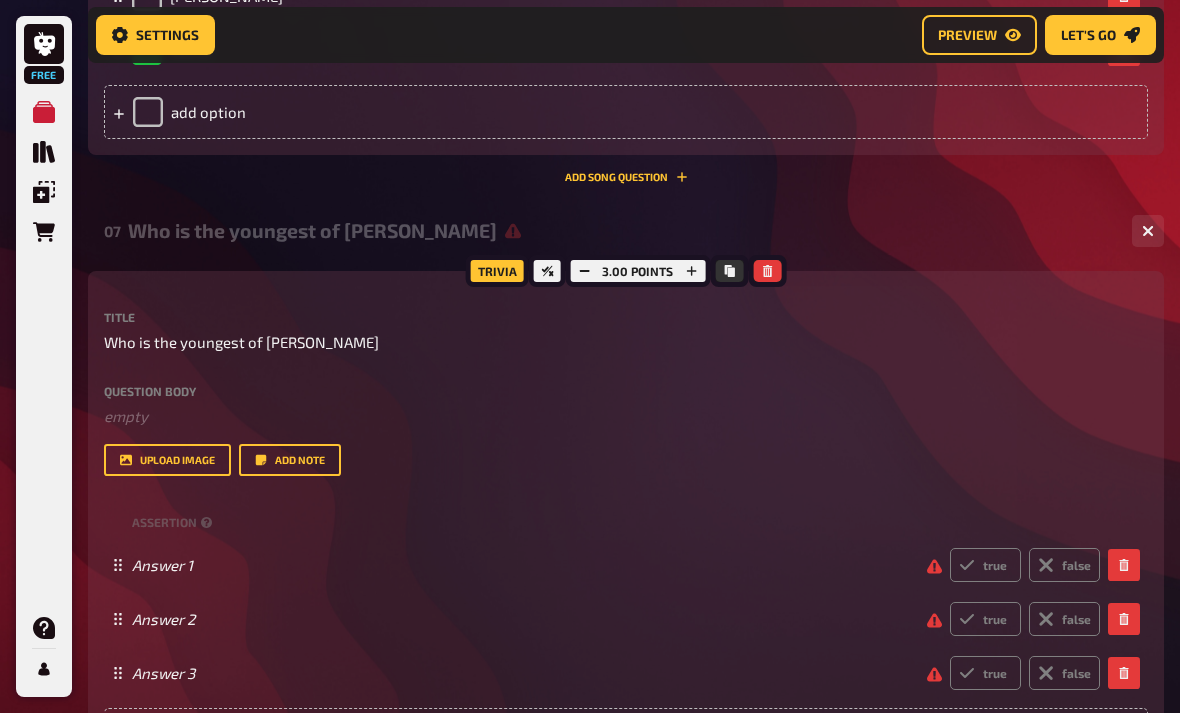 scroll, scrollTop: 3018, scrollLeft: 0, axis: vertical 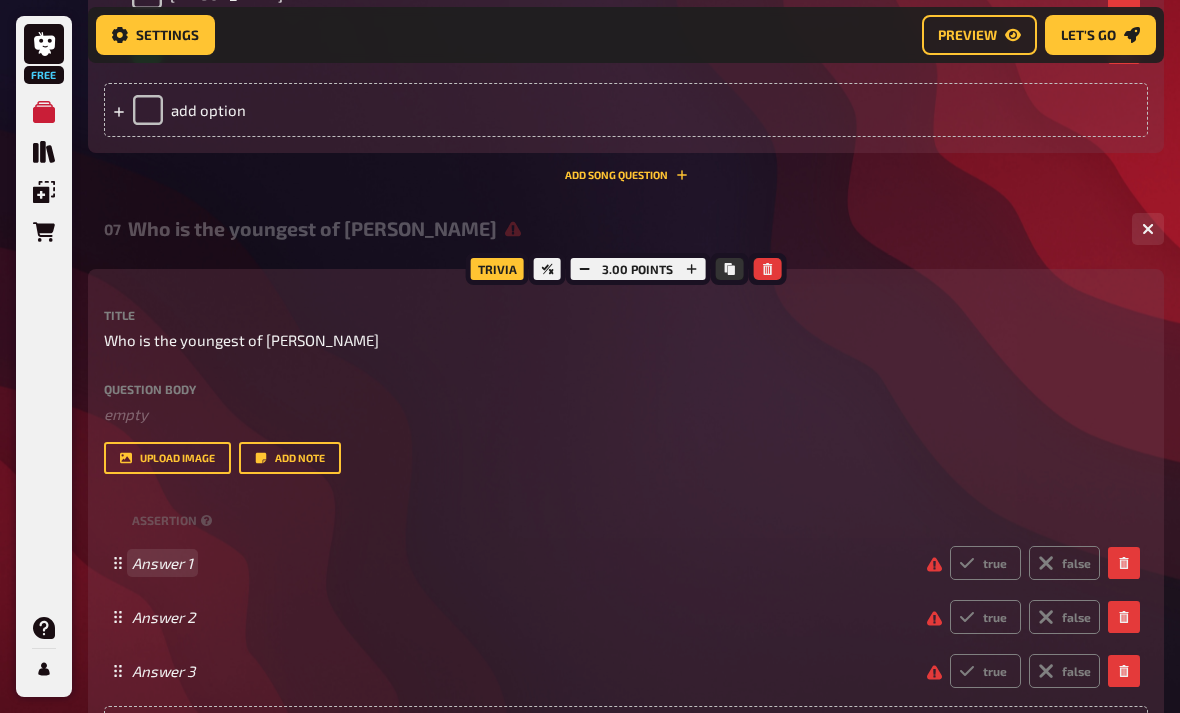 click on "Answer 1" at bounding box center [521, 564] 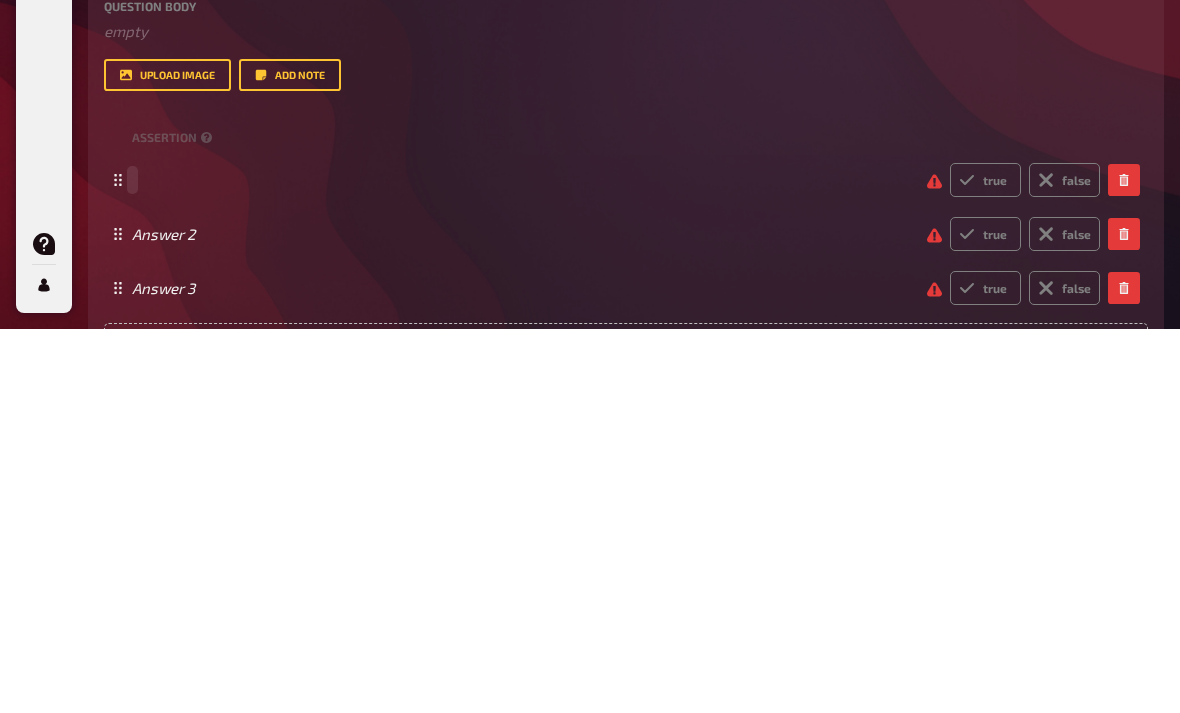 type 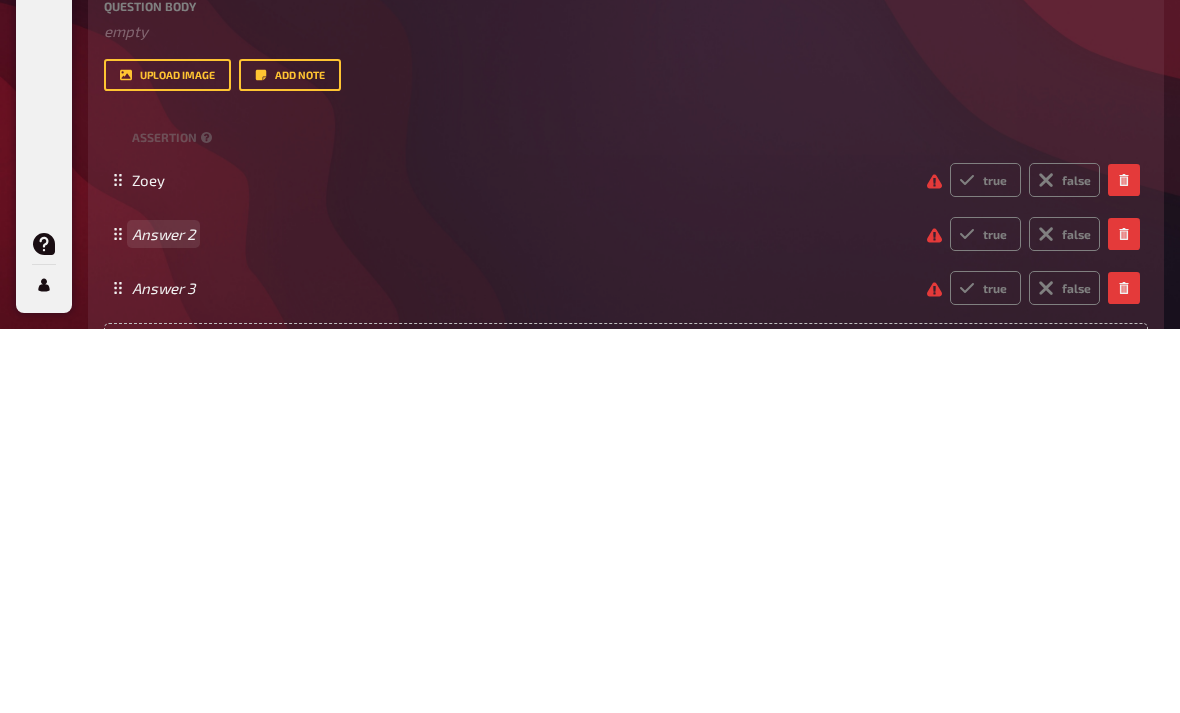click on "Answer 2" at bounding box center (521, 618) 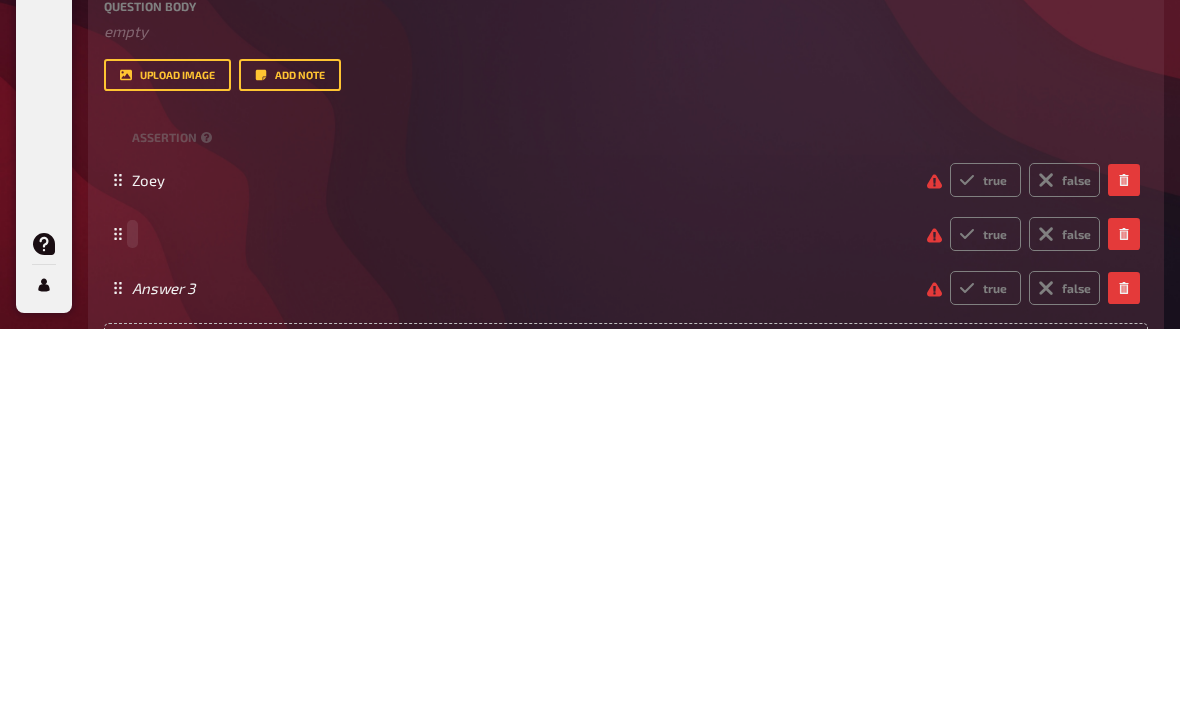 type 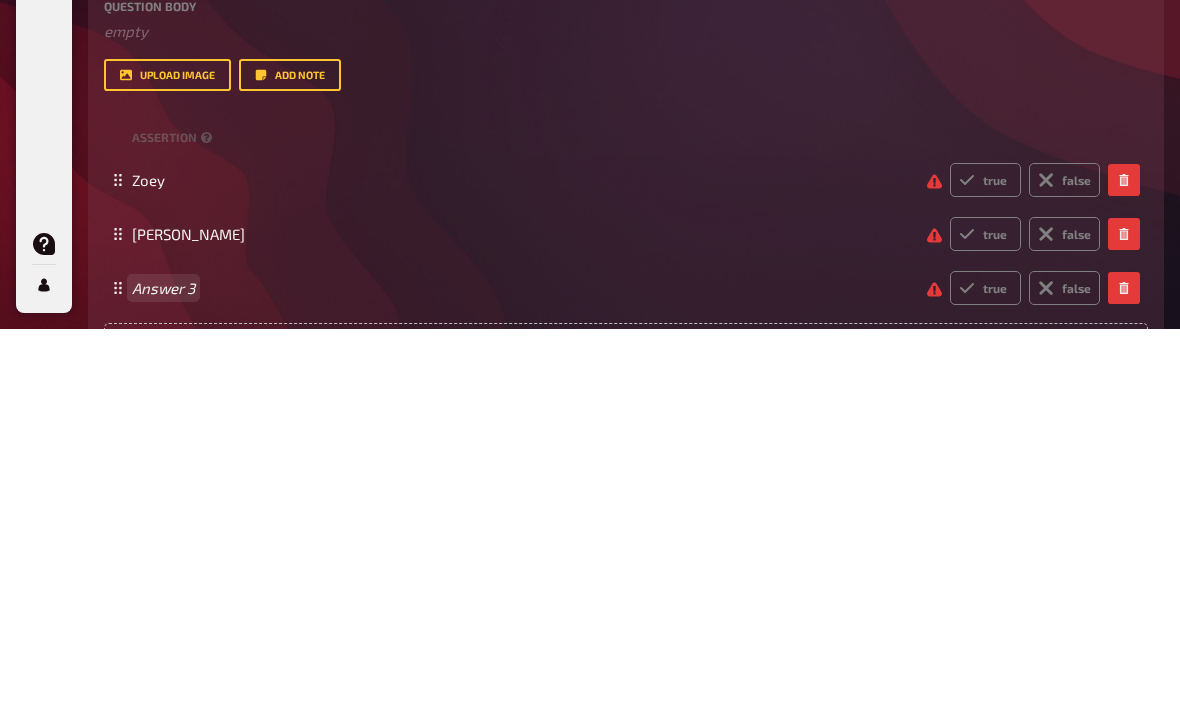 click on "Answer 3" at bounding box center [521, 672] 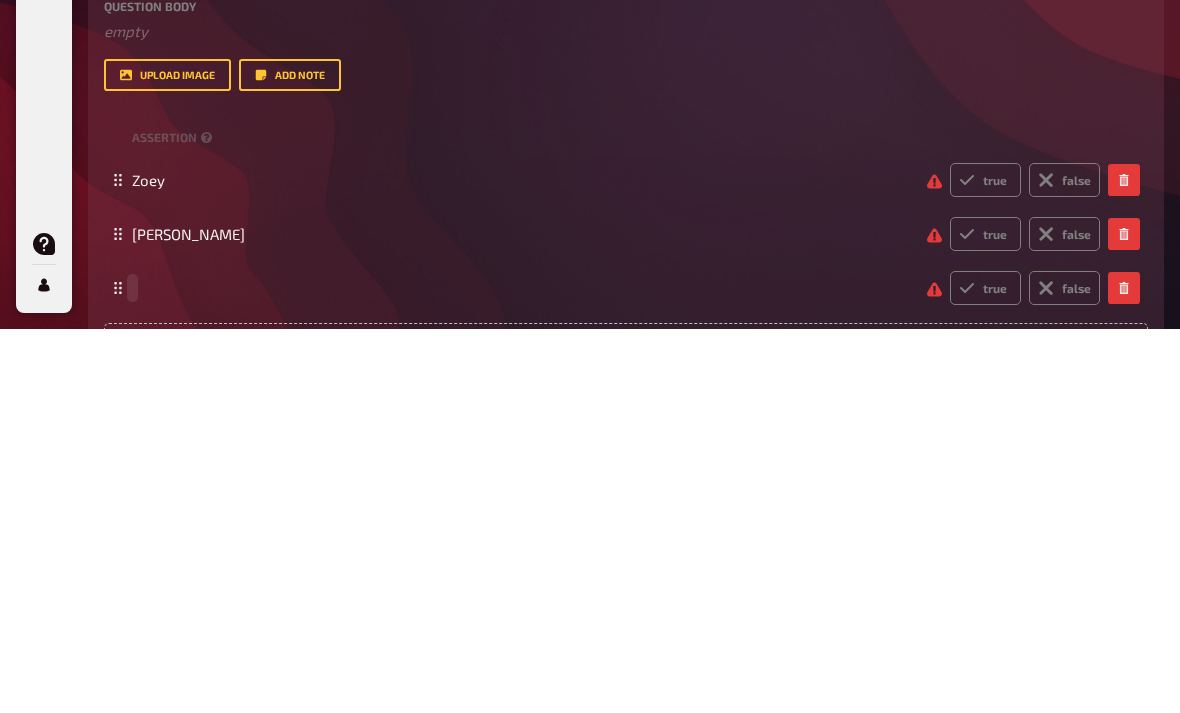 type 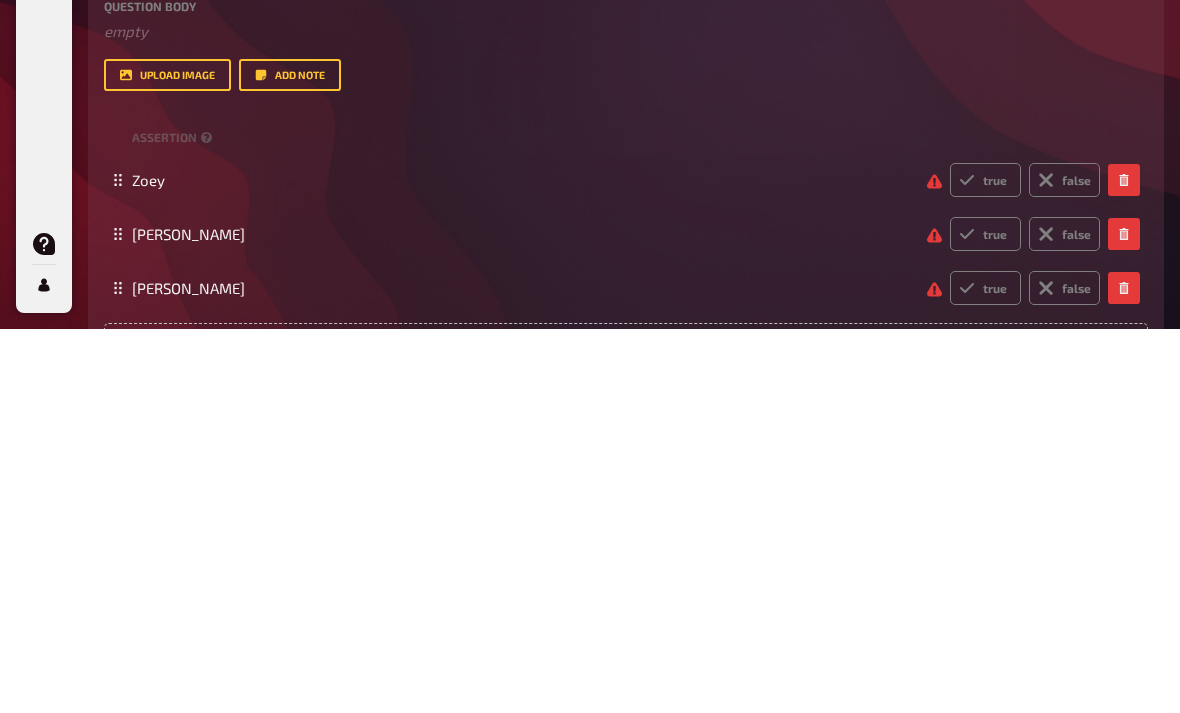 click on "true" at bounding box center [985, 564] 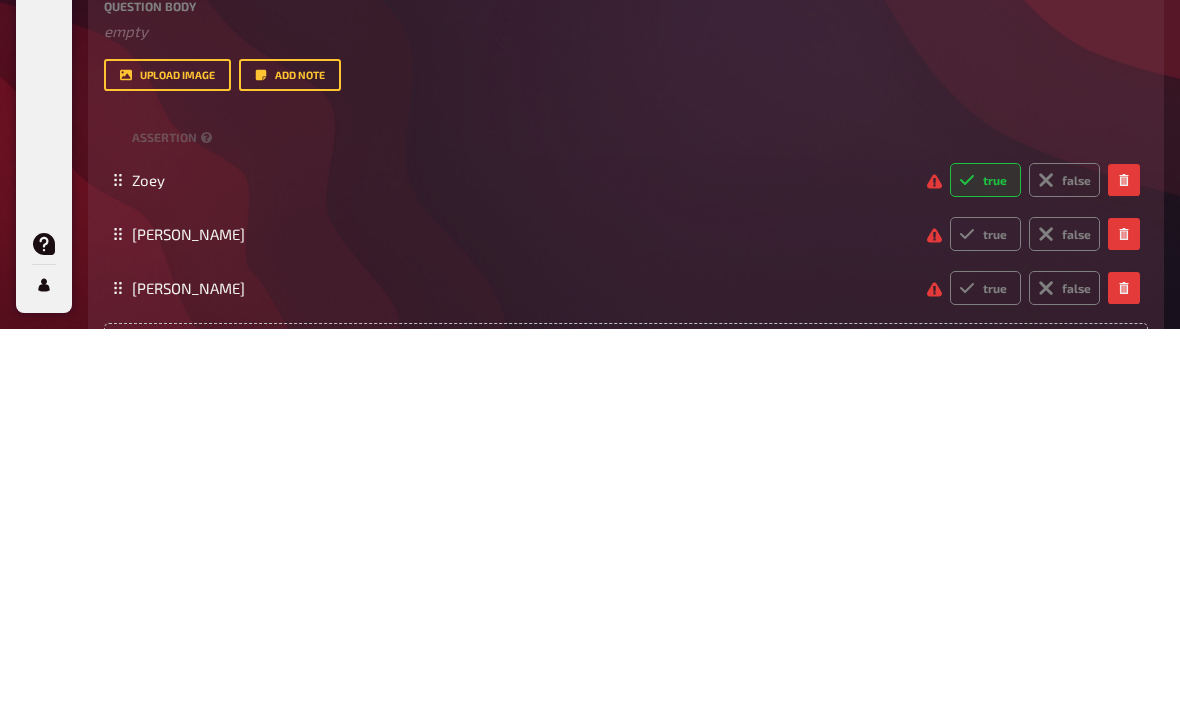 radio on "true" 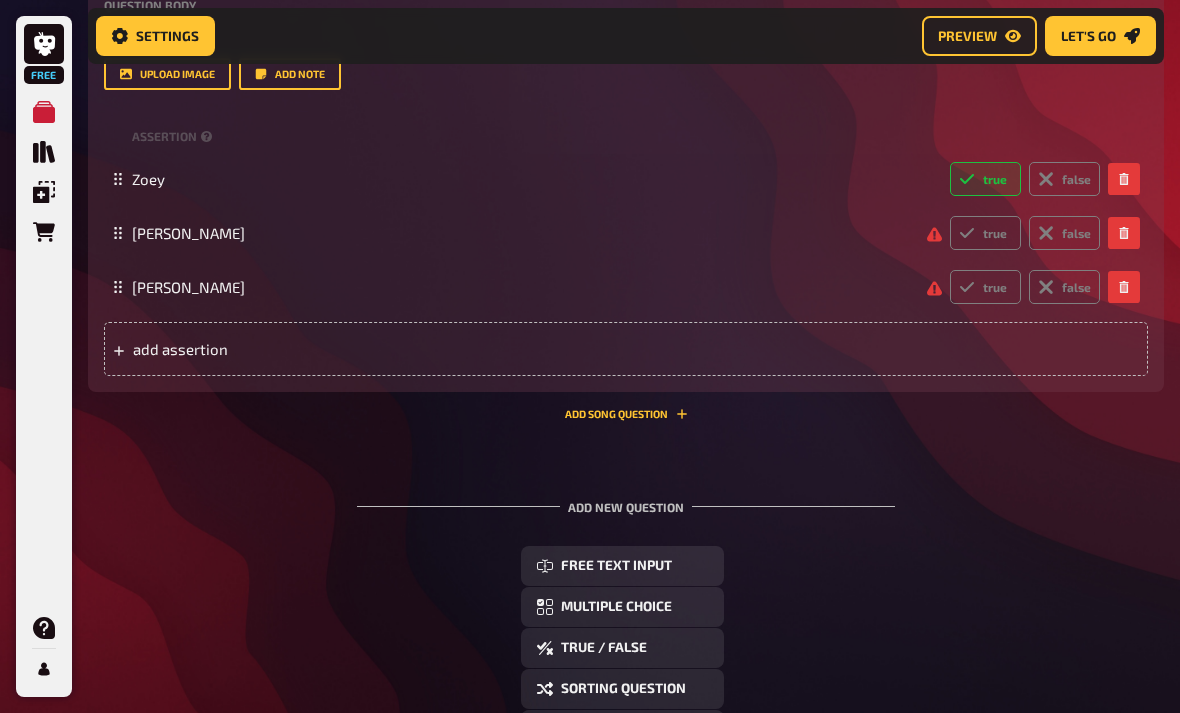 click on "false" at bounding box center (1064, 233) 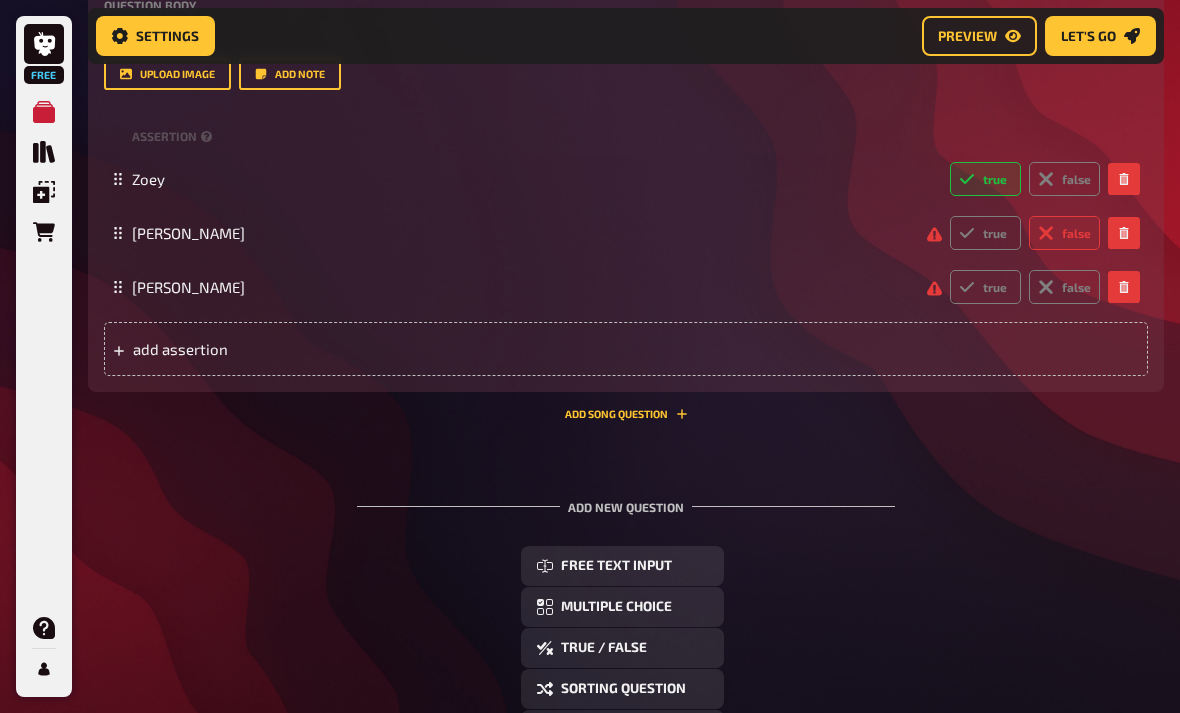 radio on "true" 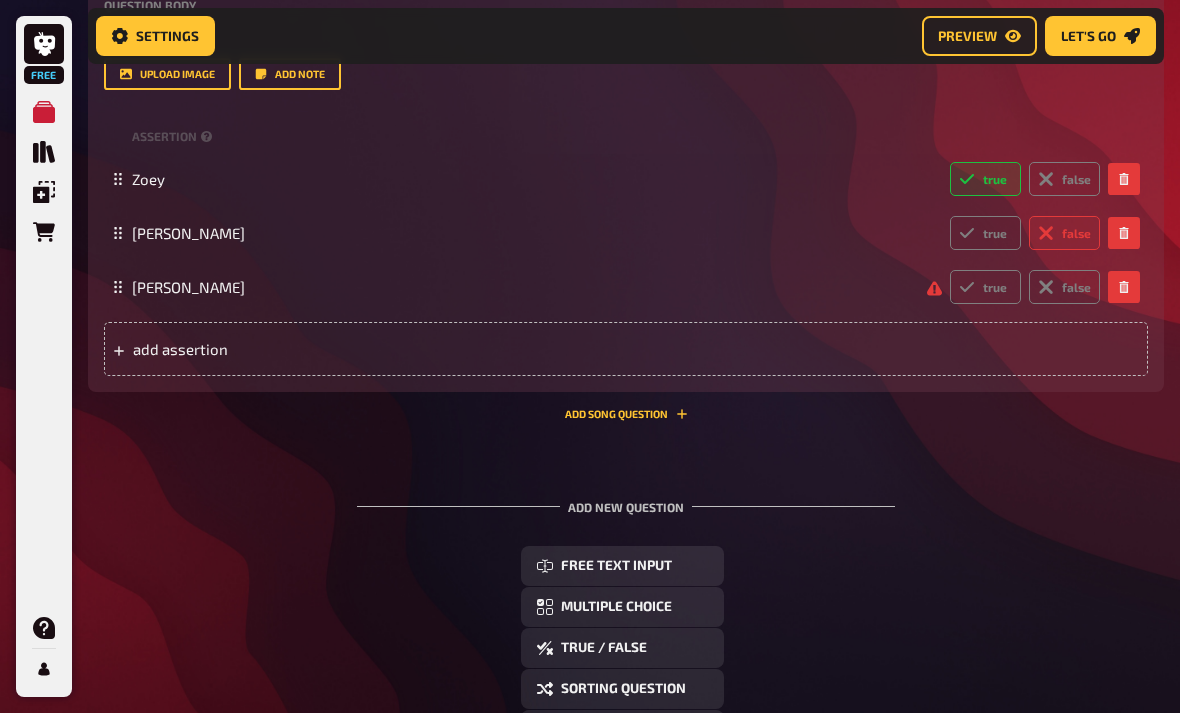 click on "false" at bounding box center [1064, 287] 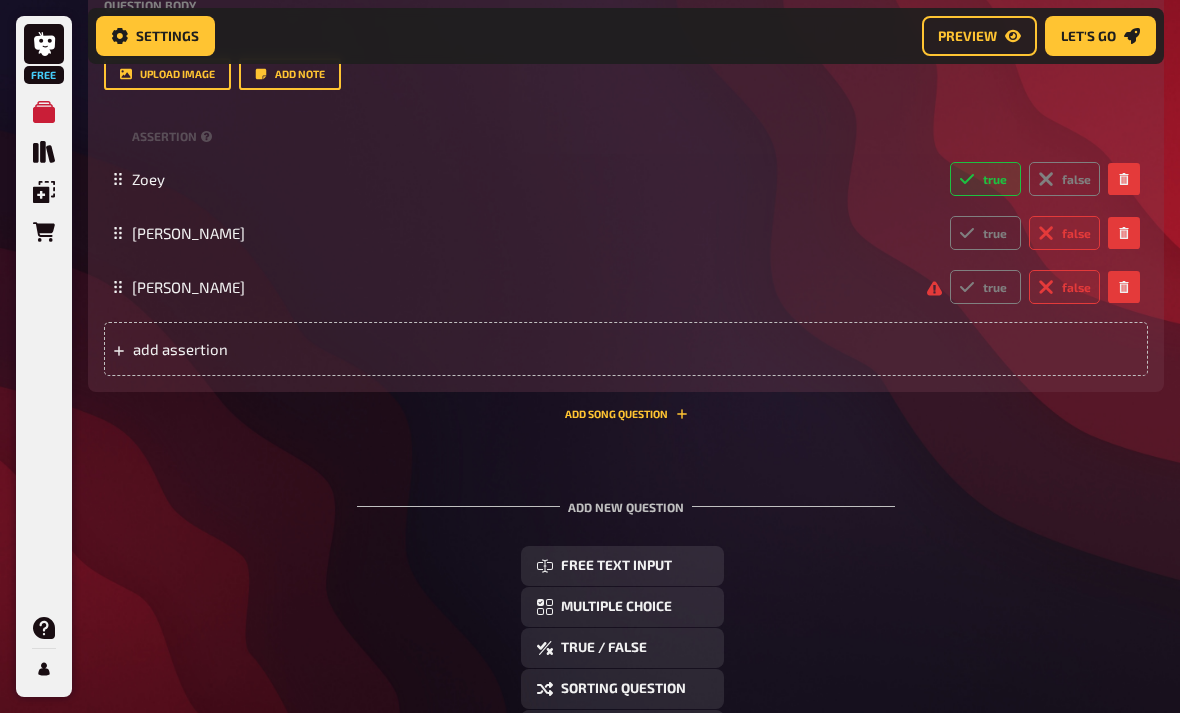radio on "true" 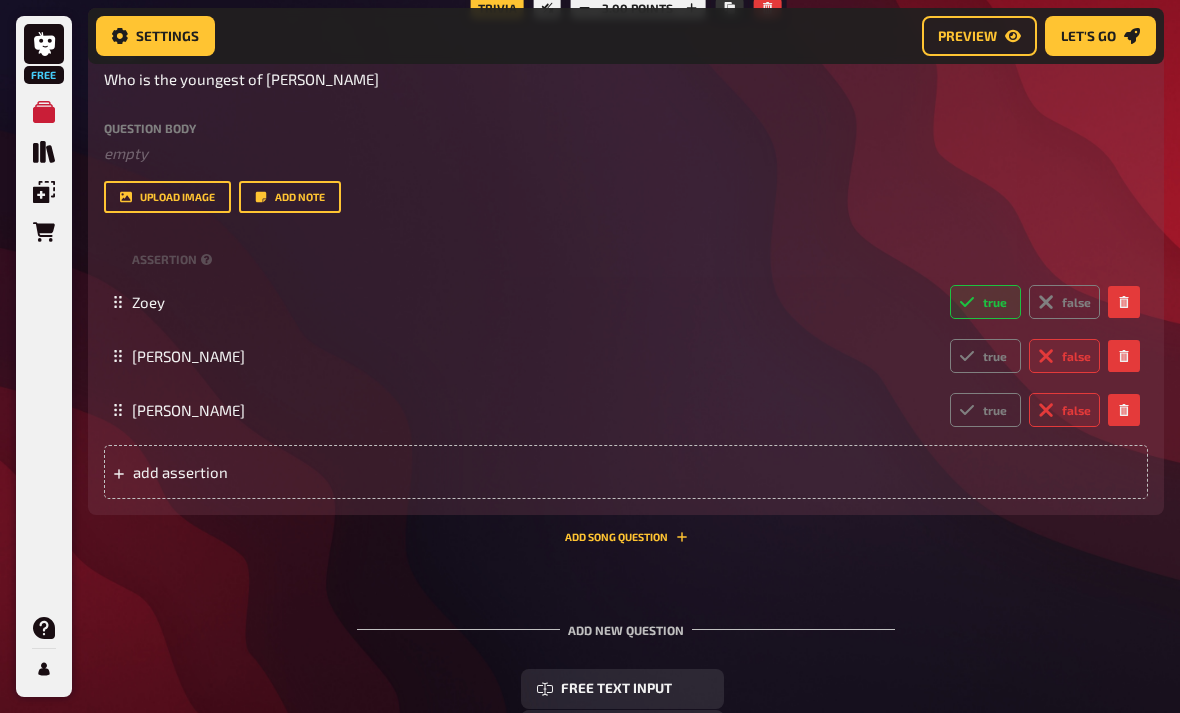 scroll, scrollTop: 3278, scrollLeft: 0, axis: vertical 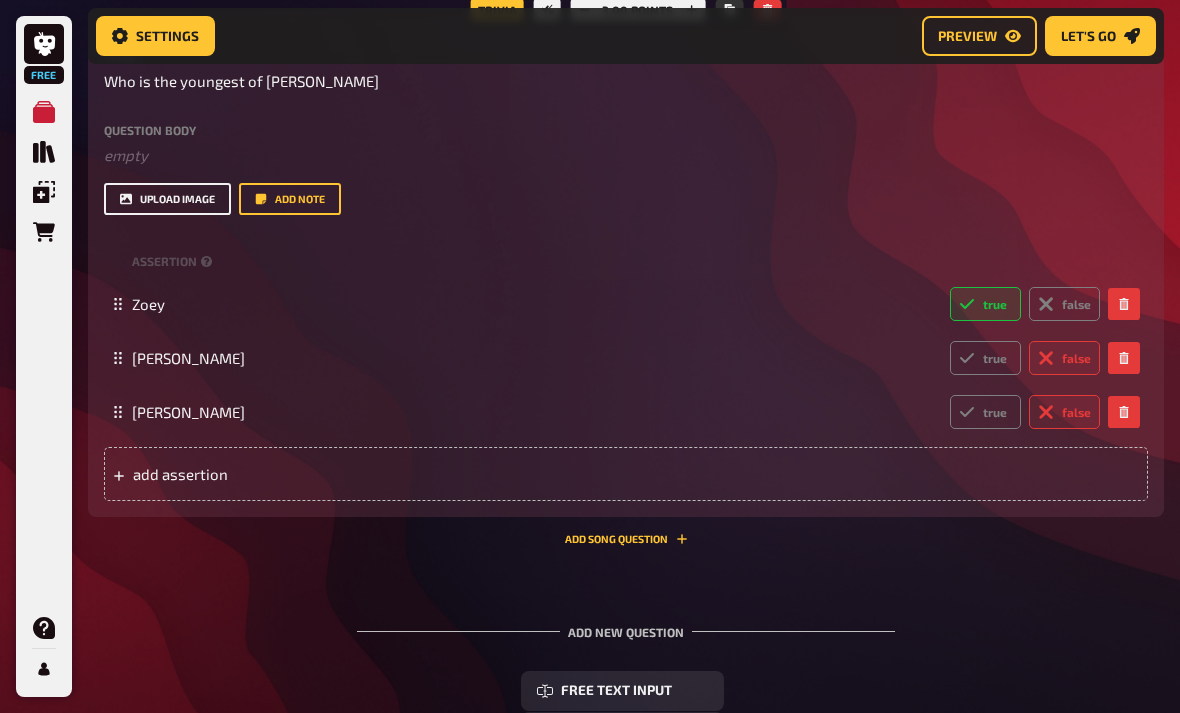 click on "upload image" at bounding box center [167, 199] 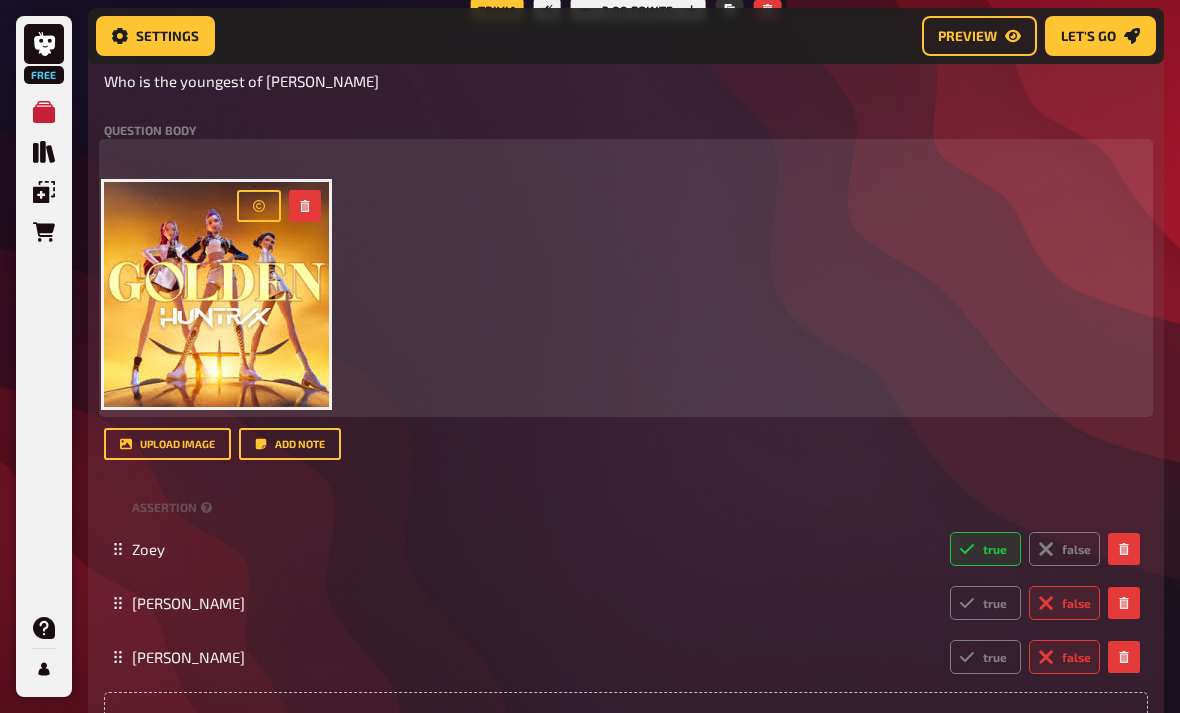 click on "﻿ ﻿" at bounding box center [626, 278] 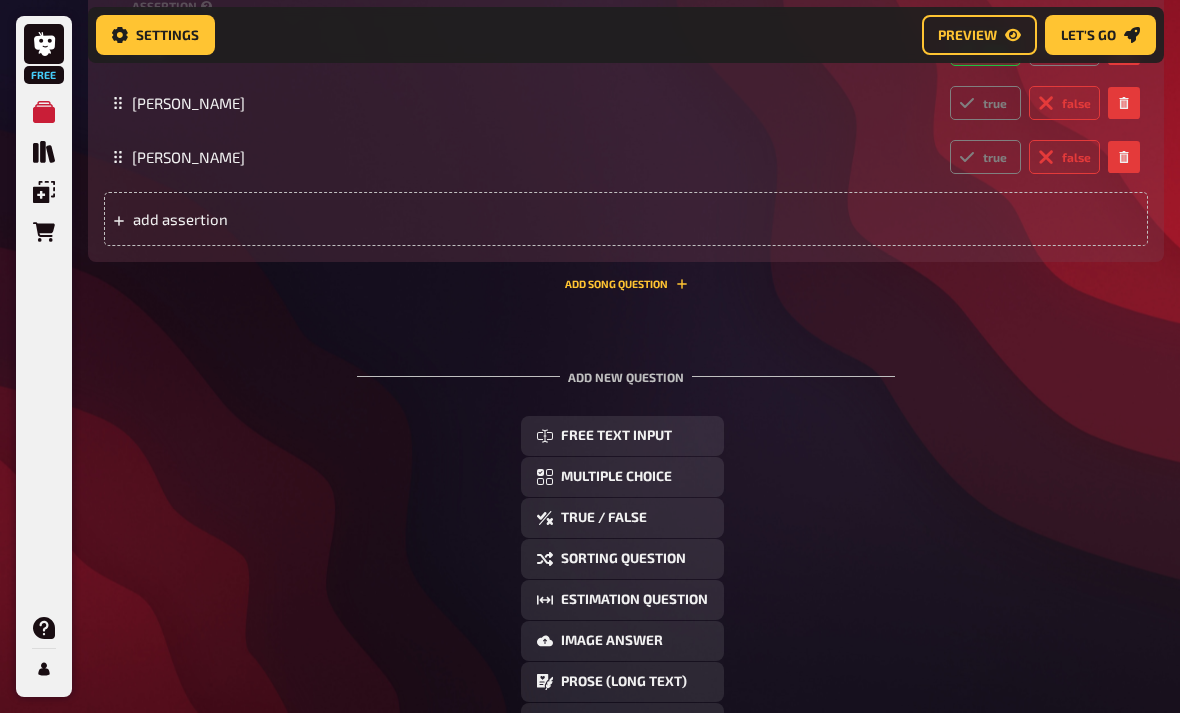 scroll, scrollTop: 3806, scrollLeft: 0, axis: vertical 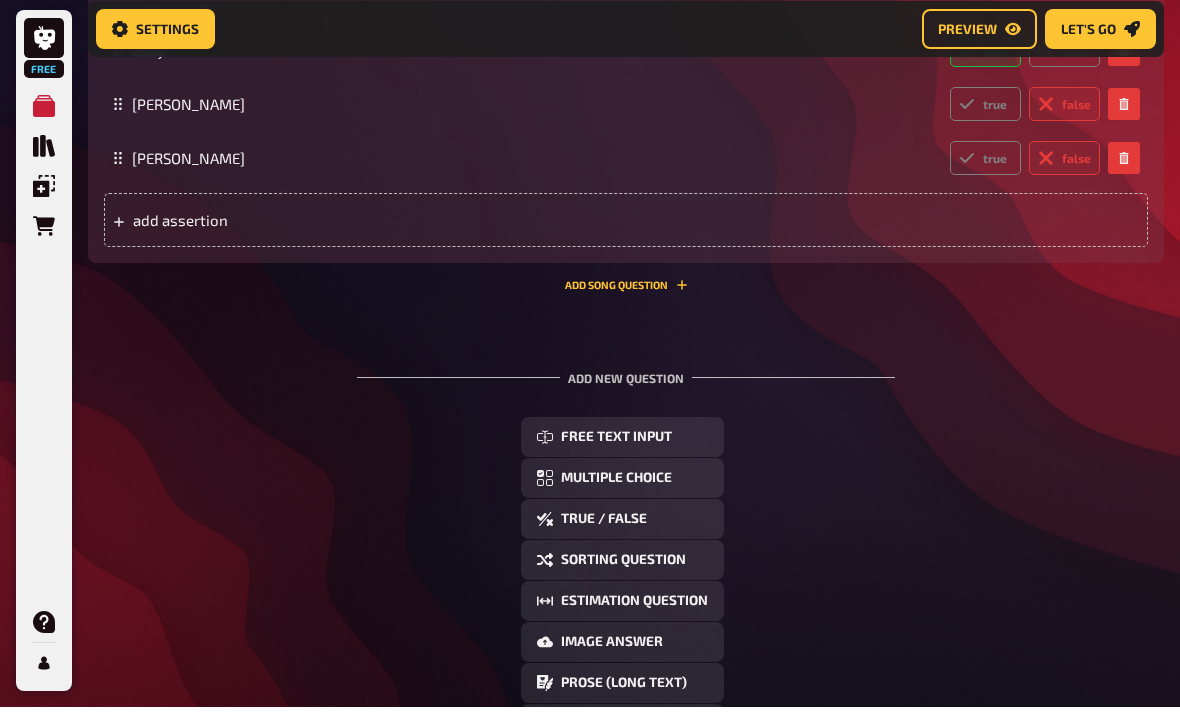 click on "Multiple Choice" at bounding box center (622, 484) 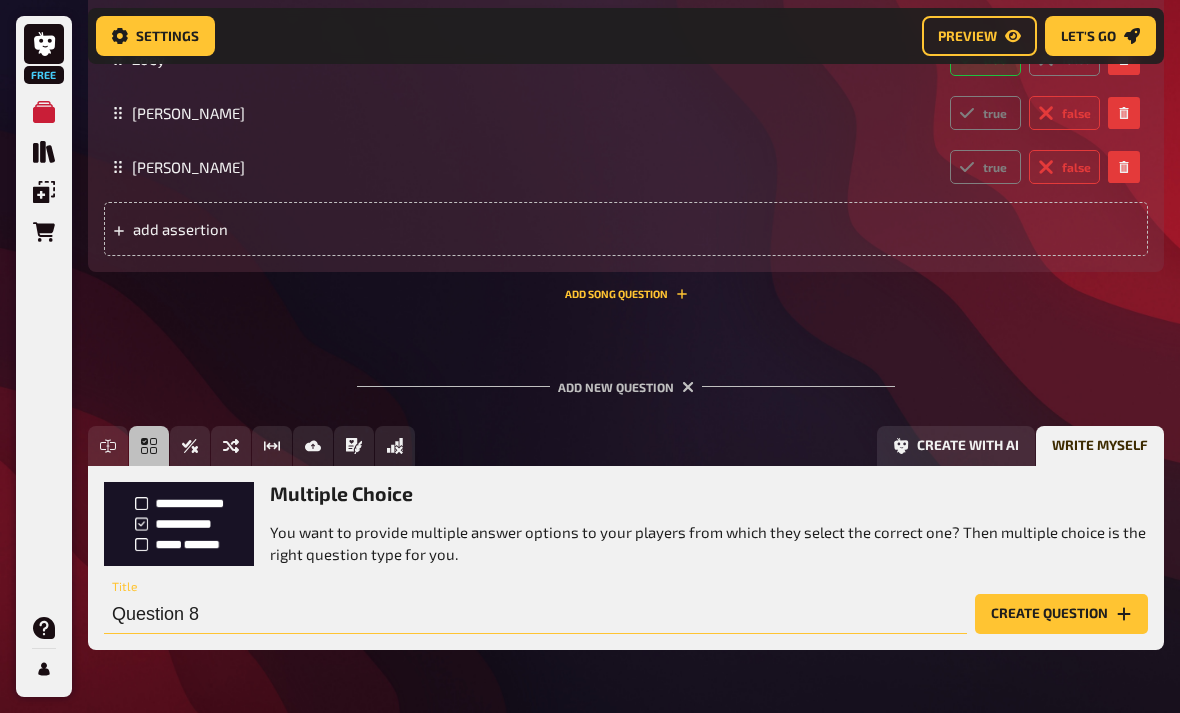 click on "Question 8" at bounding box center [535, 614] 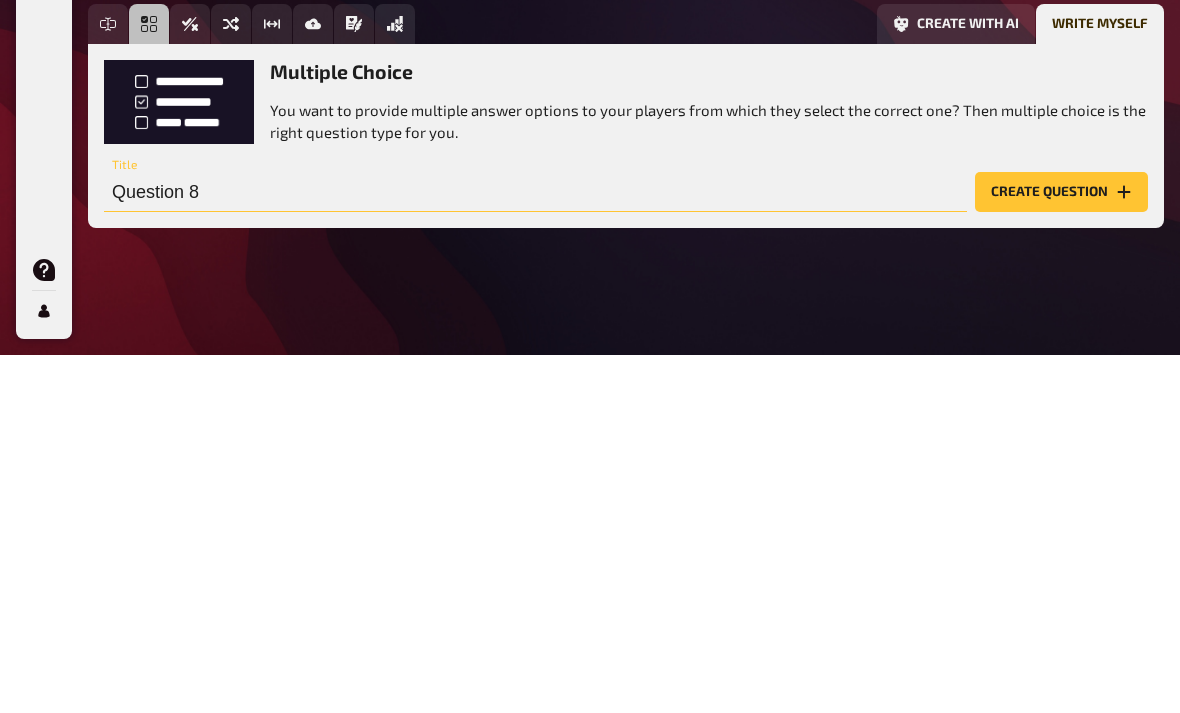 click on "Create question" at bounding box center [1061, 550] 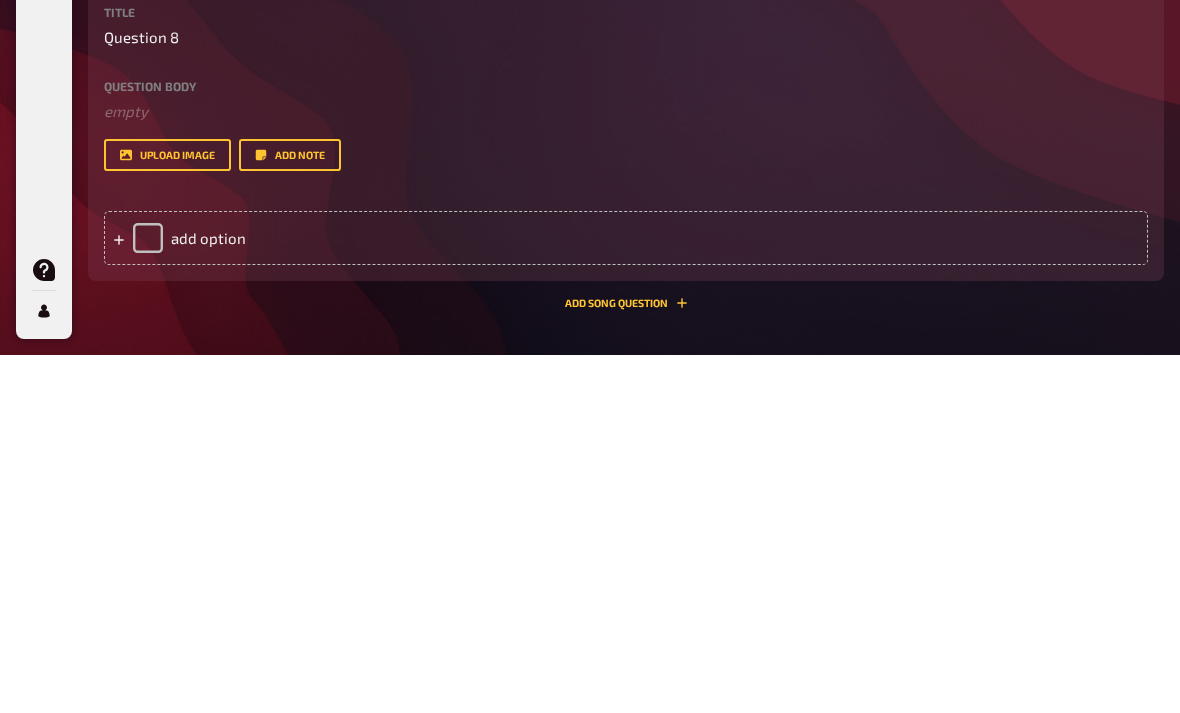 scroll, scrollTop: 4174, scrollLeft: 0, axis: vertical 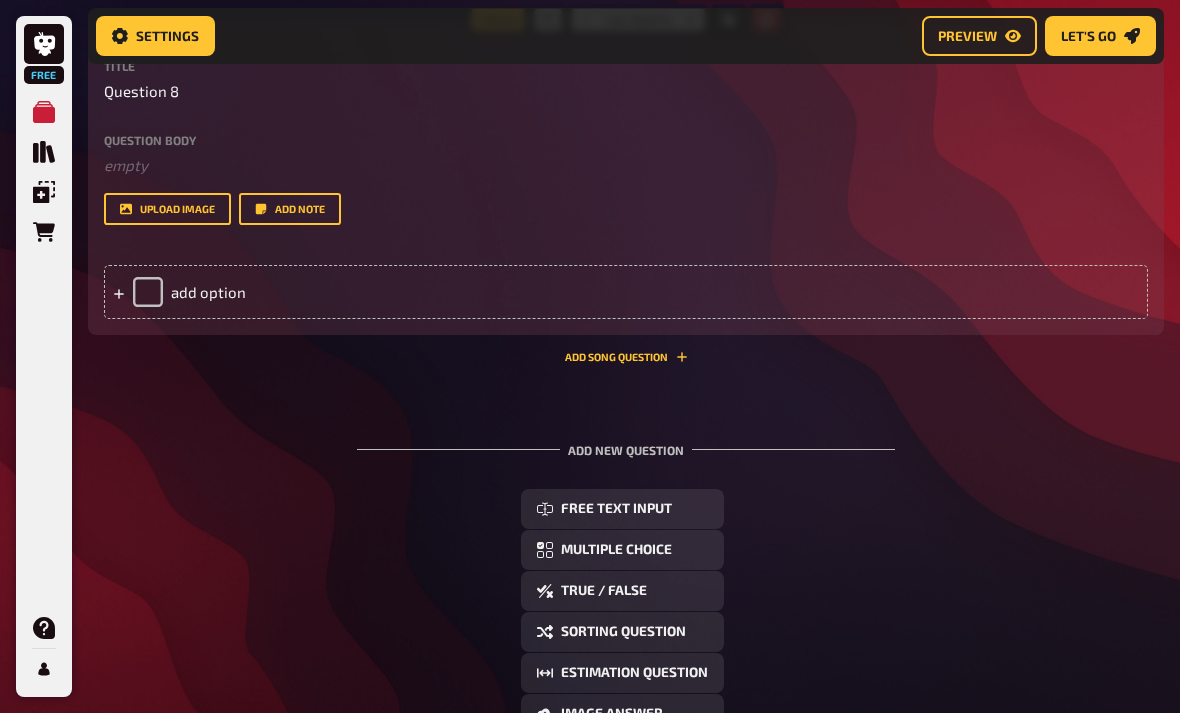 click on "Multiple Choice" at bounding box center [622, 550] 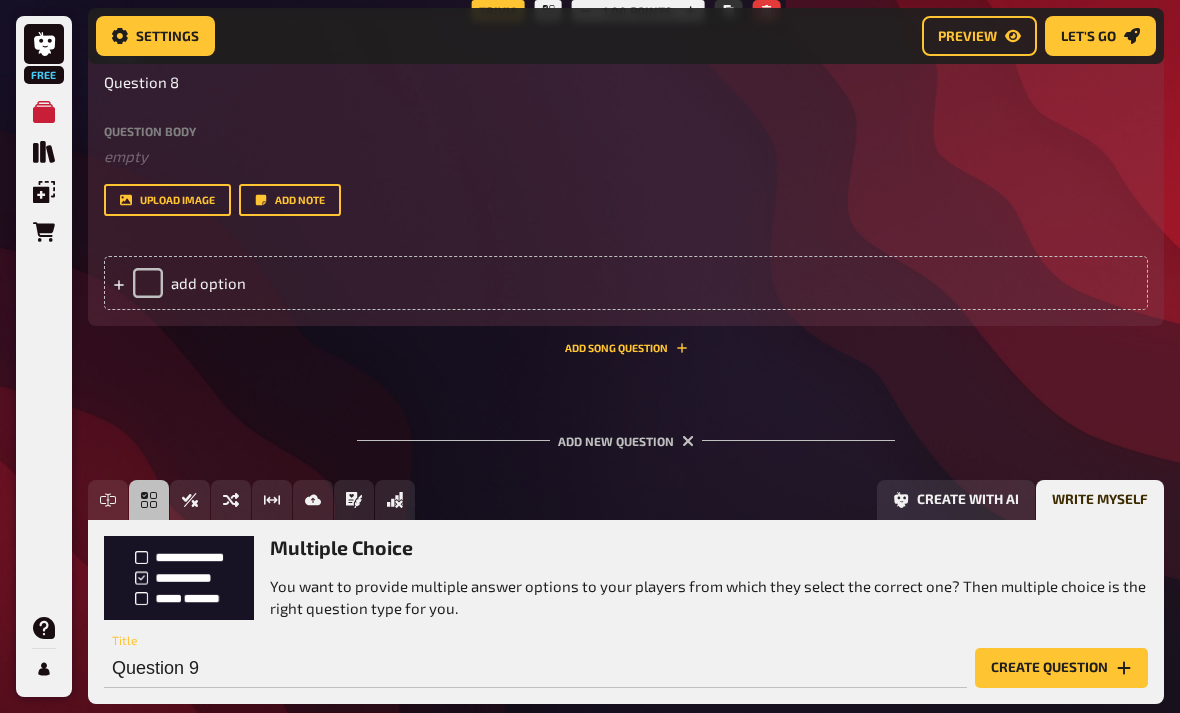 scroll, scrollTop: 4233, scrollLeft: 0, axis: vertical 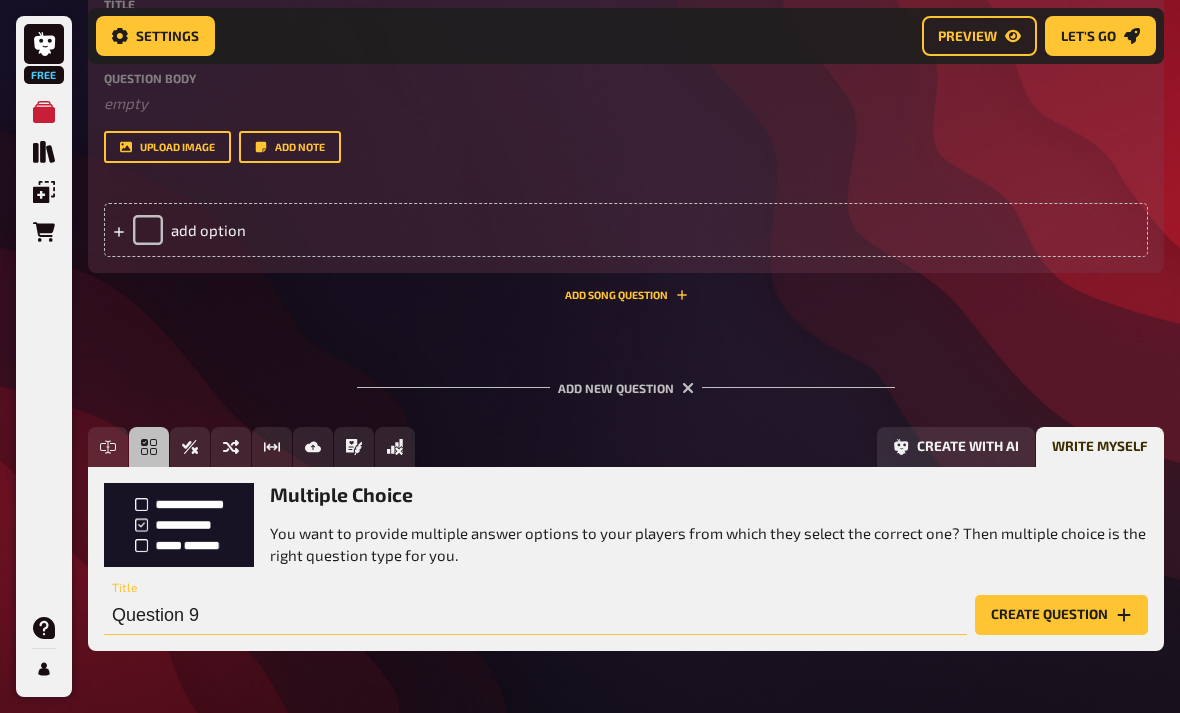 click on "Question 9" at bounding box center (535, 615) 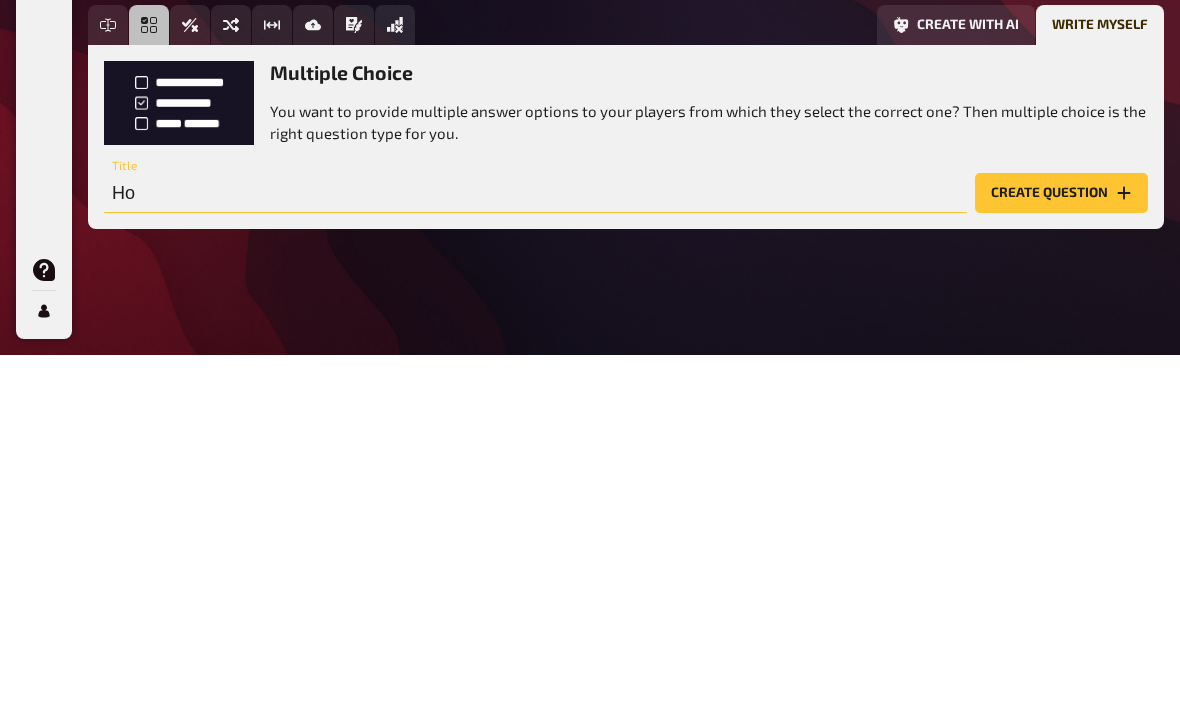 type on "H" 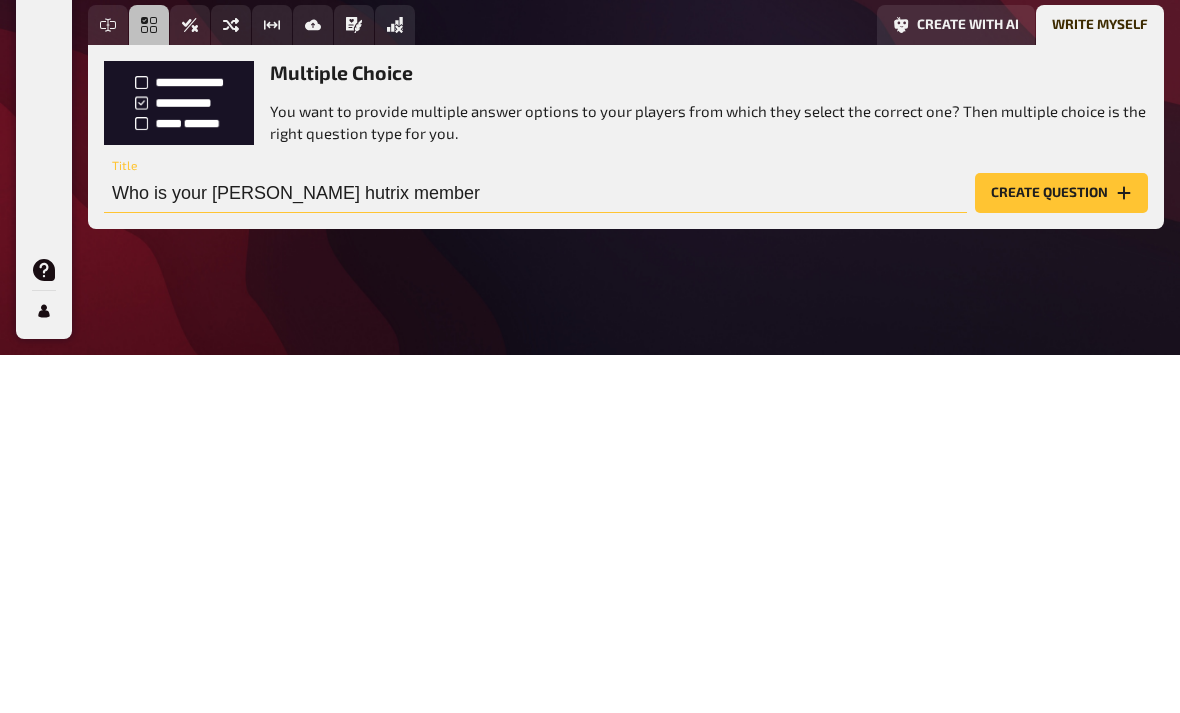 type on "Who is your favrot hutrix member" 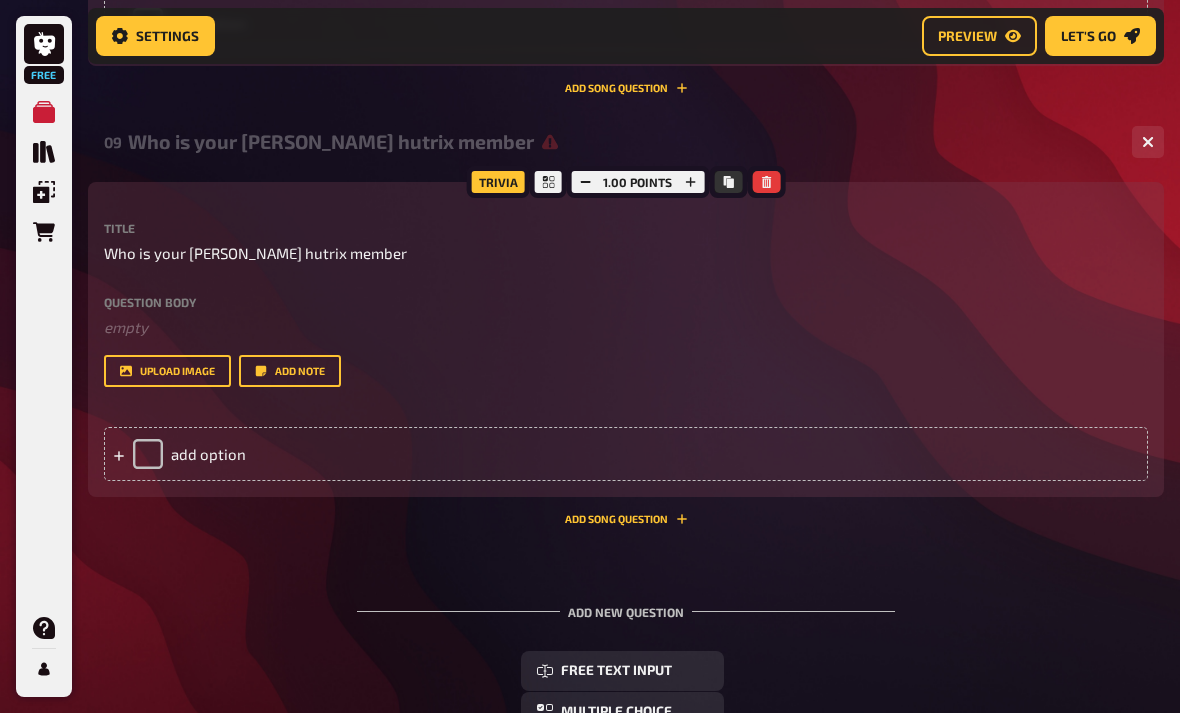 scroll, scrollTop: 4442, scrollLeft: 0, axis: vertical 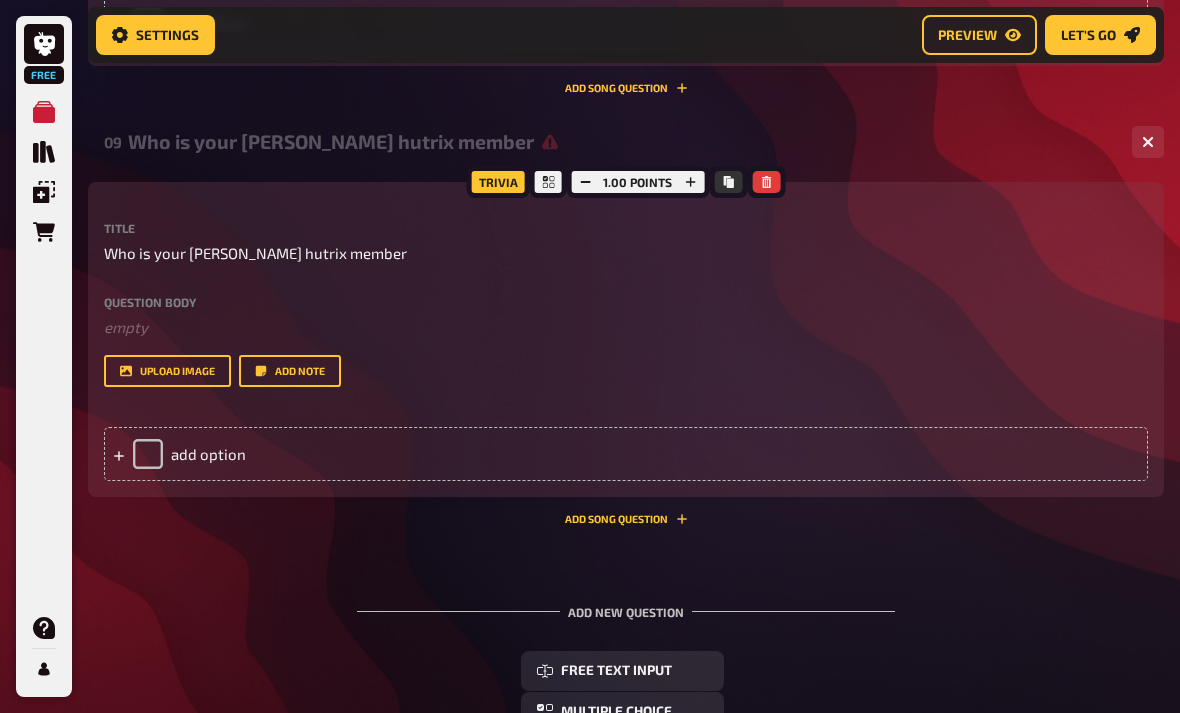 click on "add option" at bounding box center (626, 455) 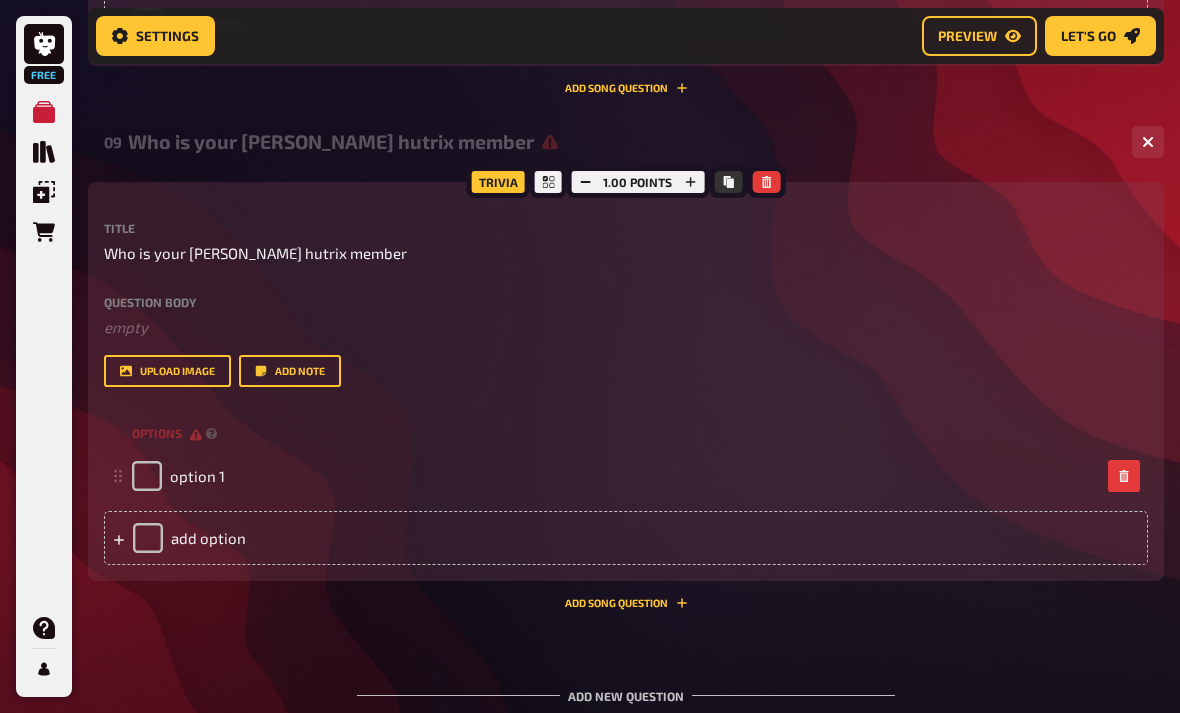 click on "option 1" at bounding box center (197, 476) 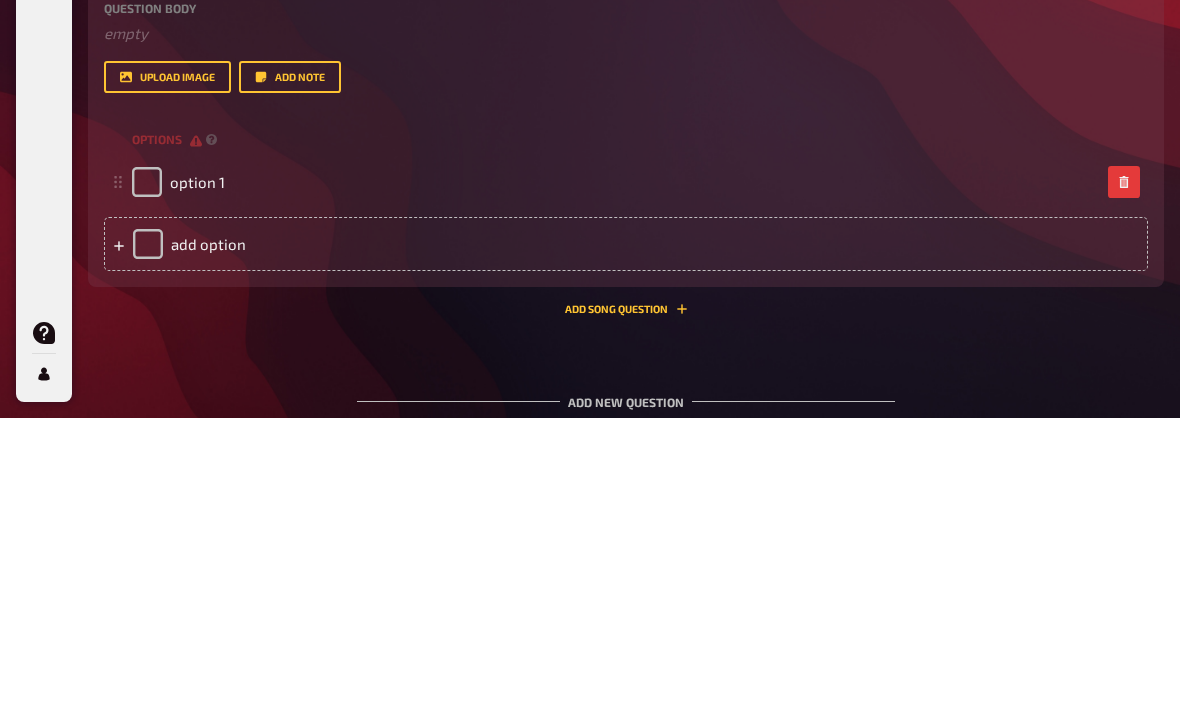 type 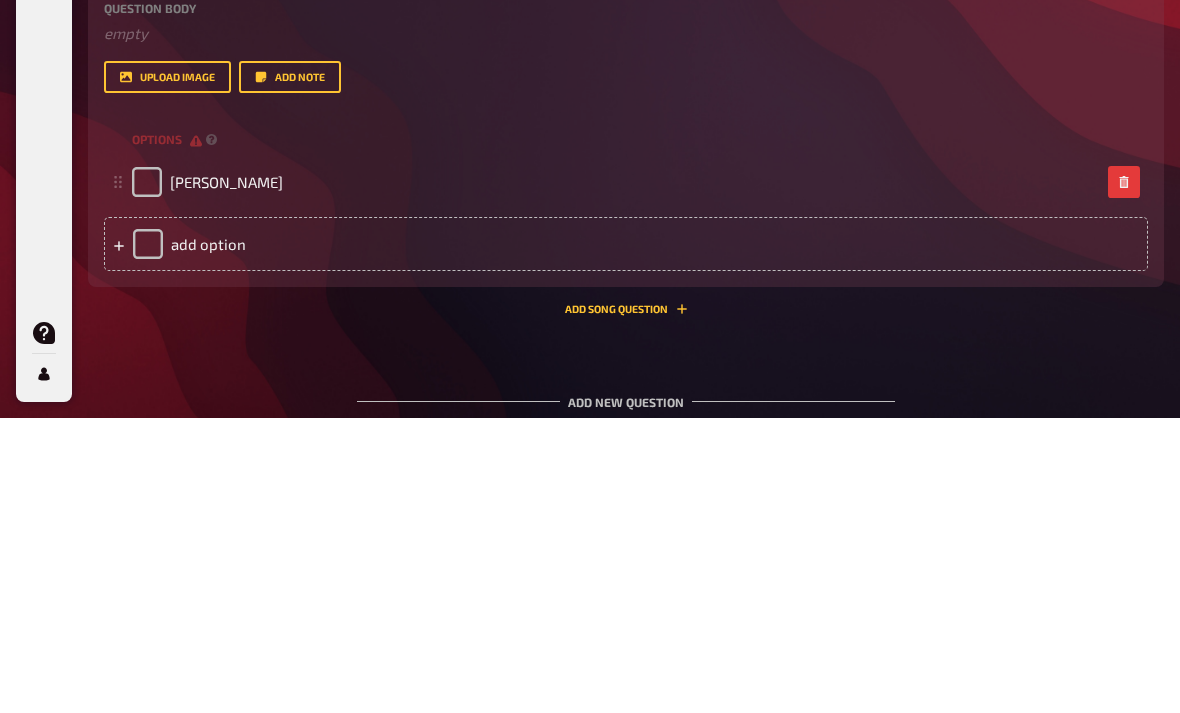 click on "add option" at bounding box center (626, 539) 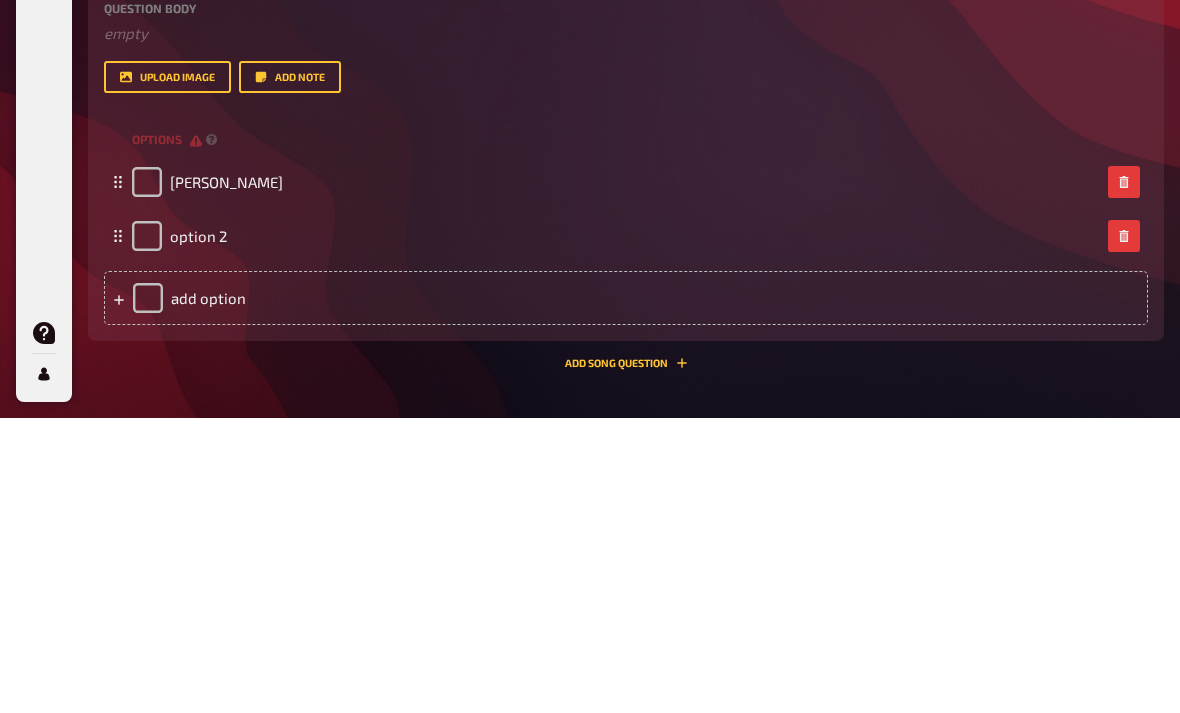 type 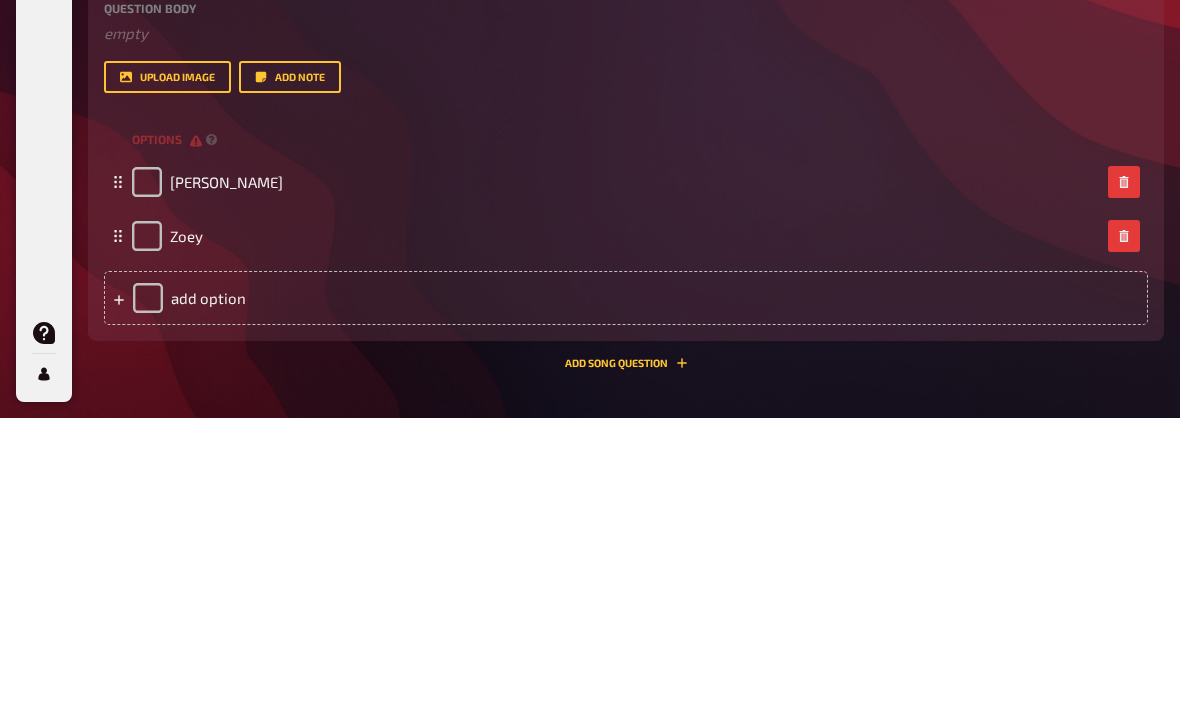 click on "add option" at bounding box center [626, 593] 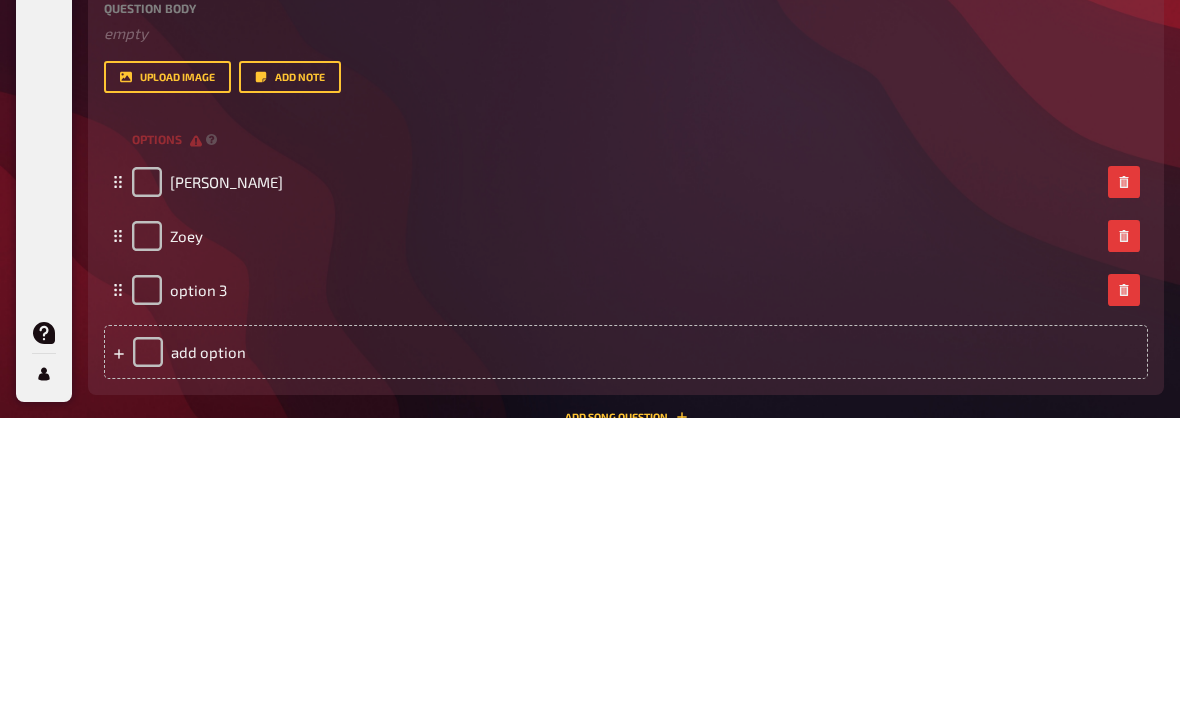 type 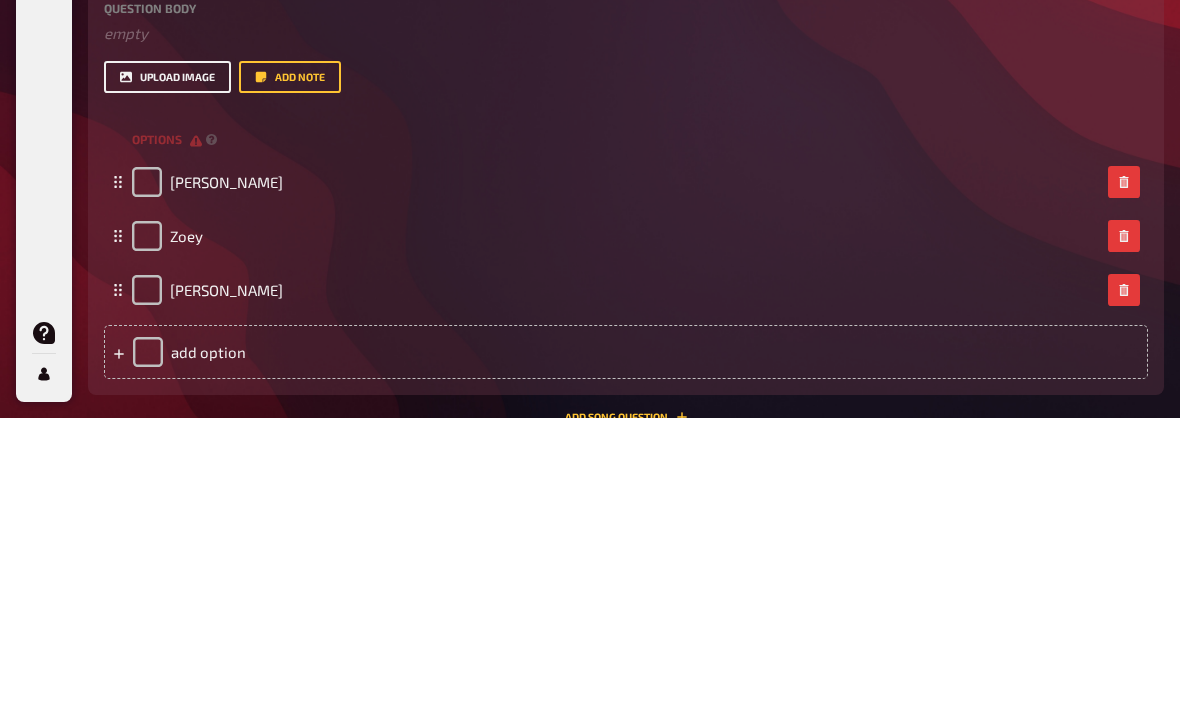 click on "upload image" at bounding box center [167, 372] 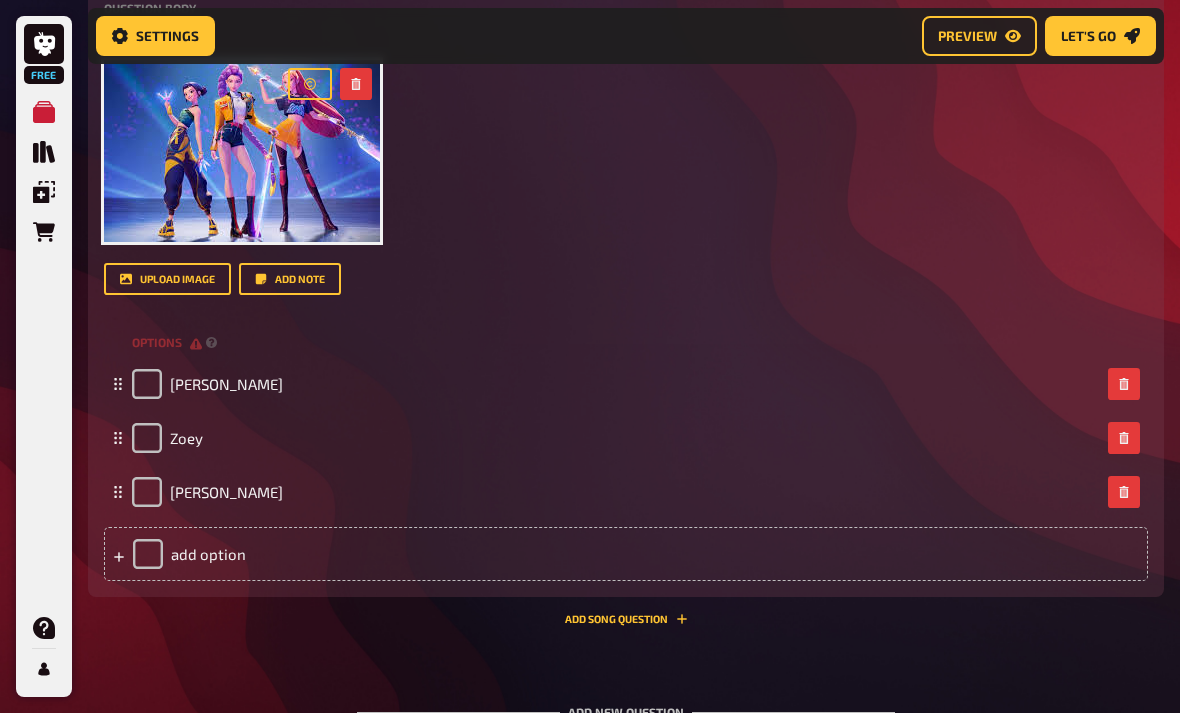 scroll, scrollTop: 4738, scrollLeft: 0, axis: vertical 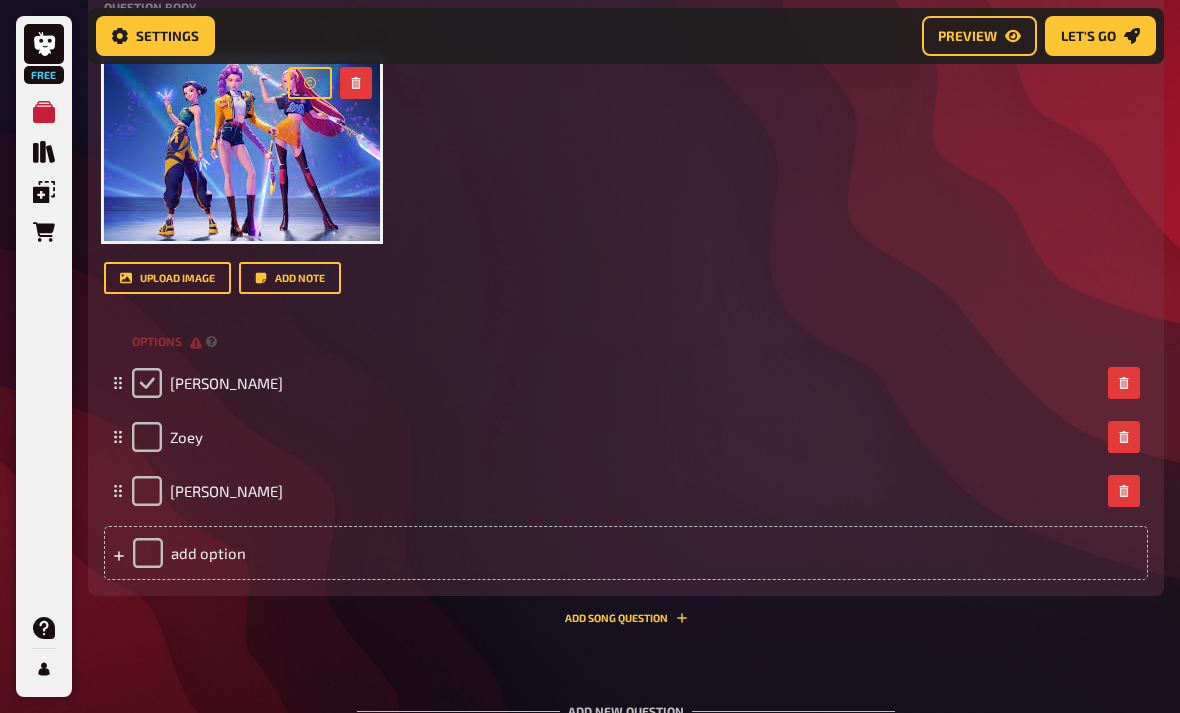 click at bounding box center [147, 383] 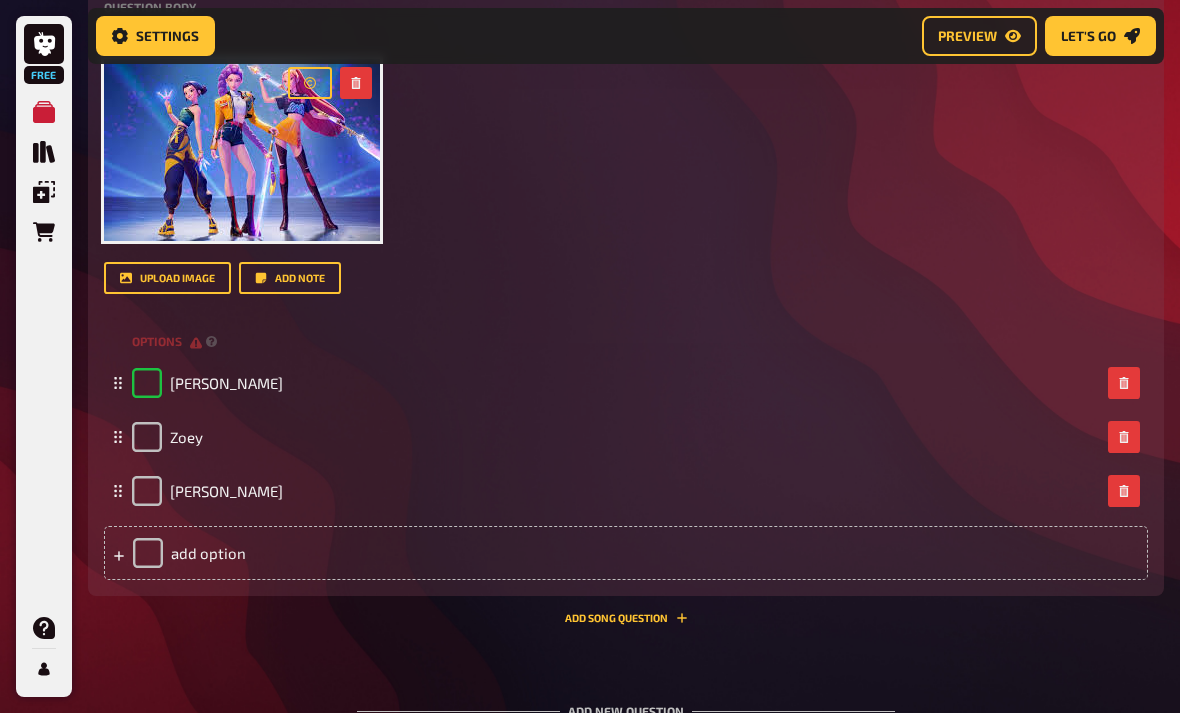 checkbox on "true" 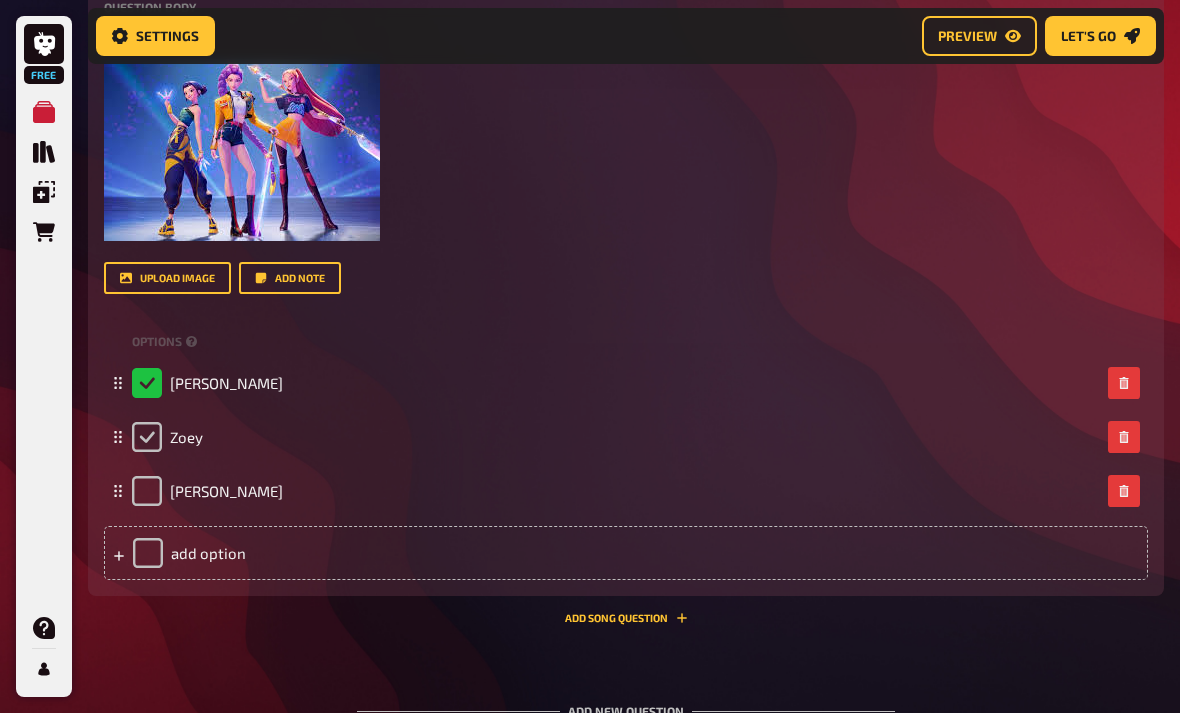 click at bounding box center (147, 437) 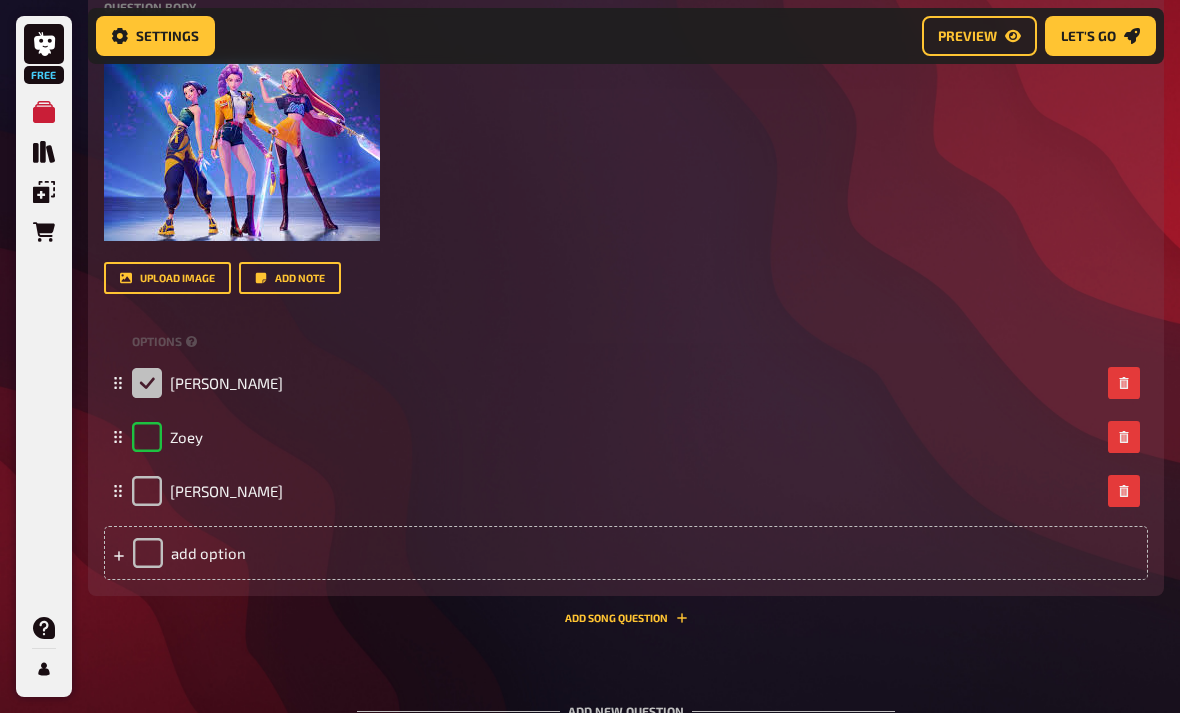 checkbox on "true" 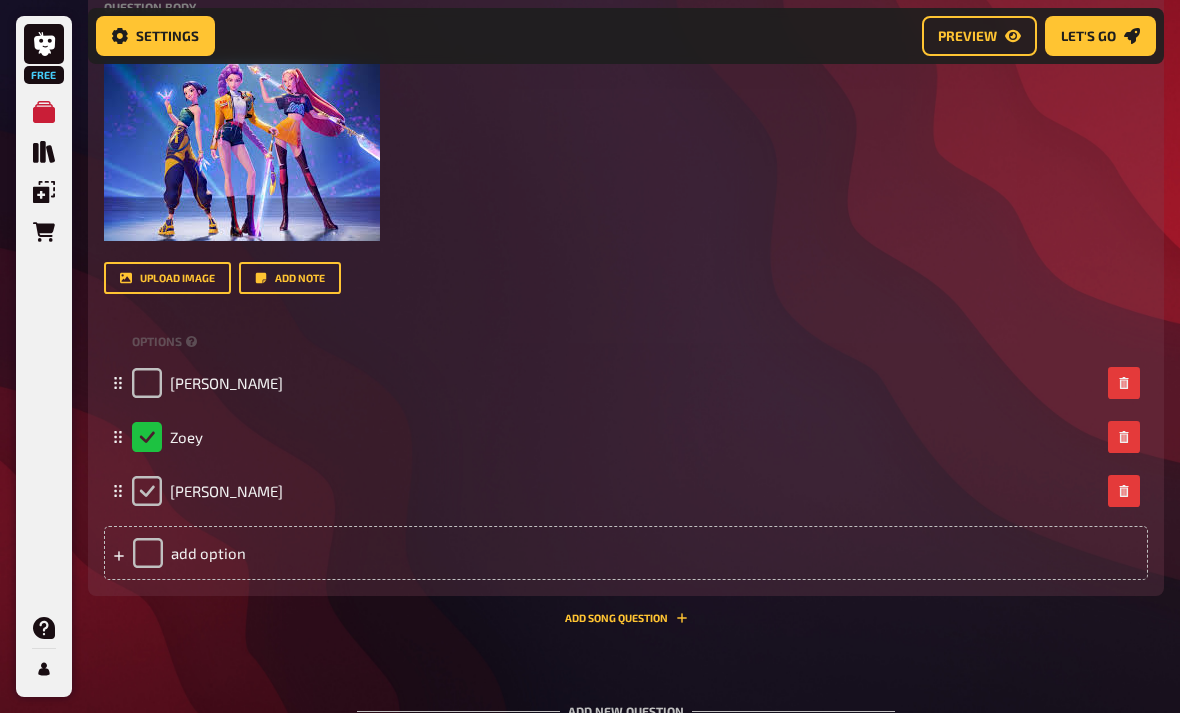 click at bounding box center (147, 491) 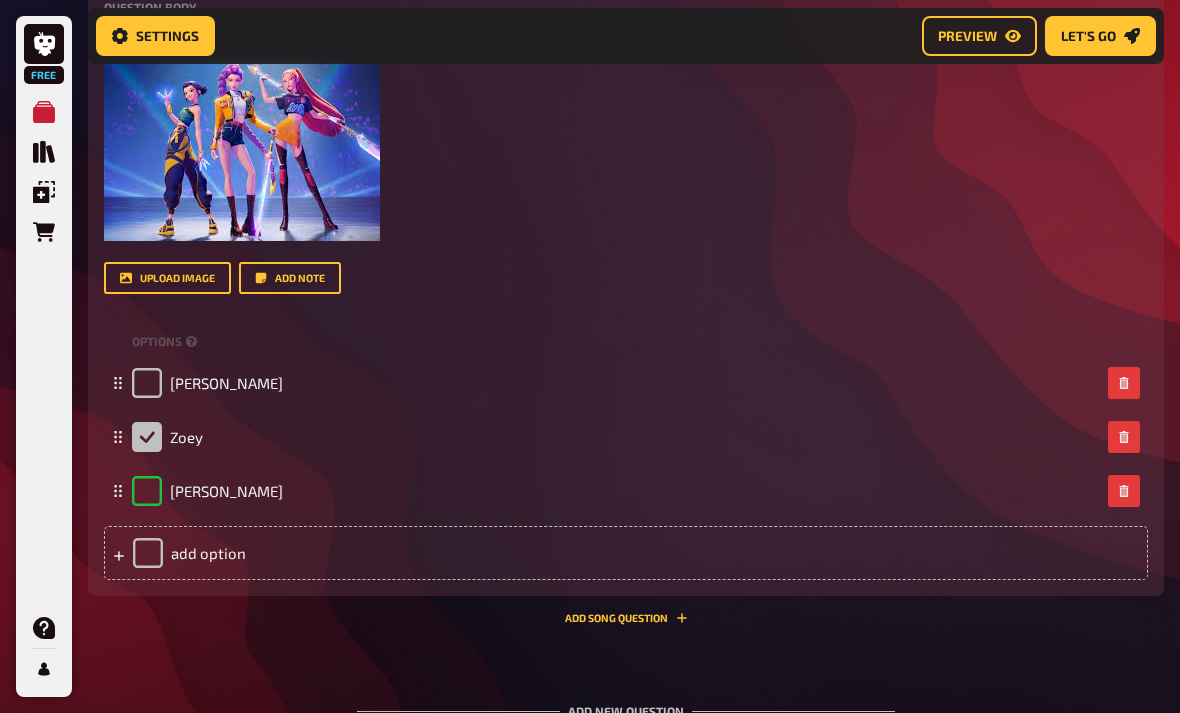checkbox on "true" 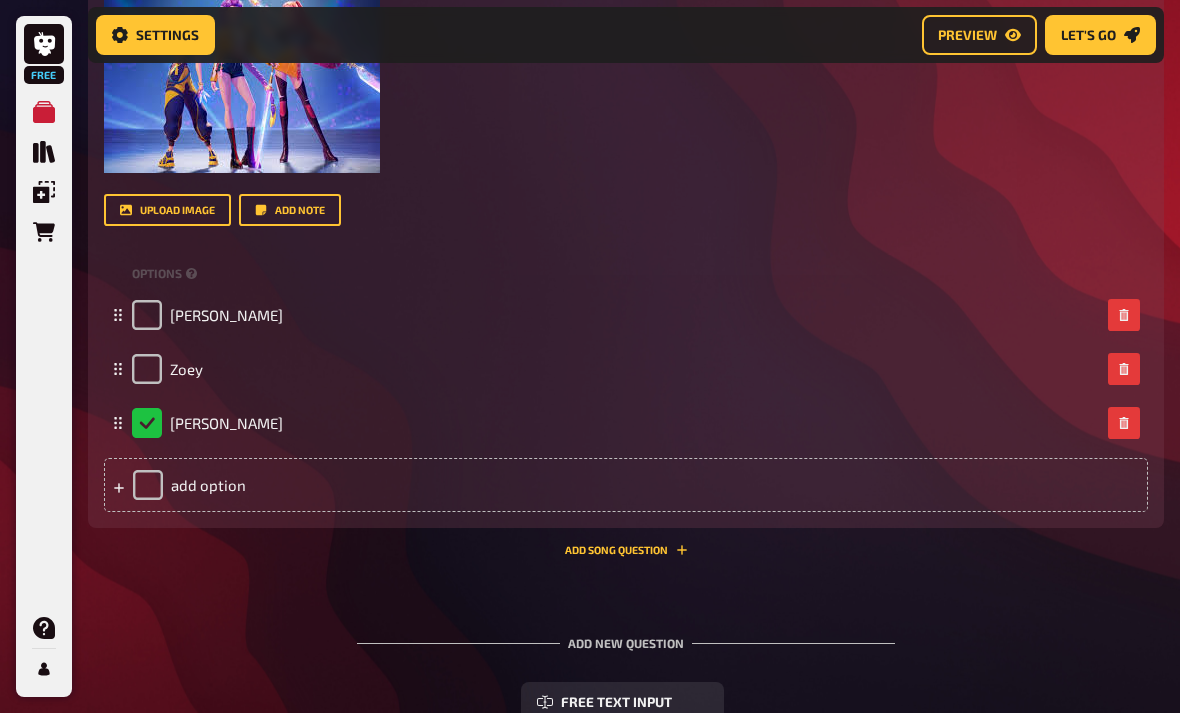 scroll, scrollTop: 4806, scrollLeft: 0, axis: vertical 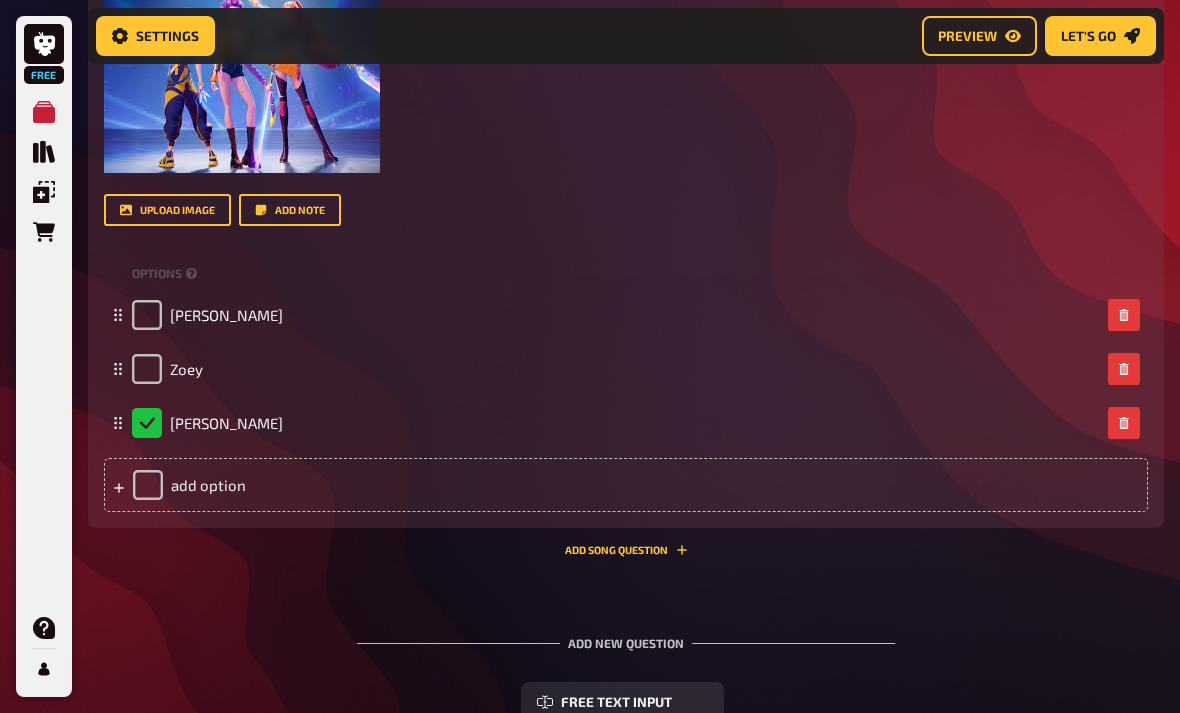 click on "01 Who is the leader or hutrix 3 02 Is rumi a demon 2 03 How many members are there in hutrix 3 Trivia 1.00 points Title How many members are there in hutrix Question body ﻿ empty Drop here to upload upload image   Add note options 3 4 5
To pick up a draggable item, press the space bar.
While dragging, use the arrow keys to move the item.
Press space again to drop the item in its new position, or press escape to cancel.
add option Add Song question   04 Is Saja boys demonds 2 Trivia 2.00 points Title Is Saja boys demonds Question body ﻿ empty Drop here to upload upload image   Add note assertion Yes true false No true false
To pick up a draggable item, press the space bar.
While dragging, use the arrow keys to move the item.
Press space again to drop the item in its new position, or press escape to cancel.
add assertion Add Song question   05 How many members are there in saja boys 3 Trivia 1.00 points Title How many members are there in saja boys Question body ﻿ empty" at bounding box center [626, -1679] 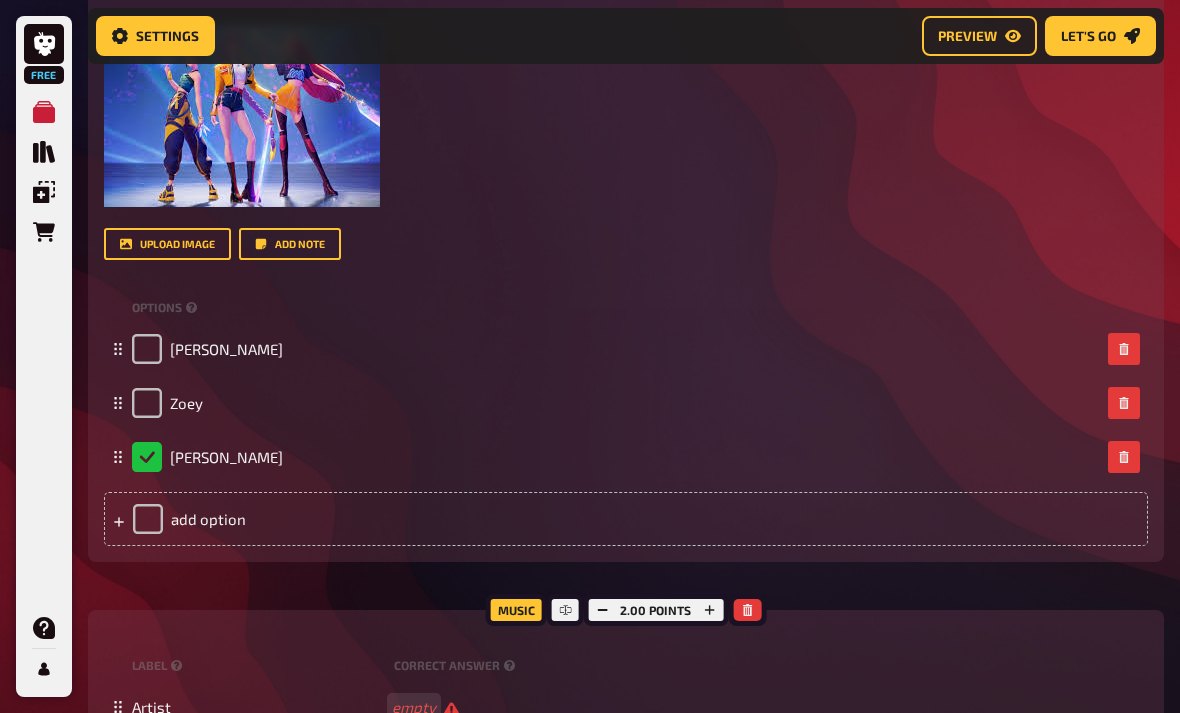 scroll, scrollTop: 4771, scrollLeft: 0, axis: vertical 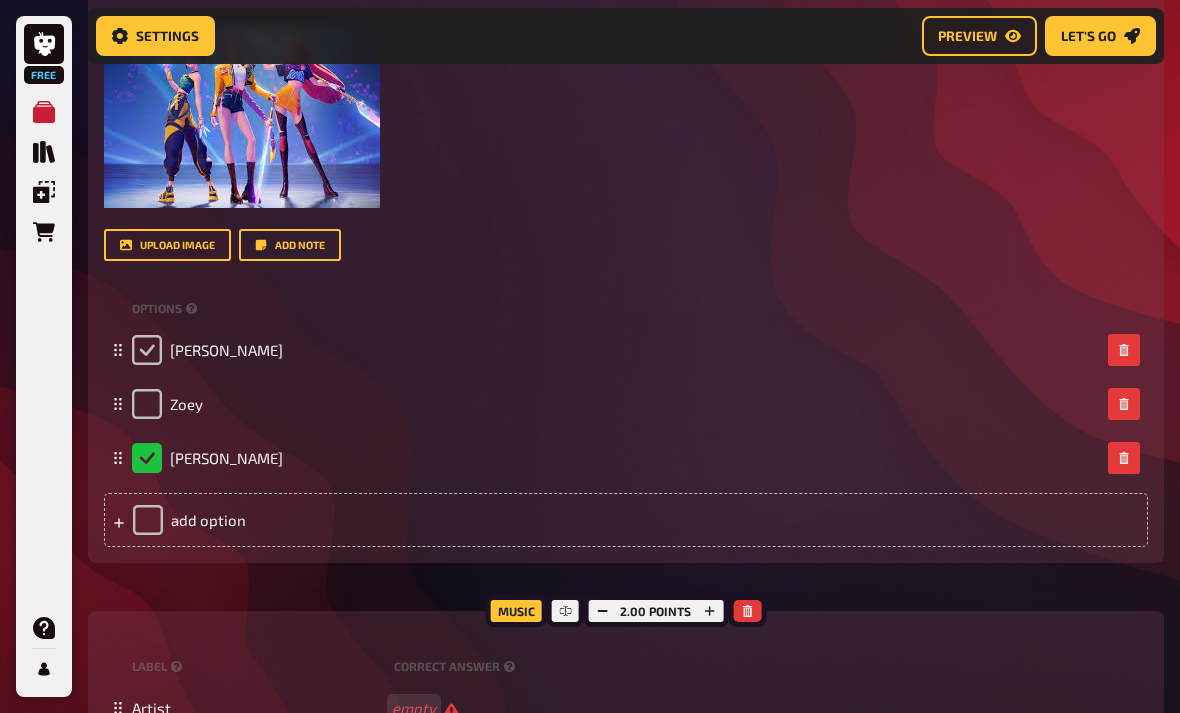click at bounding box center (147, 350) 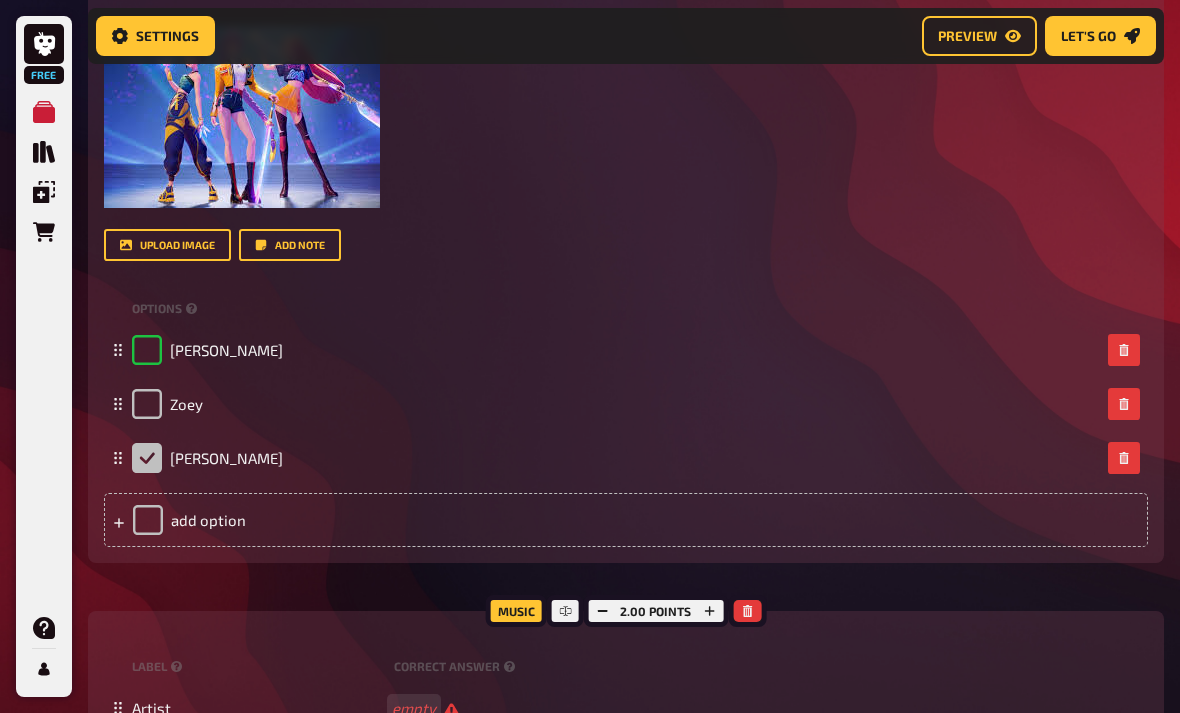 checkbox on "true" 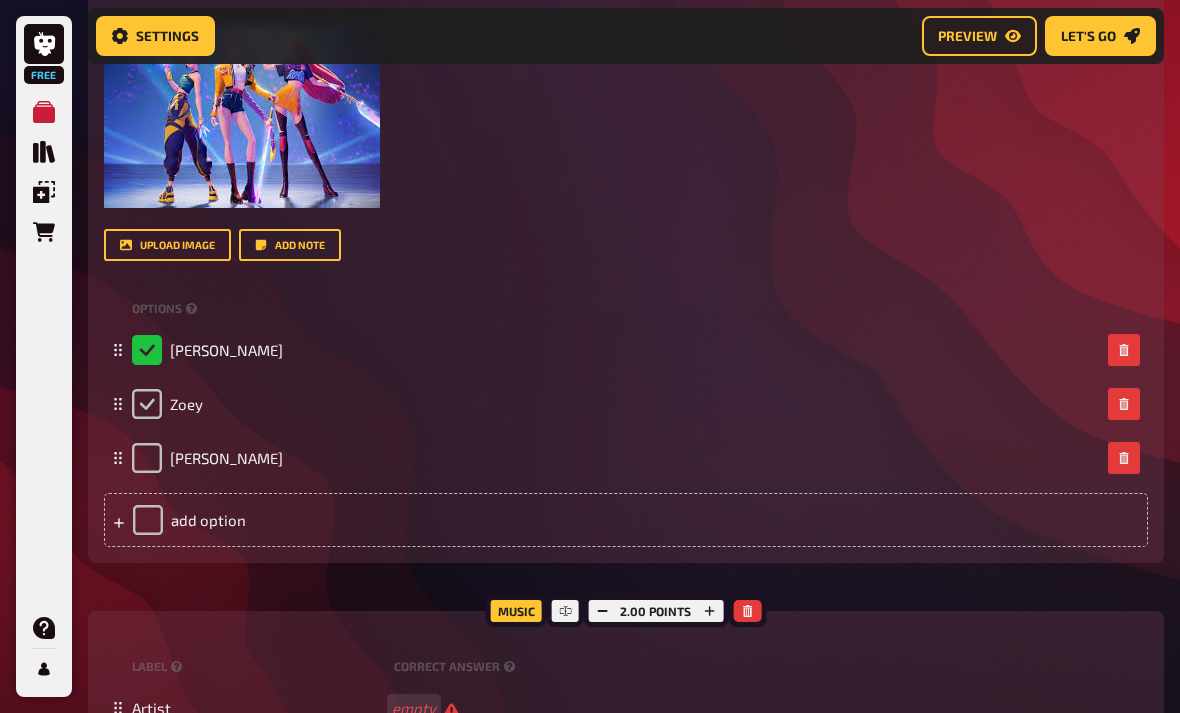 click at bounding box center (147, 404) 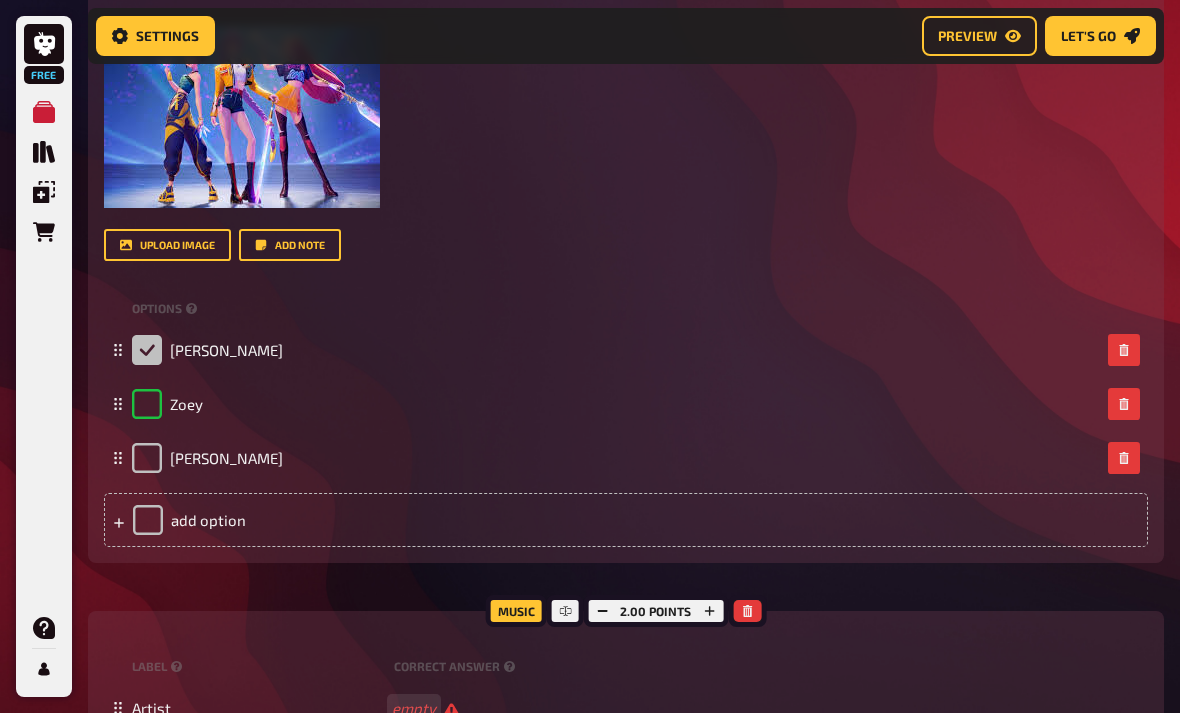 checkbox on "true" 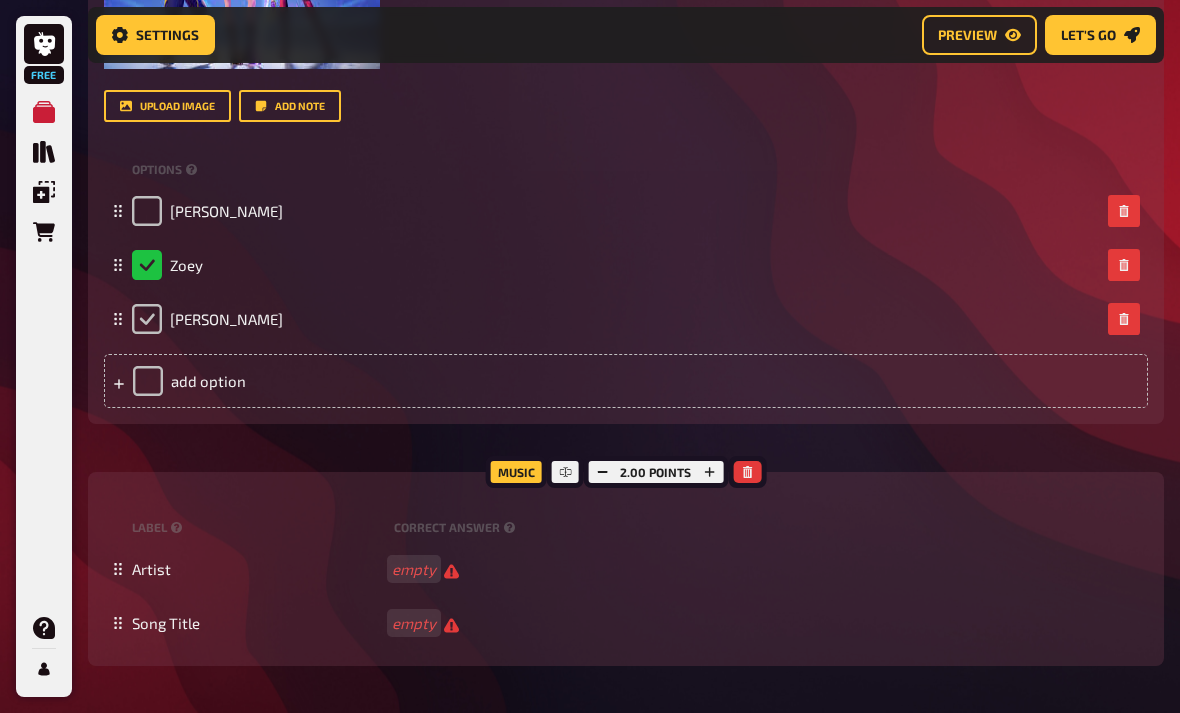 click at bounding box center [147, 320] 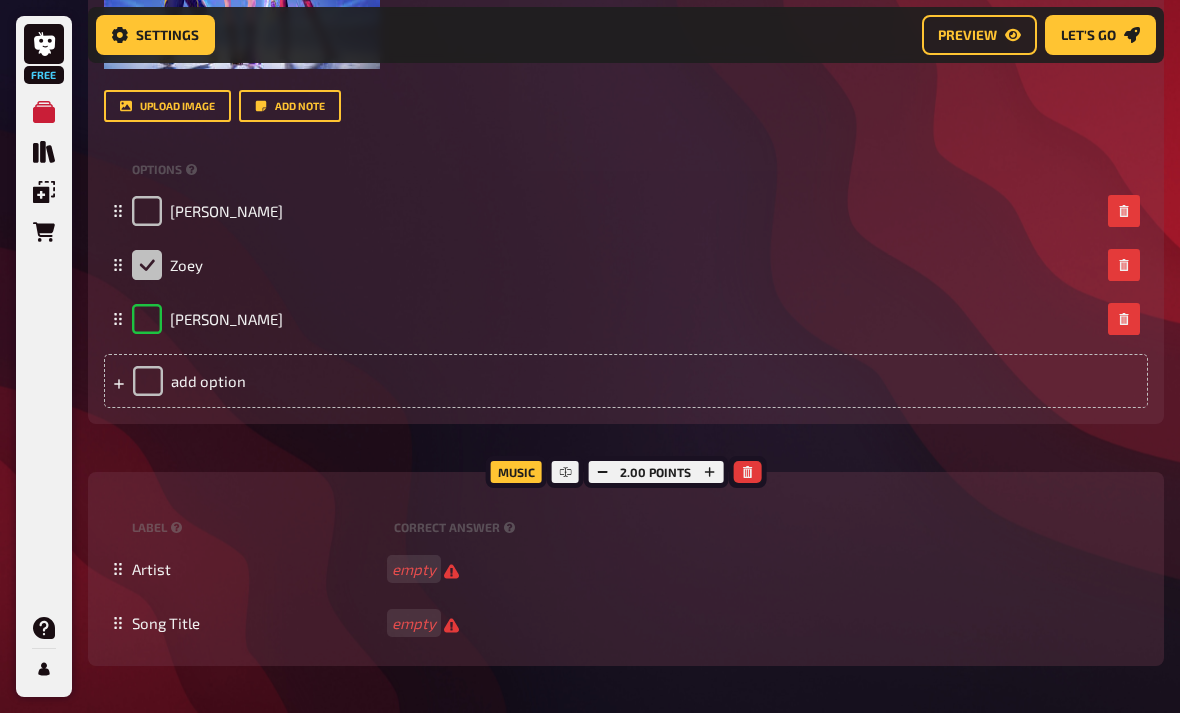 checkbox on "true" 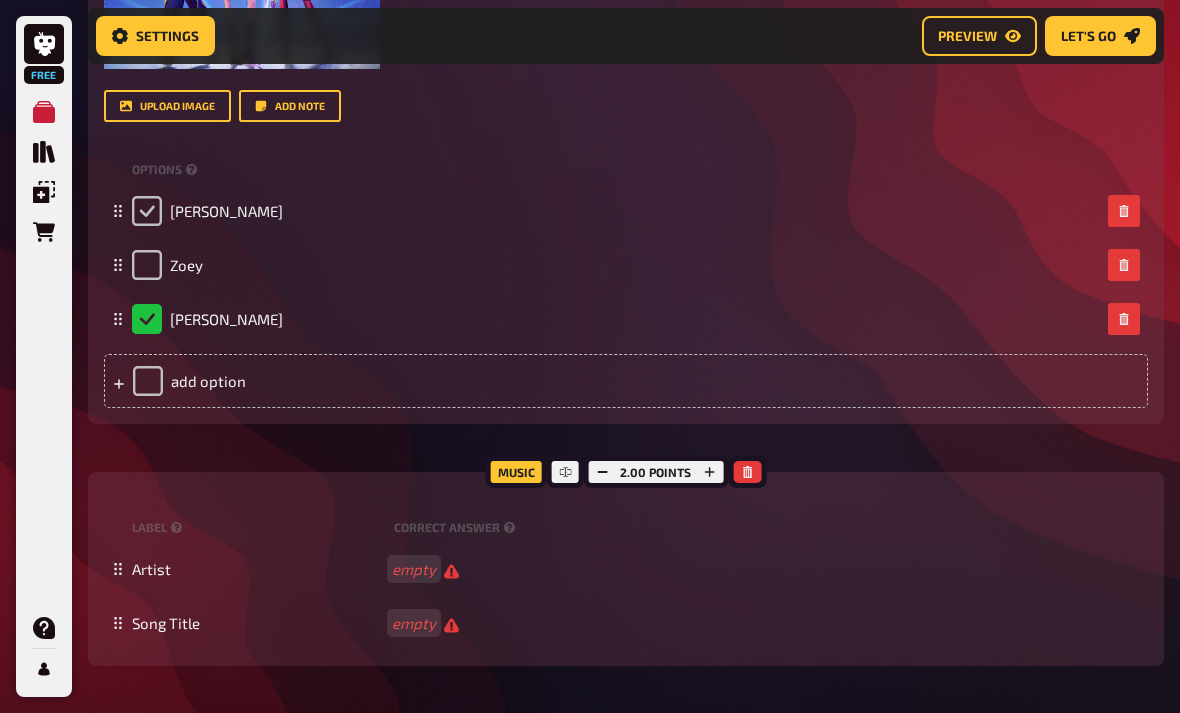 click at bounding box center [147, 211] 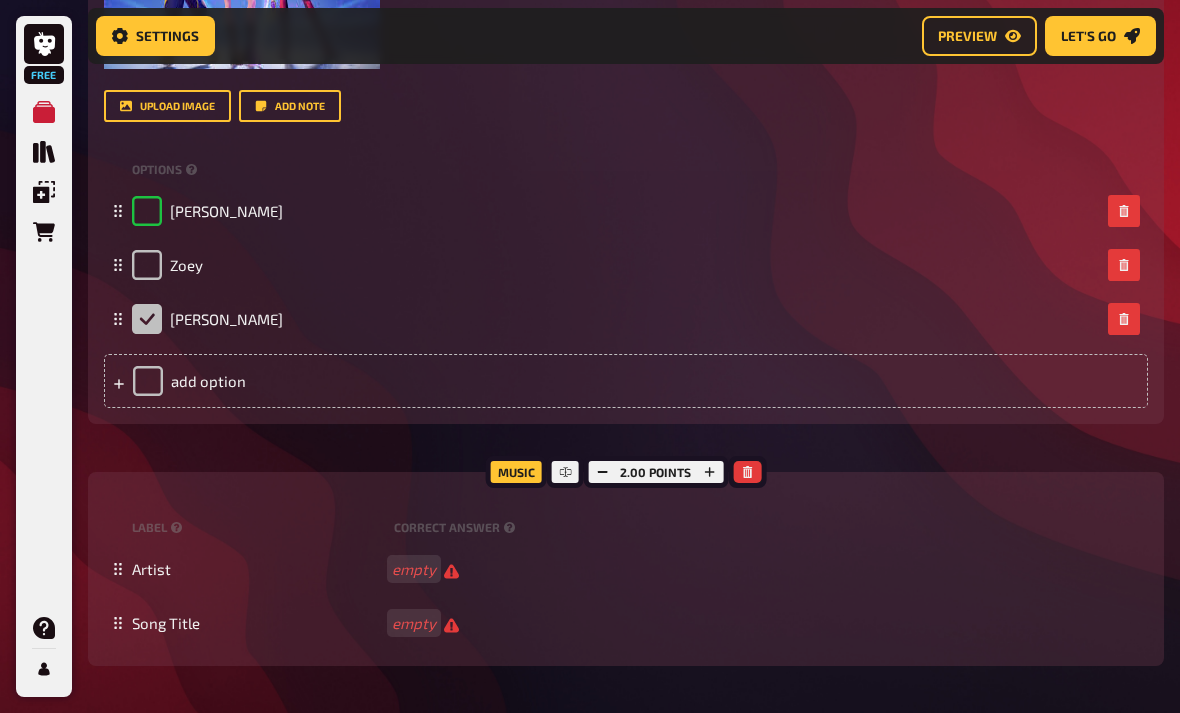 checkbox on "true" 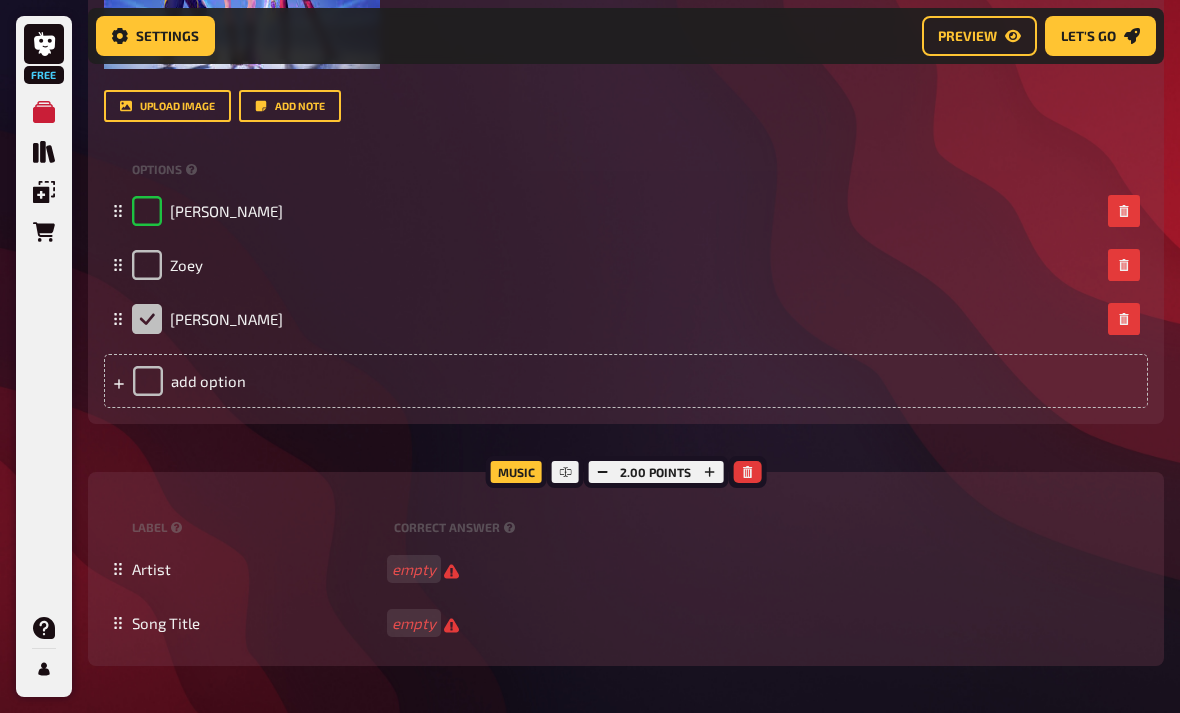 checkbox on "false" 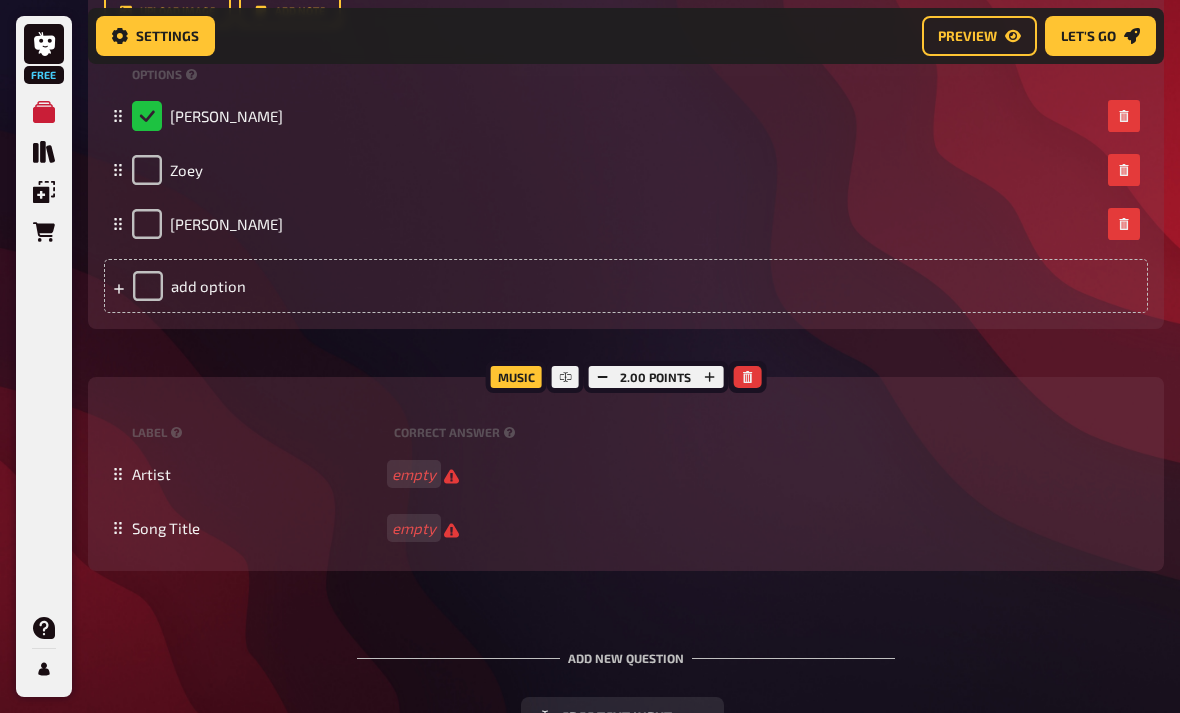 scroll, scrollTop: 5020, scrollLeft: 0, axis: vertical 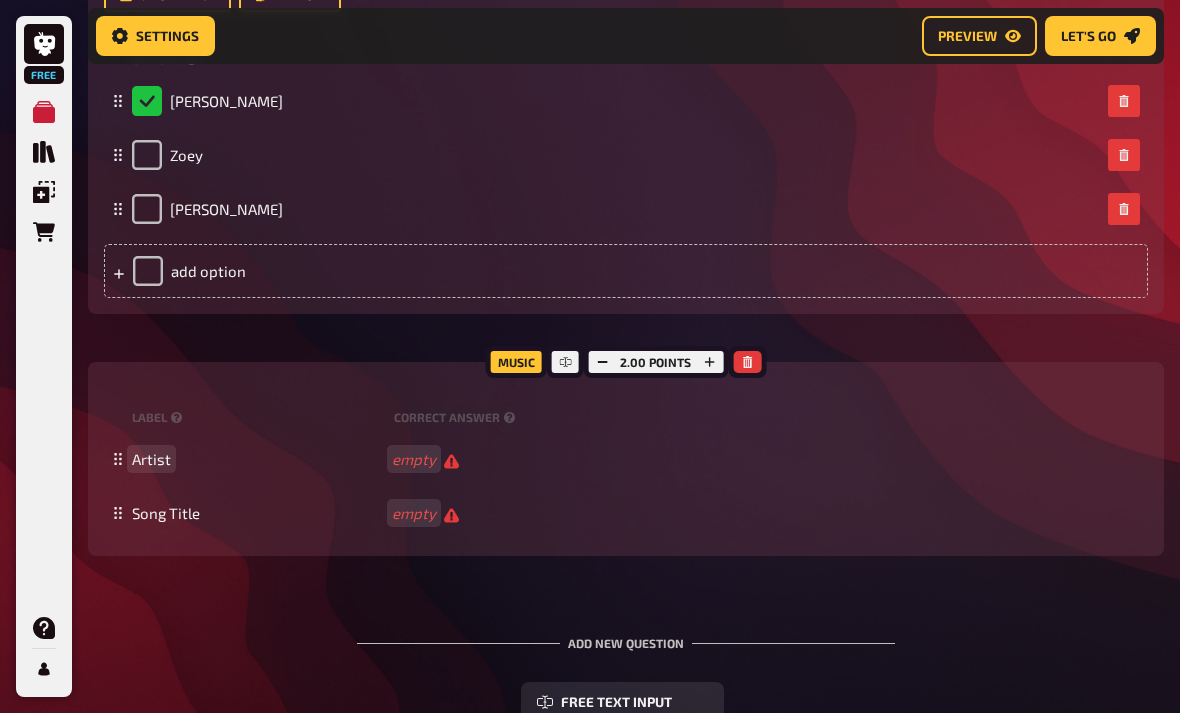 click on "Artist" at bounding box center [151, 459] 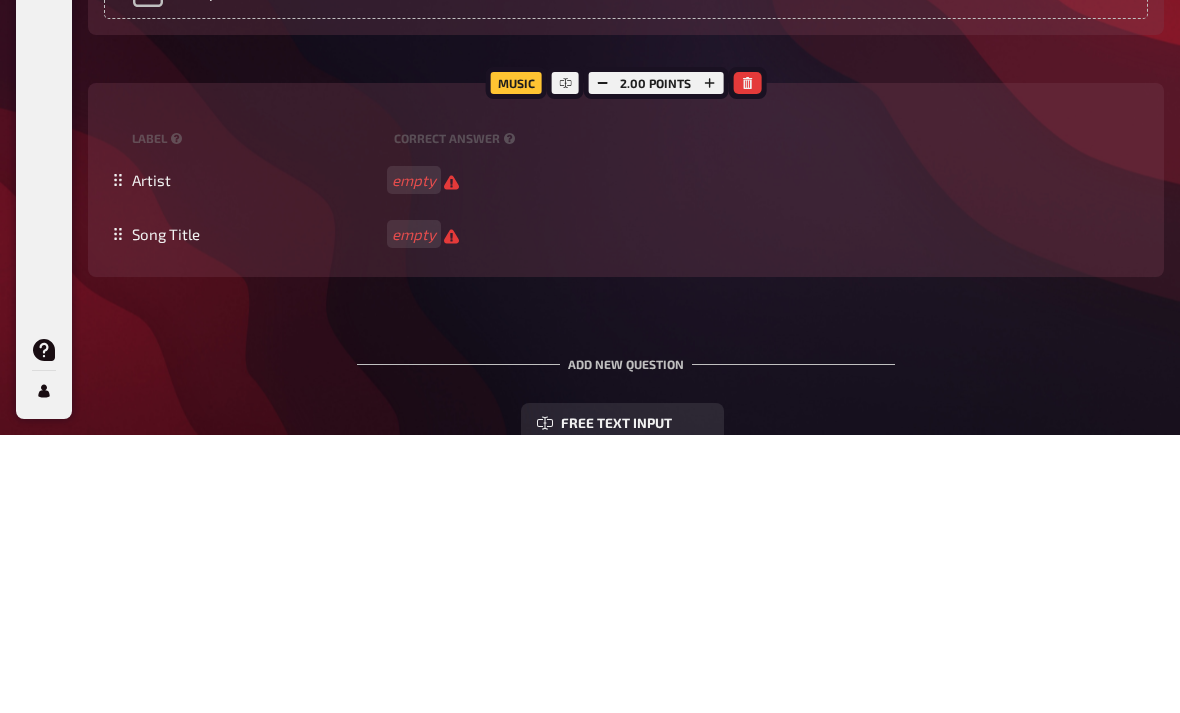 scroll, scrollTop: 5299, scrollLeft: 0, axis: vertical 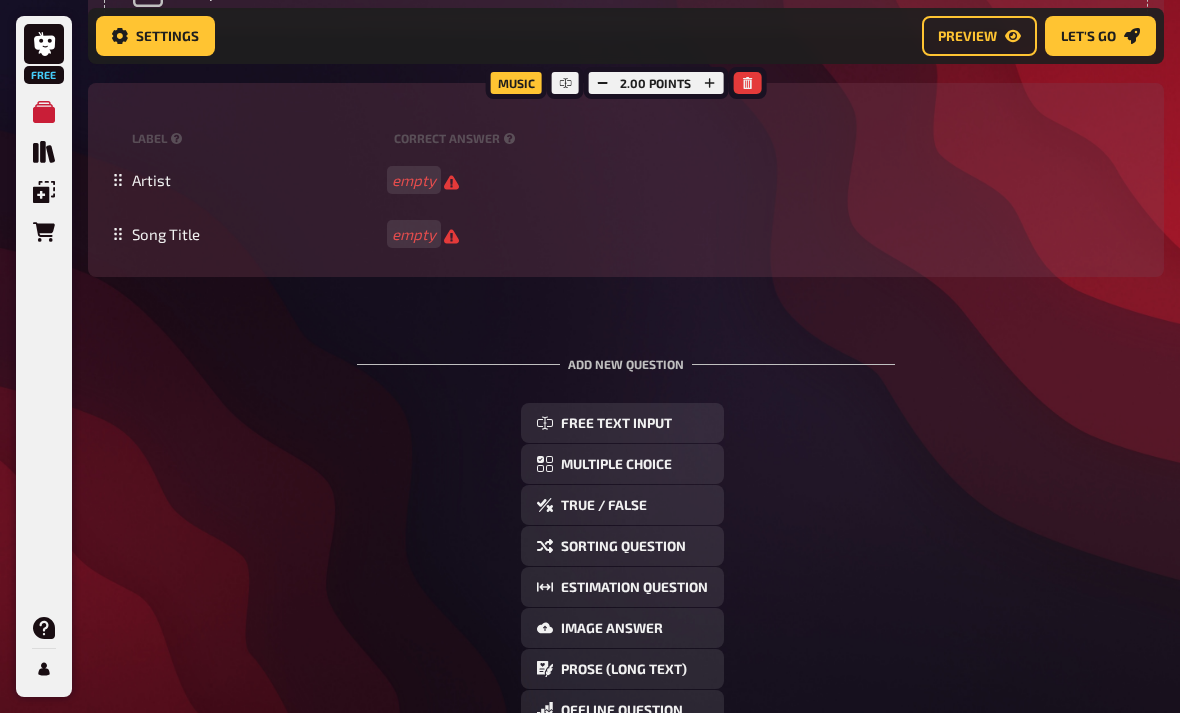 click at bounding box center (747, 83) 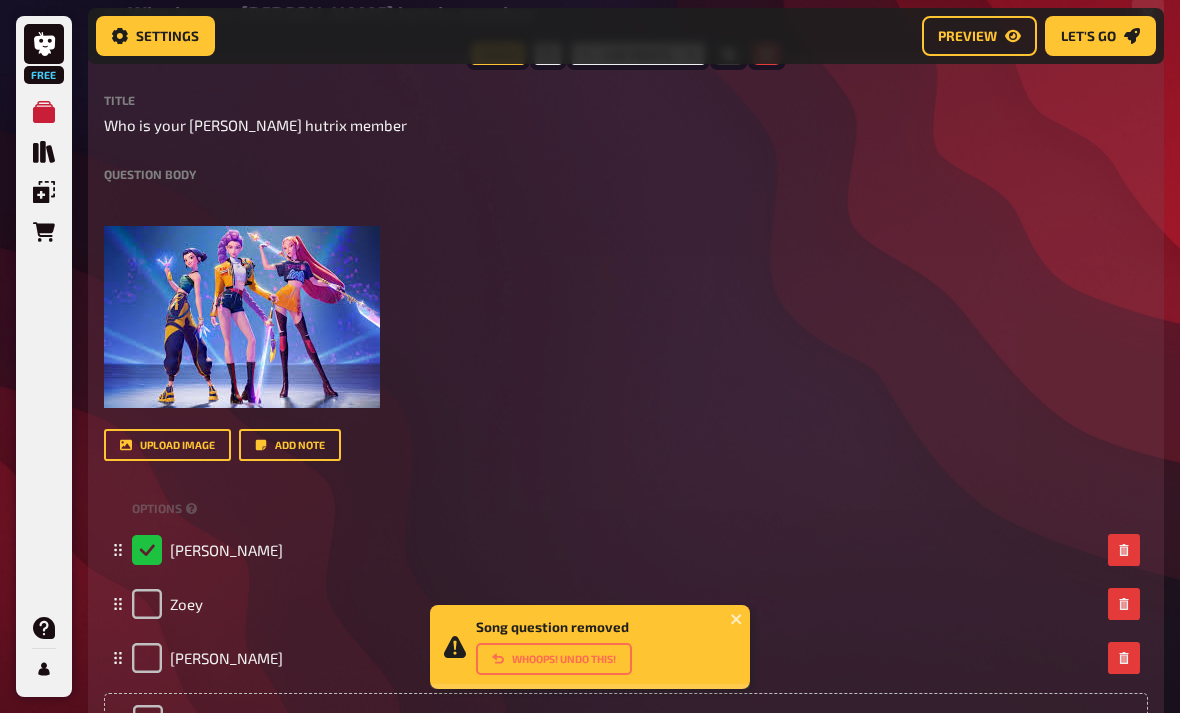 scroll, scrollTop: 4570, scrollLeft: 0, axis: vertical 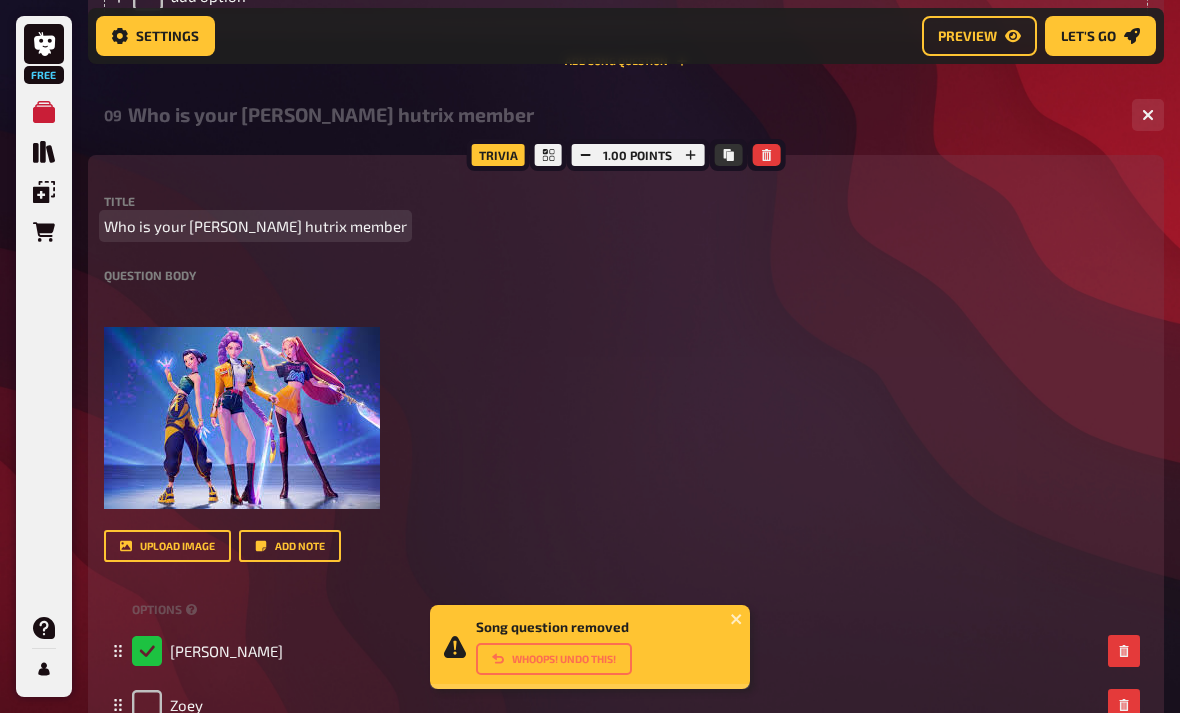 click on "Who is your favrot hutrix member" at bounding box center [255, 226] 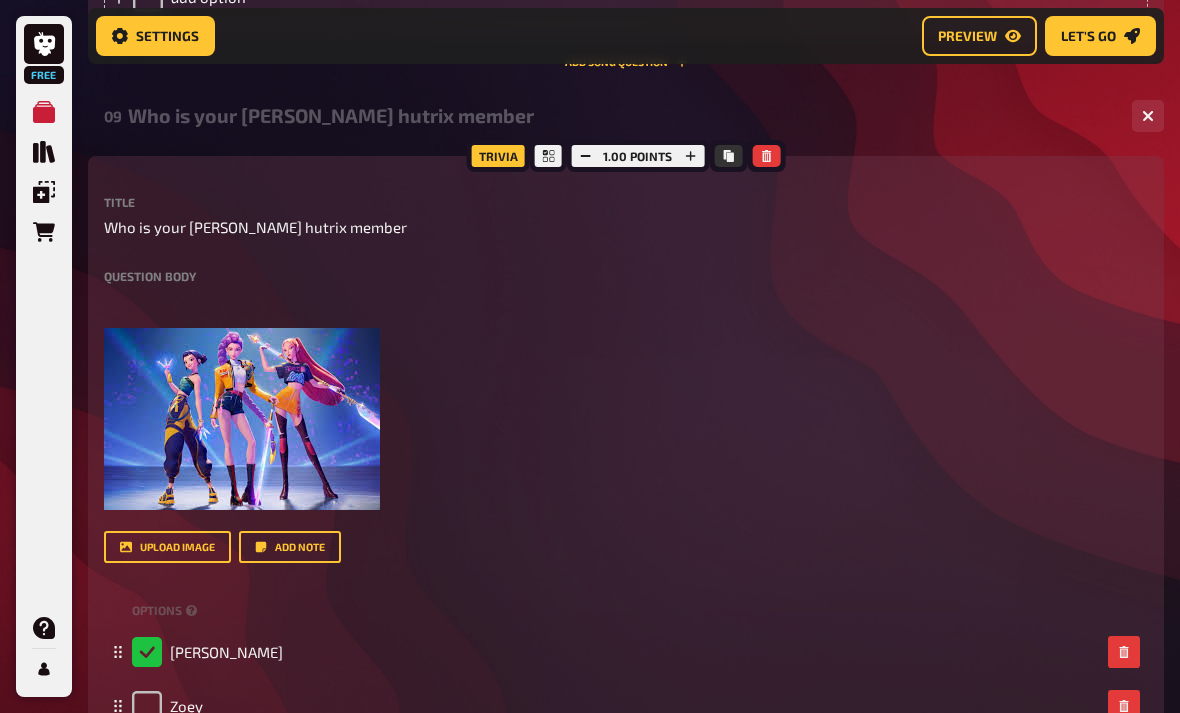 click at bounding box center (766, 156) 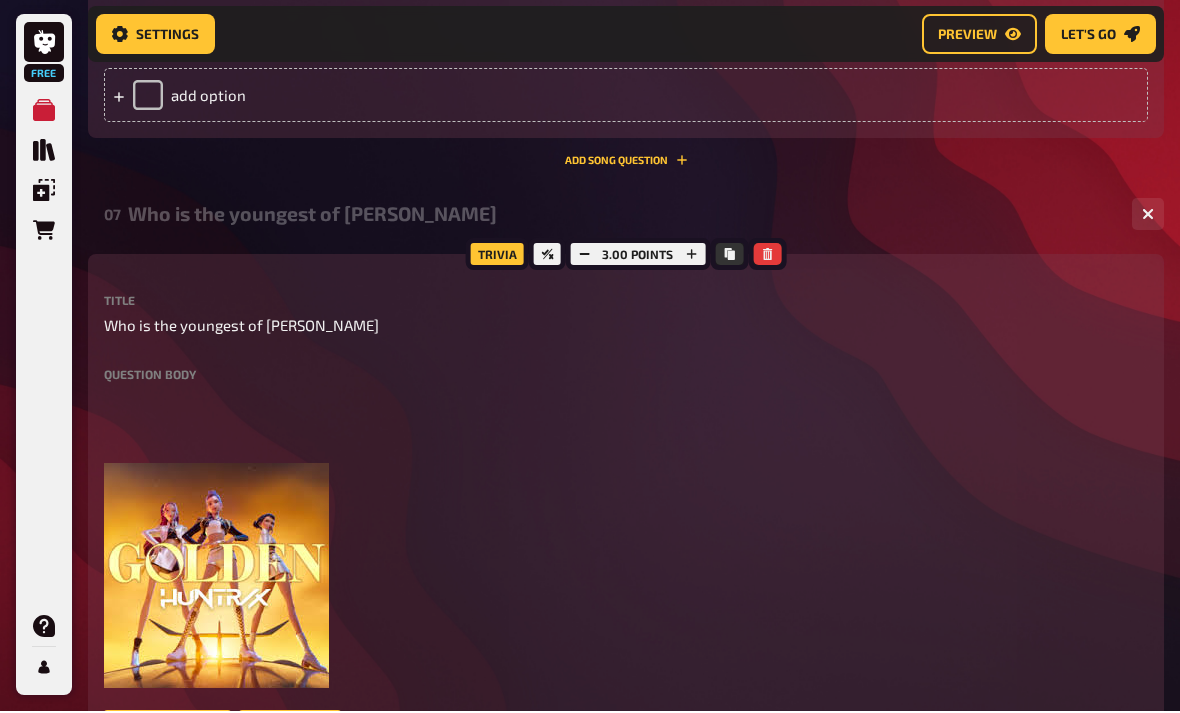 scroll, scrollTop: 3034, scrollLeft: 0, axis: vertical 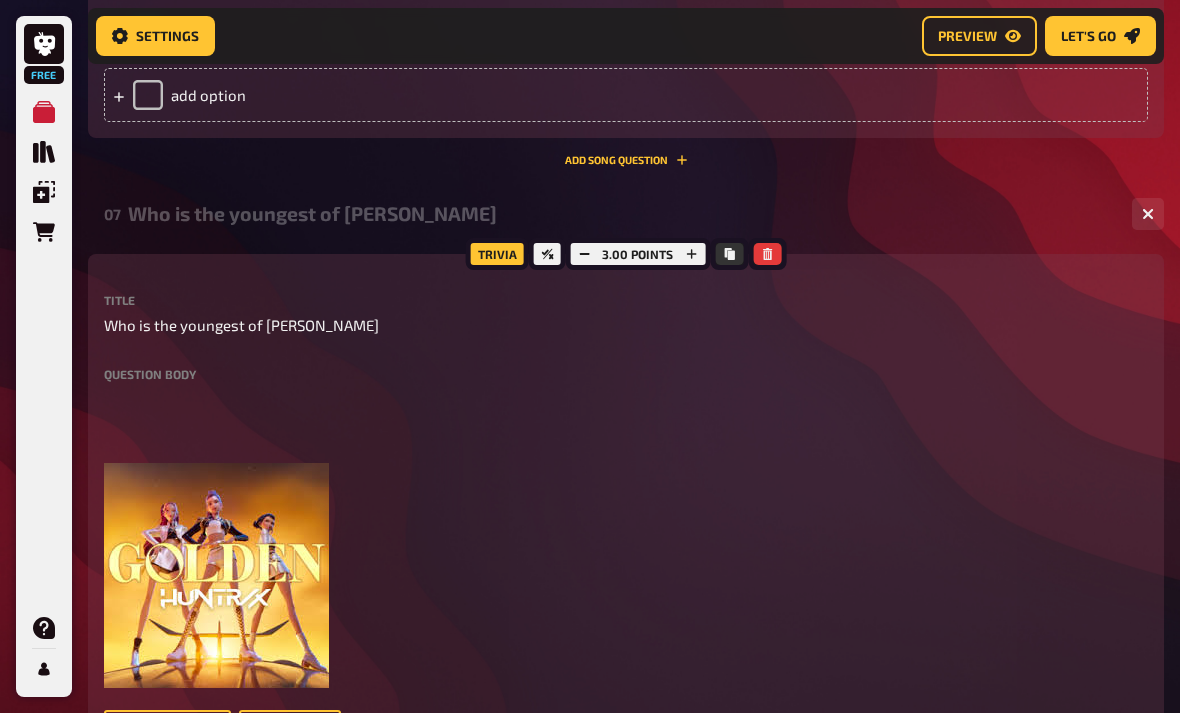 click at bounding box center [547, 254] 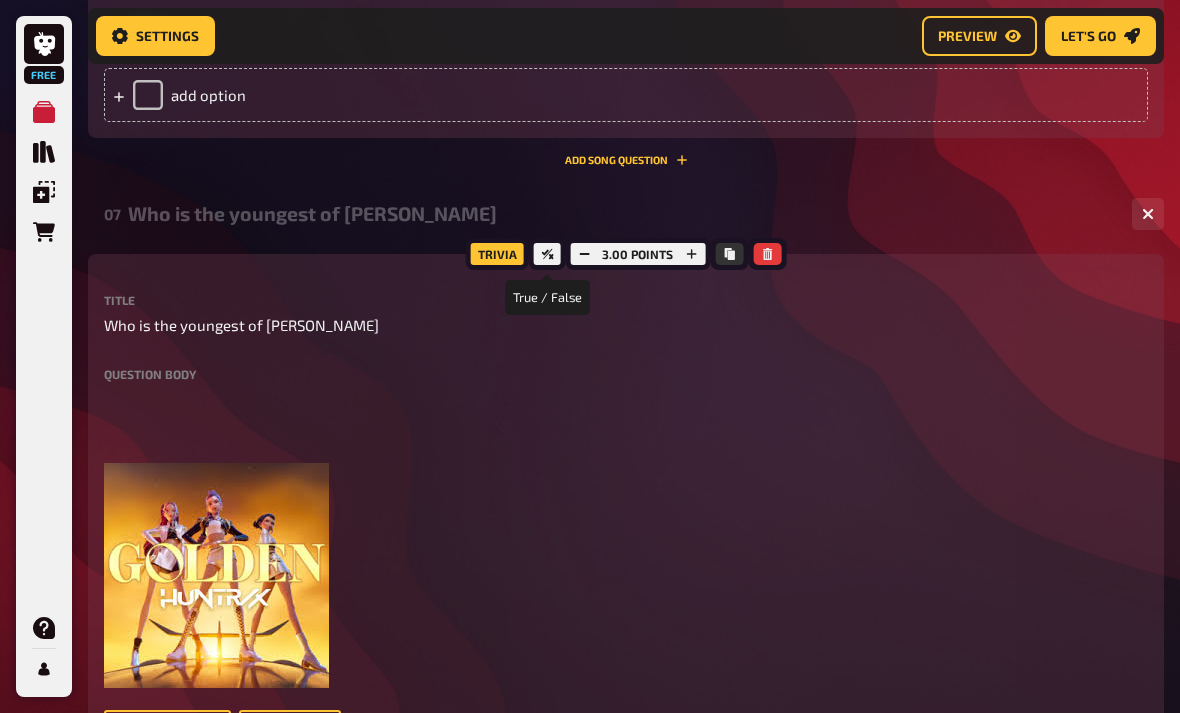 click 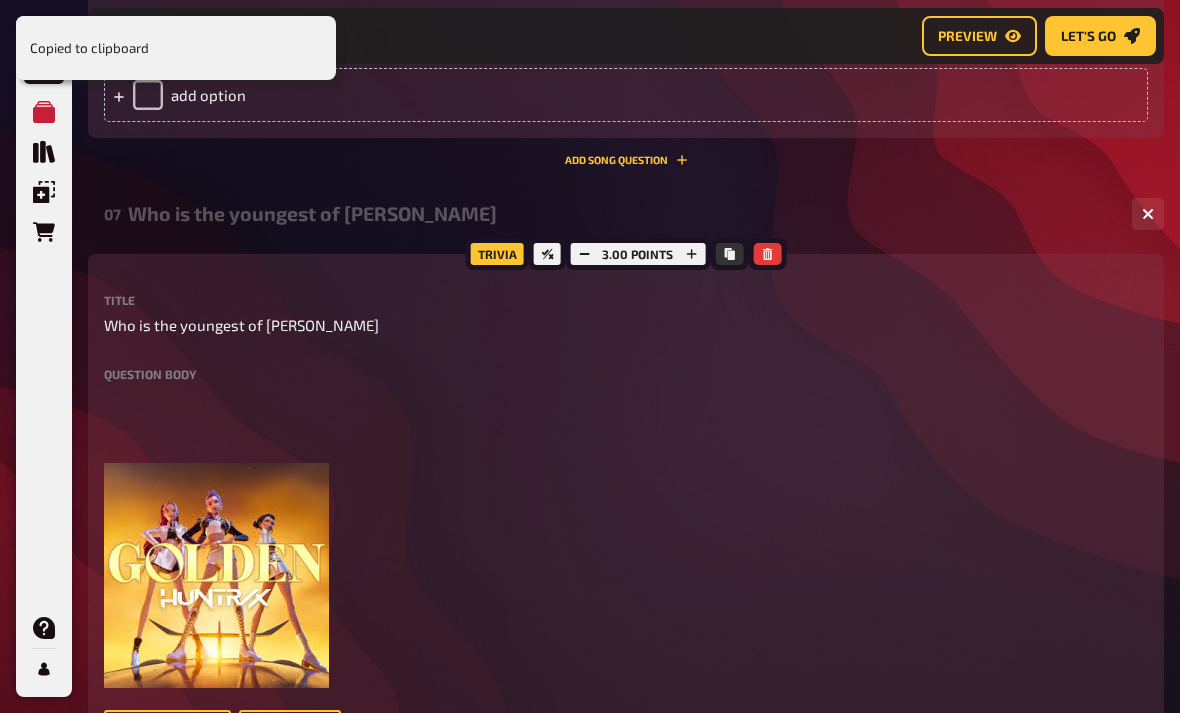 click on "add option" at bounding box center [626, 95] 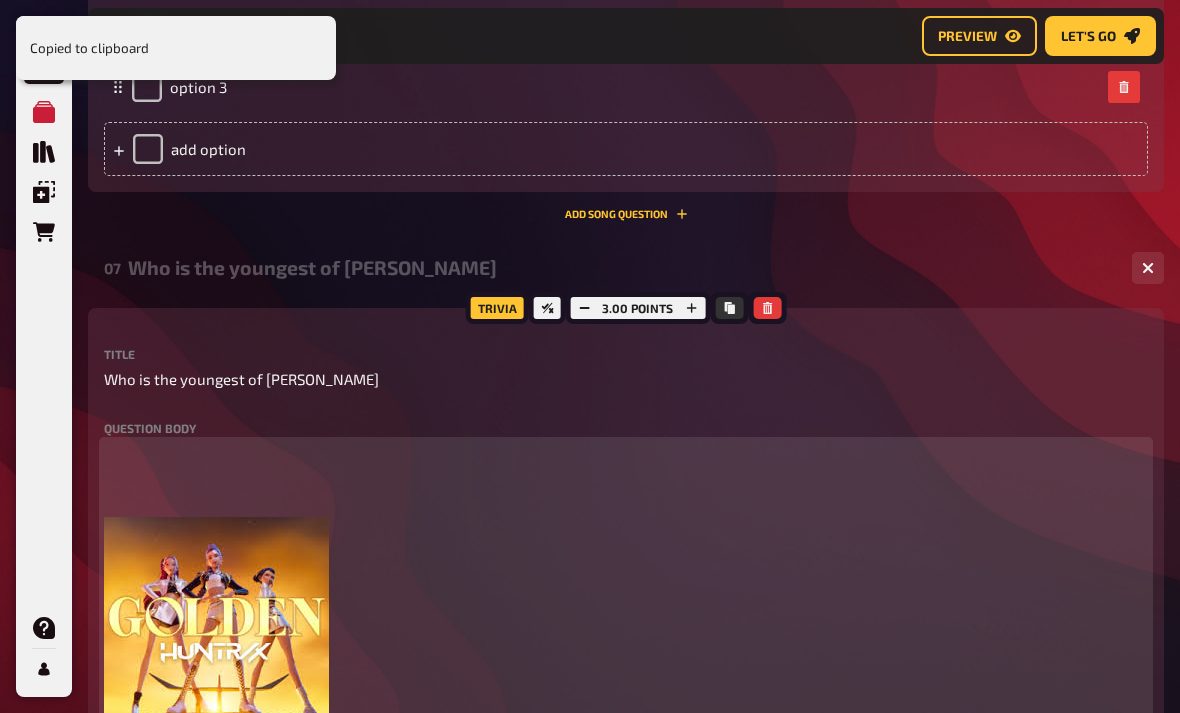 click on "﻿" at bounding box center [626, 491] 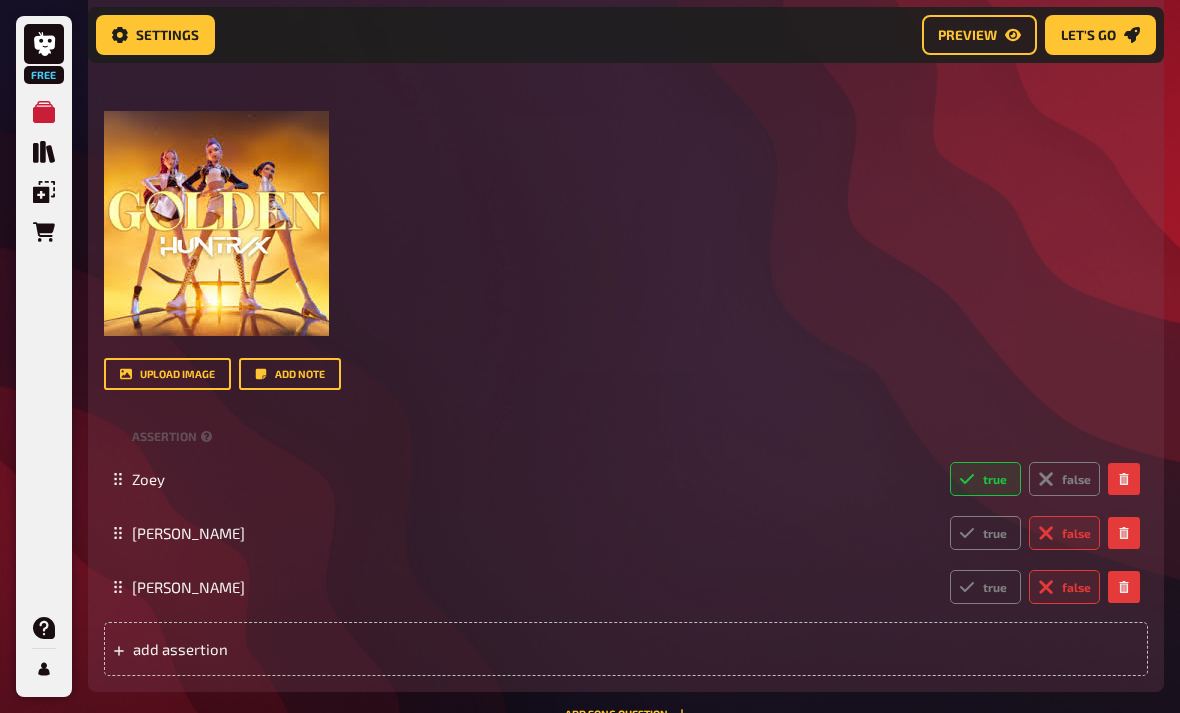 scroll, scrollTop: 3441, scrollLeft: 0, axis: vertical 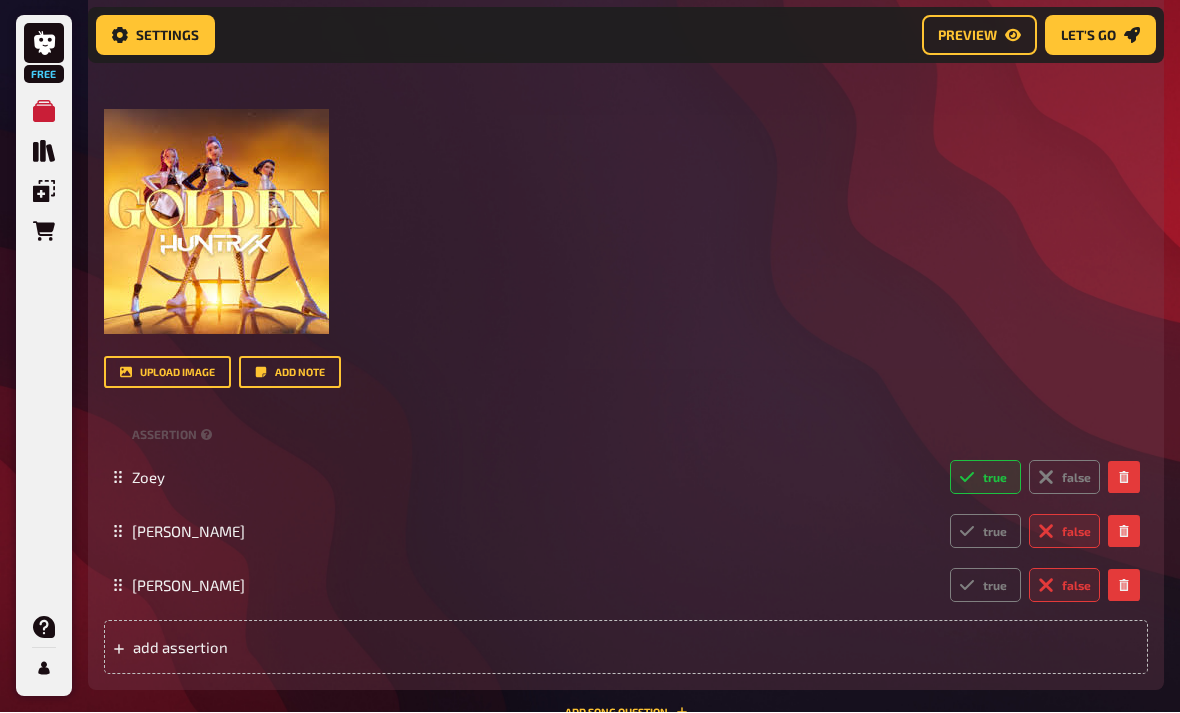 click 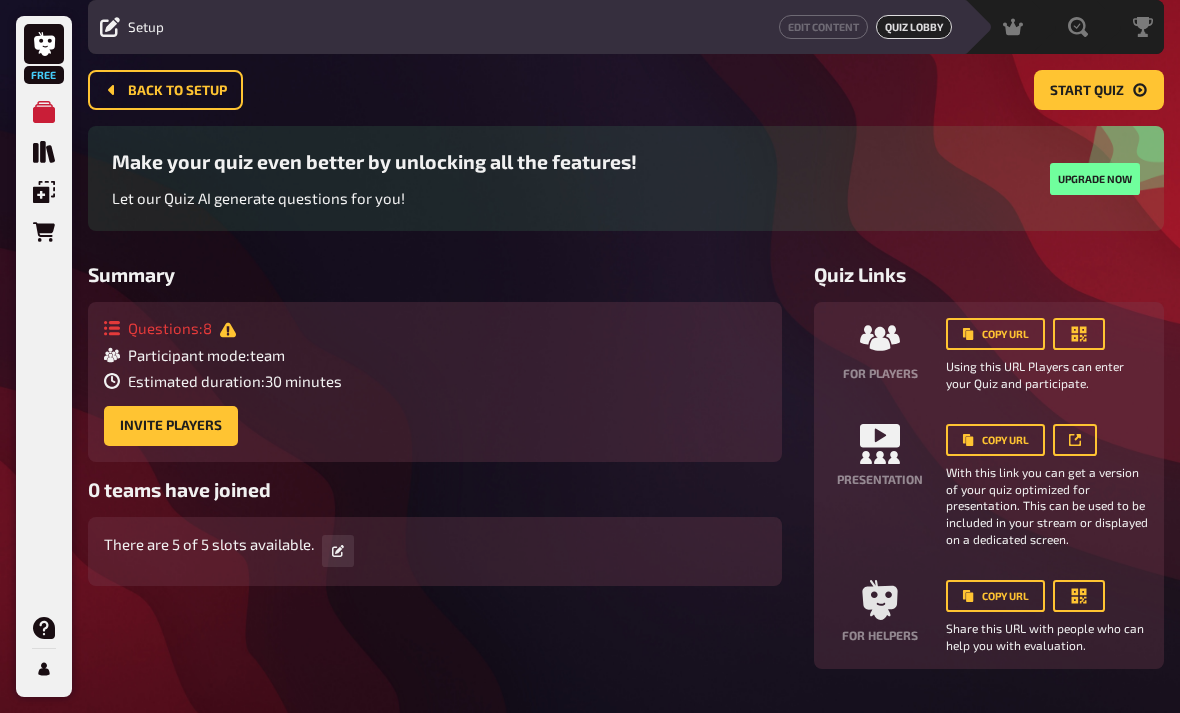 scroll, scrollTop: 52, scrollLeft: 0, axis: vertical 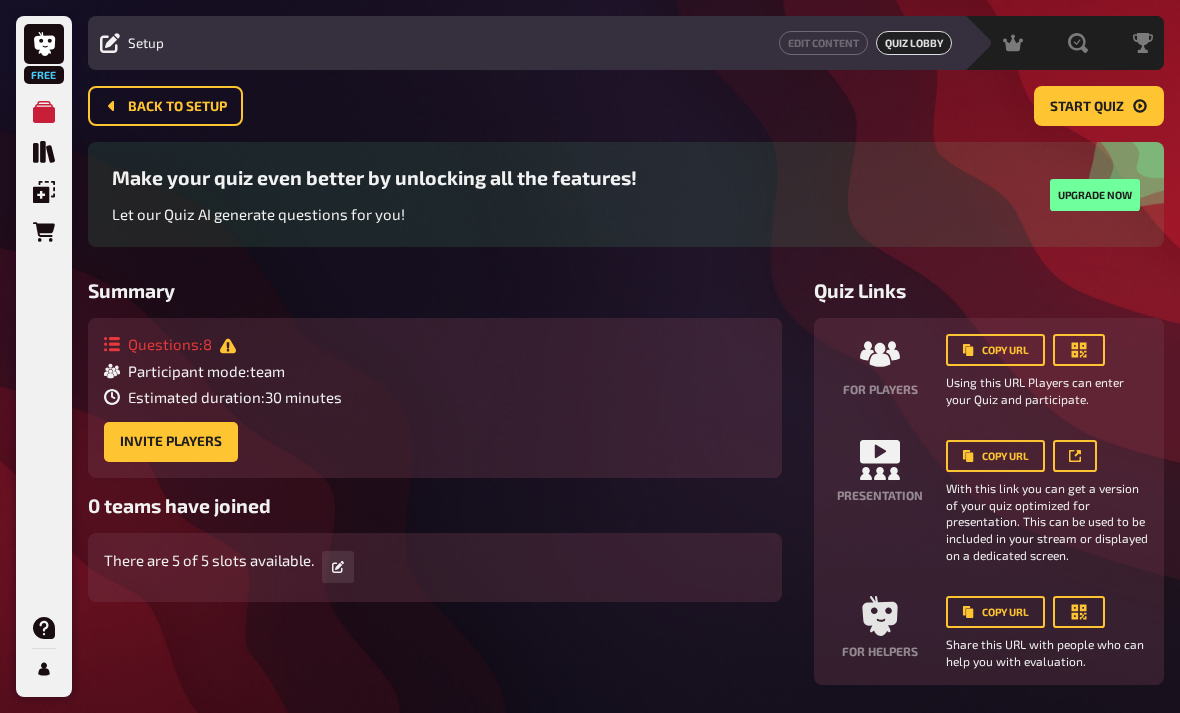 click on "Copy URL" at bounding box center (995, 350) 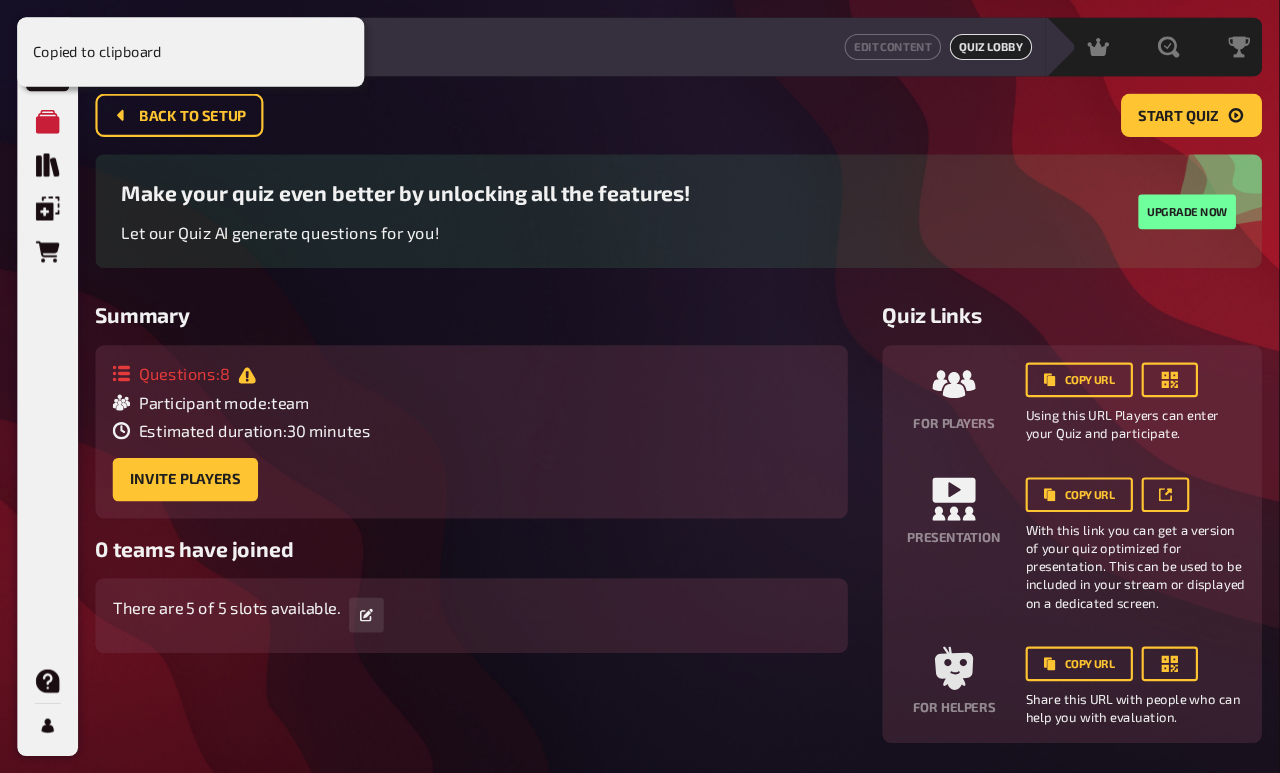 scroll, scrollTop: 0, scrollLeft: 0, axis: both 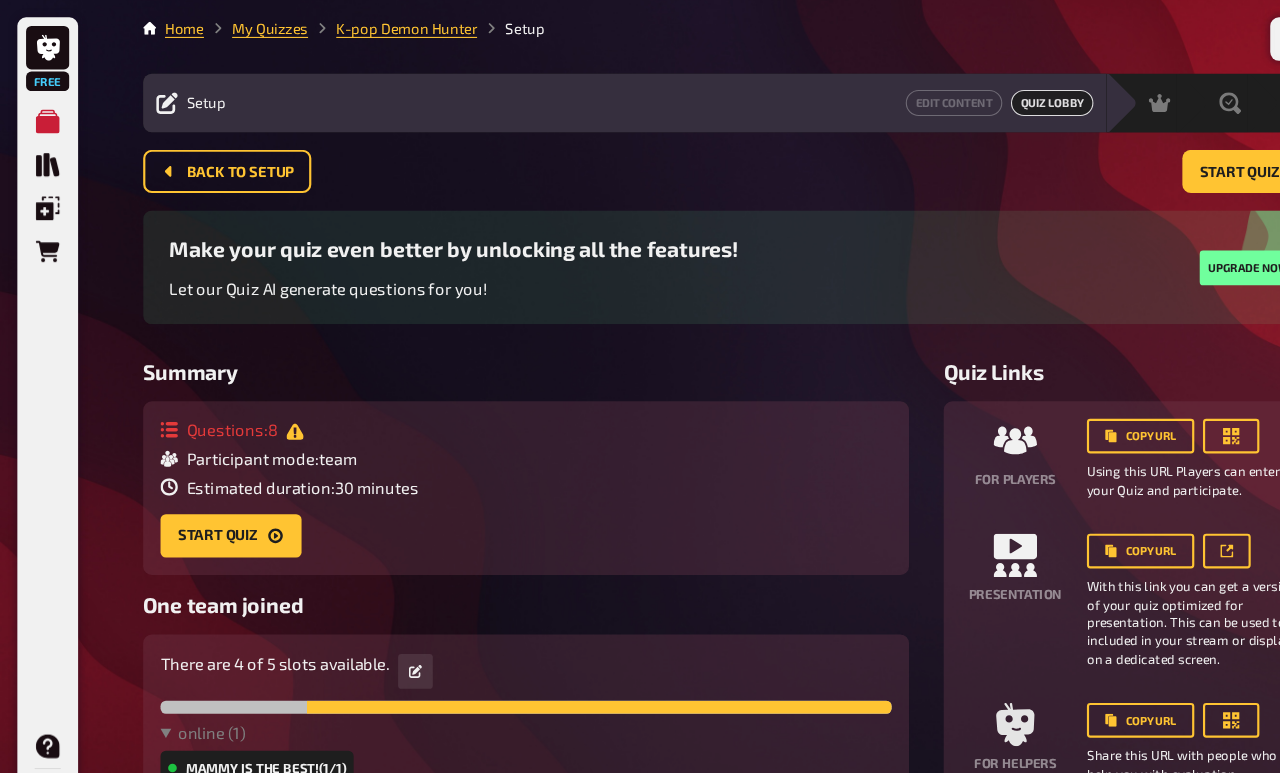 click on "Start Quiz" at bounding box center [213, 494] 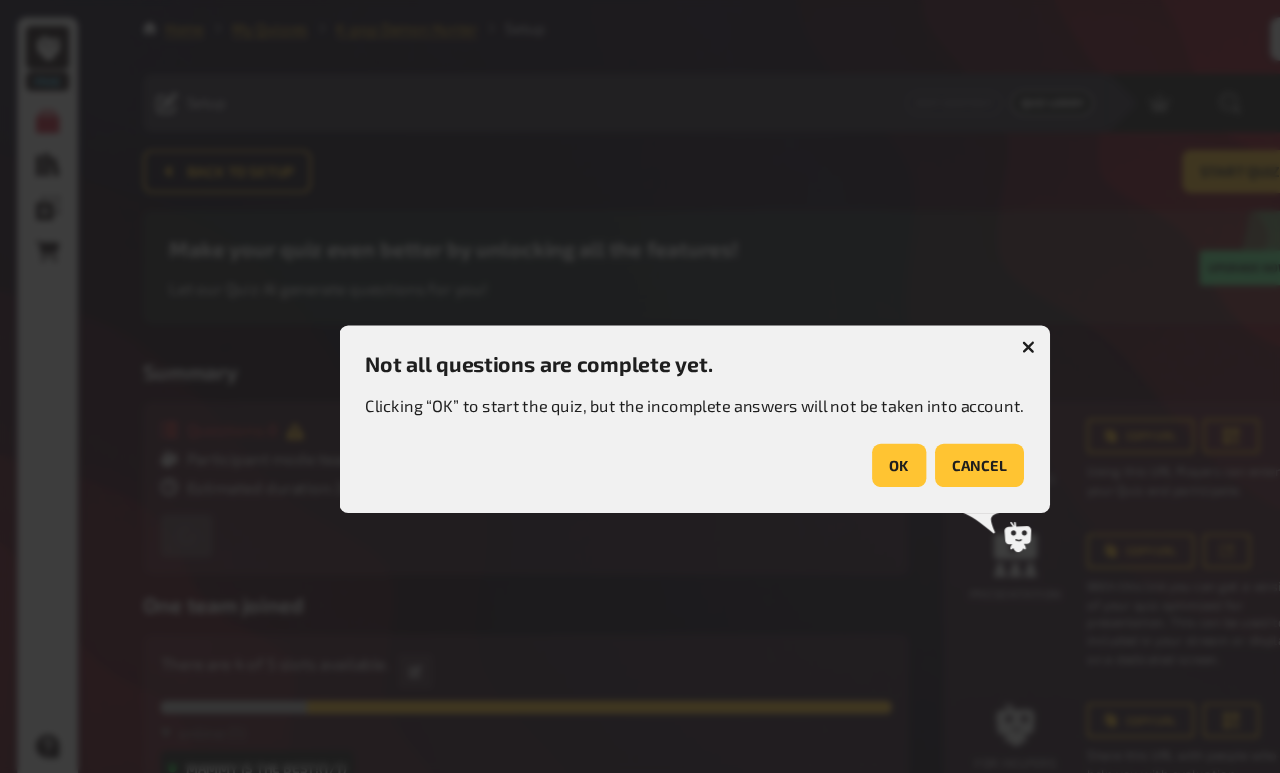 click on "OK" at bounding box center (829, 429) 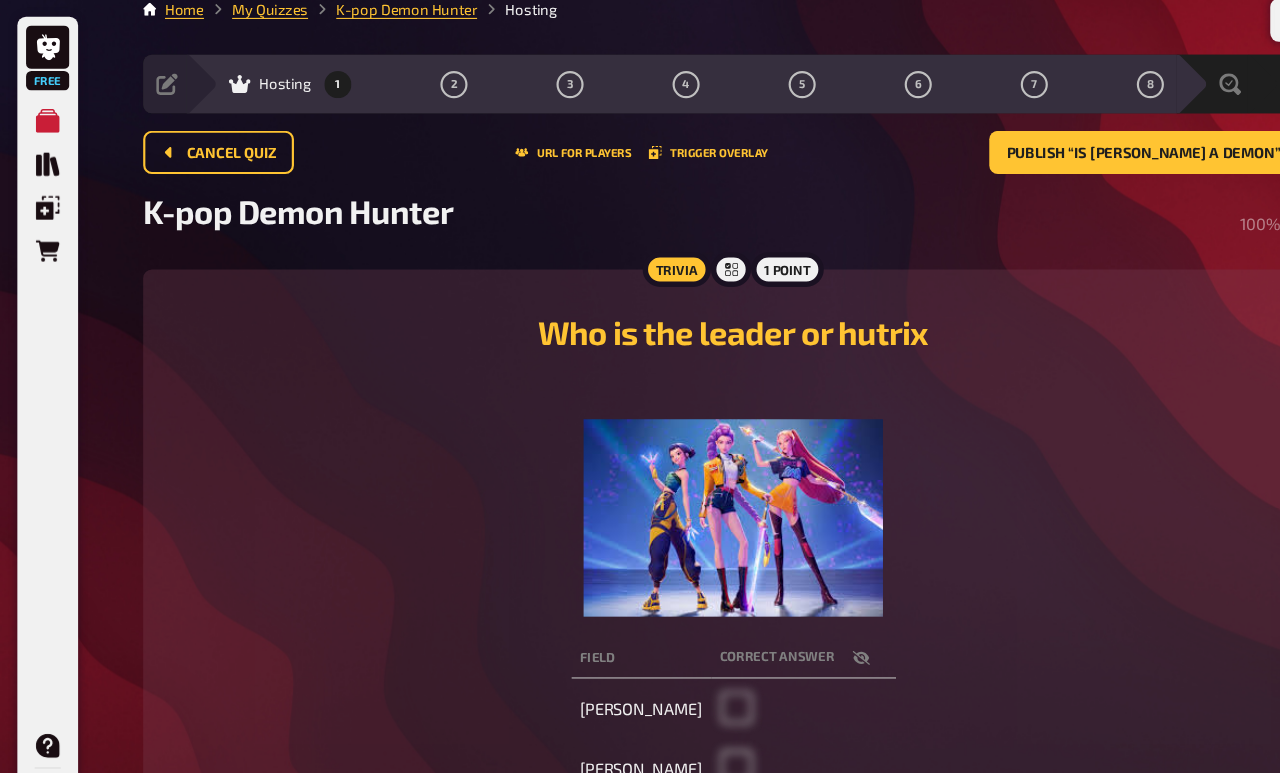 scroll, scrollTop: 0, scrollLeft: 0, axis: both 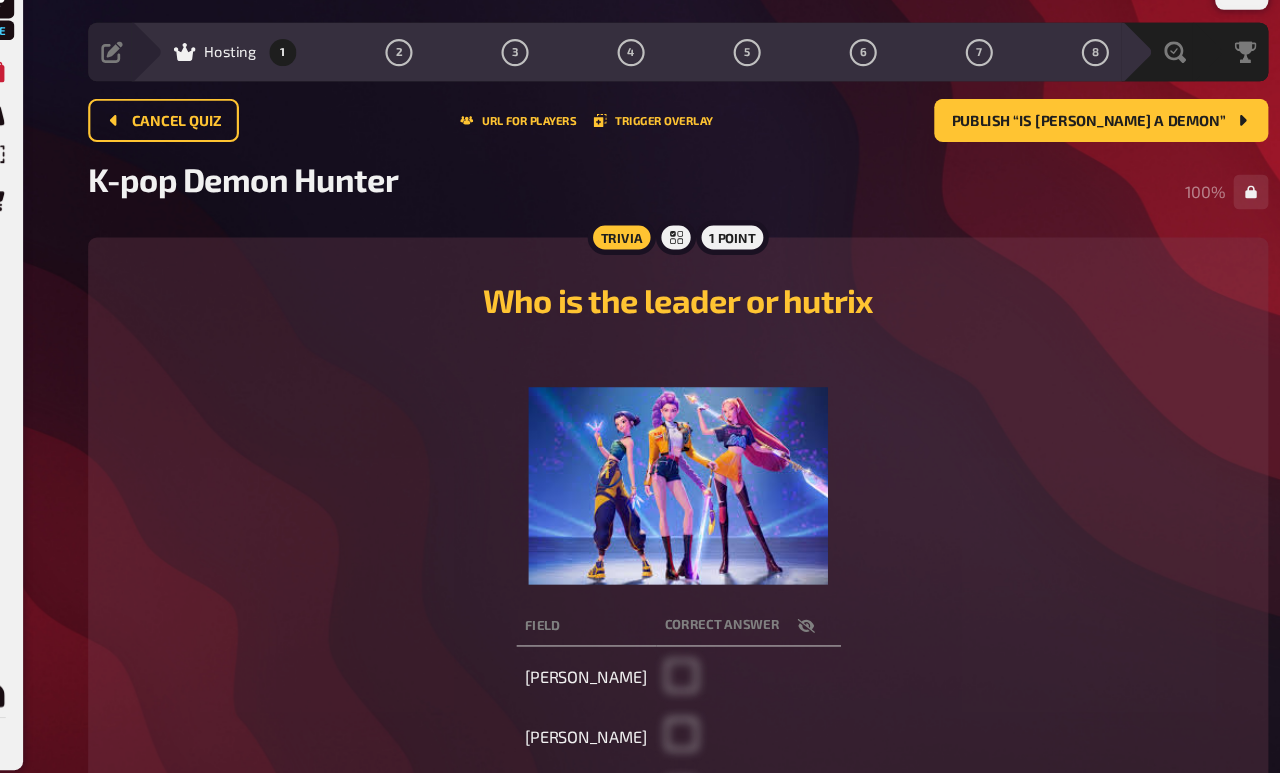 click on "correct answer" at bounding box center (741, 624) 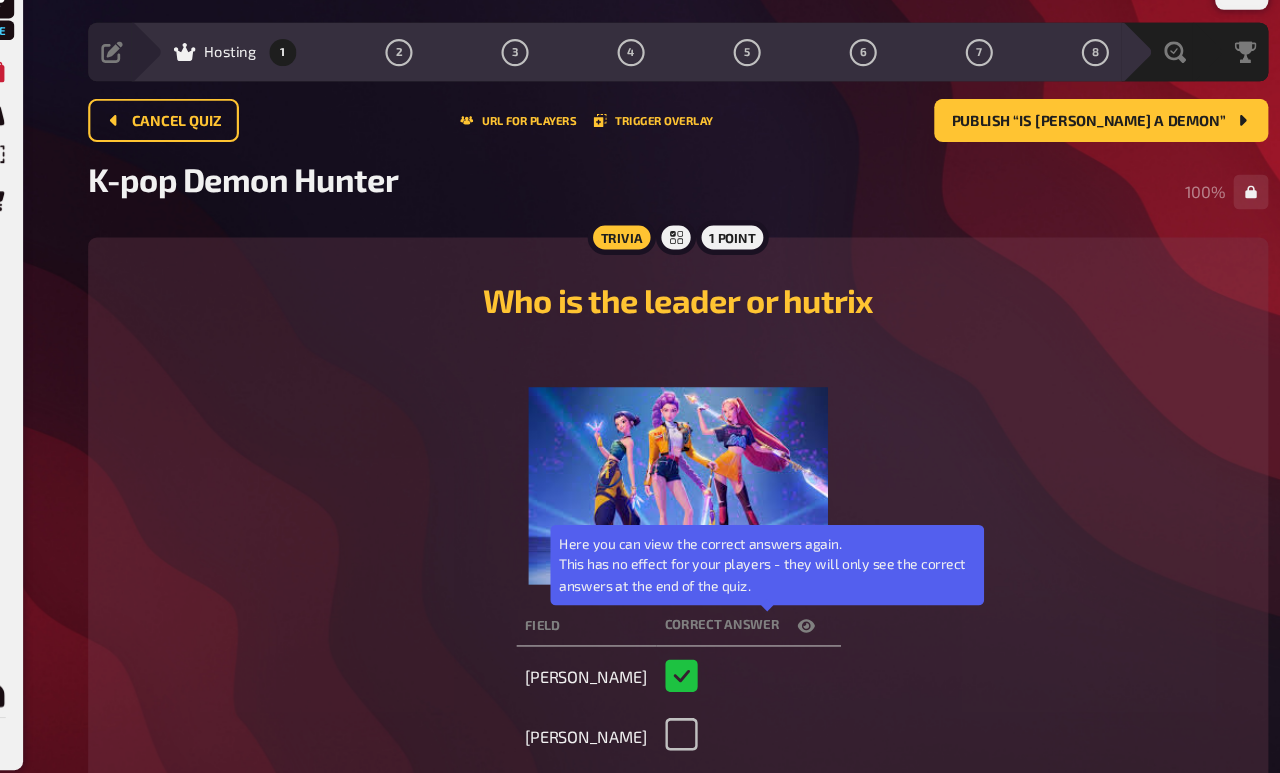 click 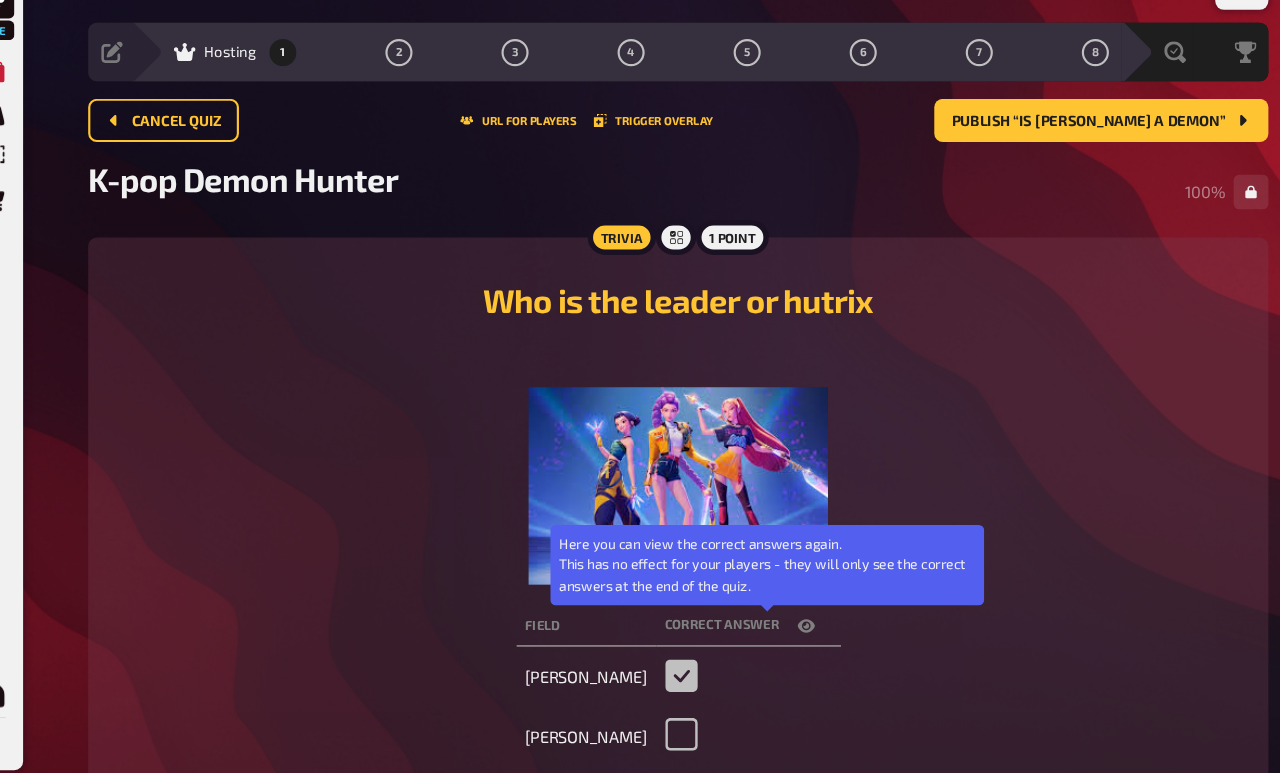 checkbox on "false" 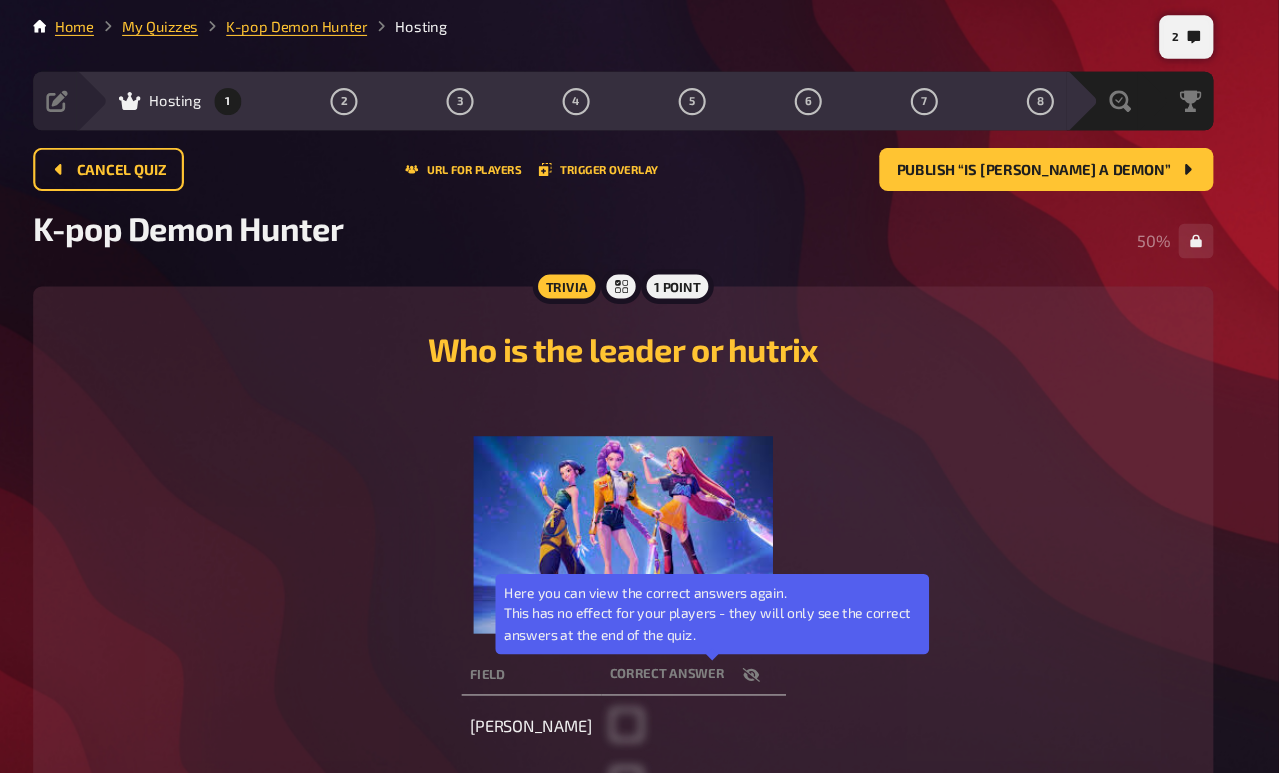 scroll, scrollTop: 0, scrollLeft: 0, axis: both 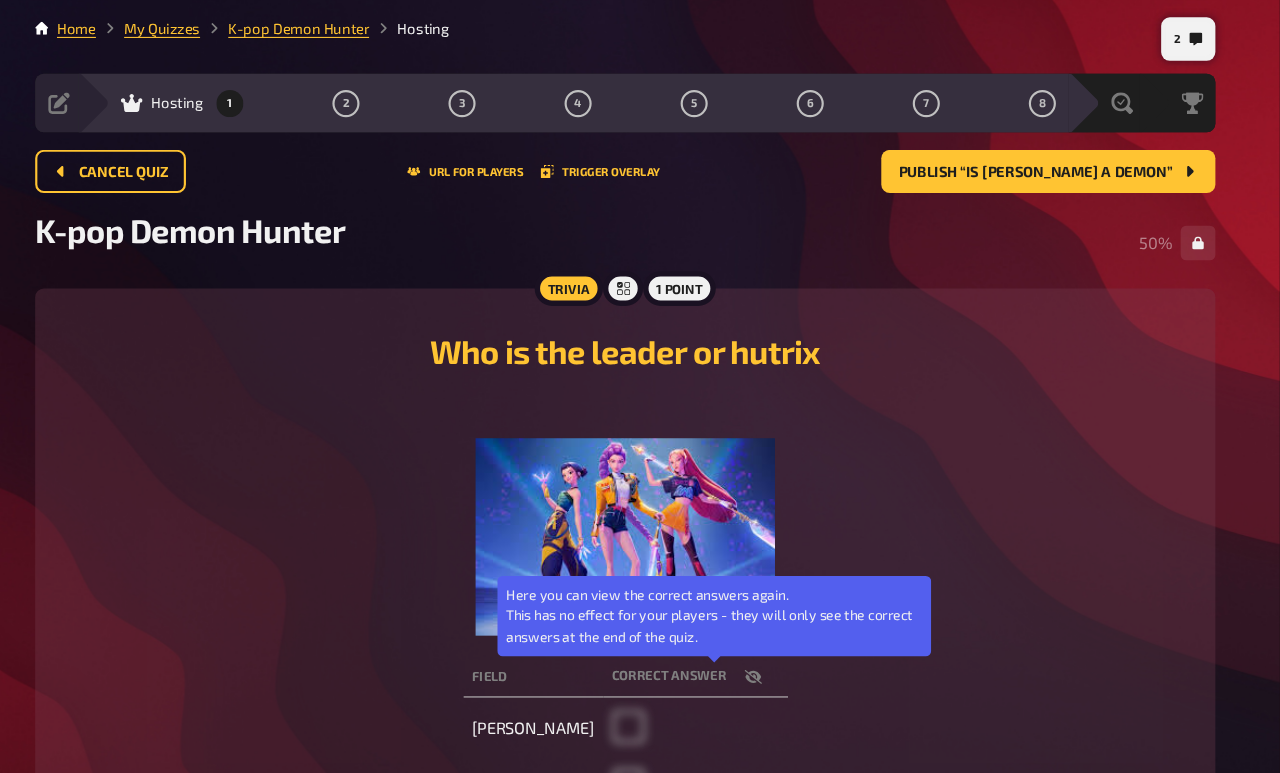 click 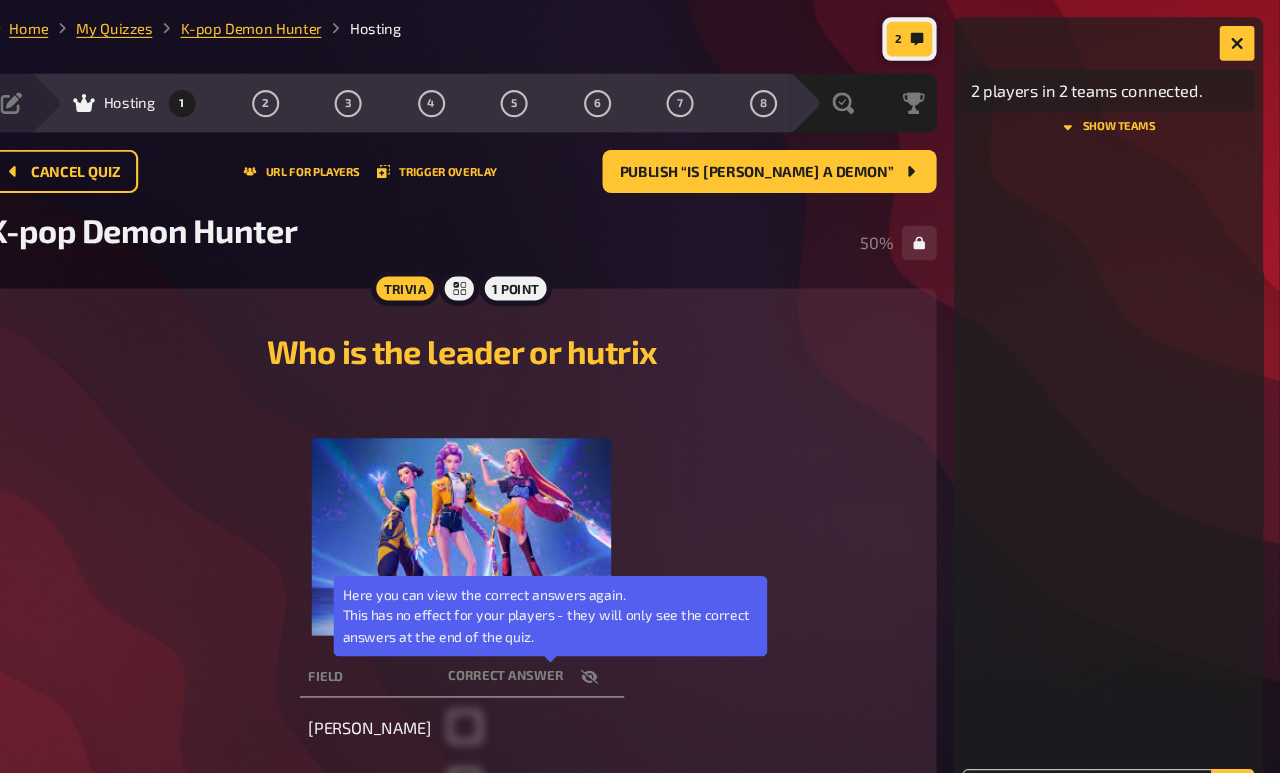 click on "2 players in 2 teams connected. show teams" at bounding box center (1121, 386) 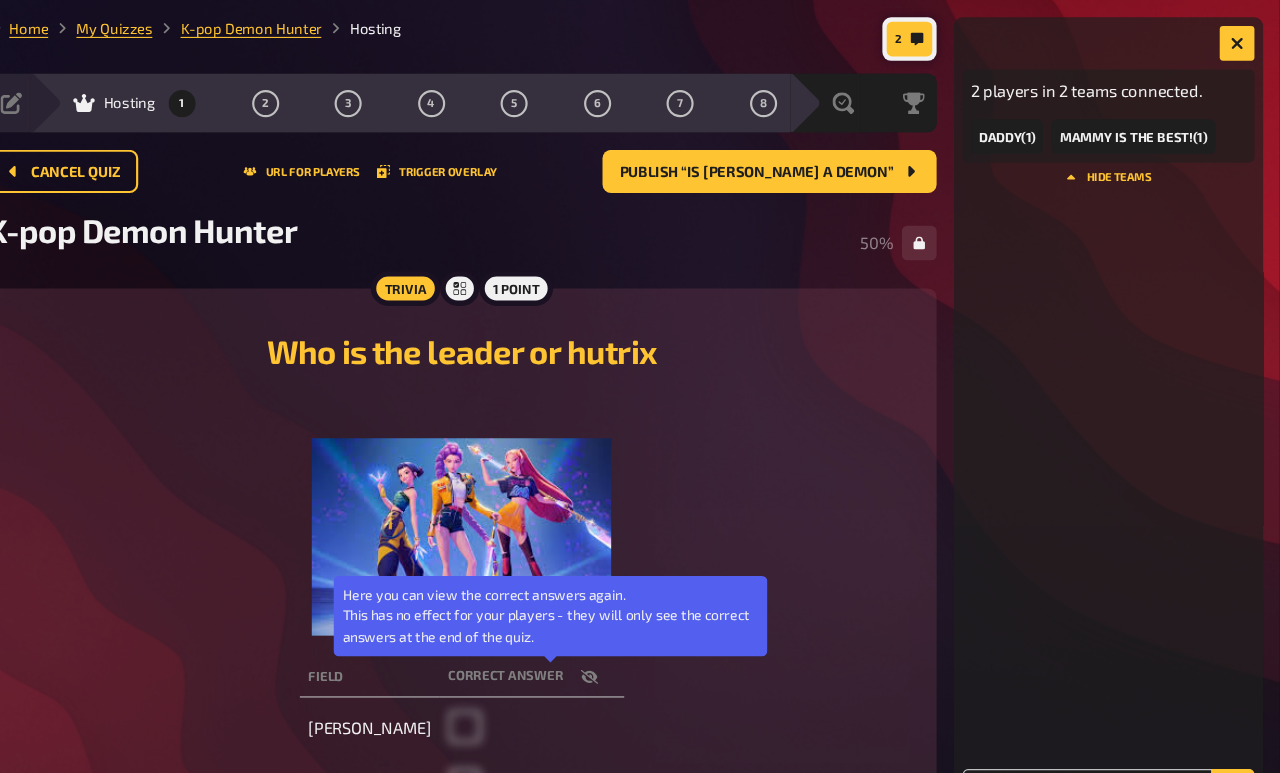 click on "Daddy  ( 1 )" at bounding box center [1028, 126] 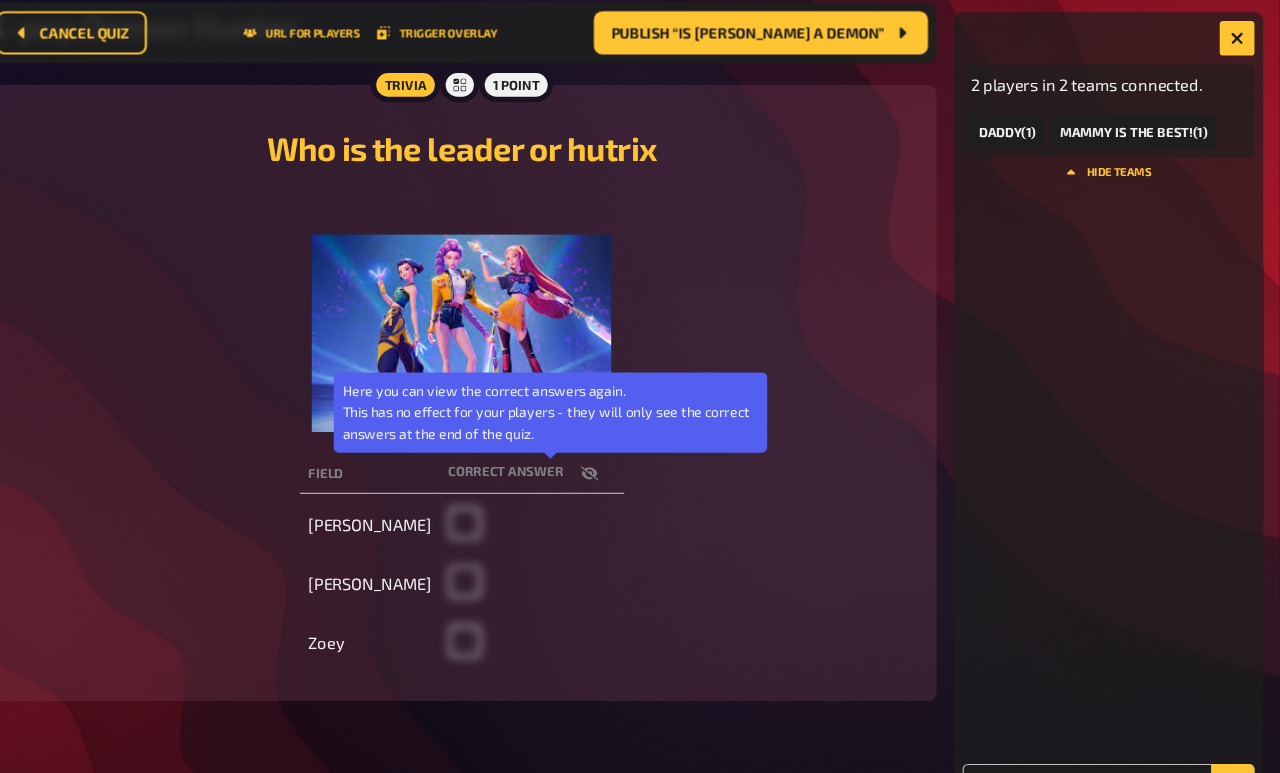 scroll, scrollTop: 202, scrollLeft: 0, axis: vertical 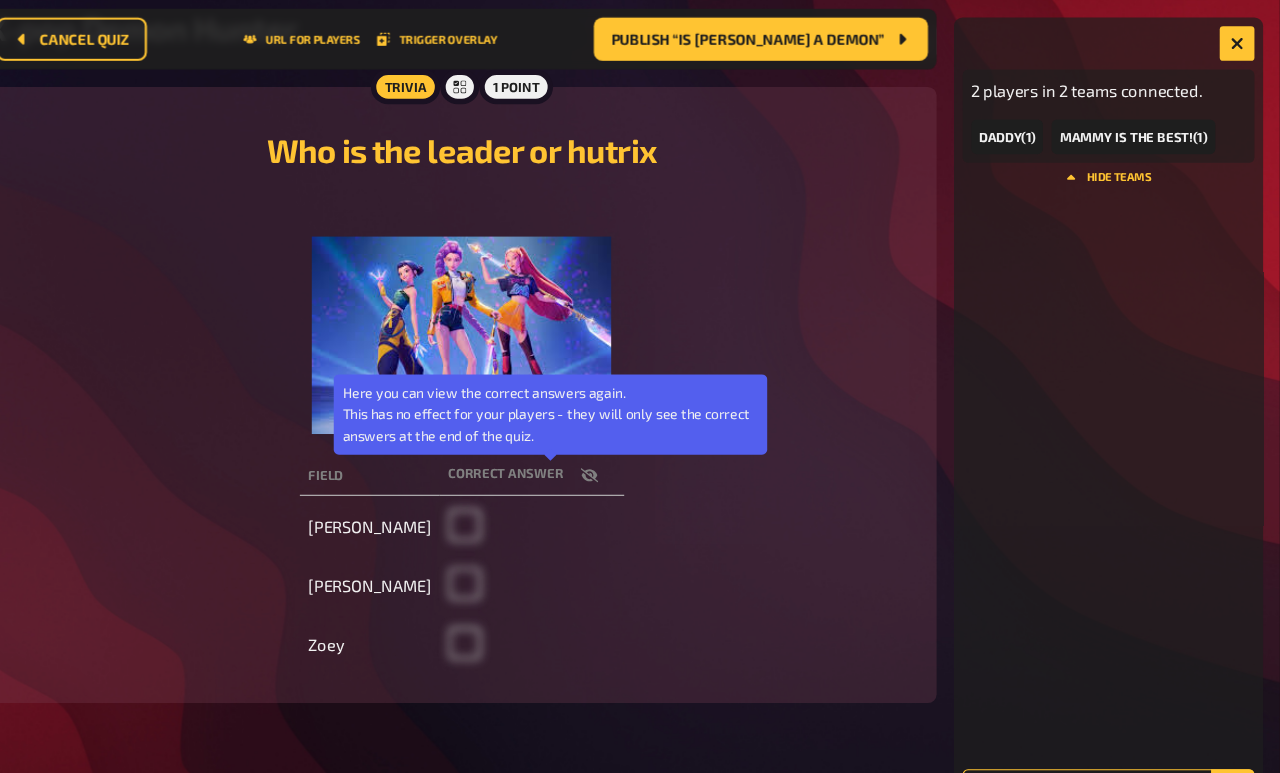 click at bounding box center [1121, 729] 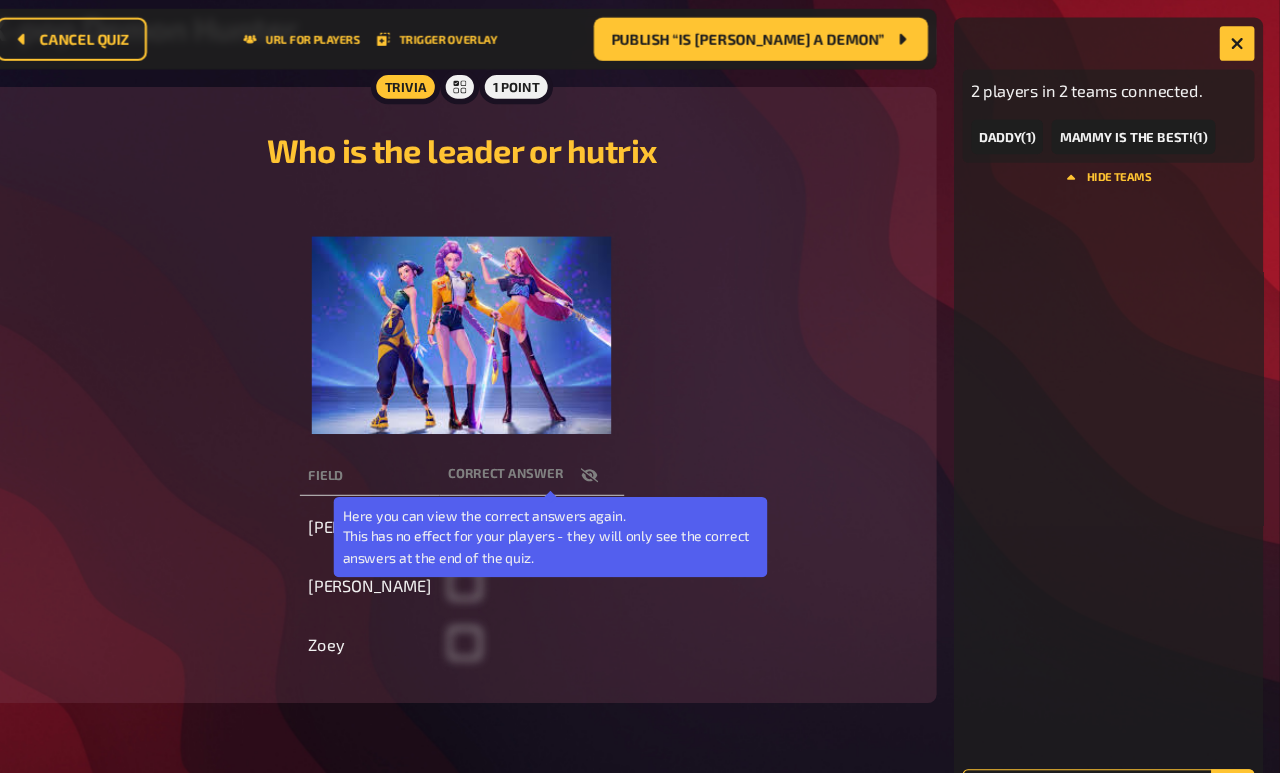 scroll, scrollTop: 206, scrollLeft: 0, axis: vertical 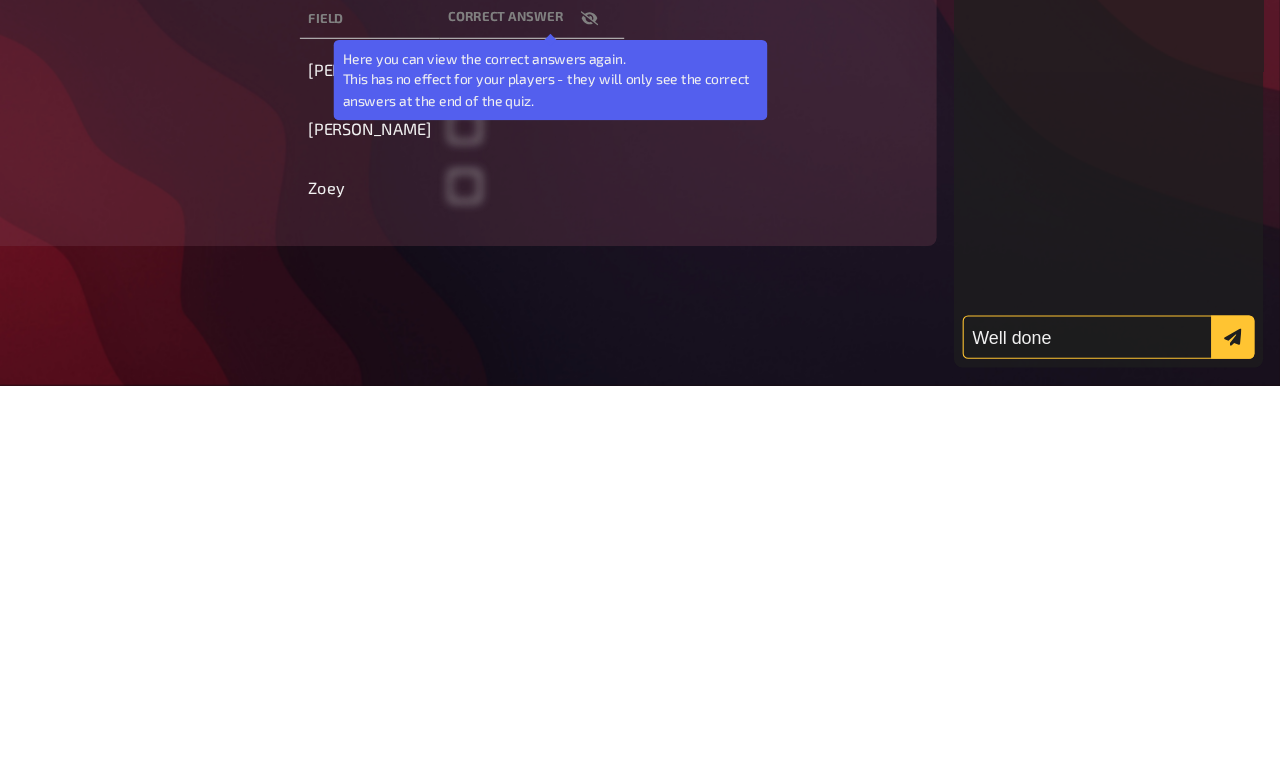 type on "Well done" 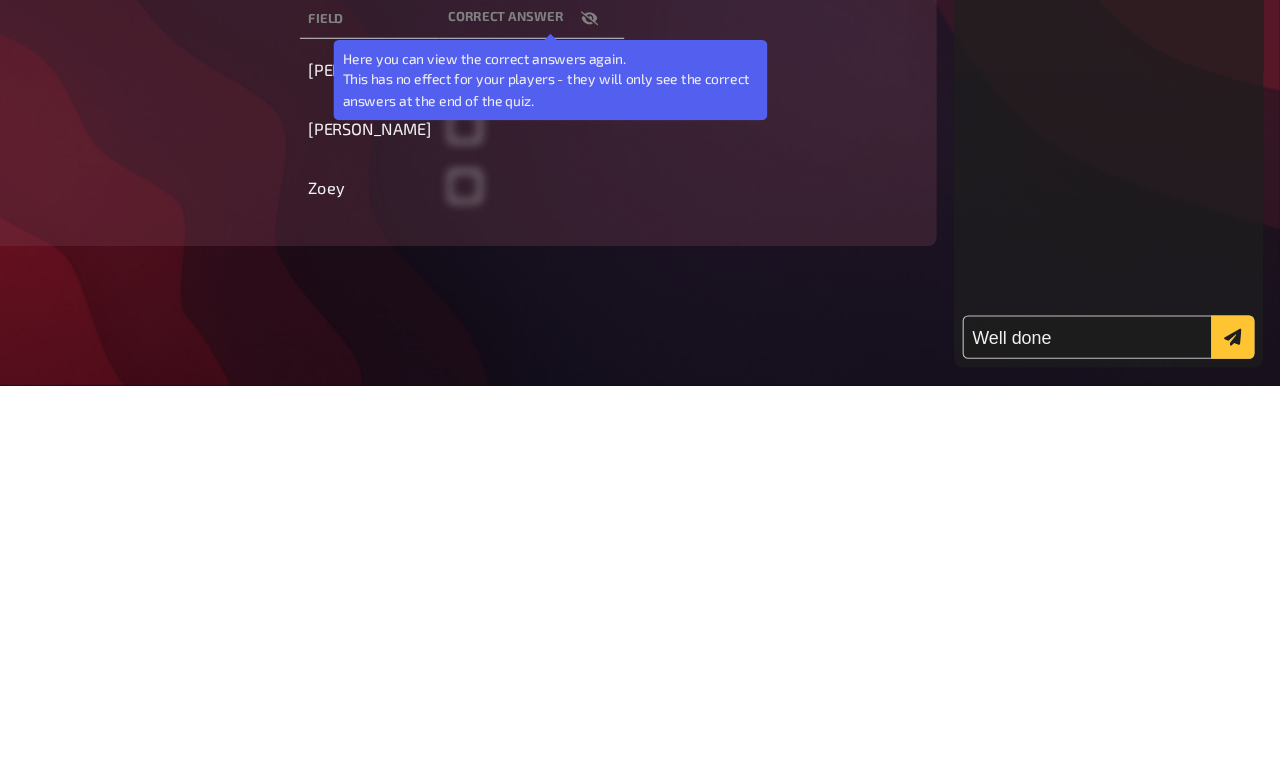 click at bounding box center [1236, 729] 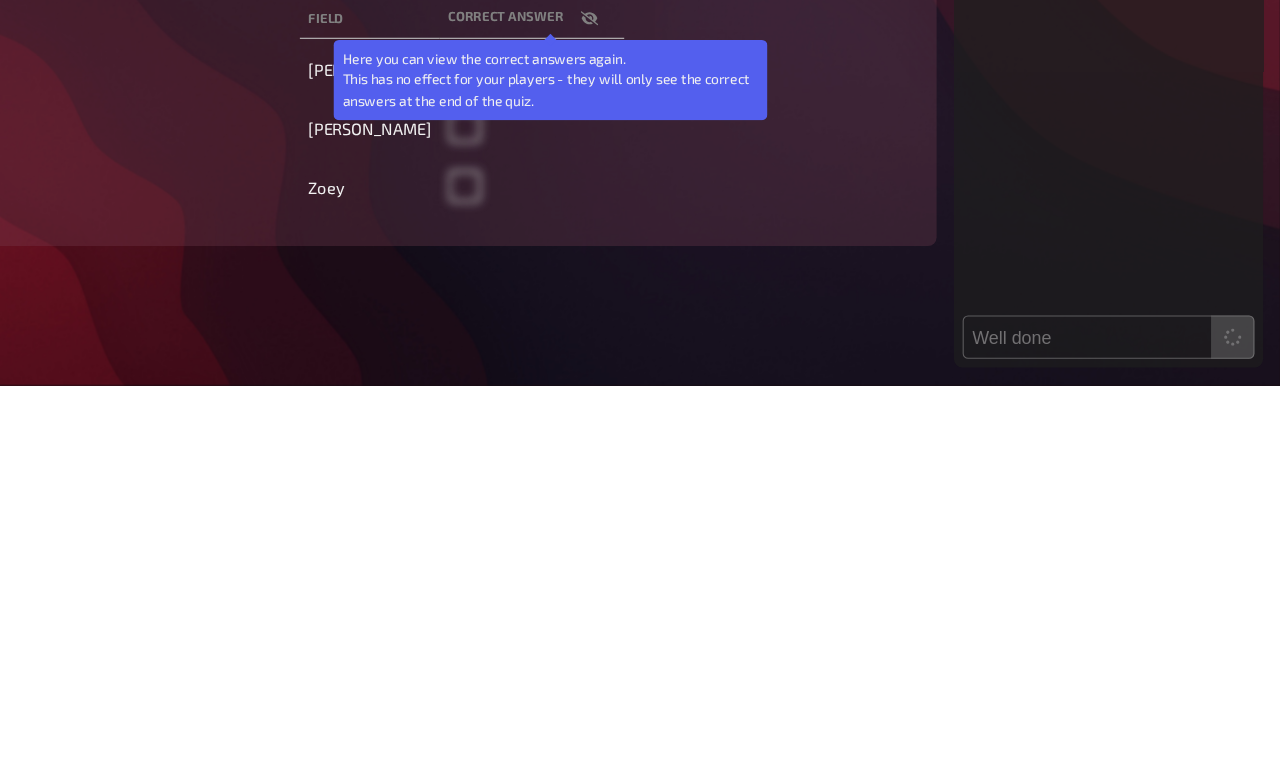 type 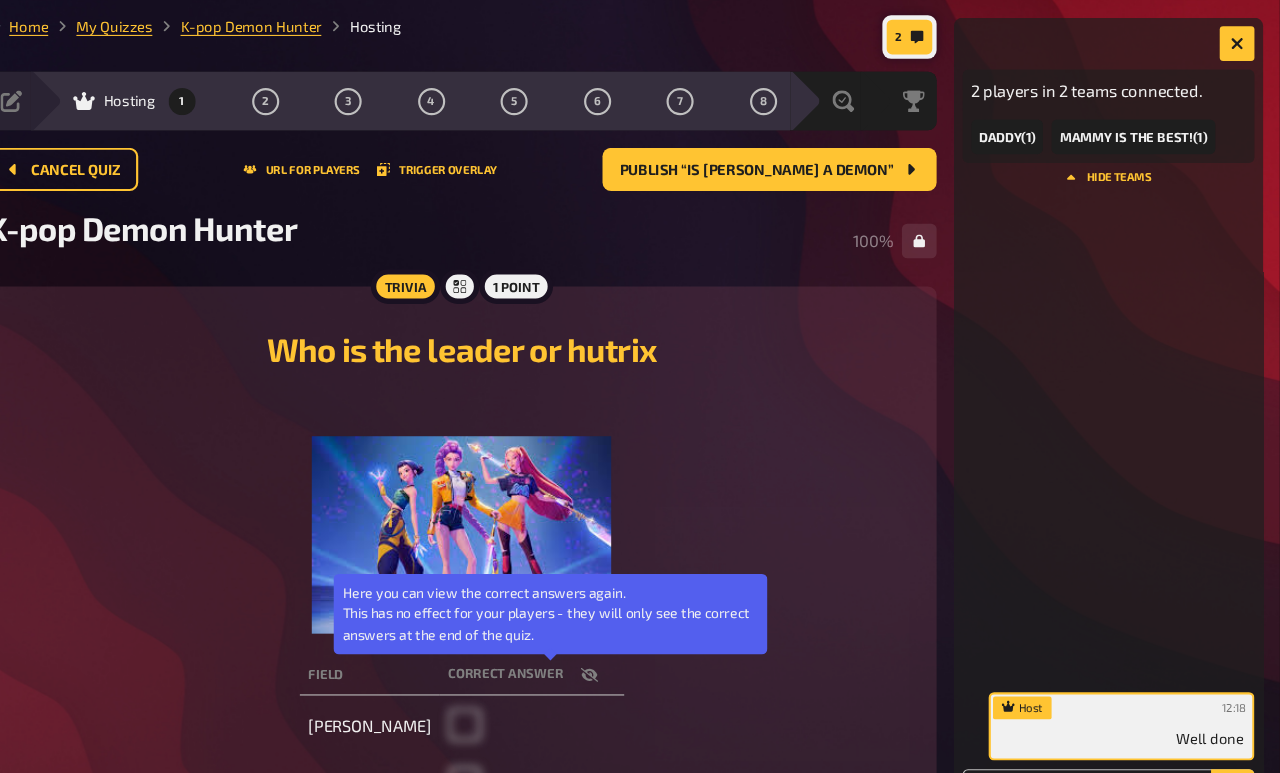 scroll, scrollTop: 1, scrollLeft: 0, axis: vertical 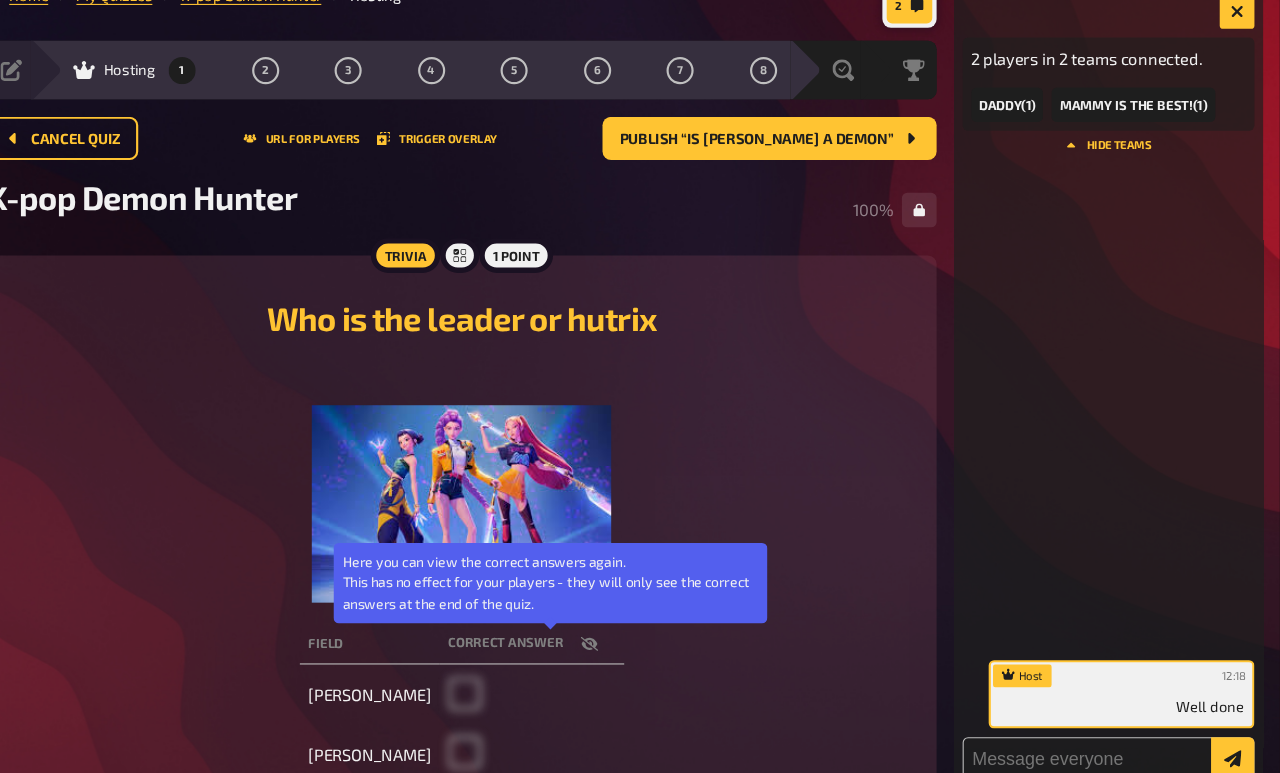 click on "Evaluation" at bounding box center (874, 94) 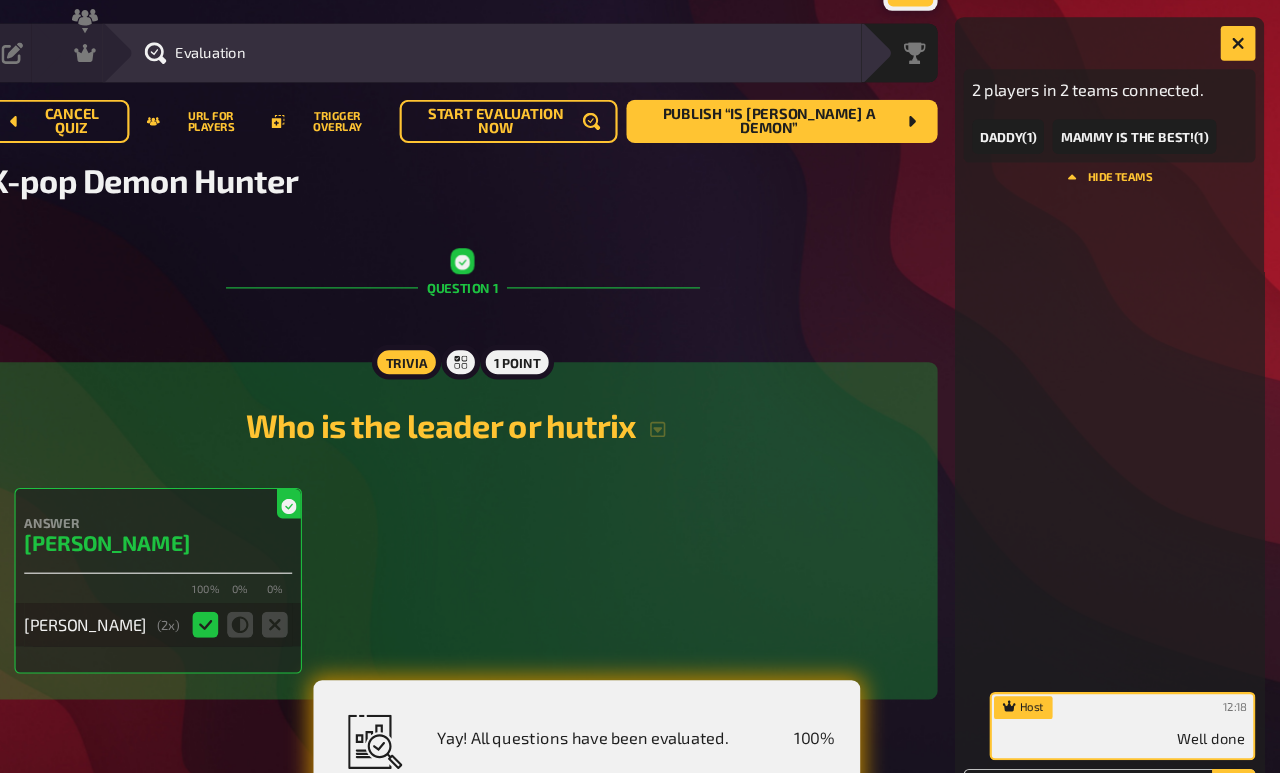 scroll, scrollTop: 66, scrollLeft: 0, axis: vertical 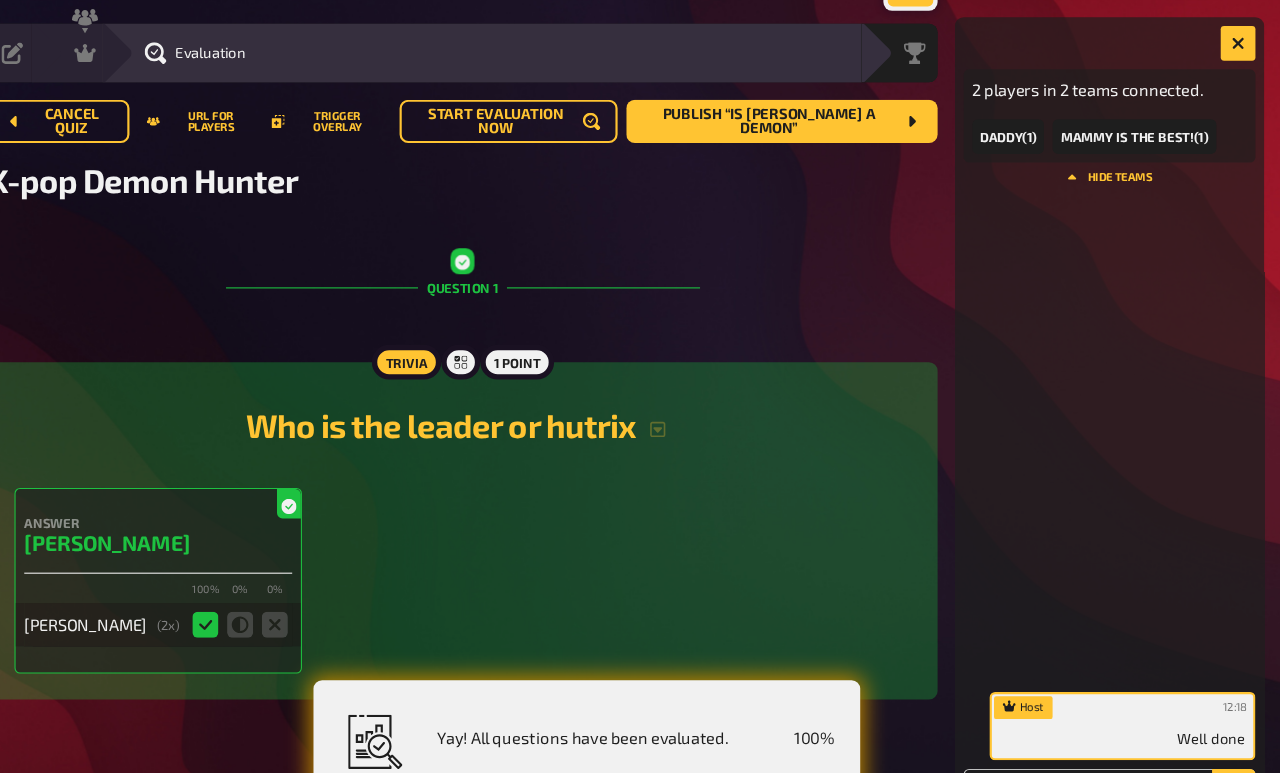 click on "Yay! All questions have been evaluated. 100 %" at bounding box center [673, 684] 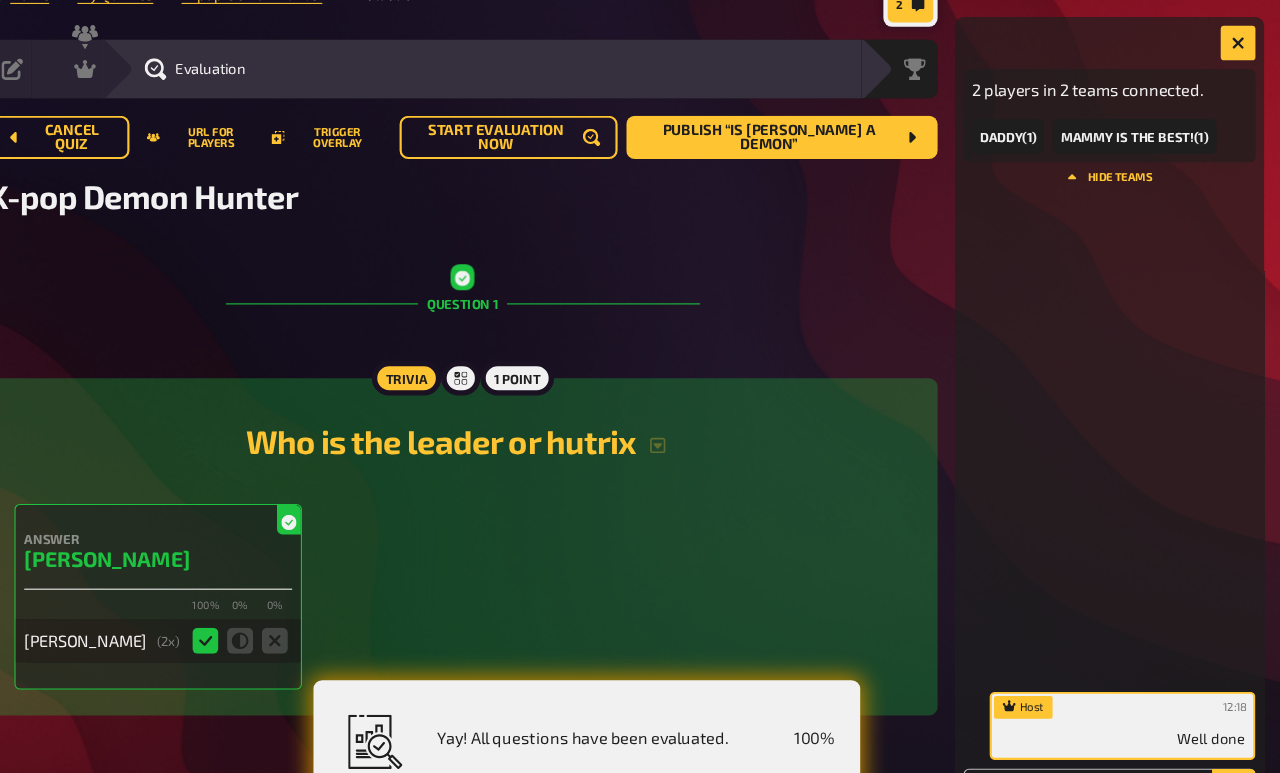 scroll, scrollTop: 0, scrollLeft: 0, axis: both 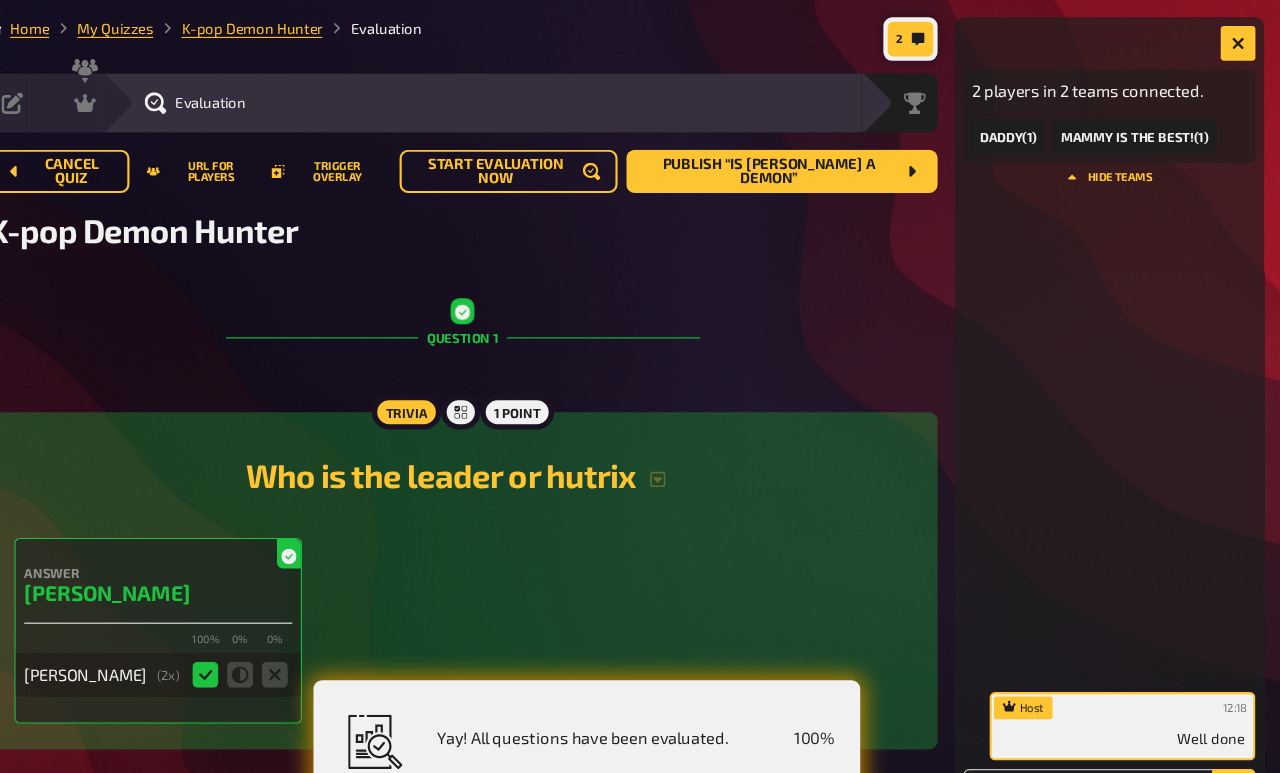 click on "Trigger Overlay" at bounding box center (400, 158) 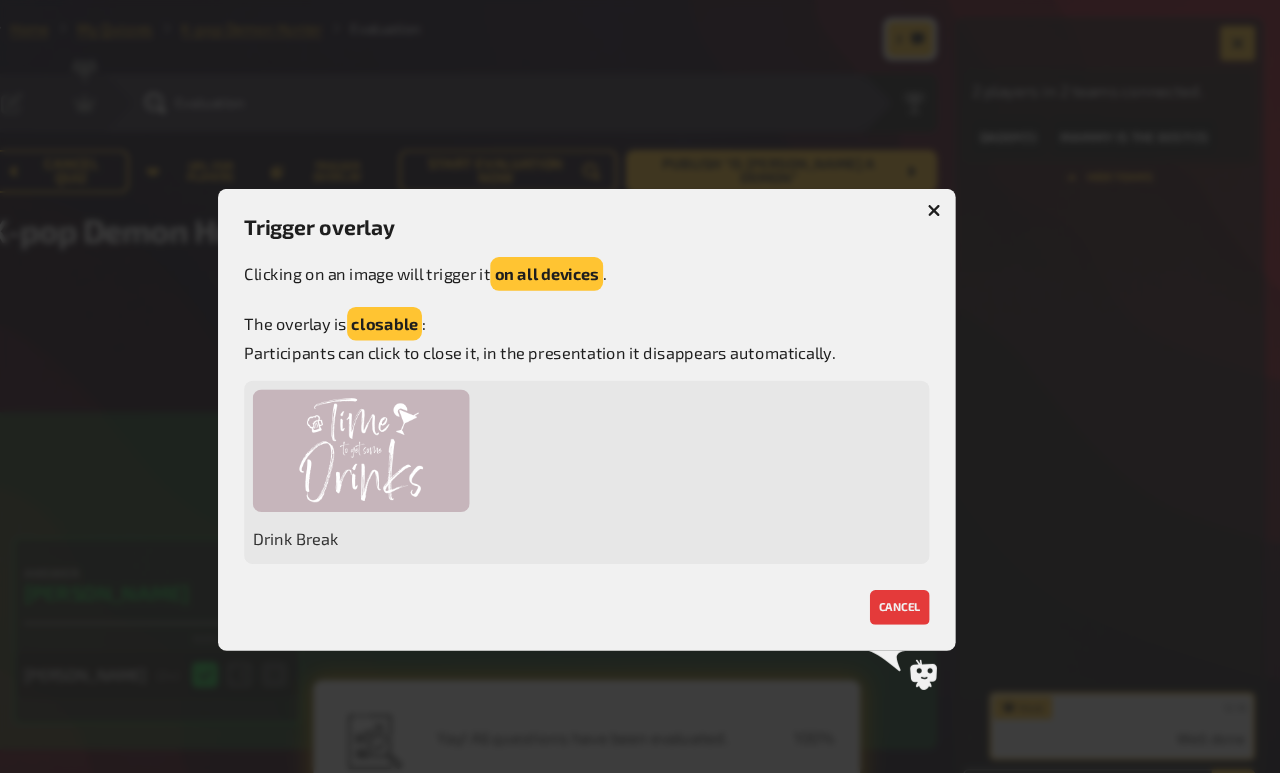 click on "cancel" at bounding box center (928, 560) 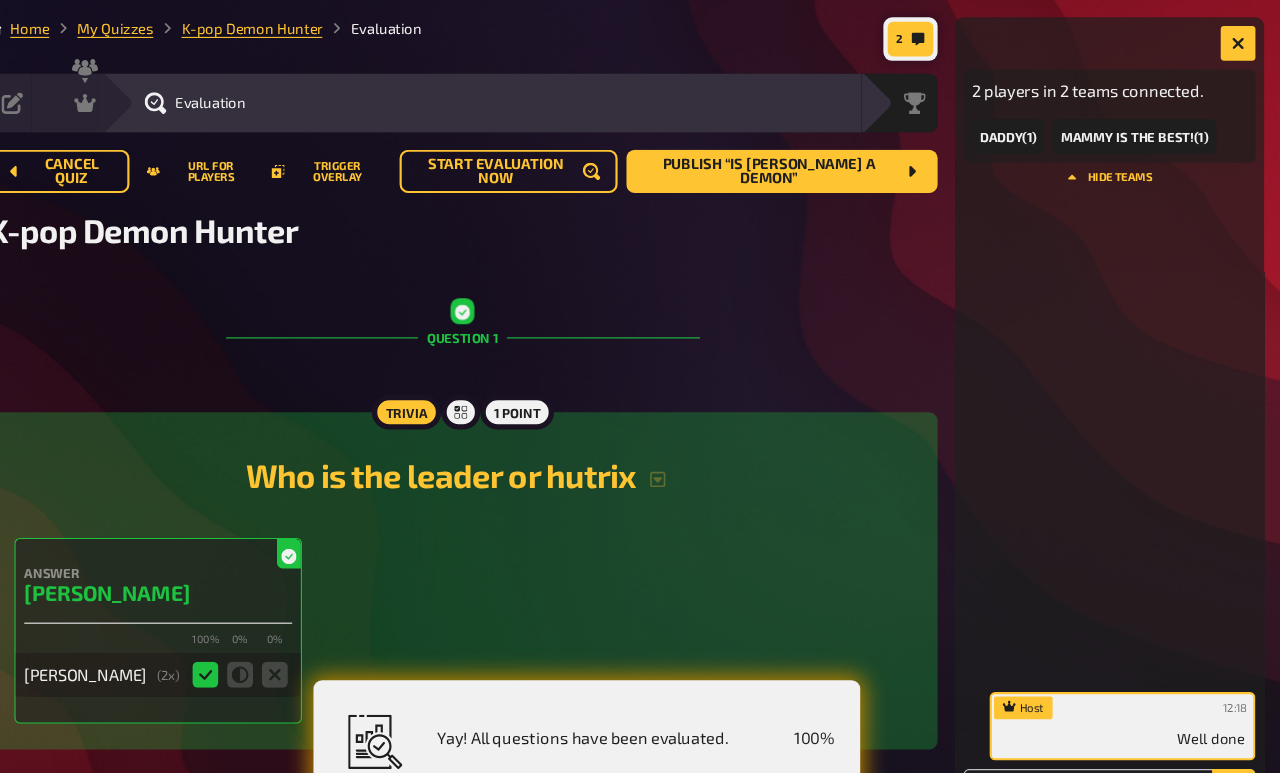 click on "URL for players" at bounding box center [283, 158] 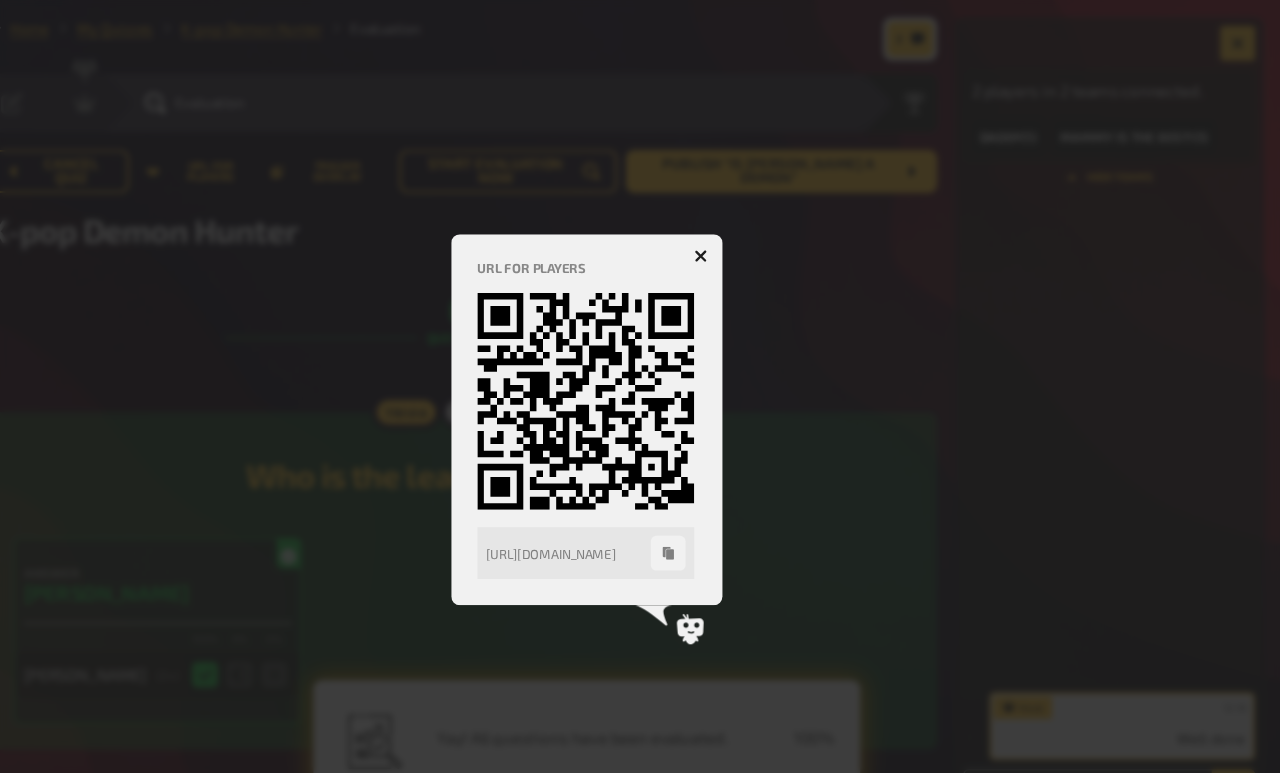 click at bounding box center [745, 236] 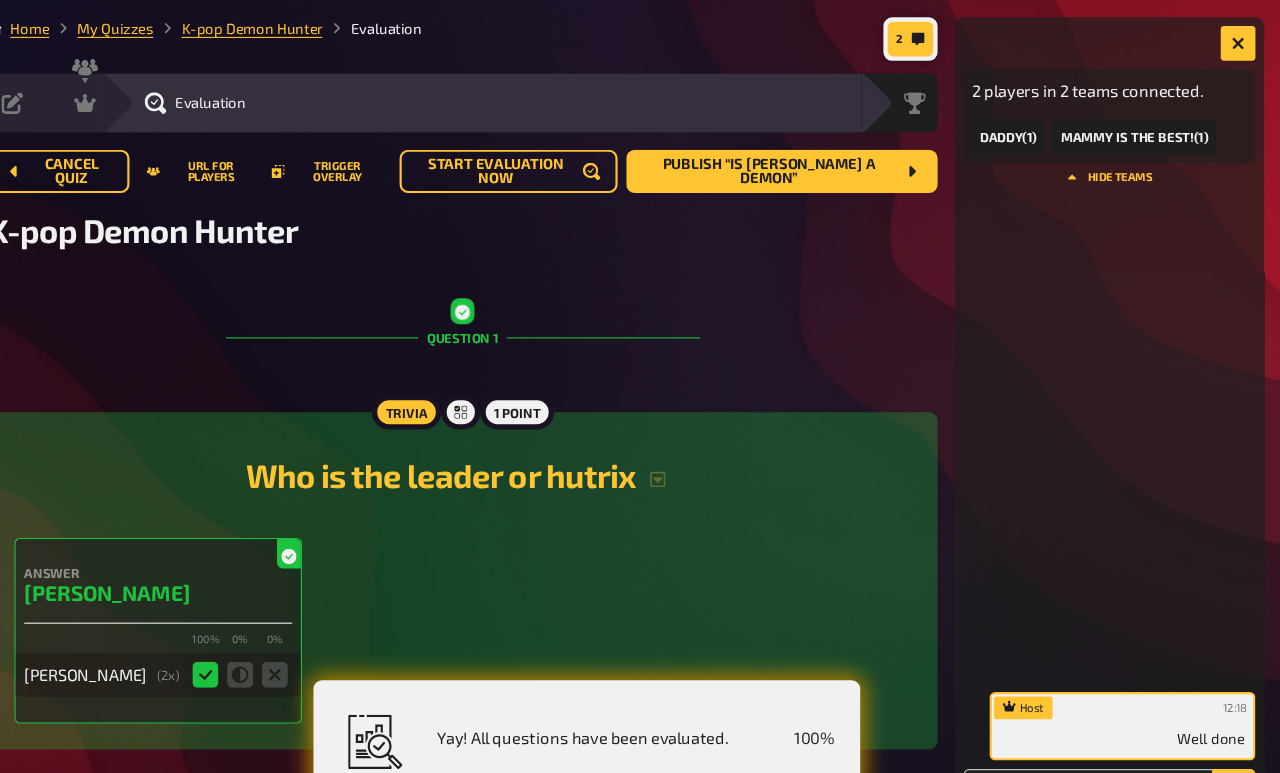 click on "K-pop Demon Hunter" at bounding box center (331, 26) 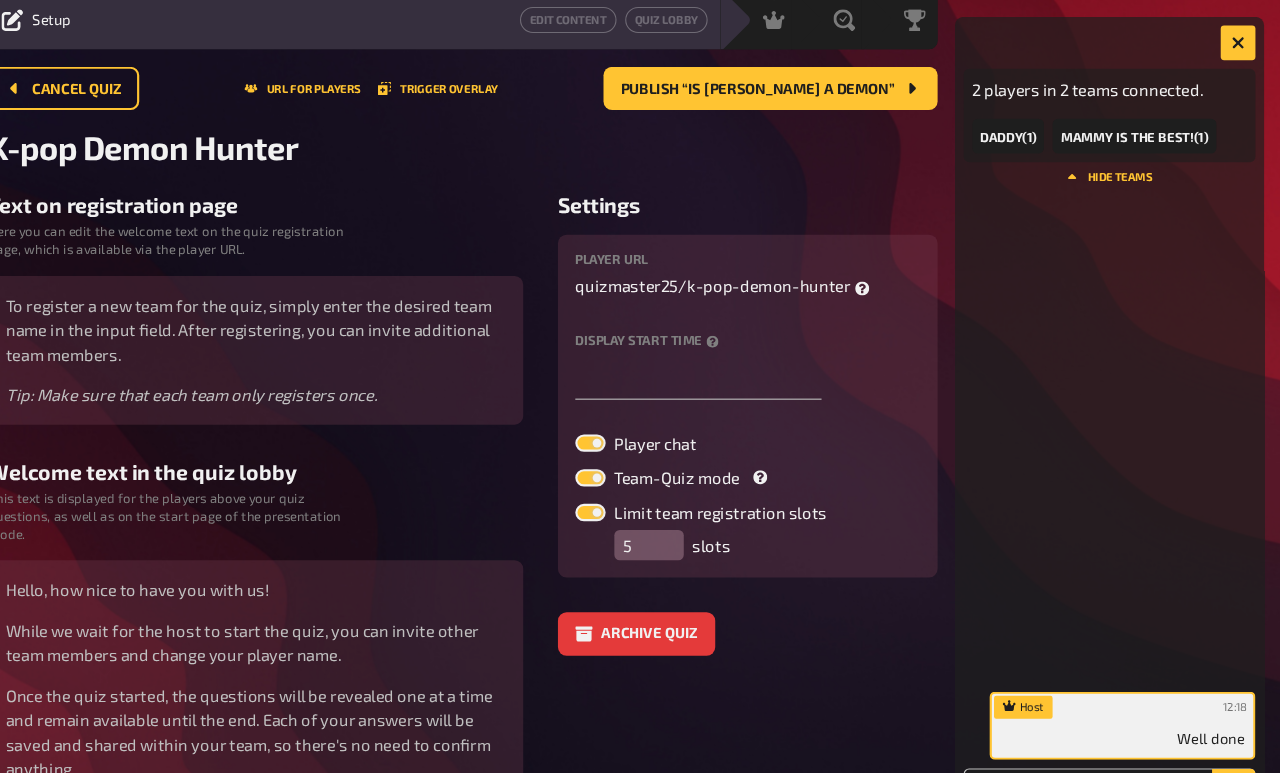 scroll, scrollTop: 77, scrollLeft: 0, axis: vertical 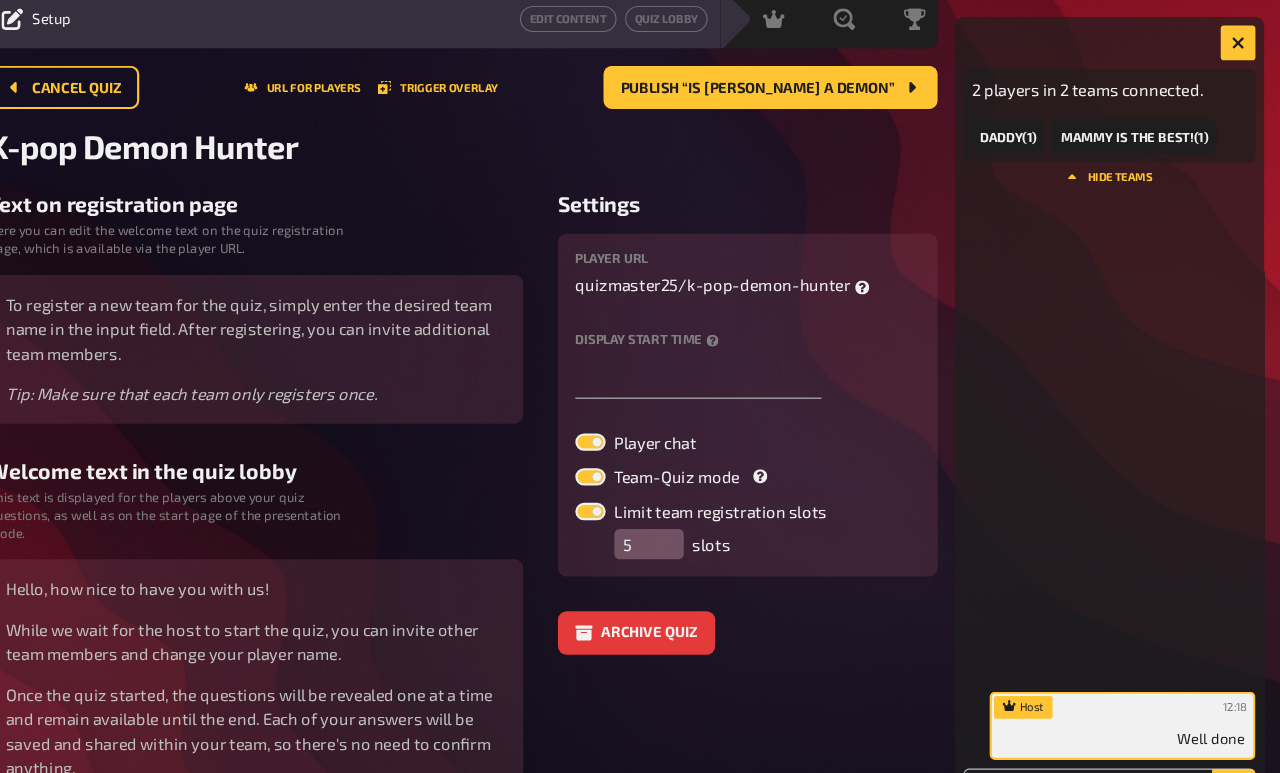 click at bounding box center (643, 408) 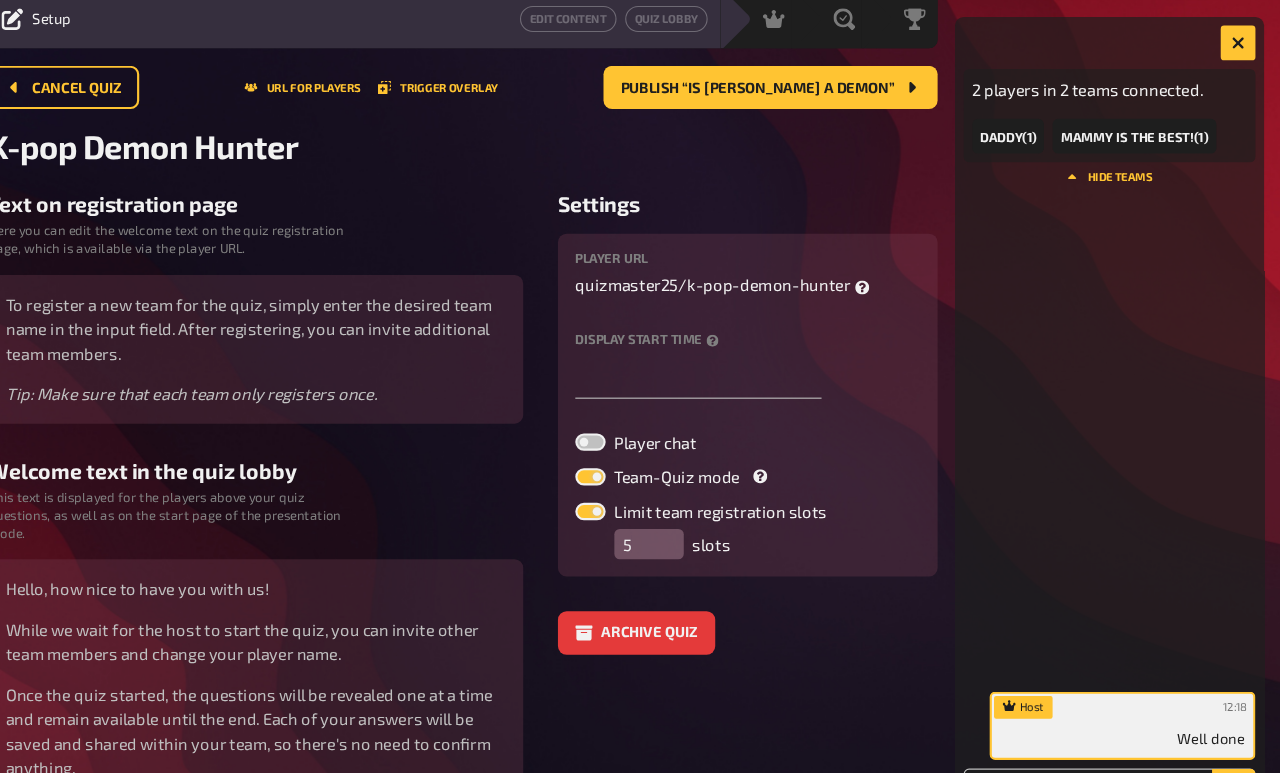 checkbox on "false" 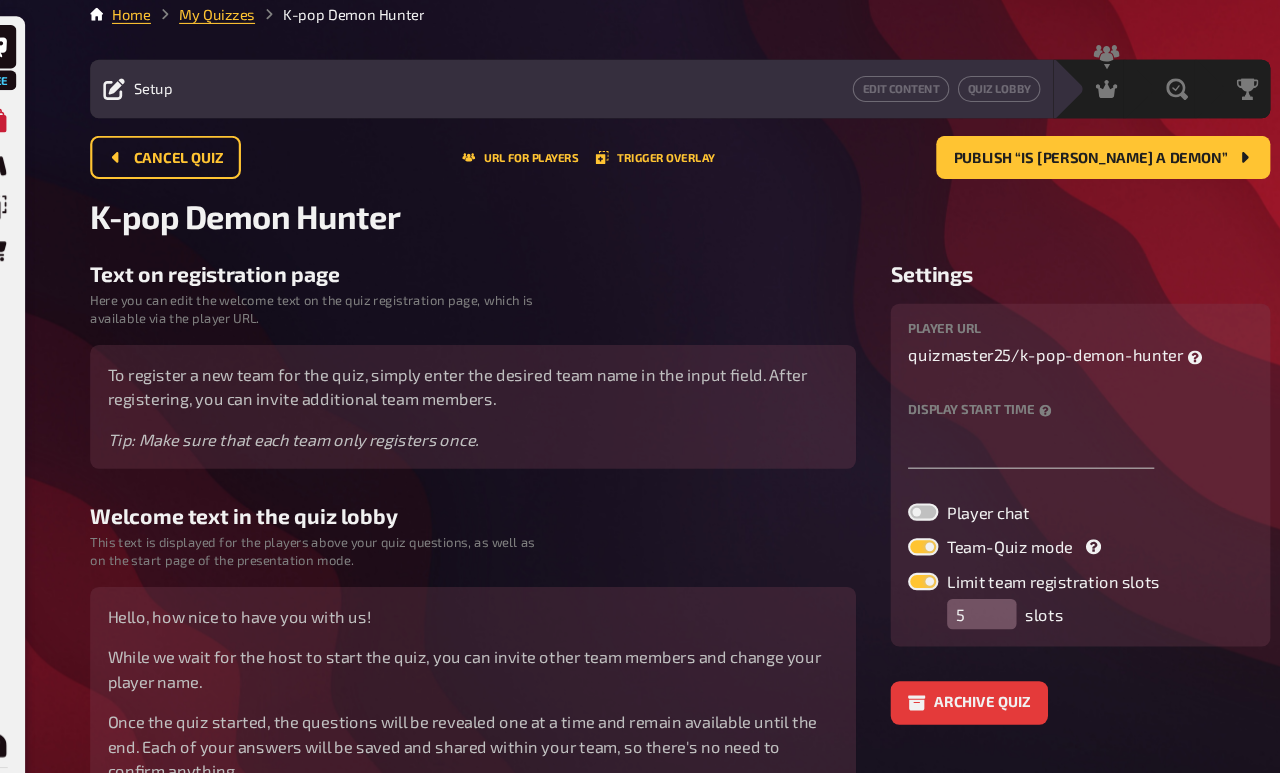 scroll, scrollTop: 0, scrollLeft: 0, axis: both 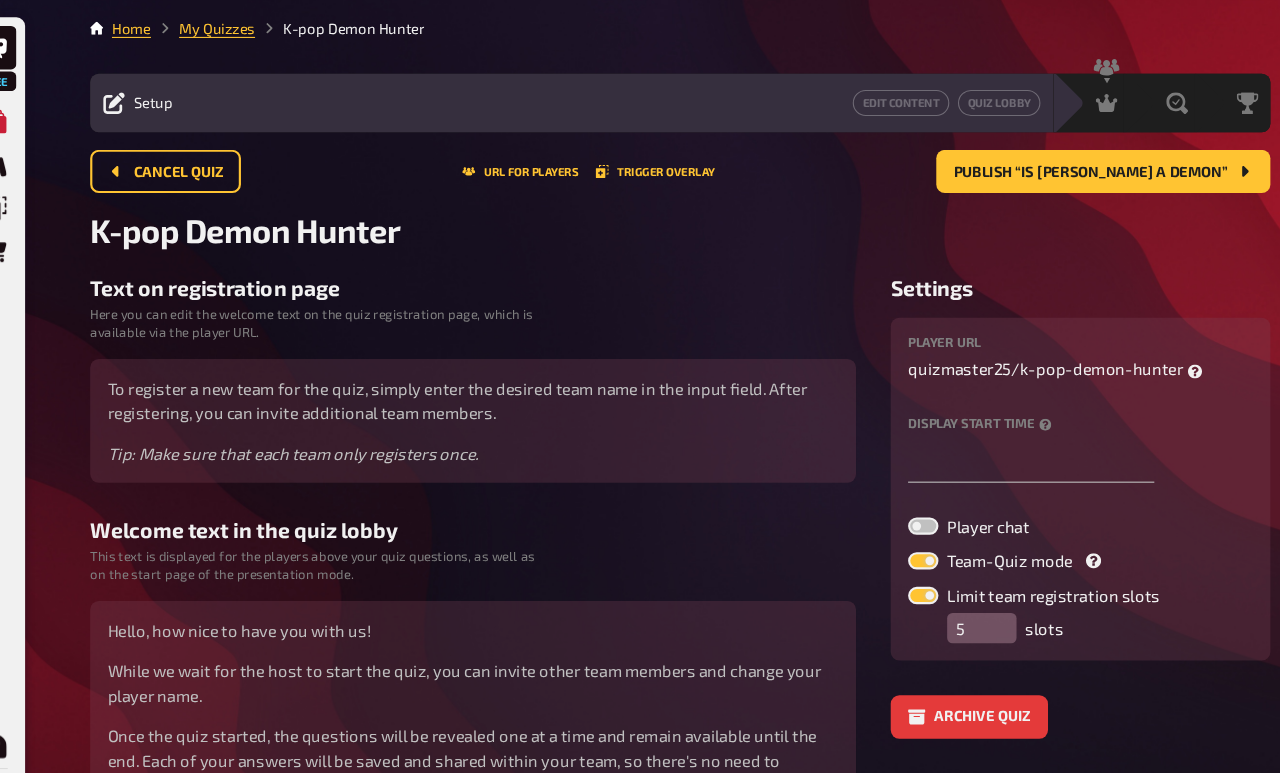 click on "Setup" at bounding box center (190, 95) 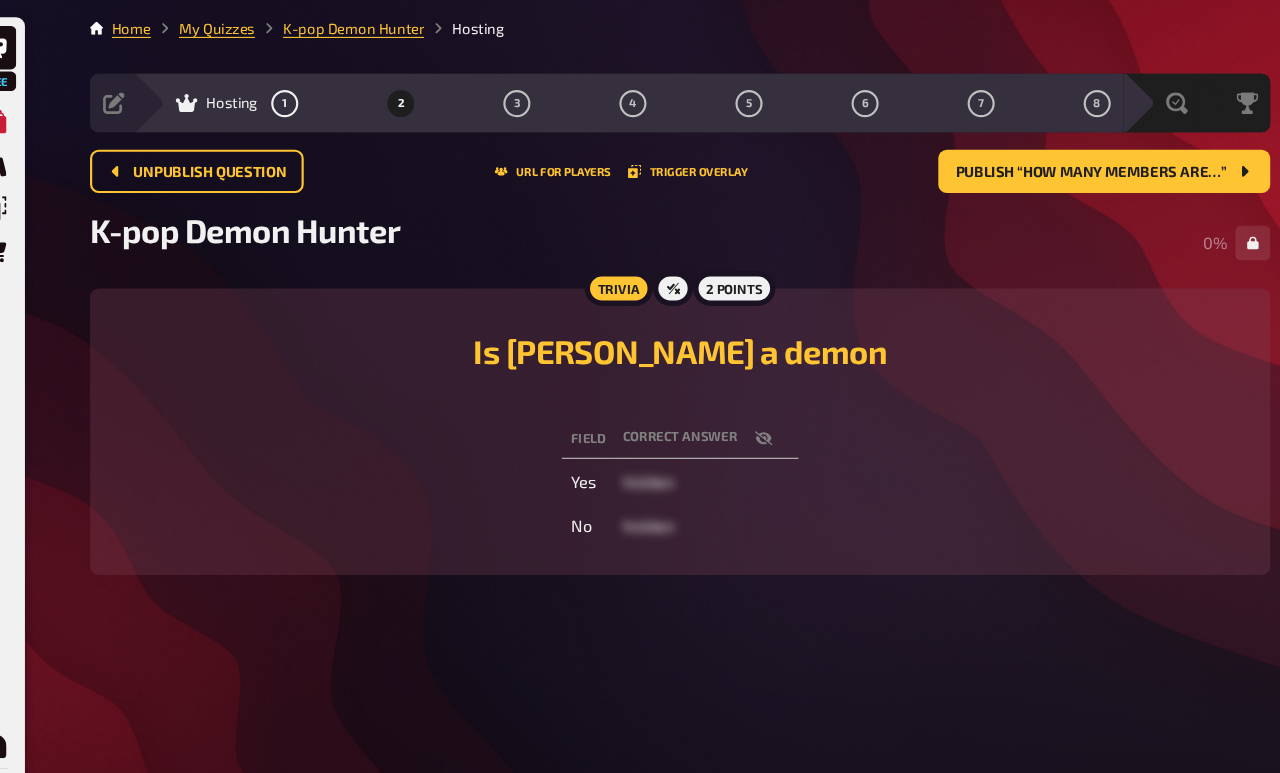 click on "Publish “How many members are…”" at bounding box center (1067, 158) 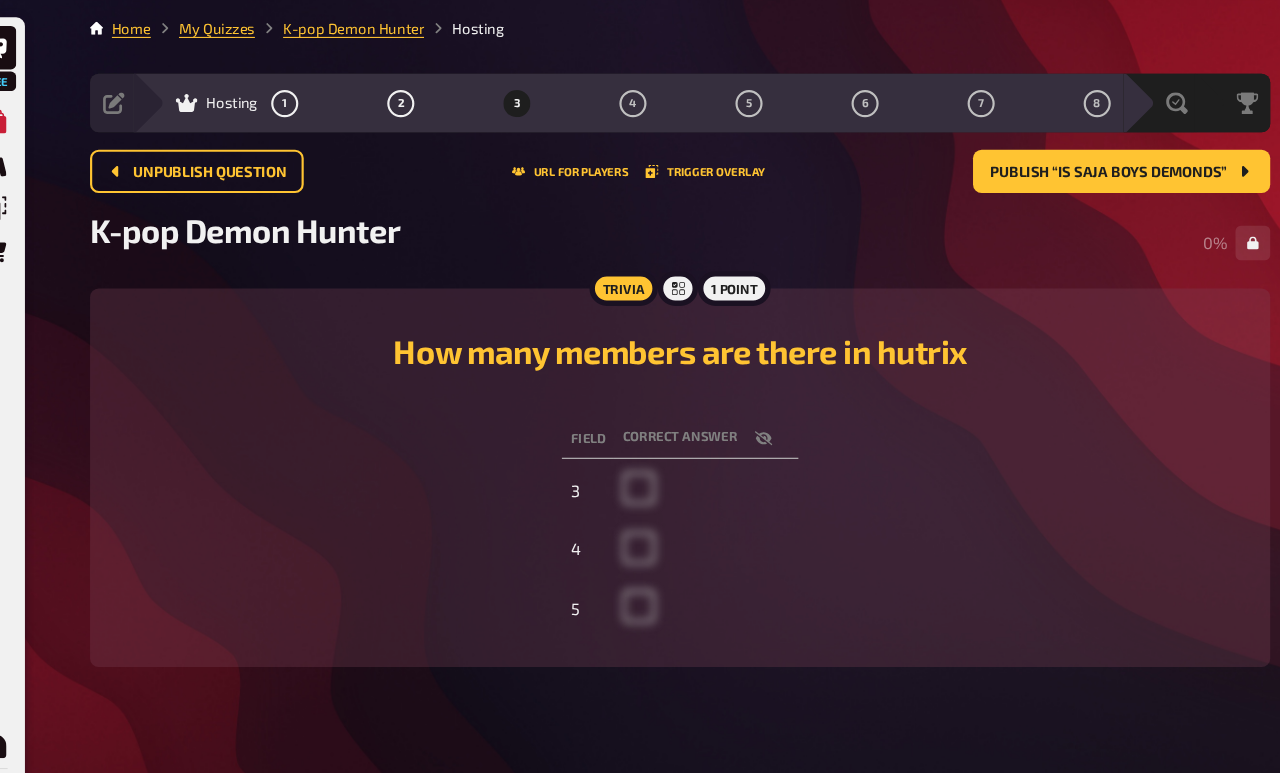 click on "Publish “Is Saja boys demonds”" at bounding box center [1083, 158] 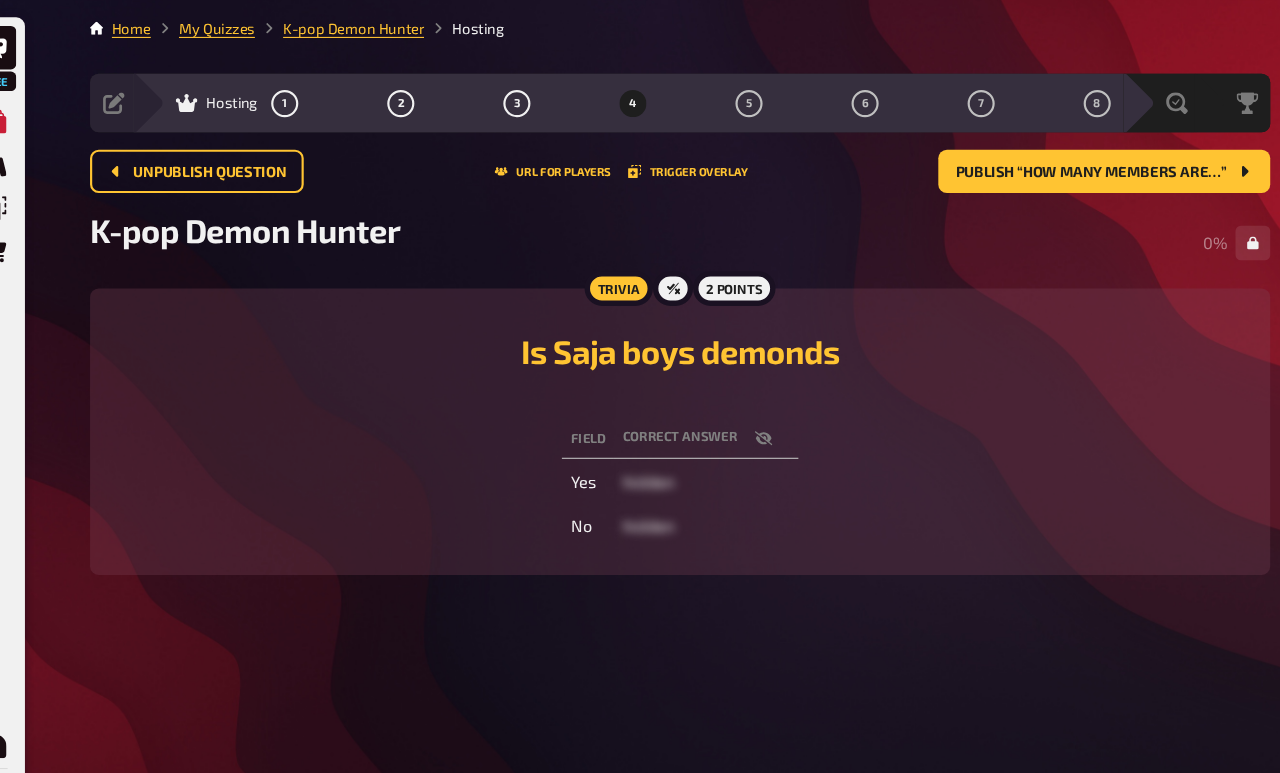 click on "Publish “How many members are…”" at bounding box center (1055, 159) 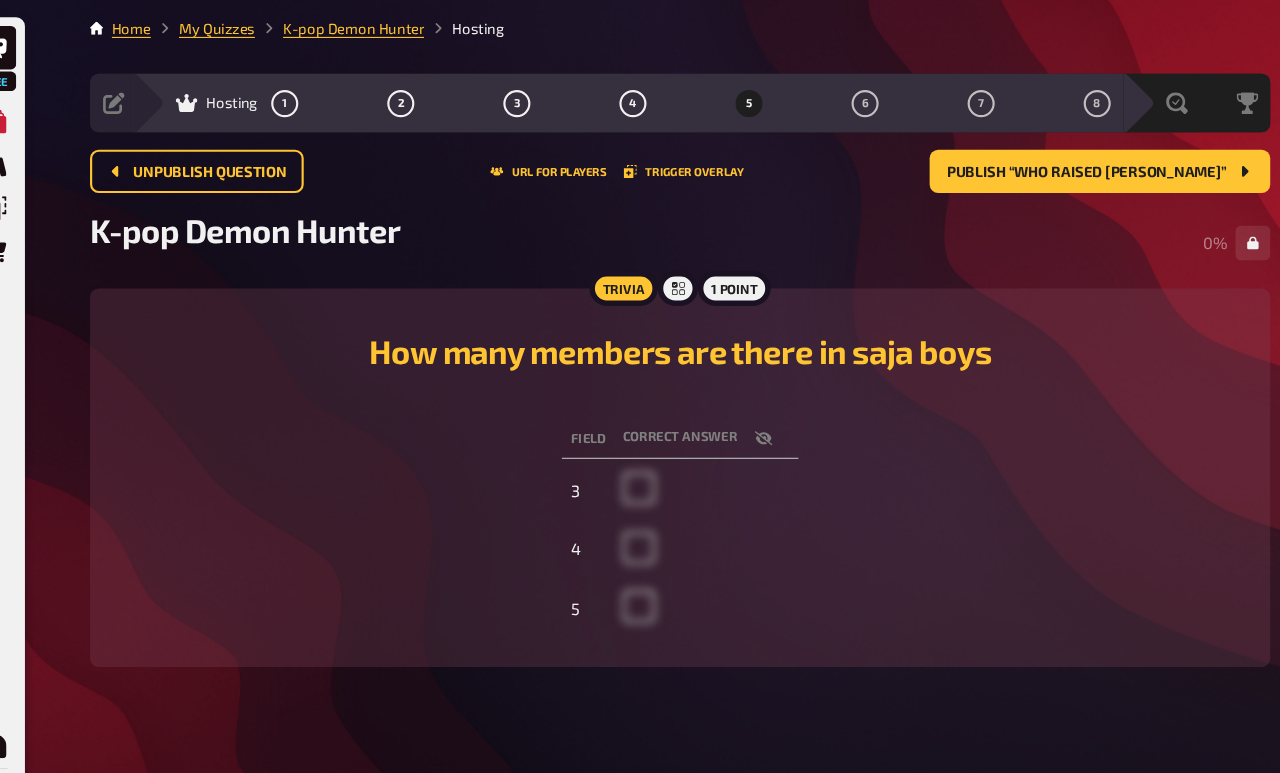 click on "Publish “Who raised rumi”" at bounding box center [1051, 159] 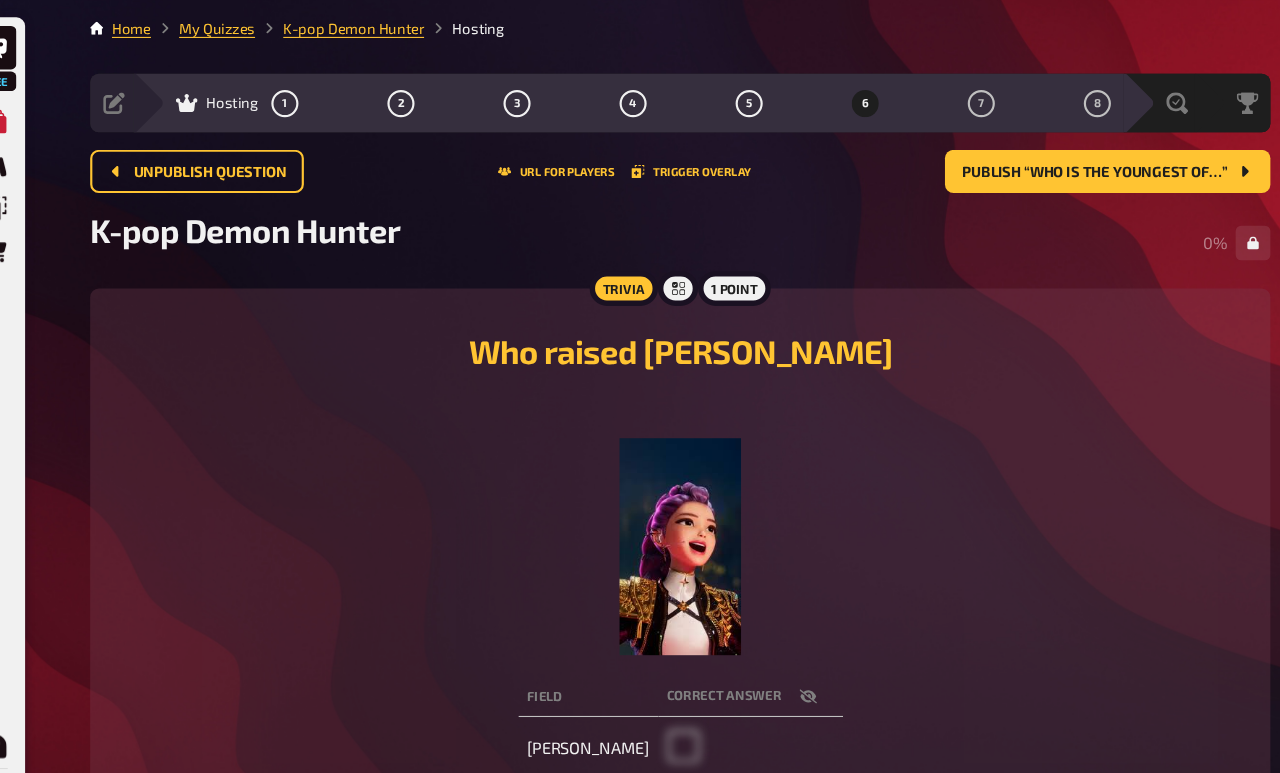 click on "Publish “Who is the youngest of…”" at bounding box center (1058, 159) 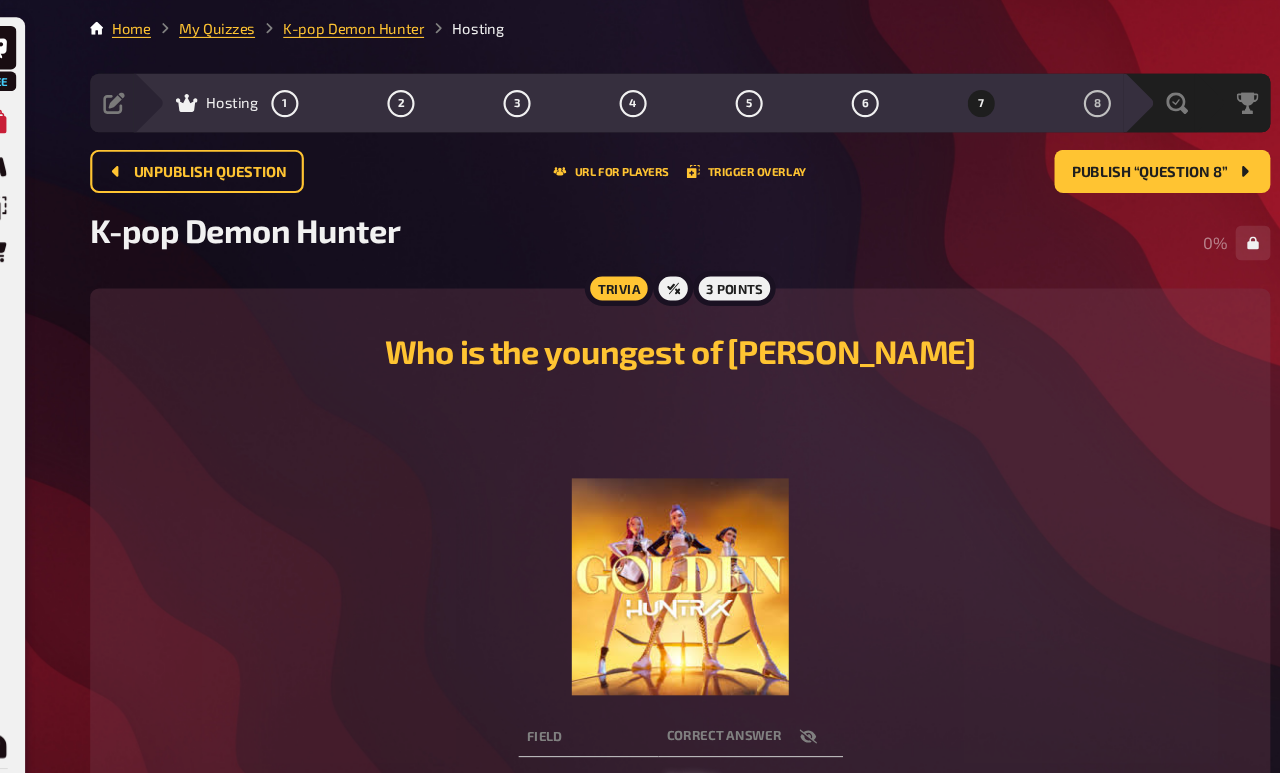 click on "Publish “Question 8”" at bounding box center [1108, 159] 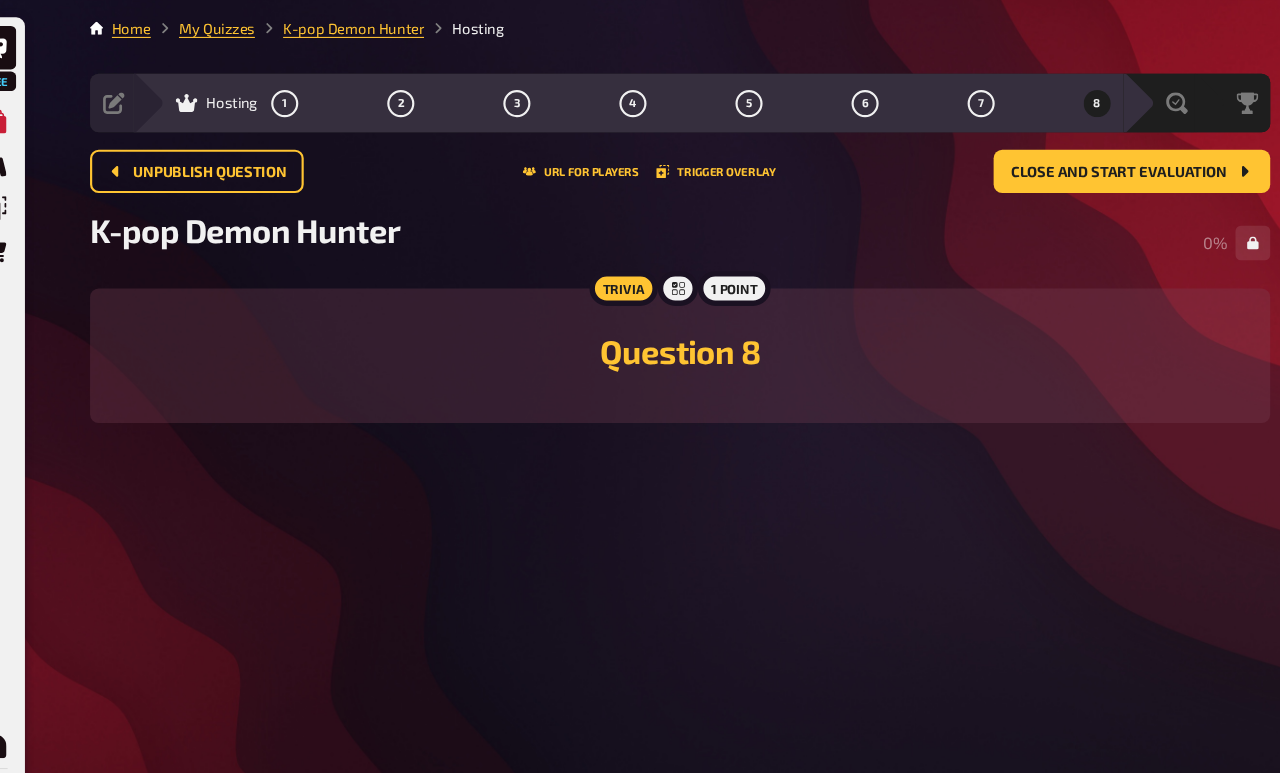 click on "Close and start evaluation" at bounding box center [1080, 159] 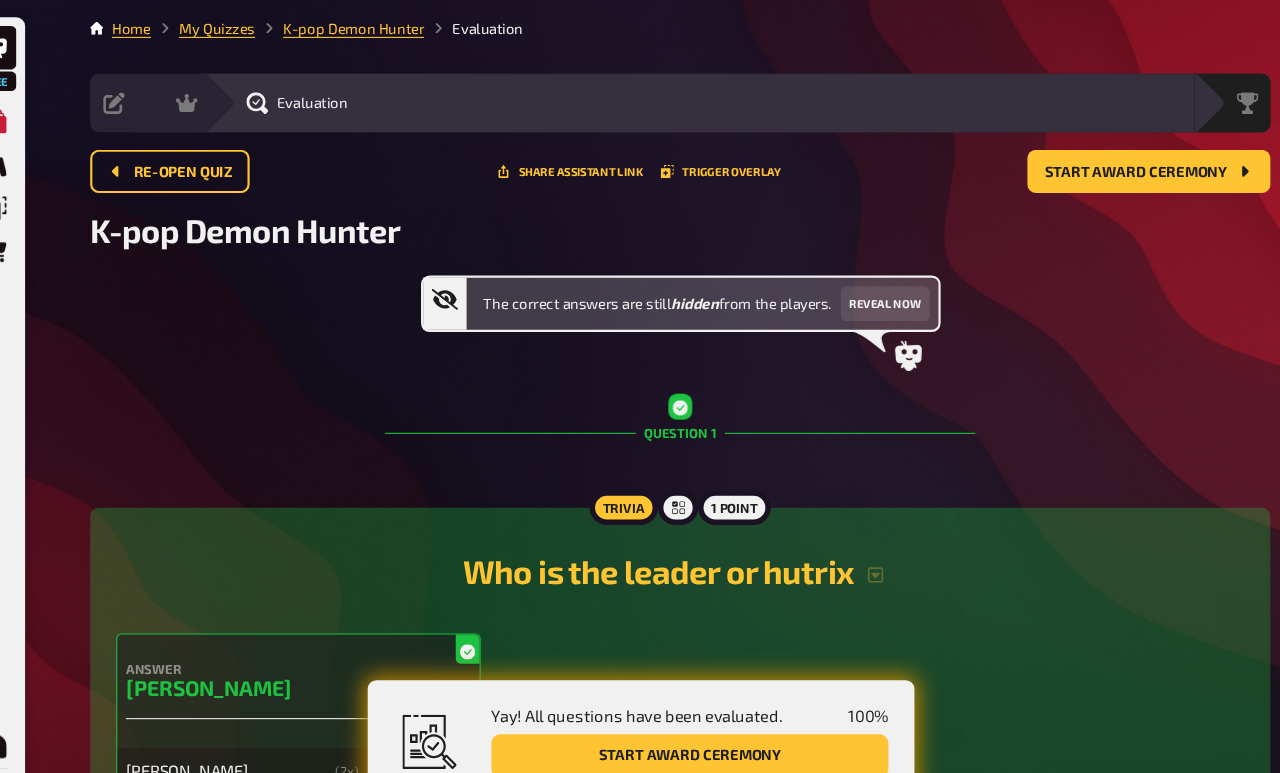 click on "Re-open Quiz" at bounding box center (217, 159) 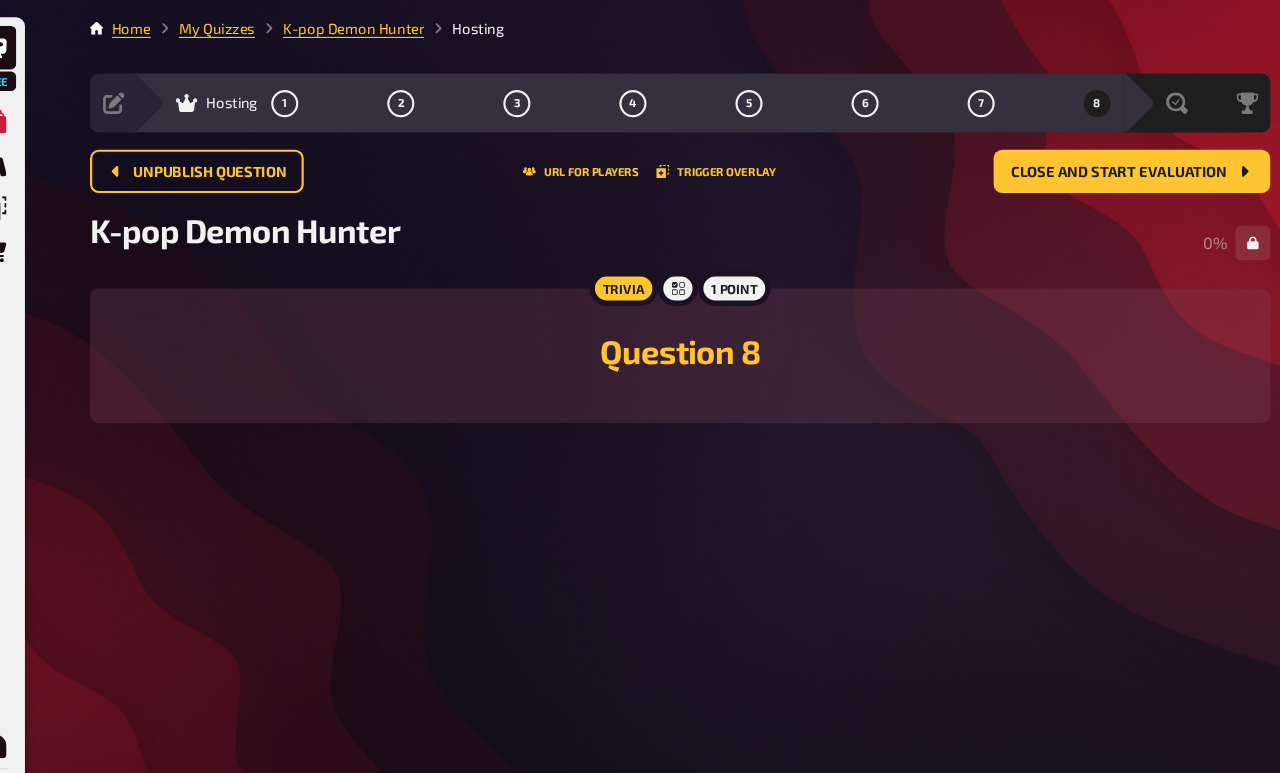 click on "Close and start evaluation" at bounding box center [1080, 159] 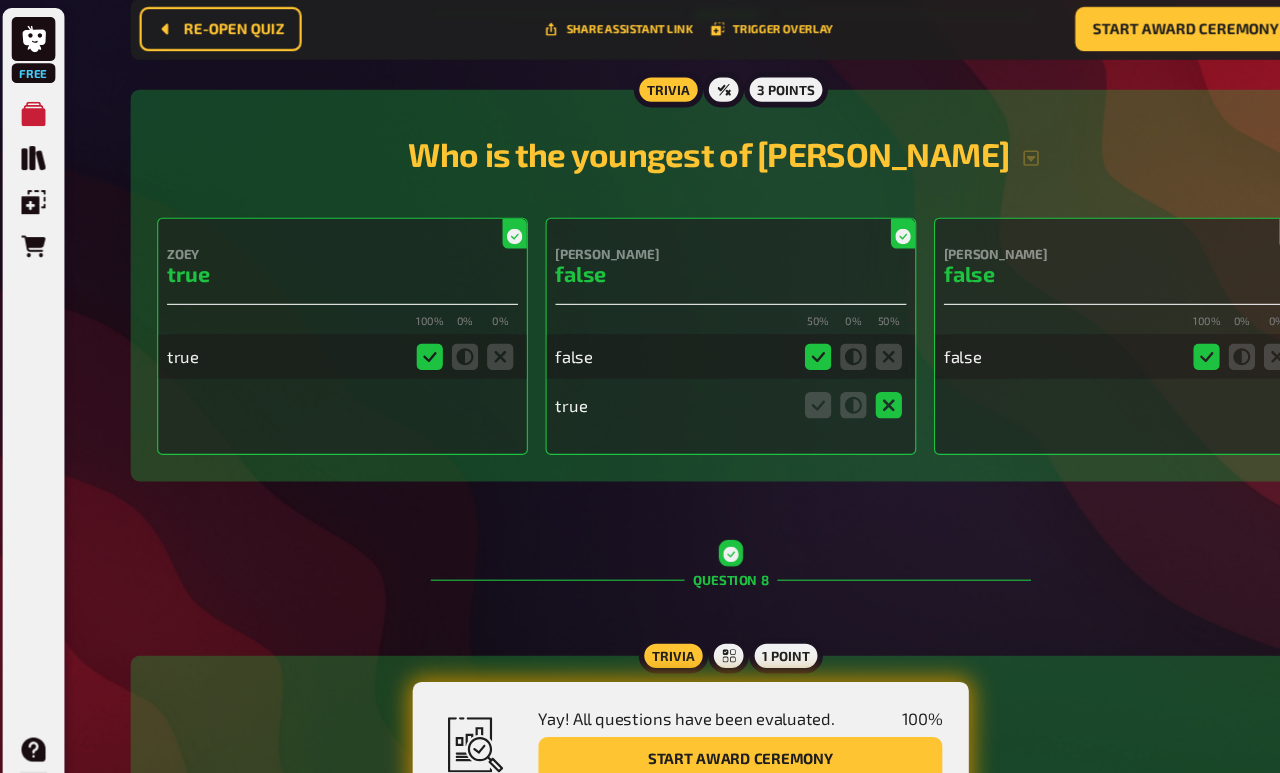 scroll, scrollTop: 3252, scrollLeft: 0, axis: vertical 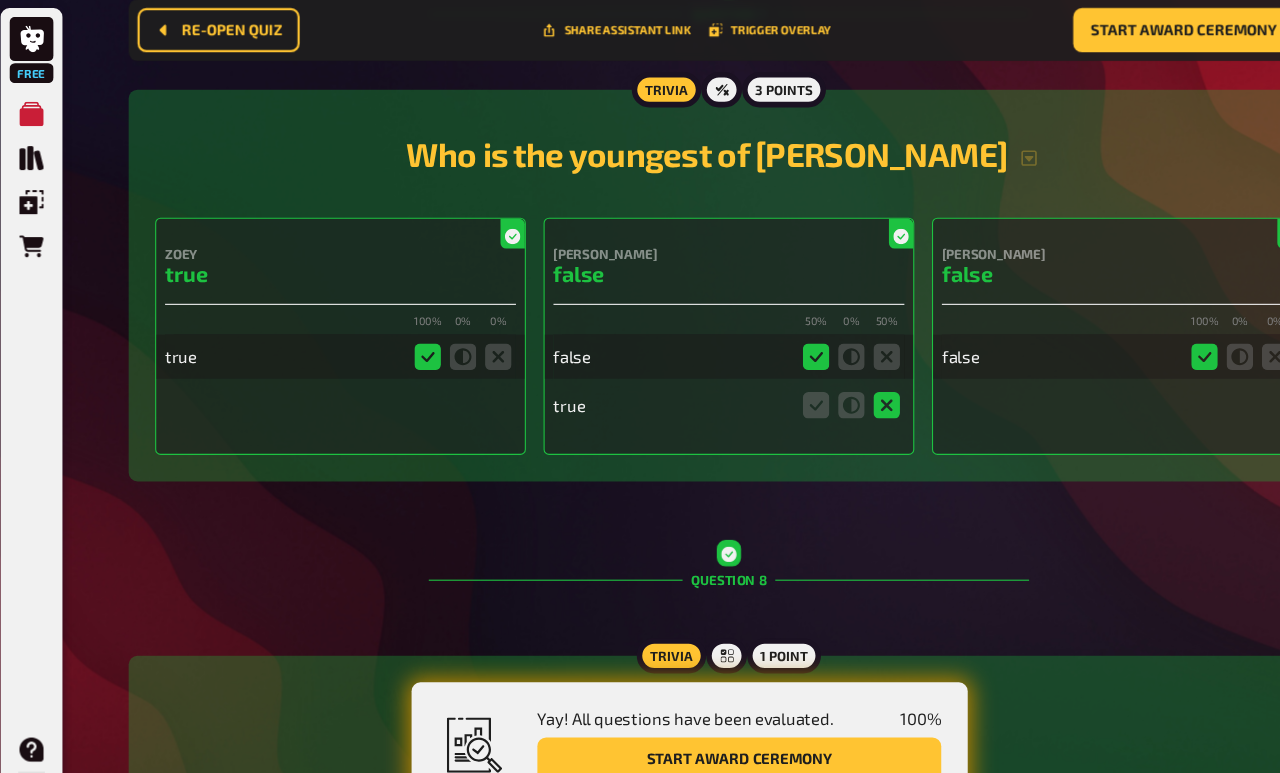 click on "Start award ceremony" at bounding box center (685, 697) 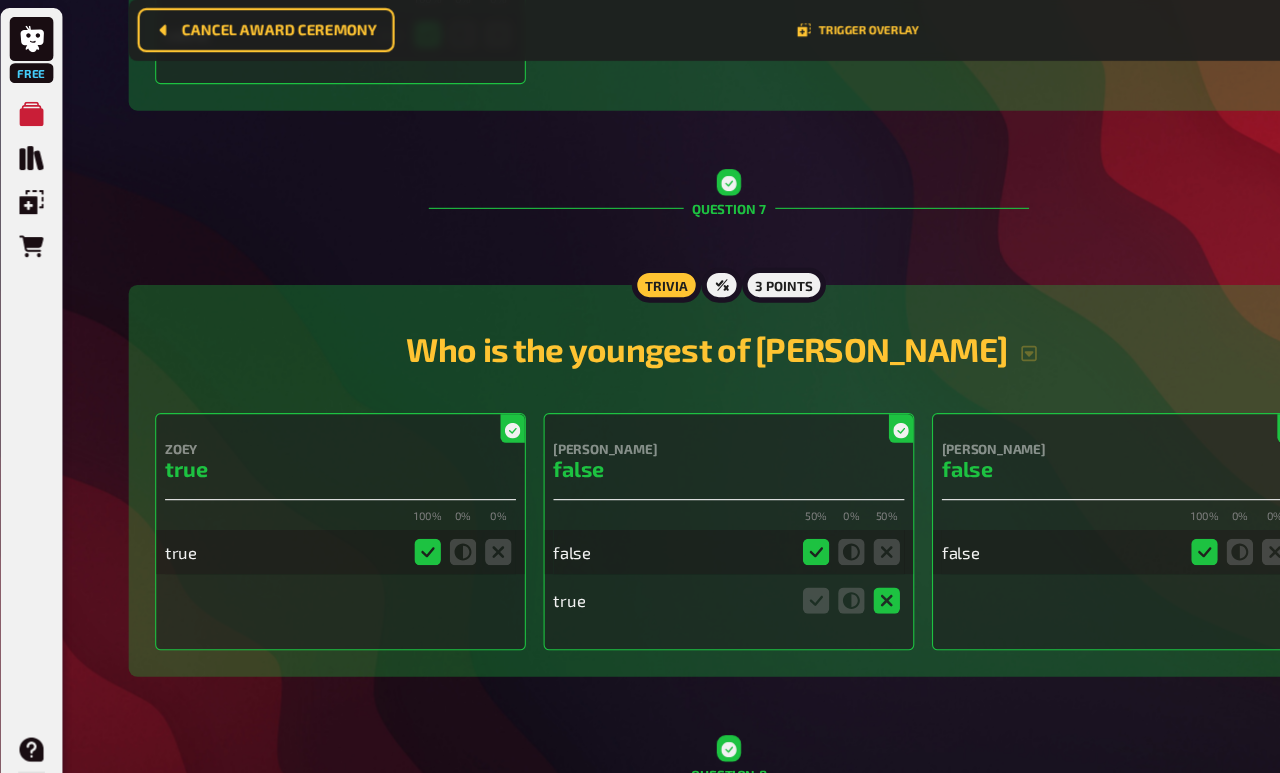 scroll, scrollTop: 70, scrollLeft: 0, axis: vertical 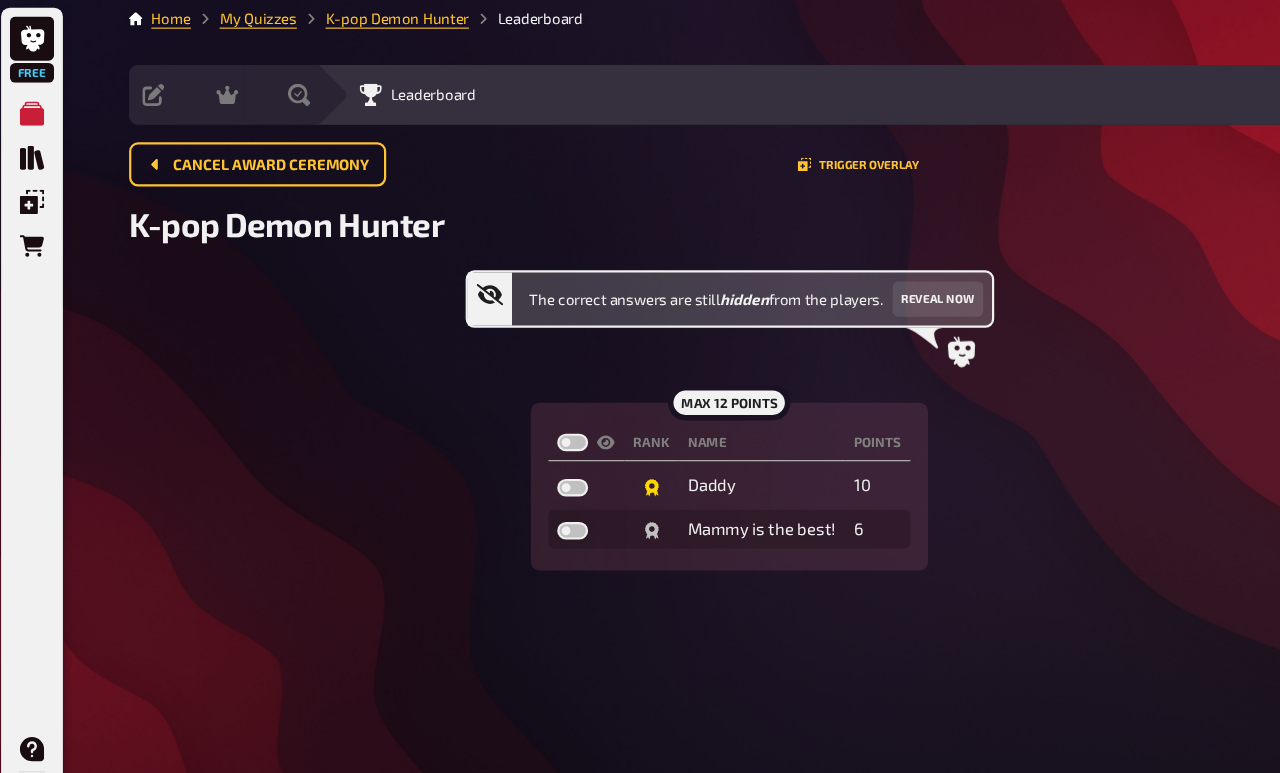 click at bounding box center [534, 451] 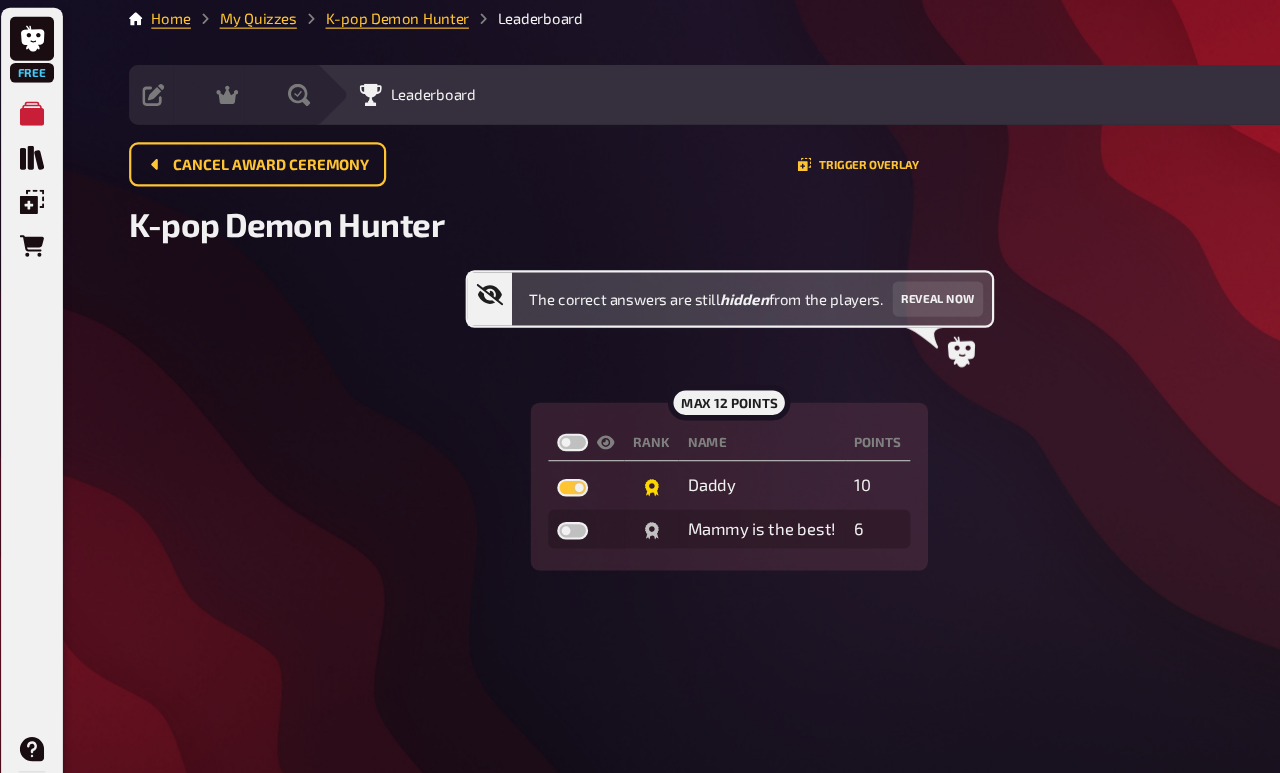 checkbox on "true" 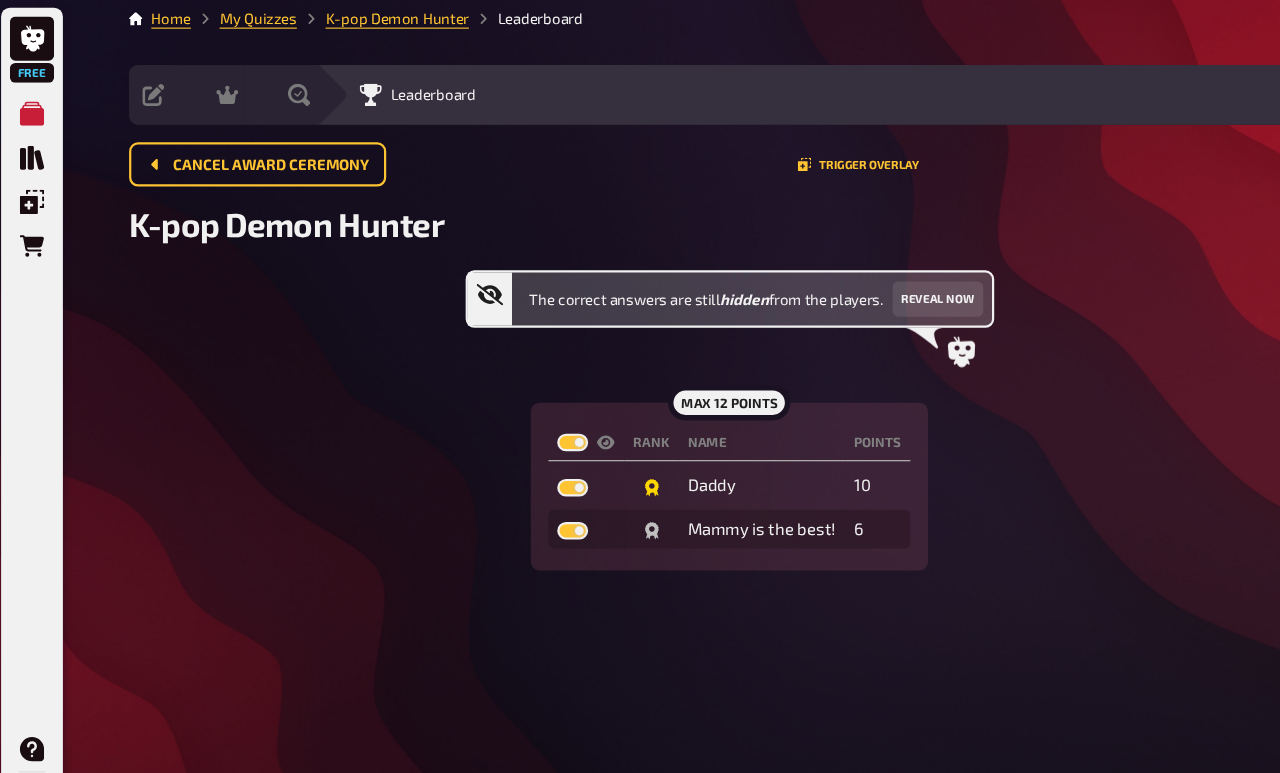 checkbox on "true" 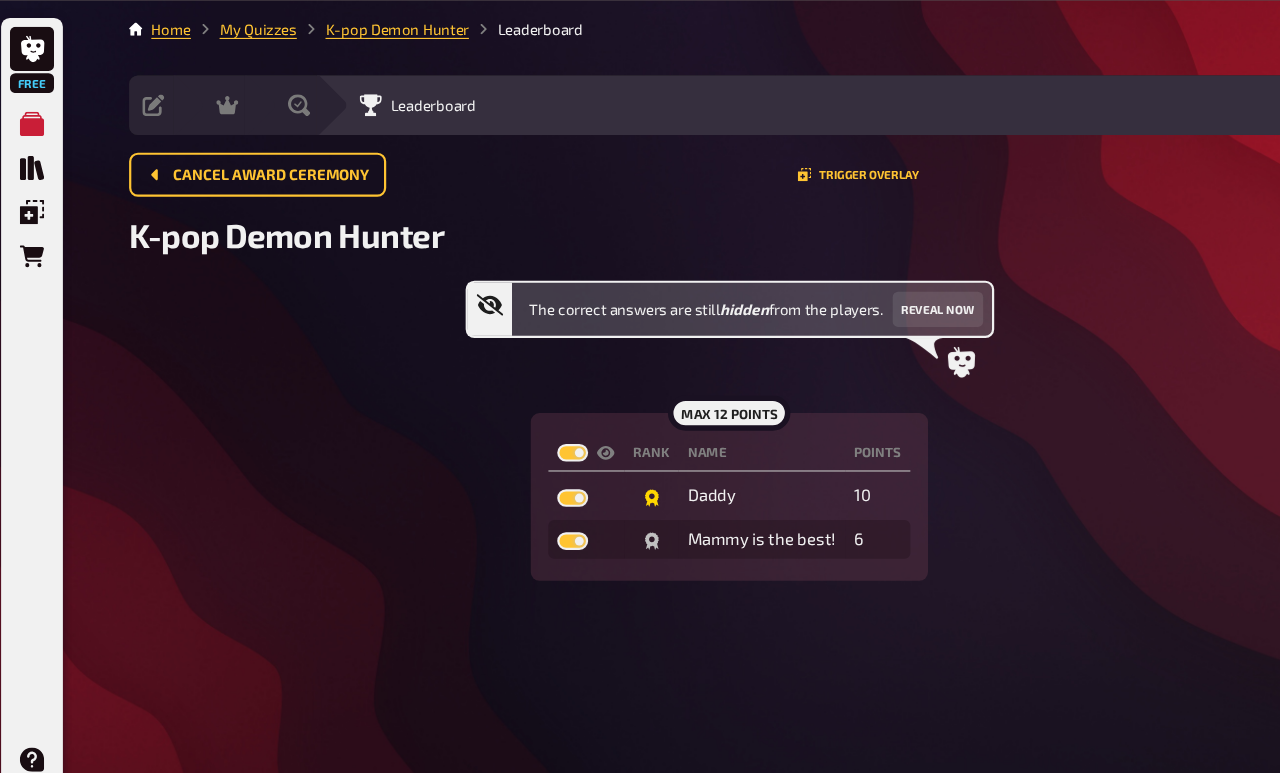 scroll, scrollTop: 0, scrollLeft: 0, axis: both 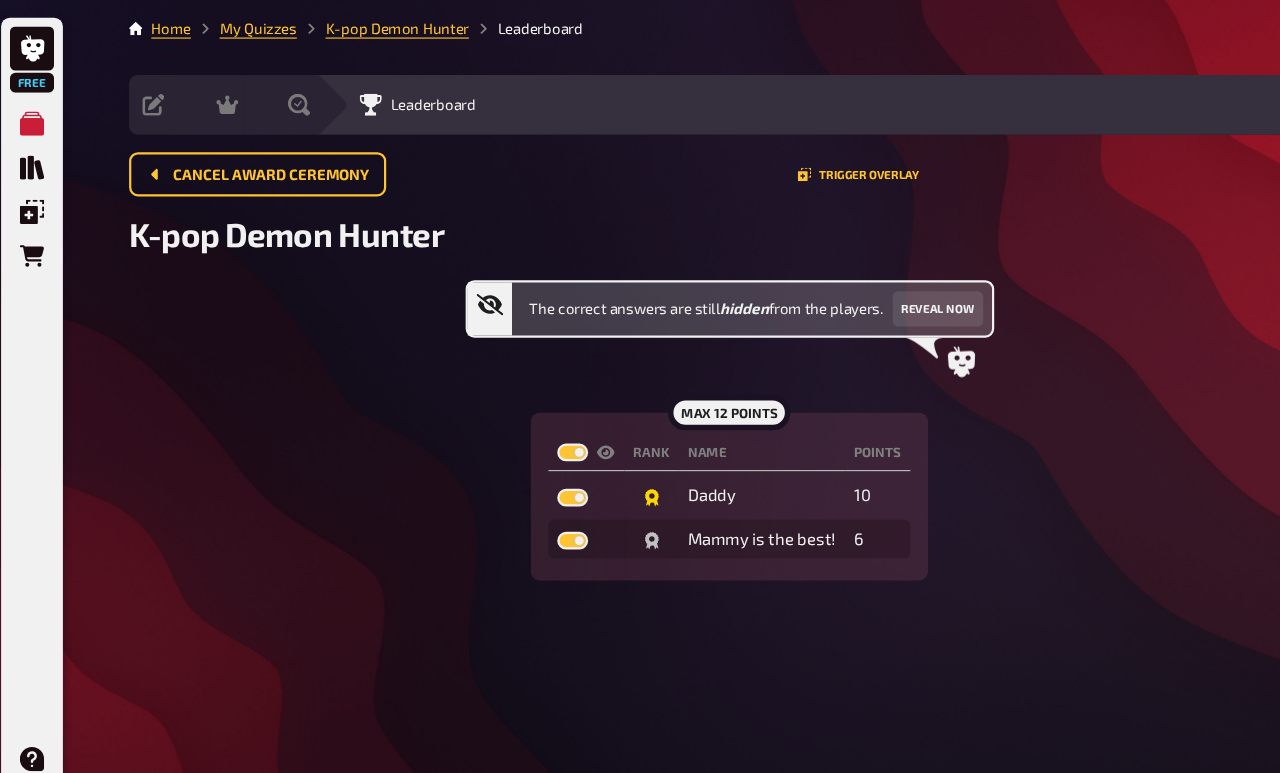 click on "Reveal now" at bounding box center [865, 280] 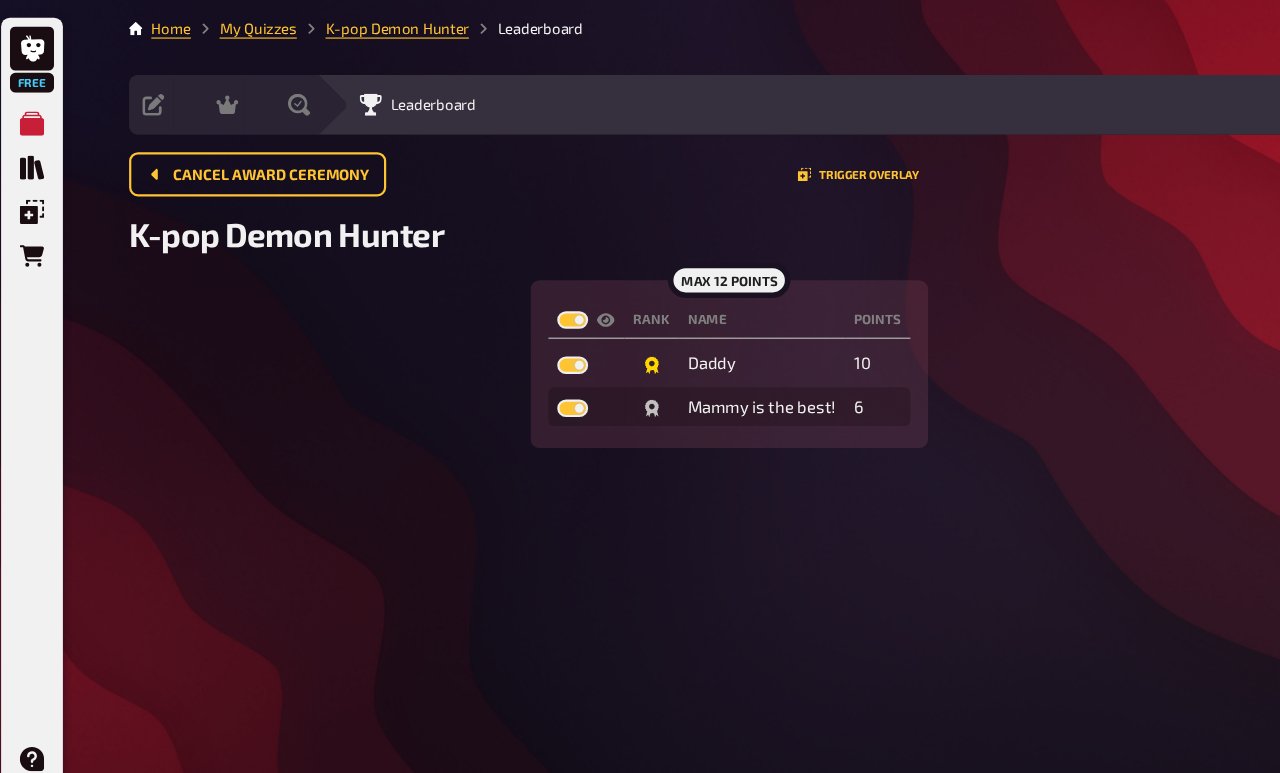 click on "Cancel award ceremony" at bounding box center [248, 158] 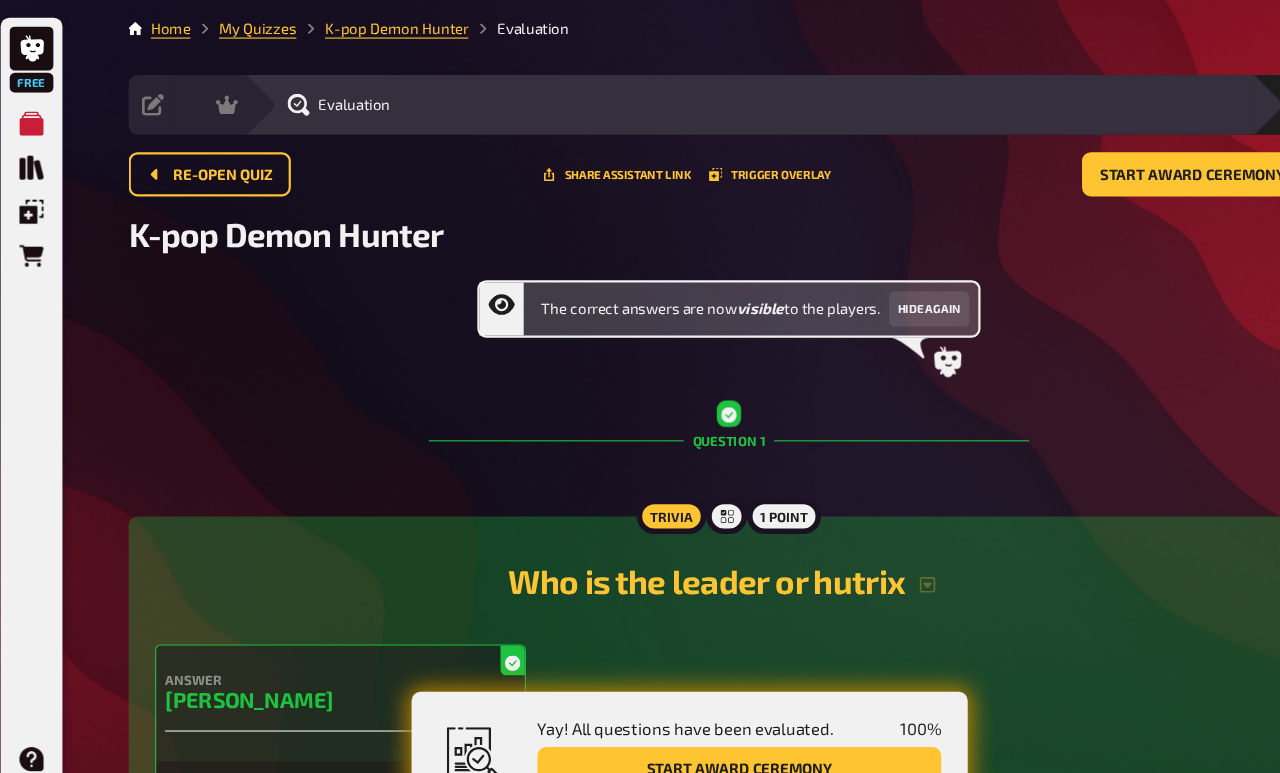 click on "K-pop Demon Hunter" at bounding box center [375, 26] 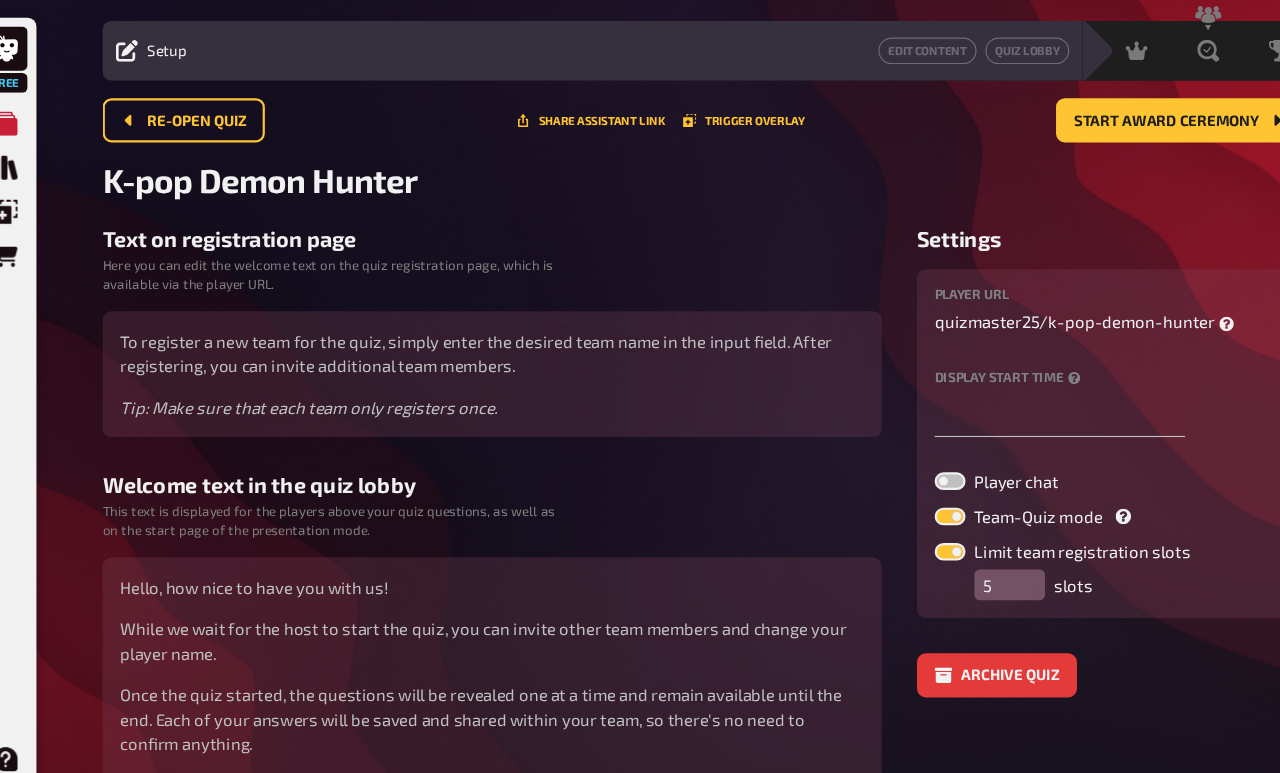 scroll, scrollTop: 0, scrollLeft: 0, axis: both 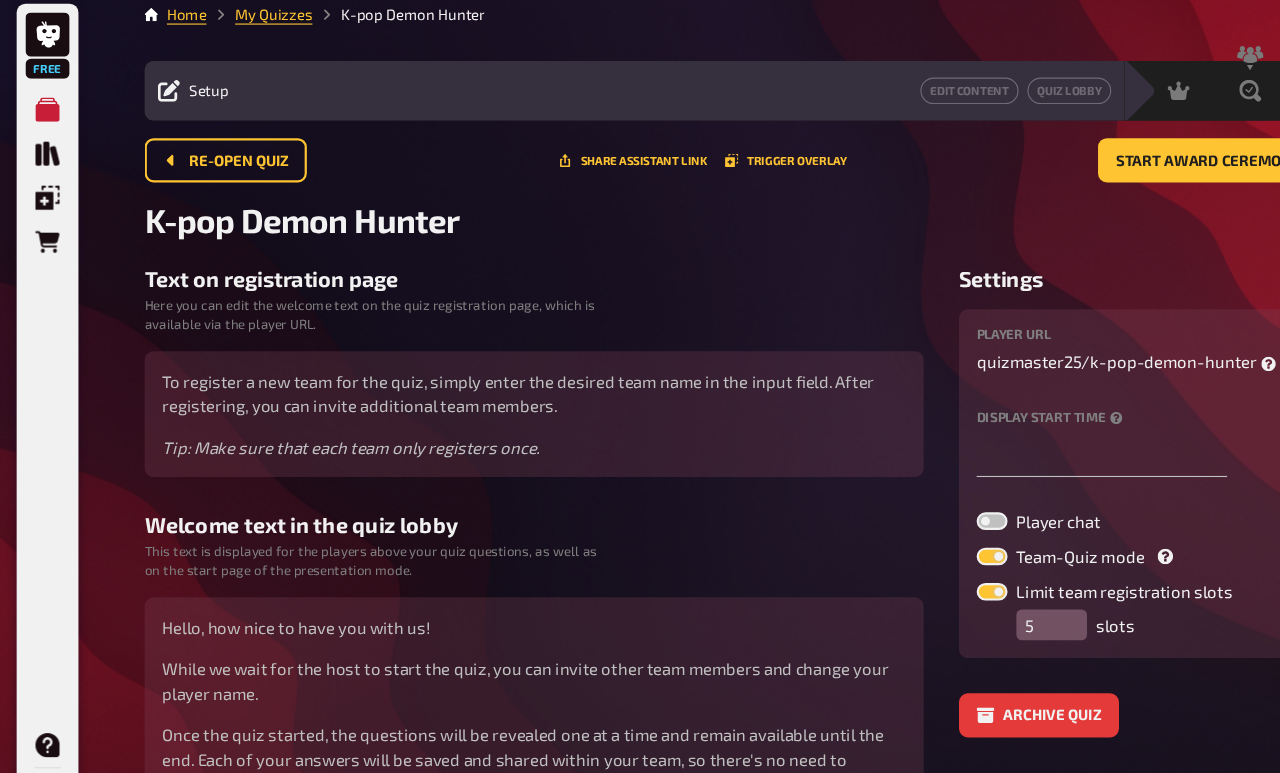 click on "Edit Content" at bounding box center (879, 95) 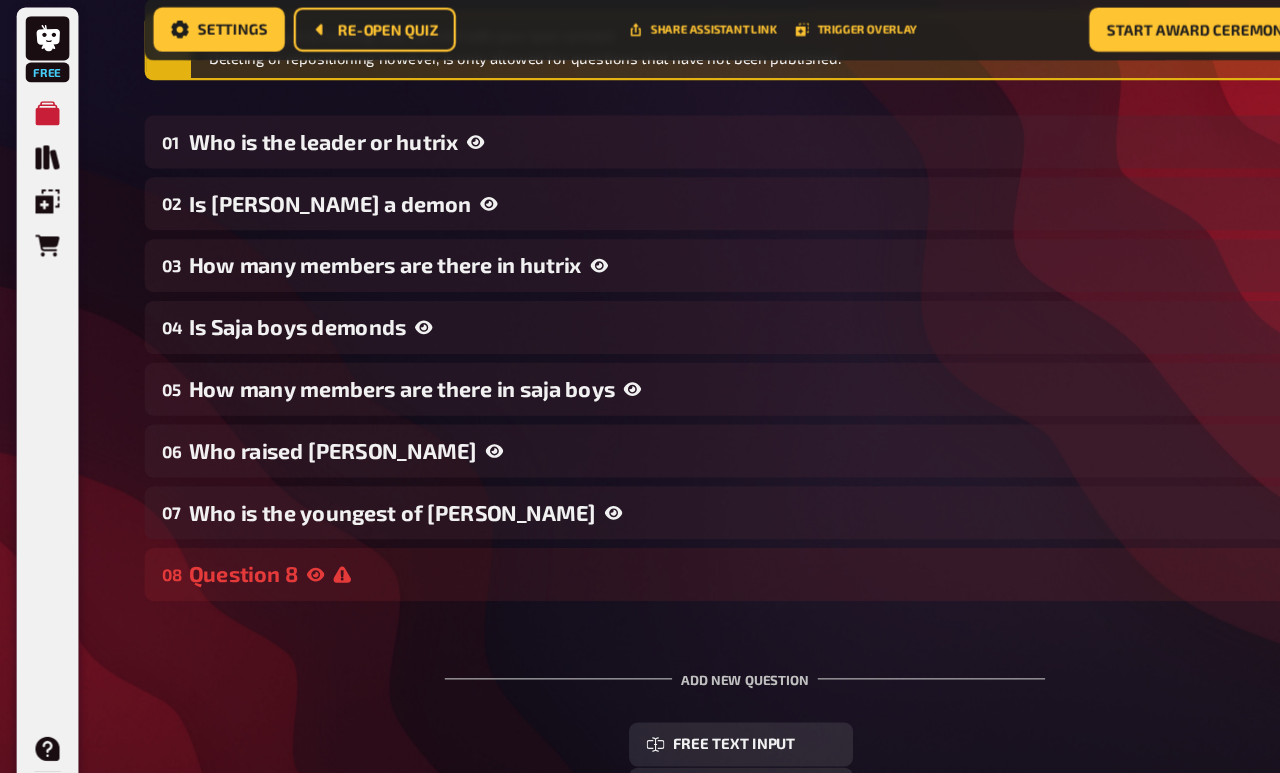 scroll, scrollTop: 250, scrollLeft: 0, axis: vertical 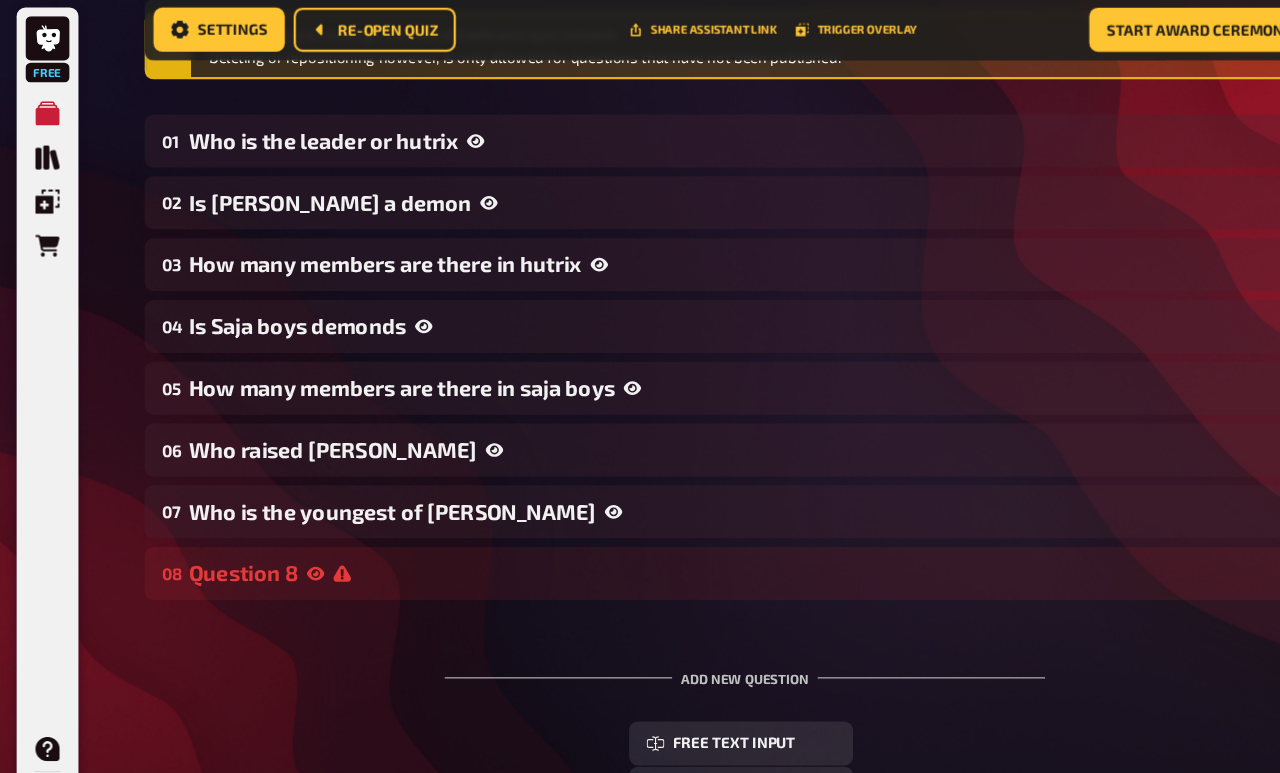click on "08 Question 8 0" at bounding box center [676, 529] 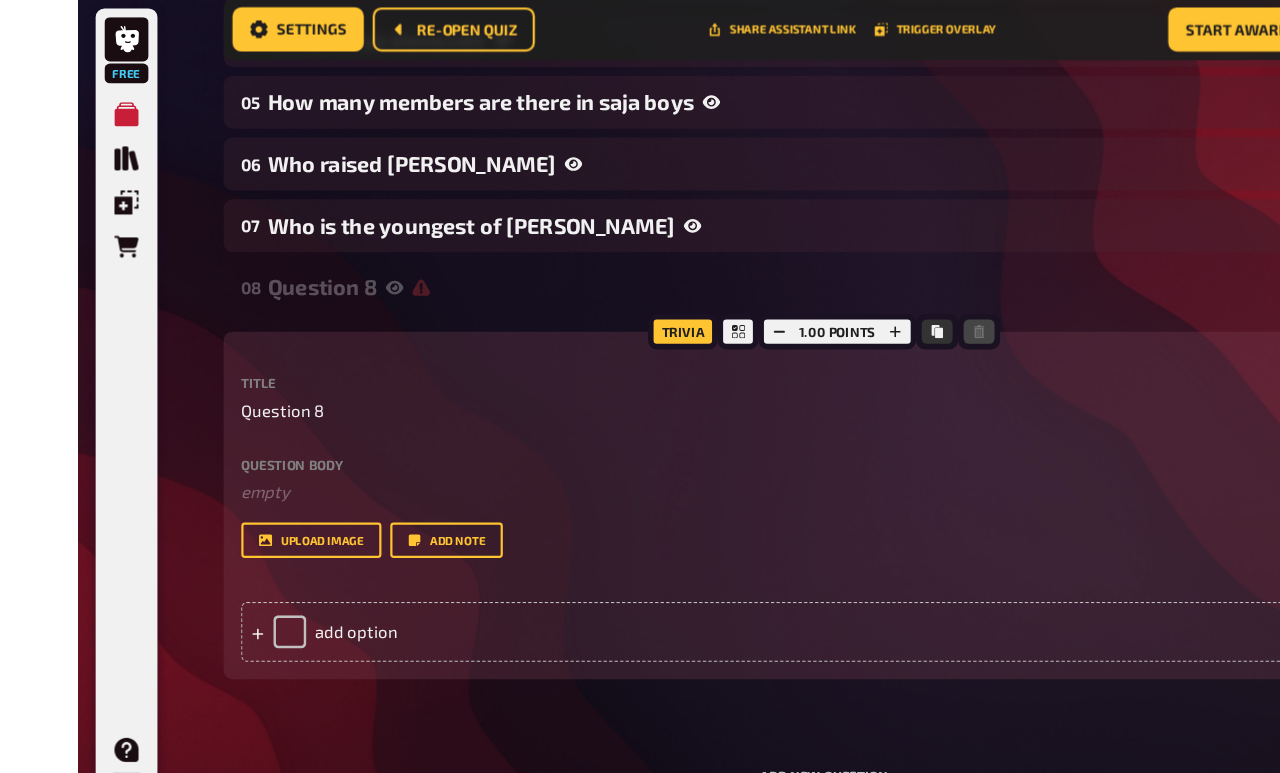 scroll, scrollTop: 513, scrollLeft: 0, axis: vertical 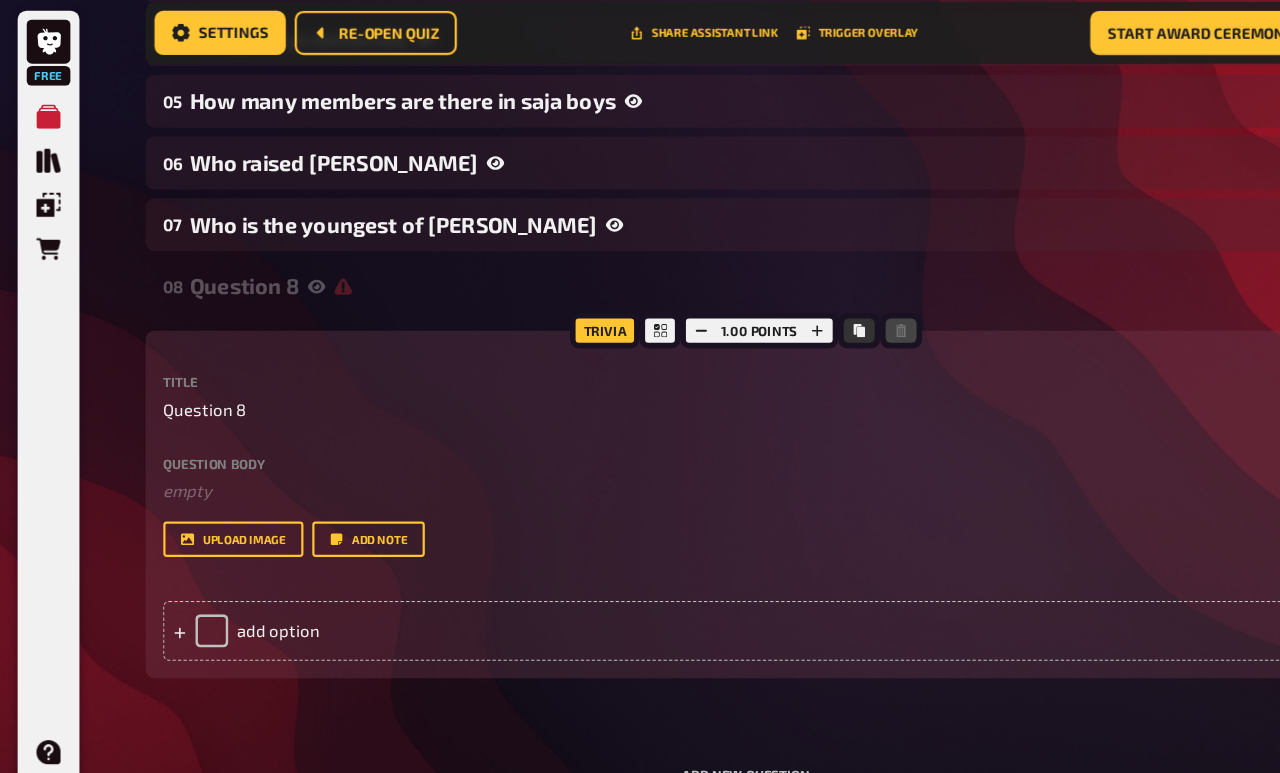 click on "Title Question 8" at bounding box center (676, 367) 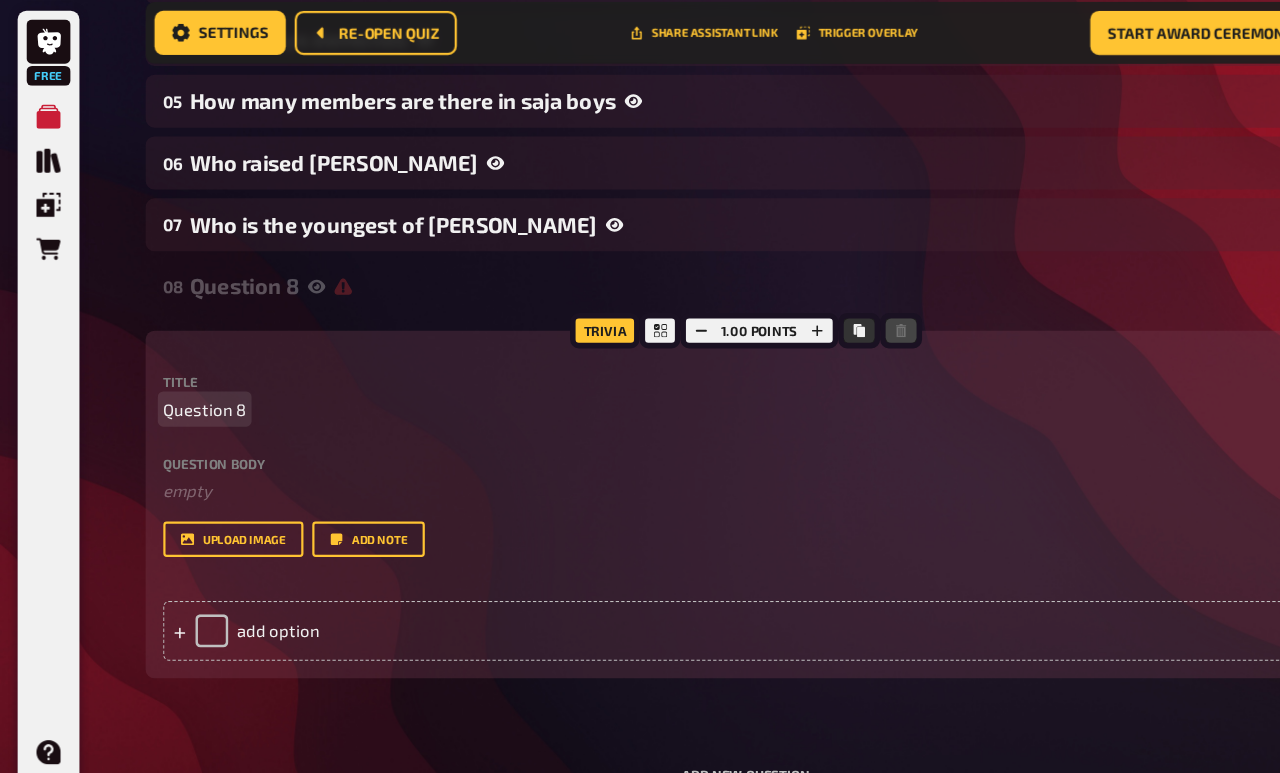 click on "Question 8" at bounding box center [676, 377] 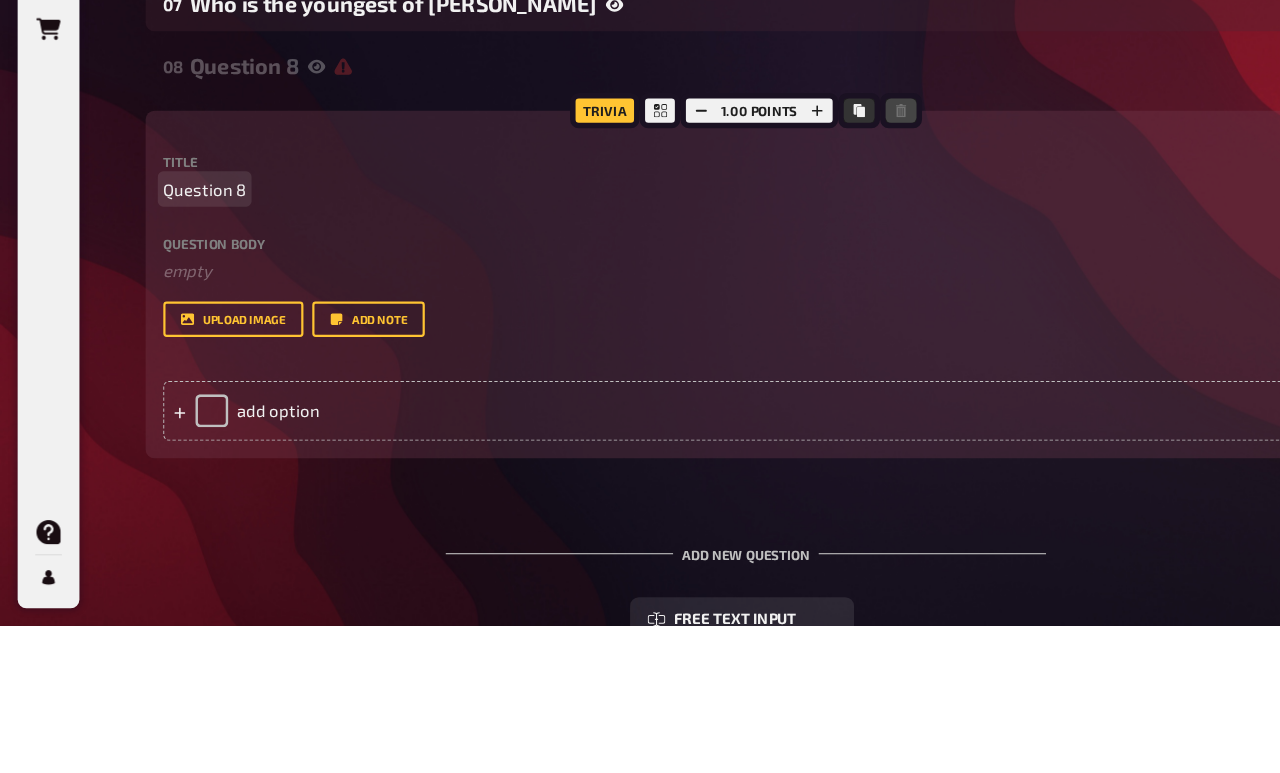 type 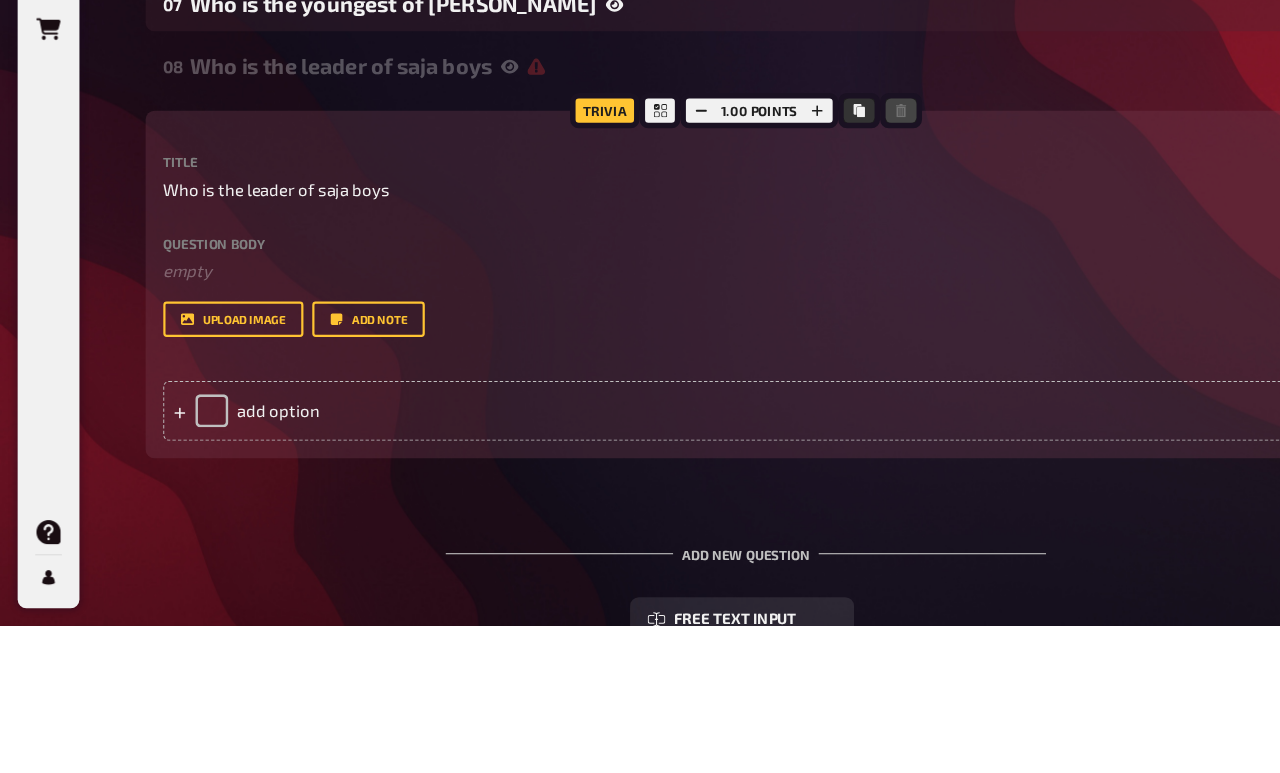 scroll, scrollTop: 711, scrollLeft: 0, axis: vertical 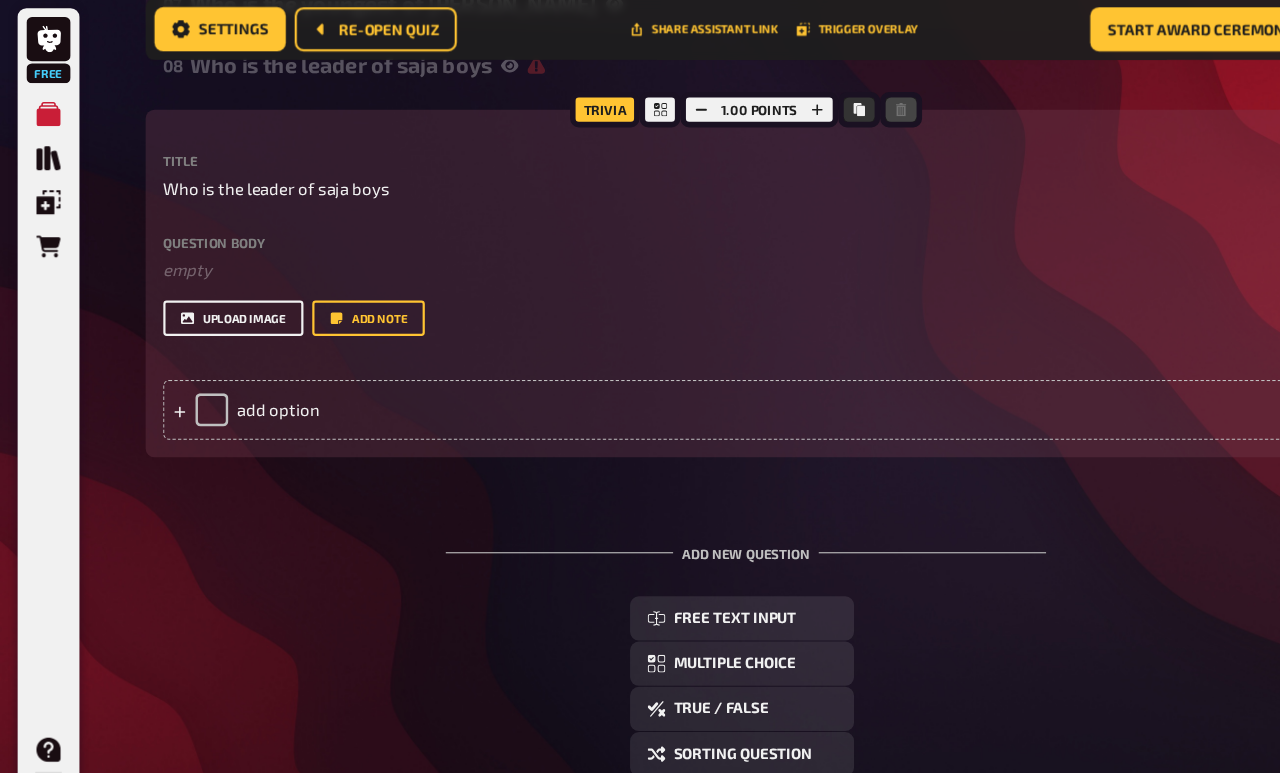 click on "upload image" at bounding box center [211, 297] 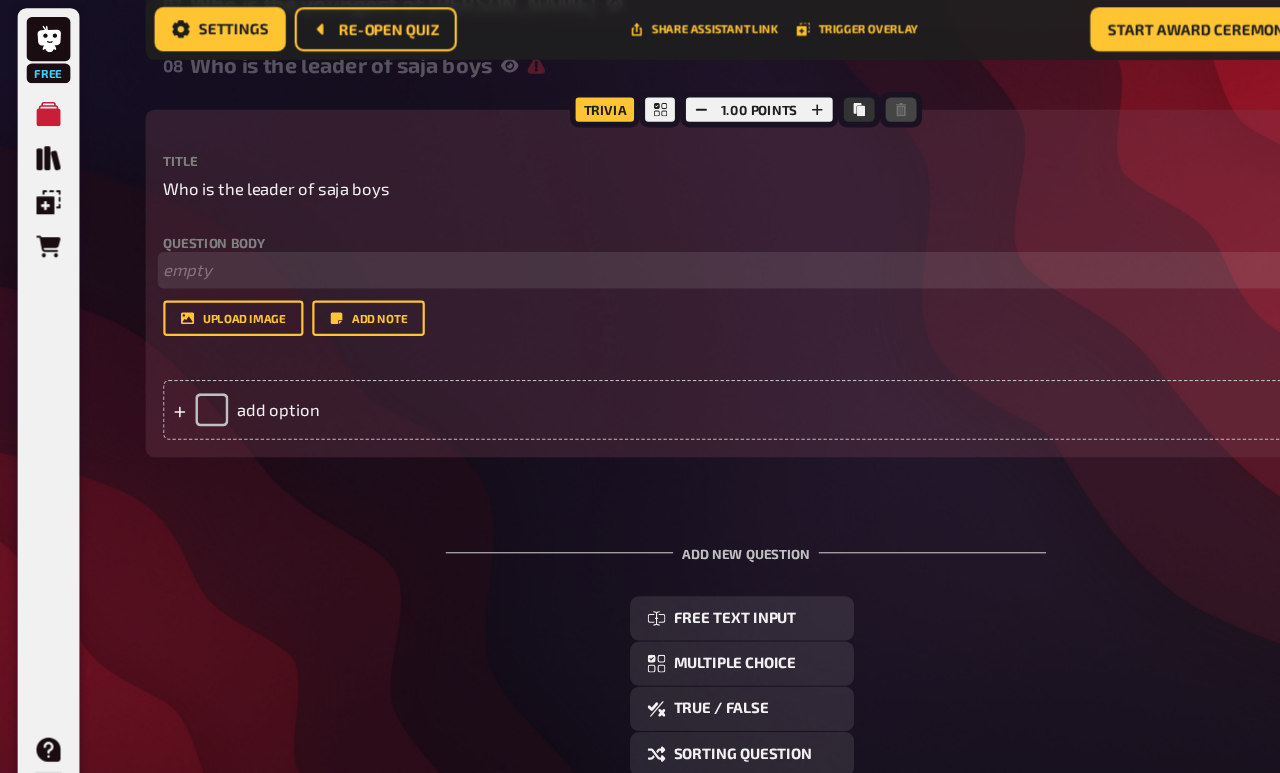 scroll, scrollTop: 710, scrollLeft: 0, axis: vertical 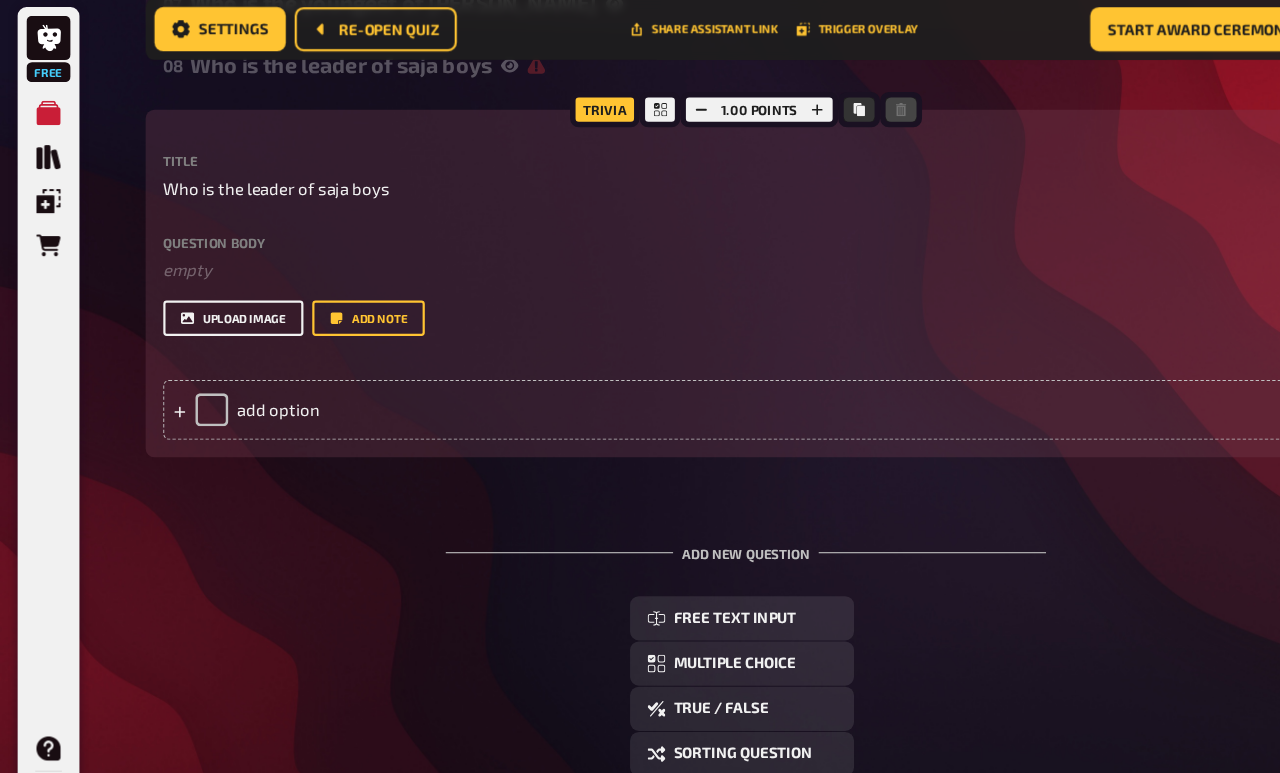 click on "upload image" at bounding box center [211, 298] 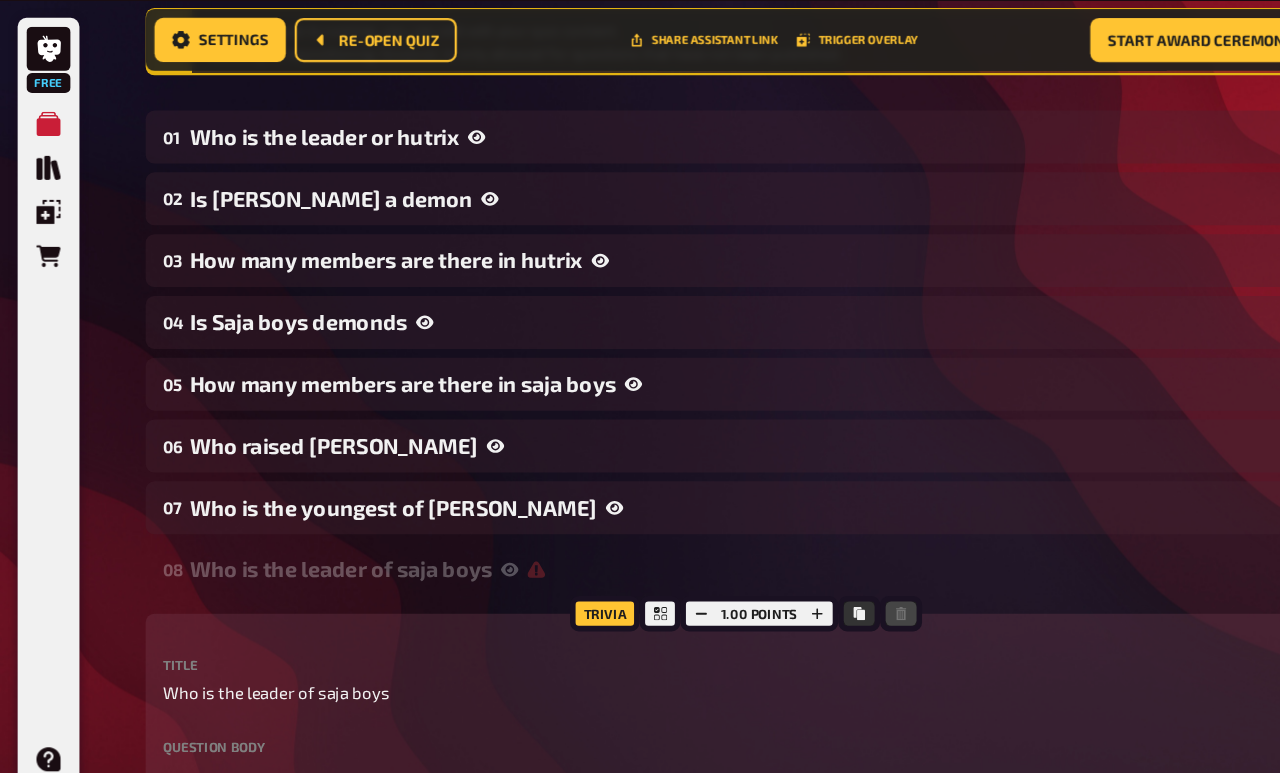 scroll, scrollTop: 0, scrollLeft: 0, axis: both 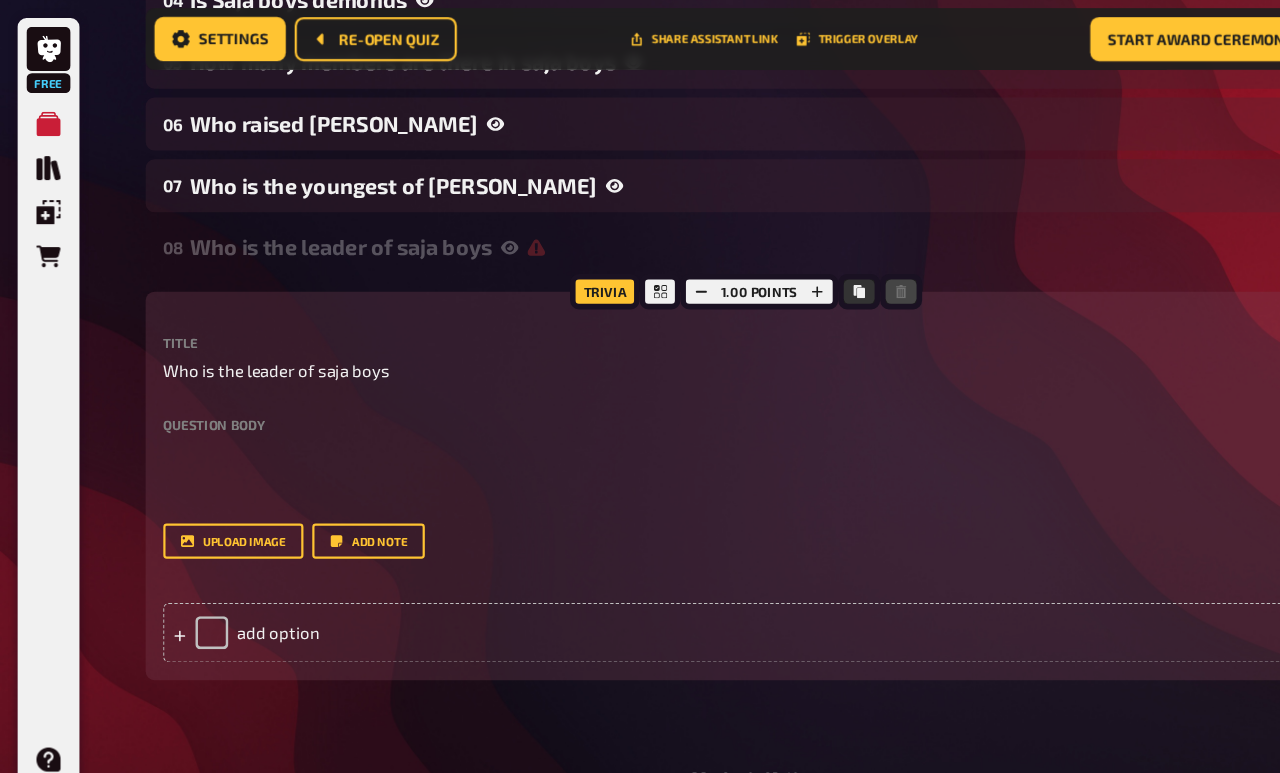 click on "add option" at bounding box center [676, 573] 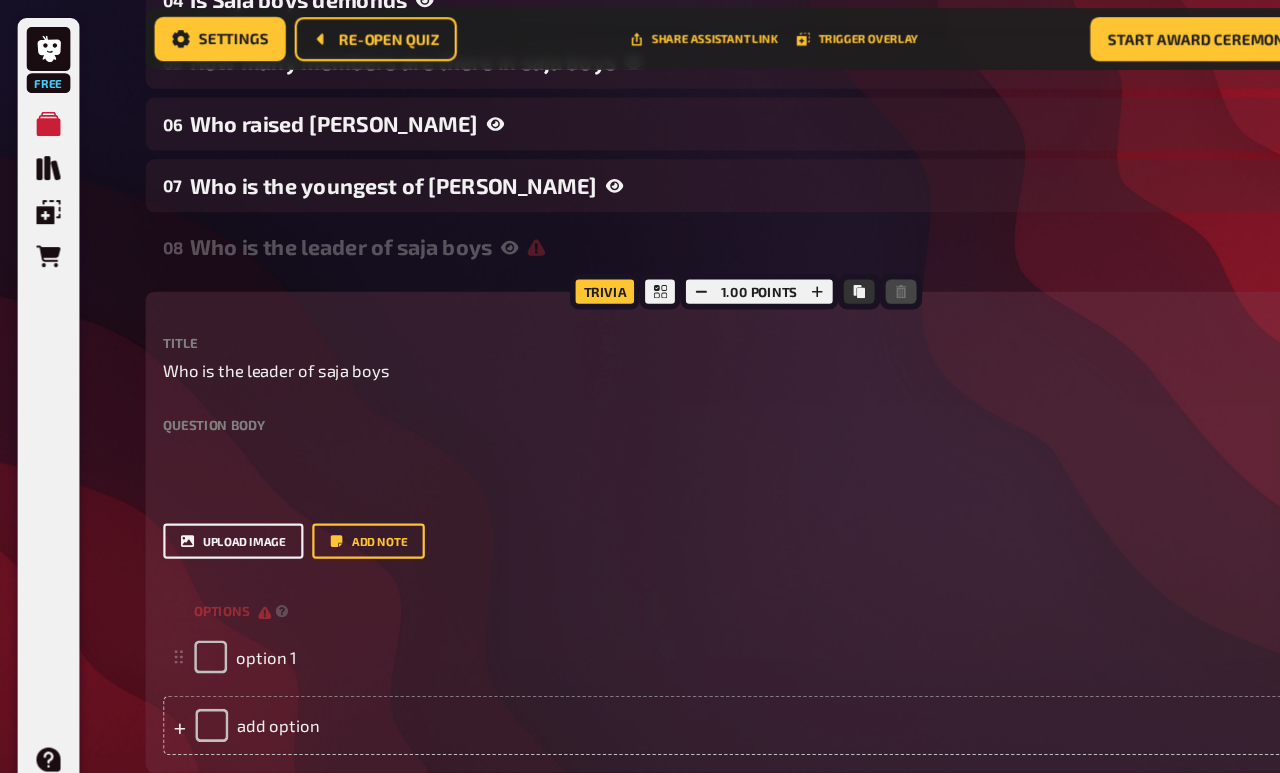 click on "upload image" at bounding box center [211, 490] 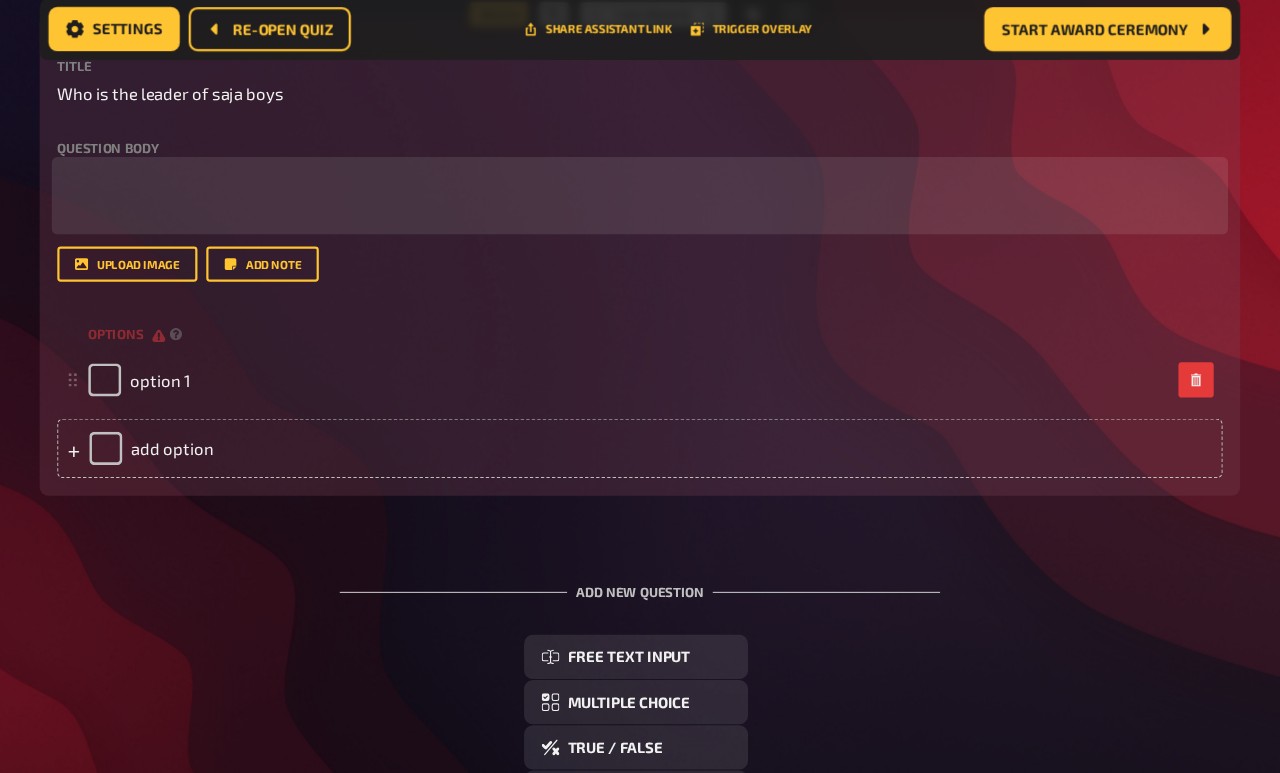 scroll, scrollTop: 796, scrollLeft: 0, axis: vertical 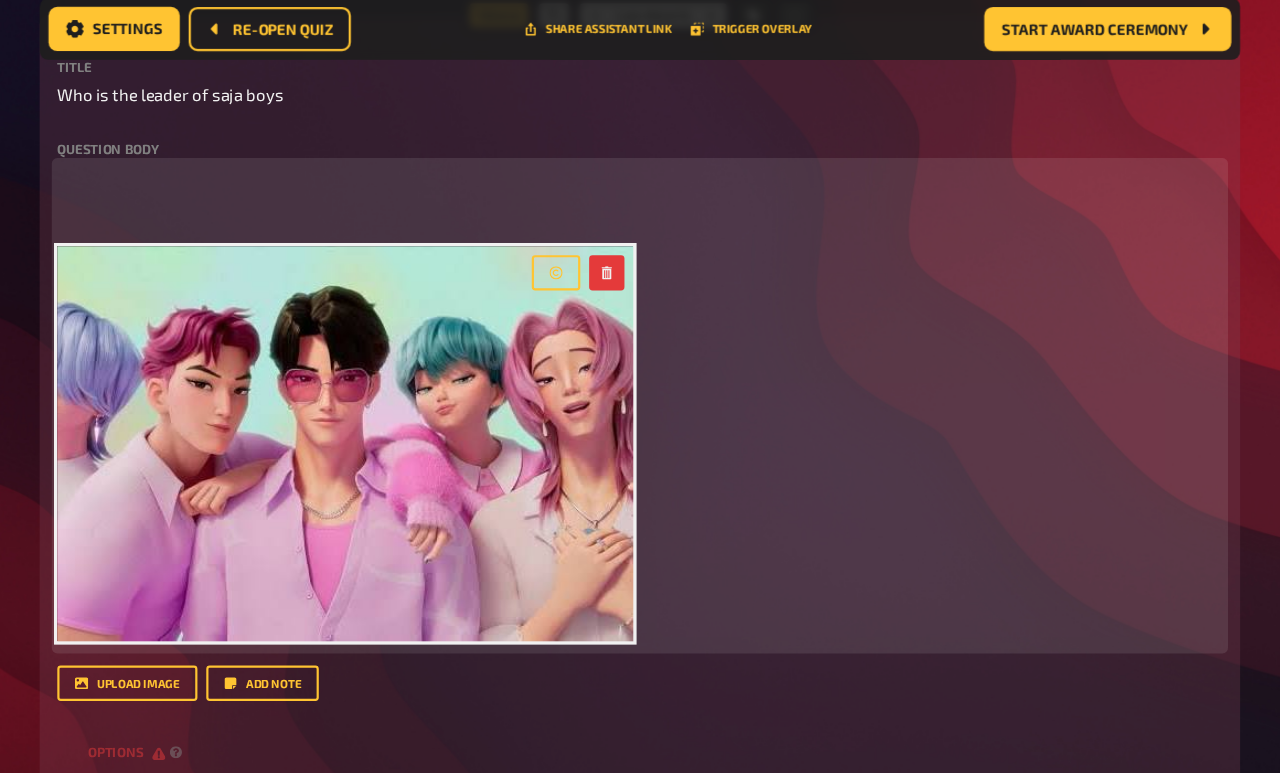 click on "﻿ ﻿ ﻿" at bounding box center [676, 376] 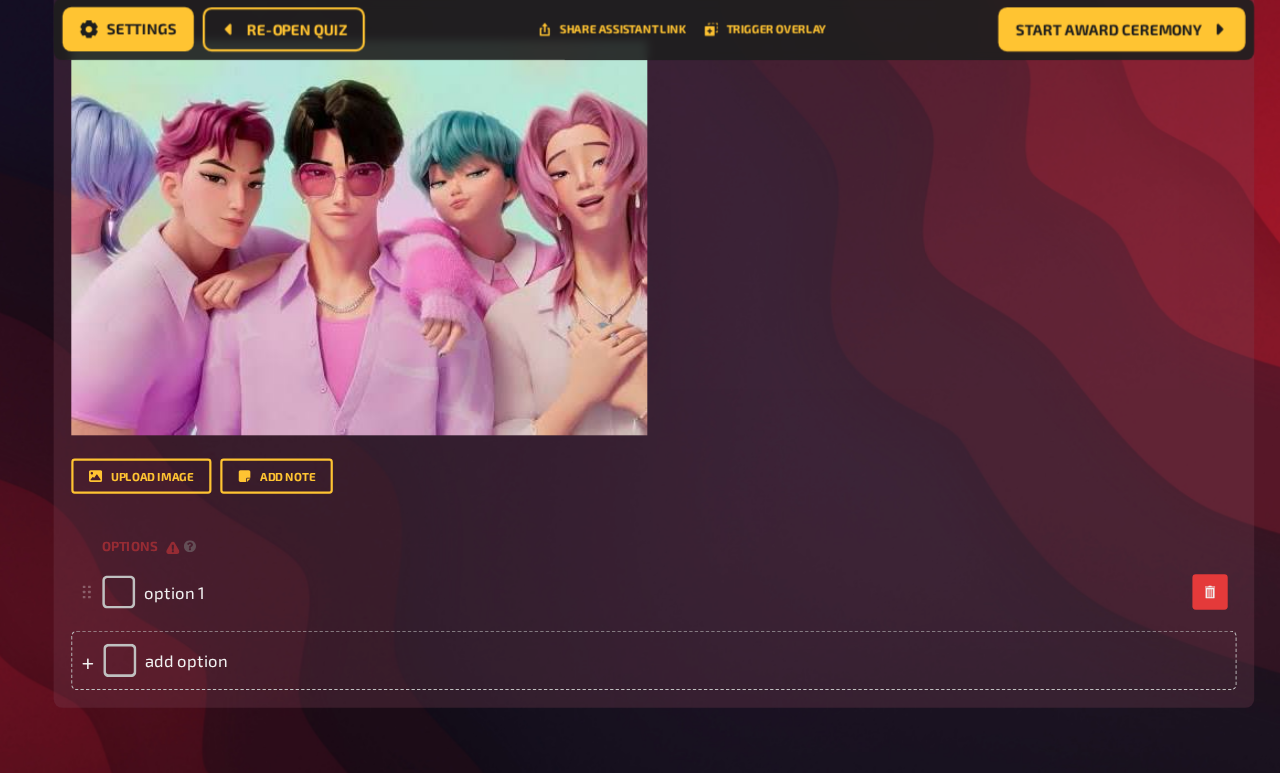 scroll, scrollTop: 1022, scrollLeft: 0, axis: vertical 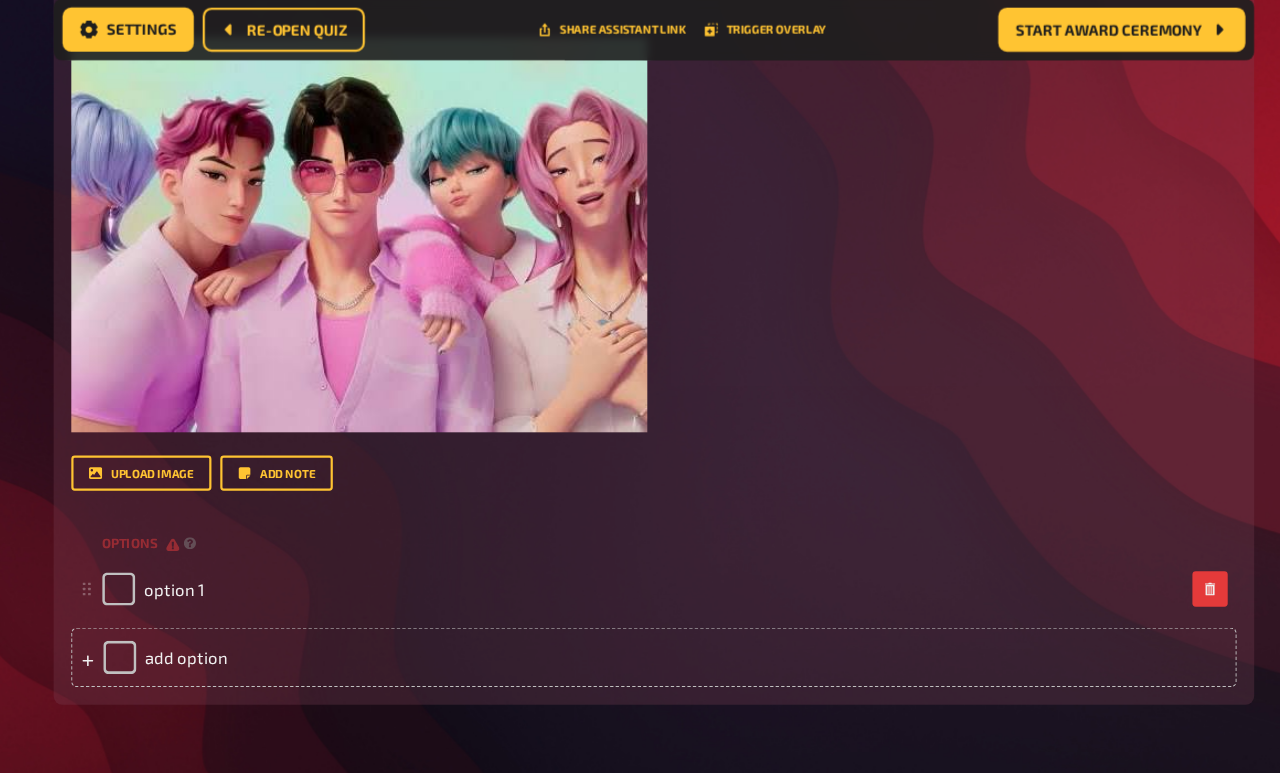 click on "add option" at bounding box center [676, 605] 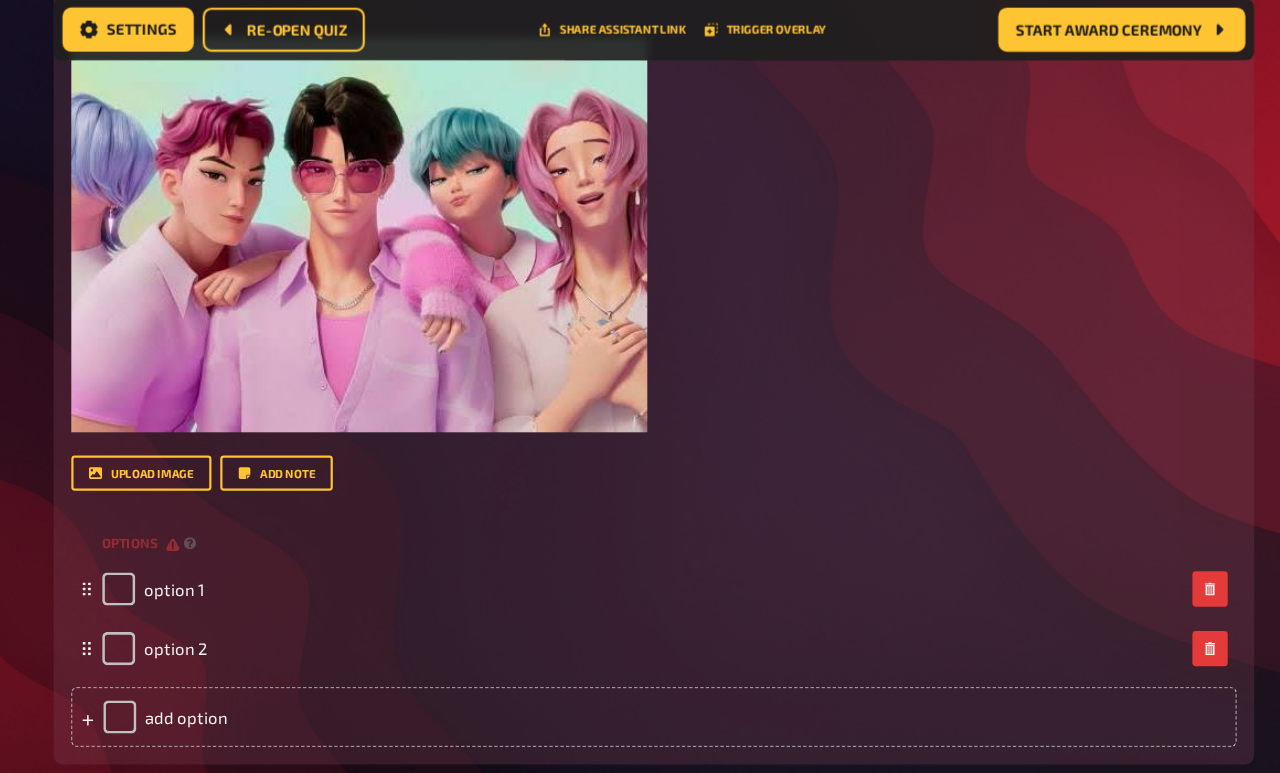 click on "add option" at bounding box center (676, 659) 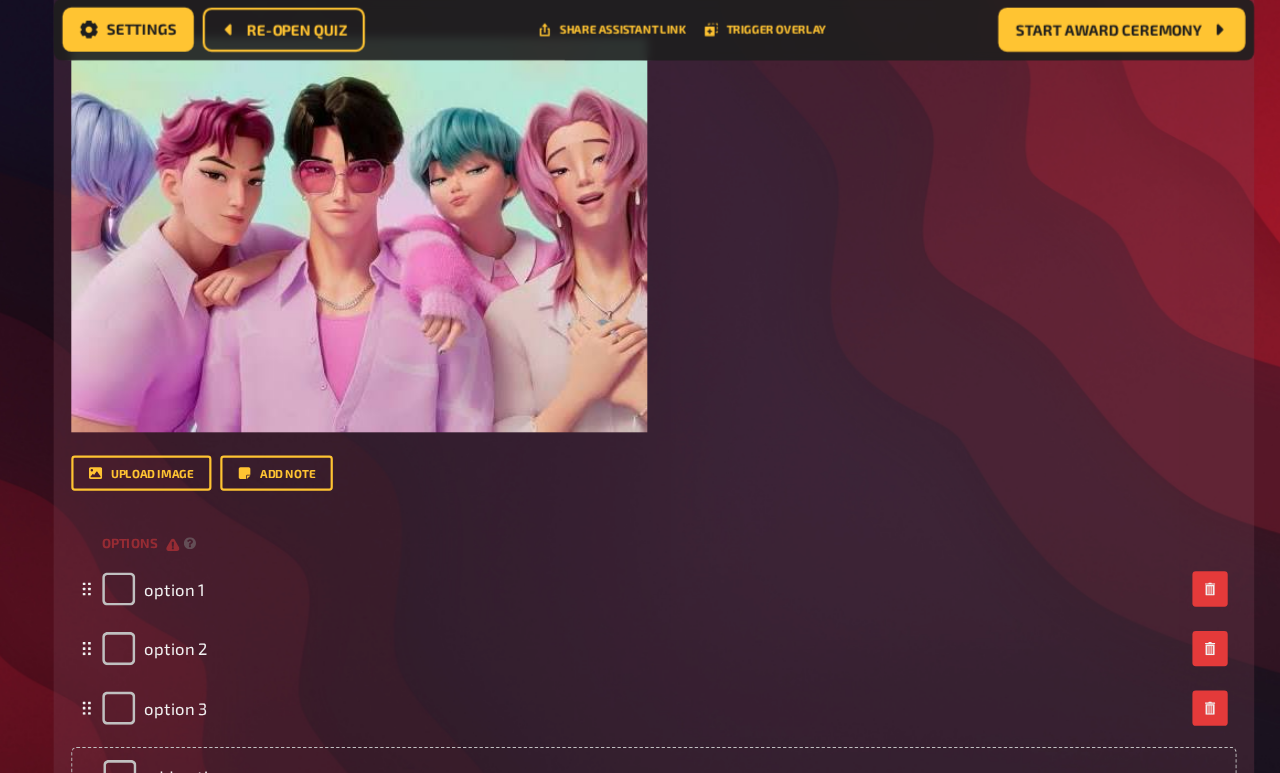 click on "add option" at bounding box center [676, 713] 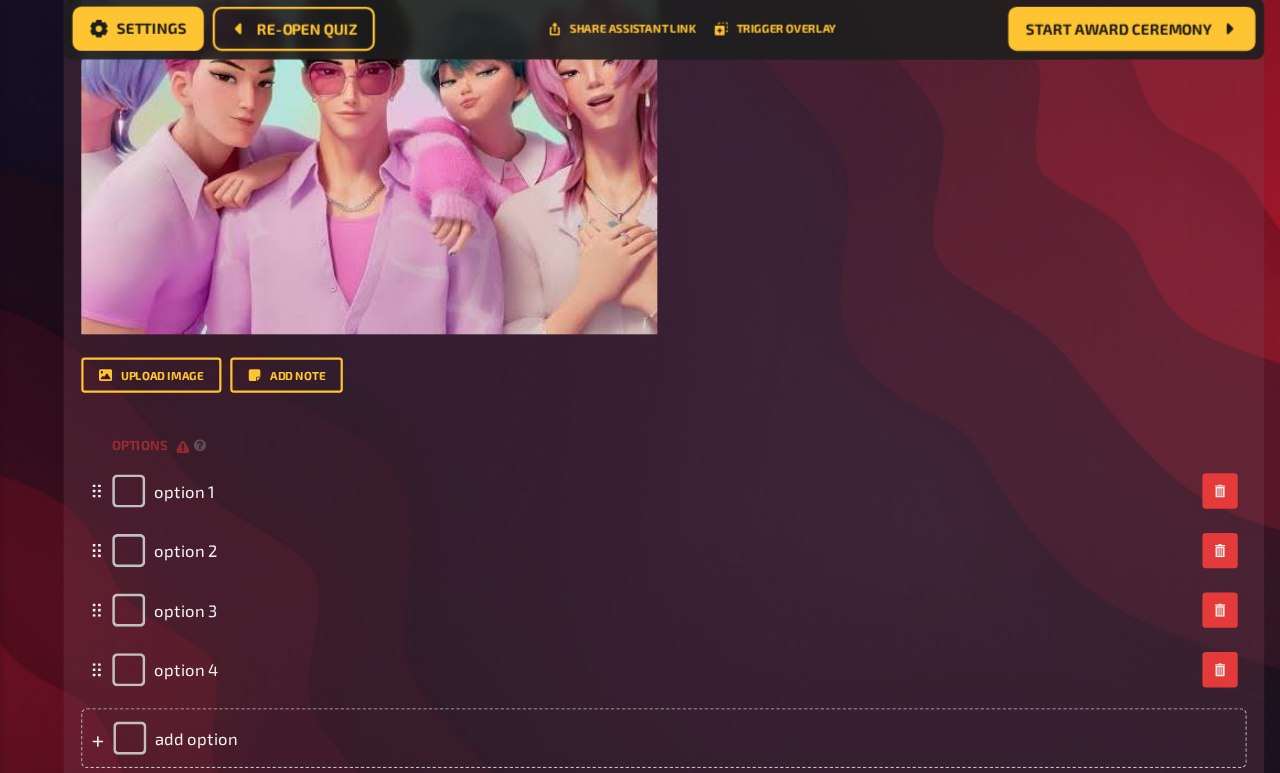 scroll, scrollTop: 1113, scrollLeft: 0, axis: vertical 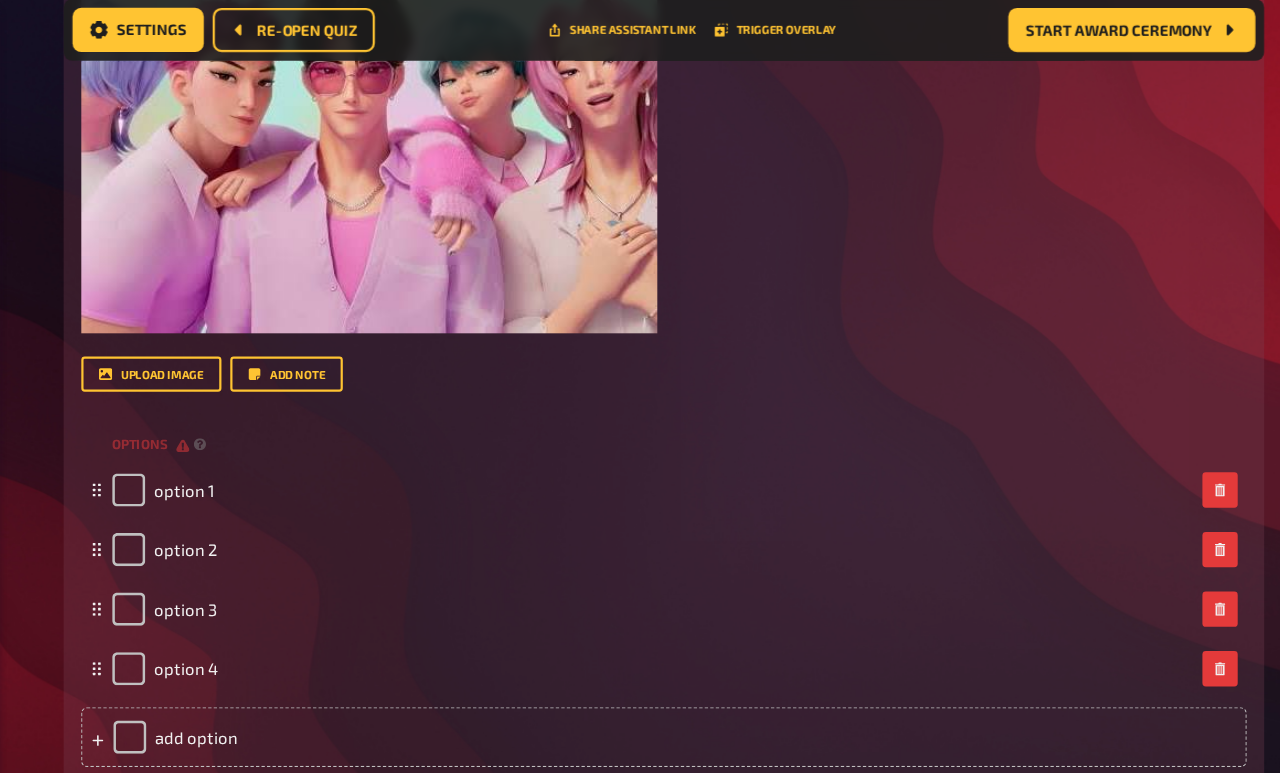 click on "add option" at bounding box center (676, 677) 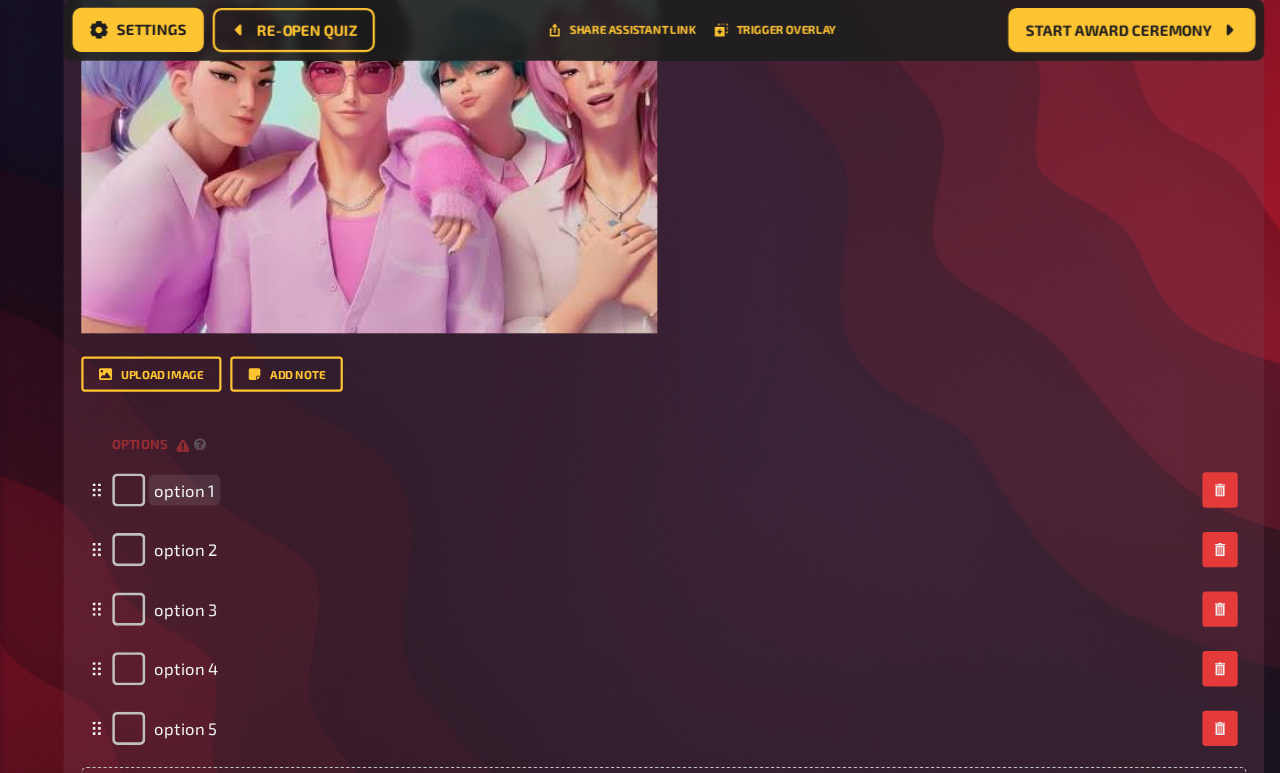 click on "option 1" at bounding box center [241, 453] 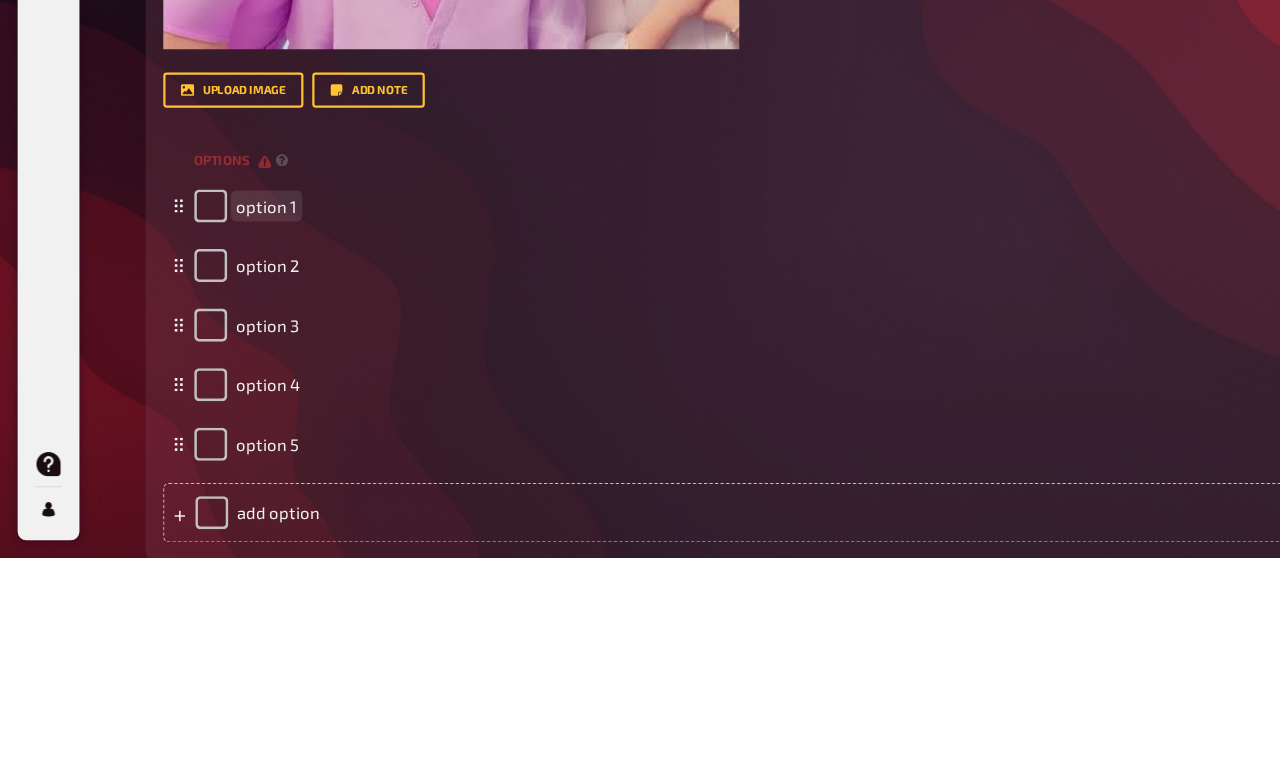 type 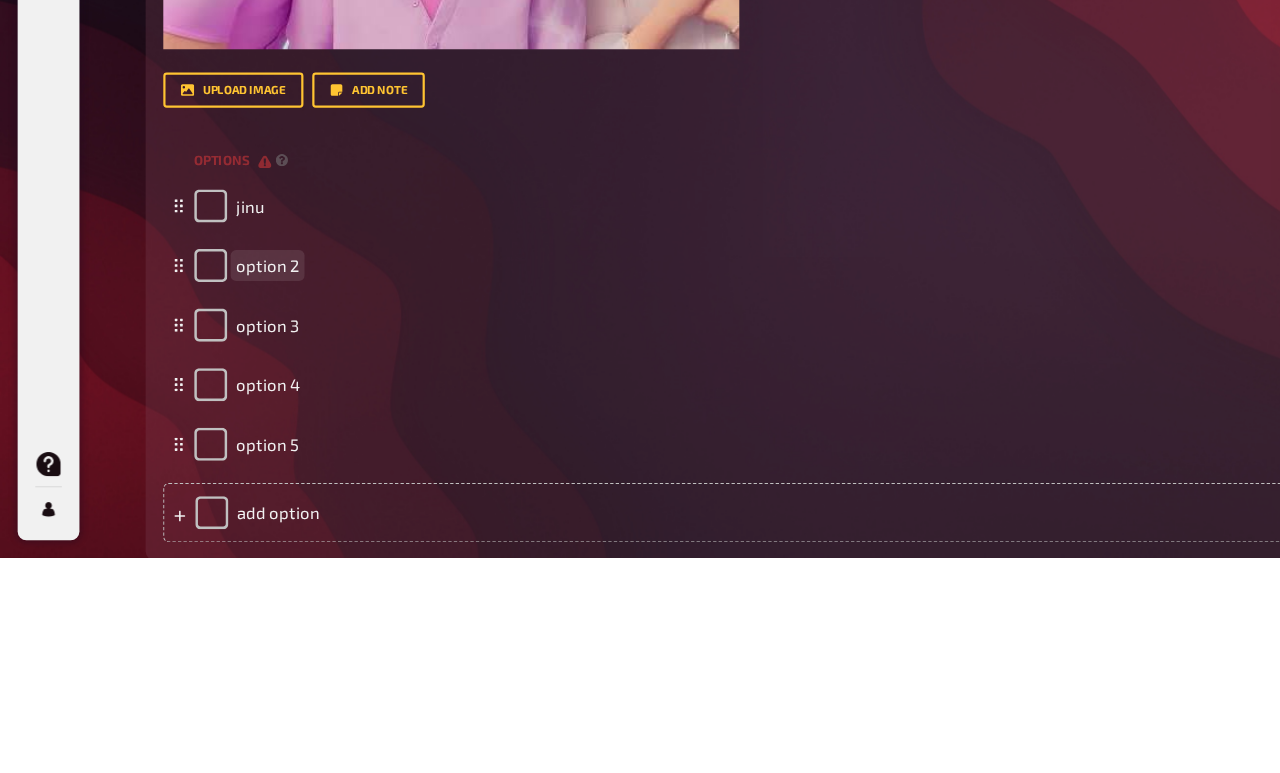 click on "option 2" at bounding box center (666, 508) 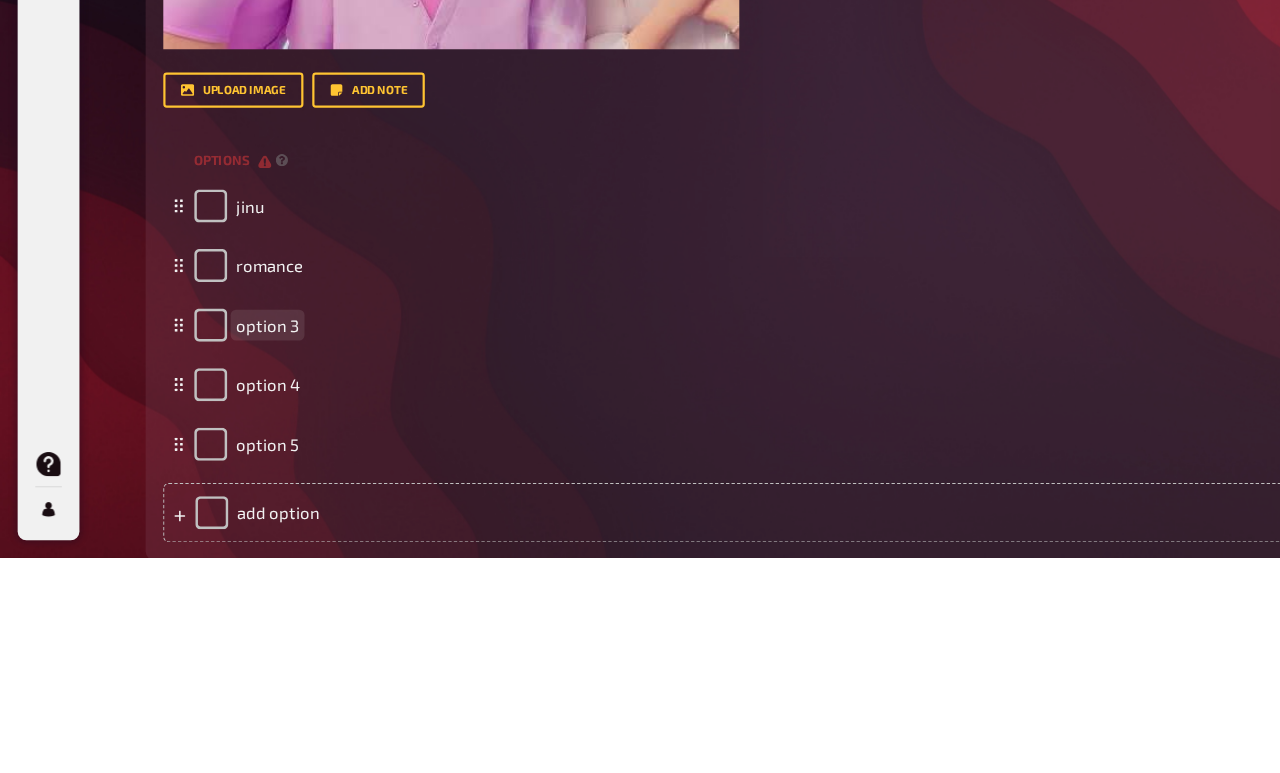 click on "option 3" at bounding box center (666, 562) 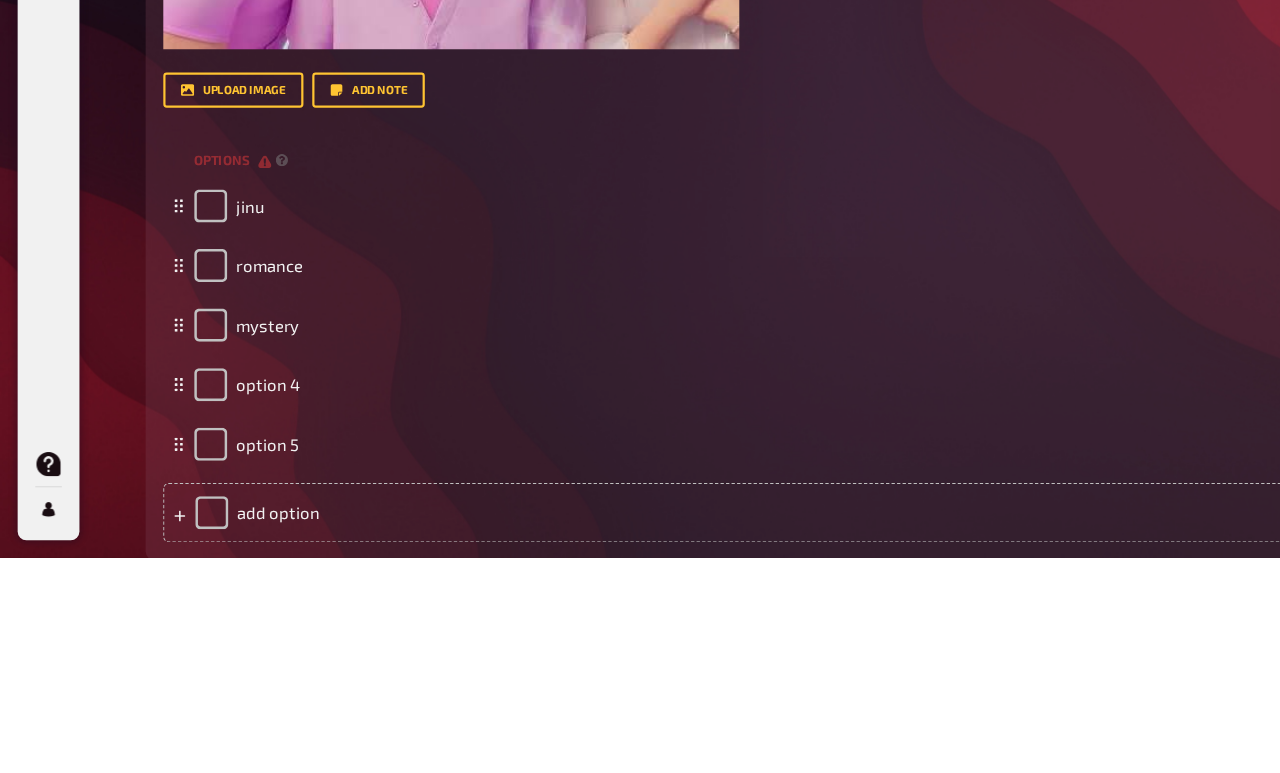 click on "option 4" at bounding box center [676, 616] 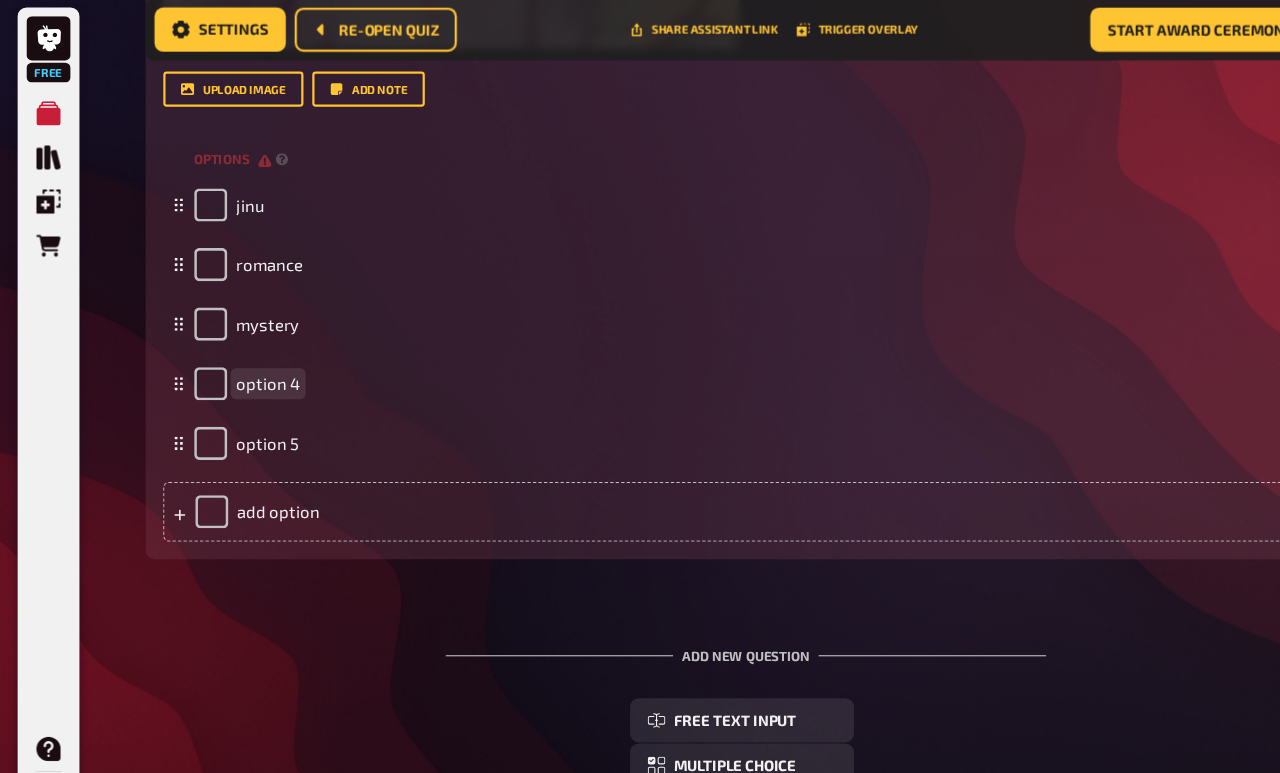 click on "option 4" at bounding box center (666, 357) 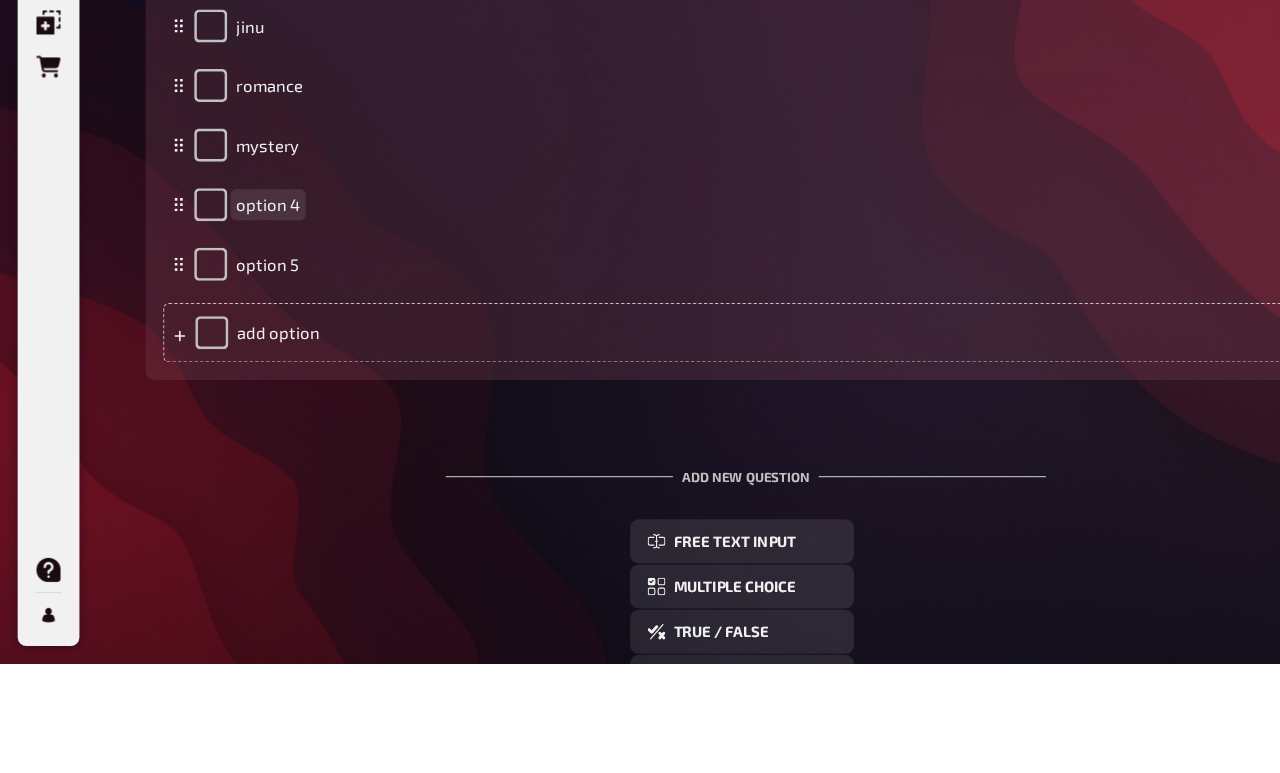type 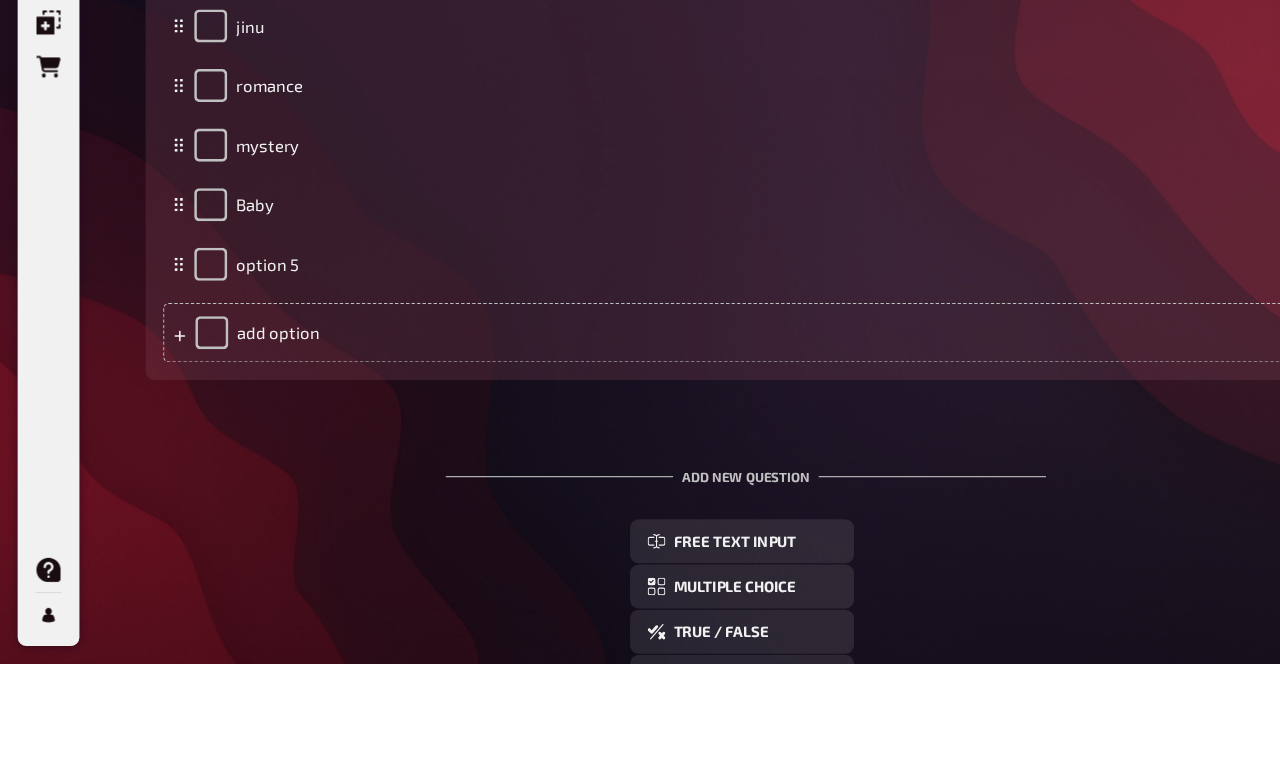 click on "option 5" at bounding box center [676, 411] 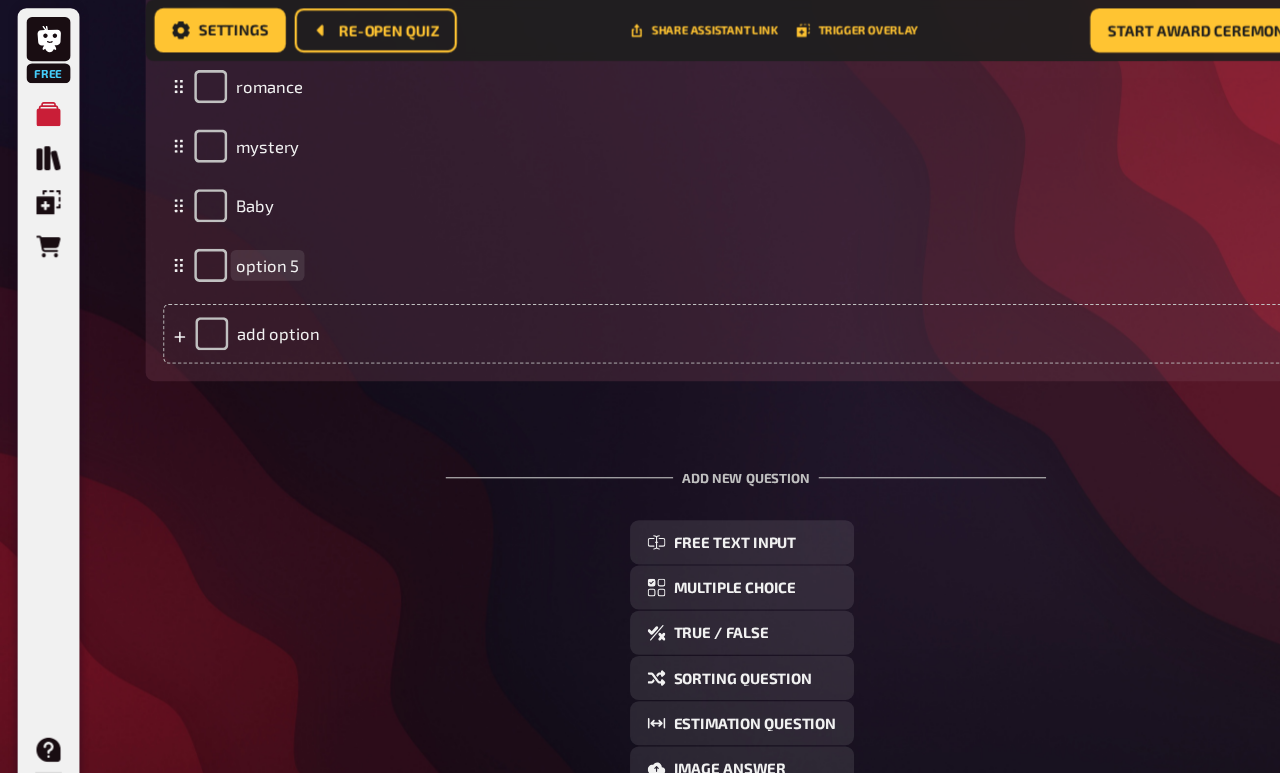 click on "option 5" at bounding box center (666, 249) 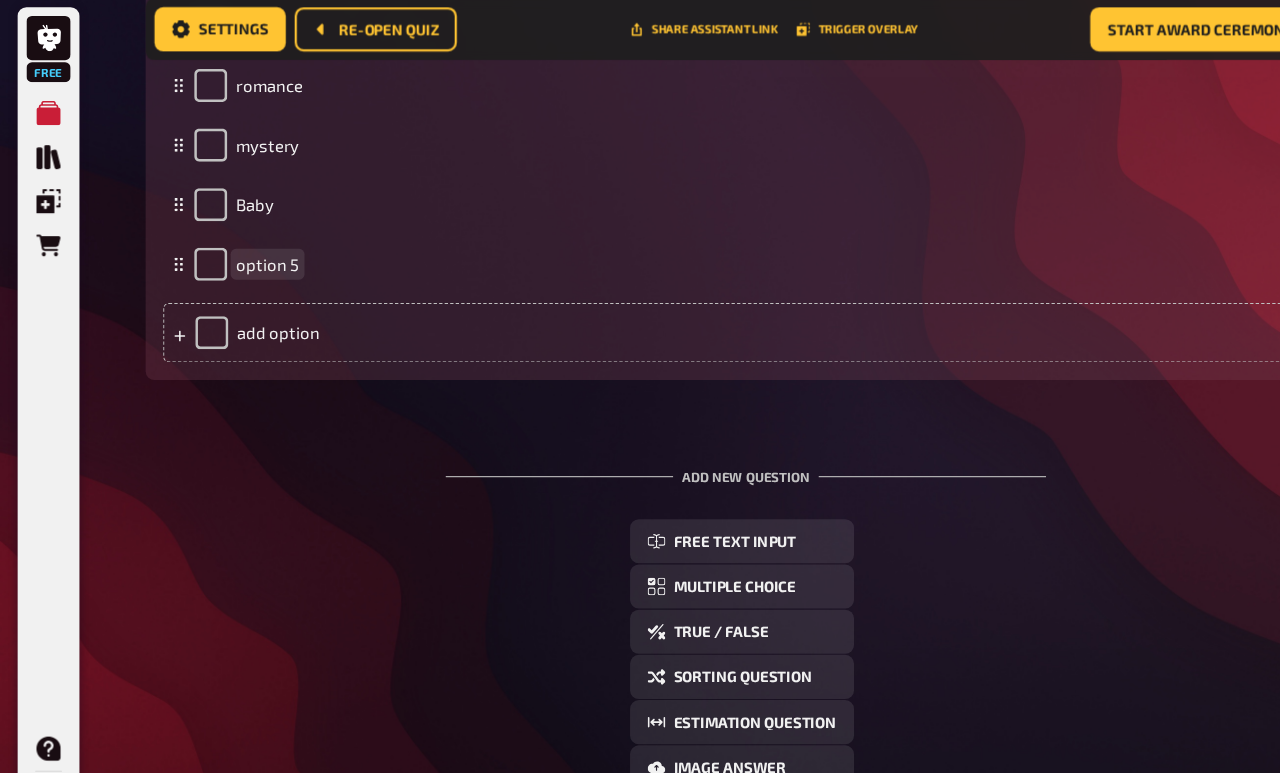 type 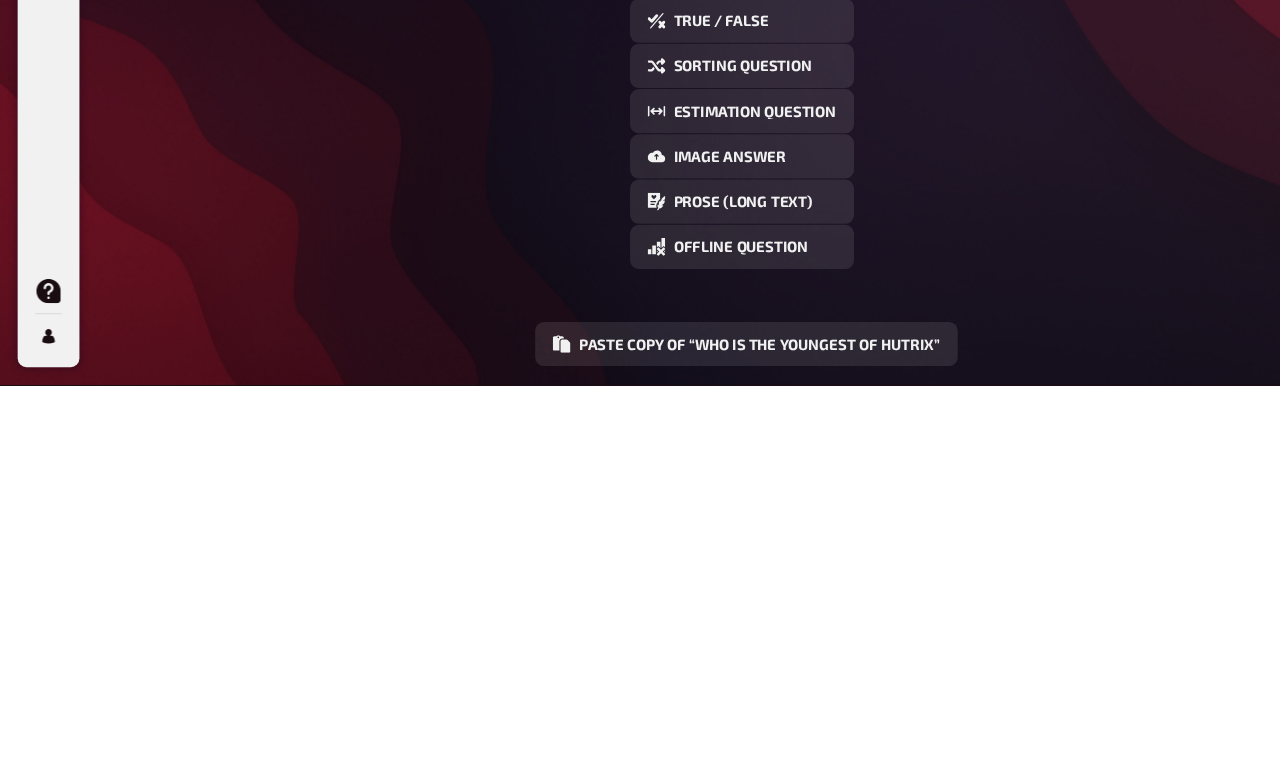 scroll, scrollTop: 1742, scrollLeft: 0, axis: vertical 